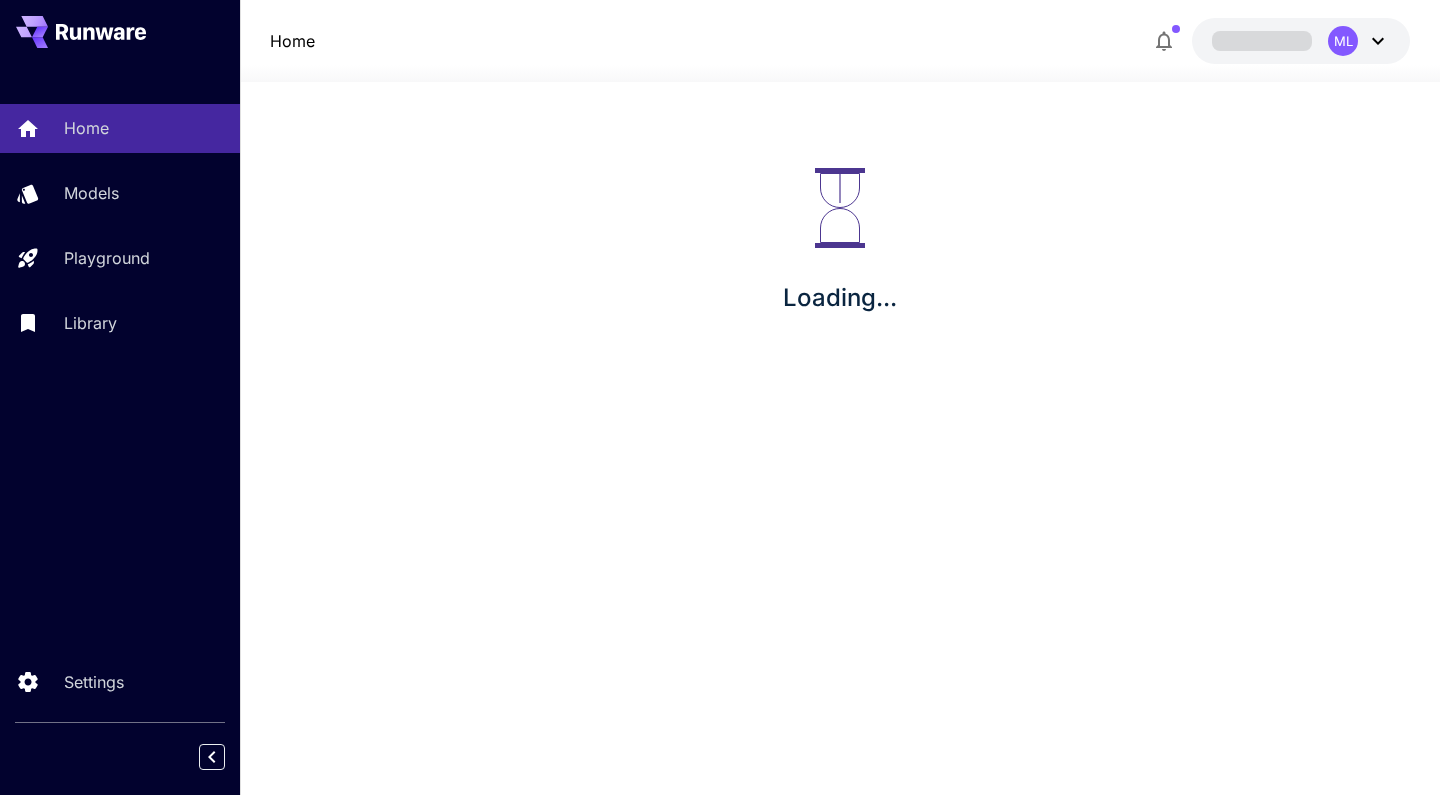 scroll, scrollTop: 0, scrollLeft: 0, axis: both 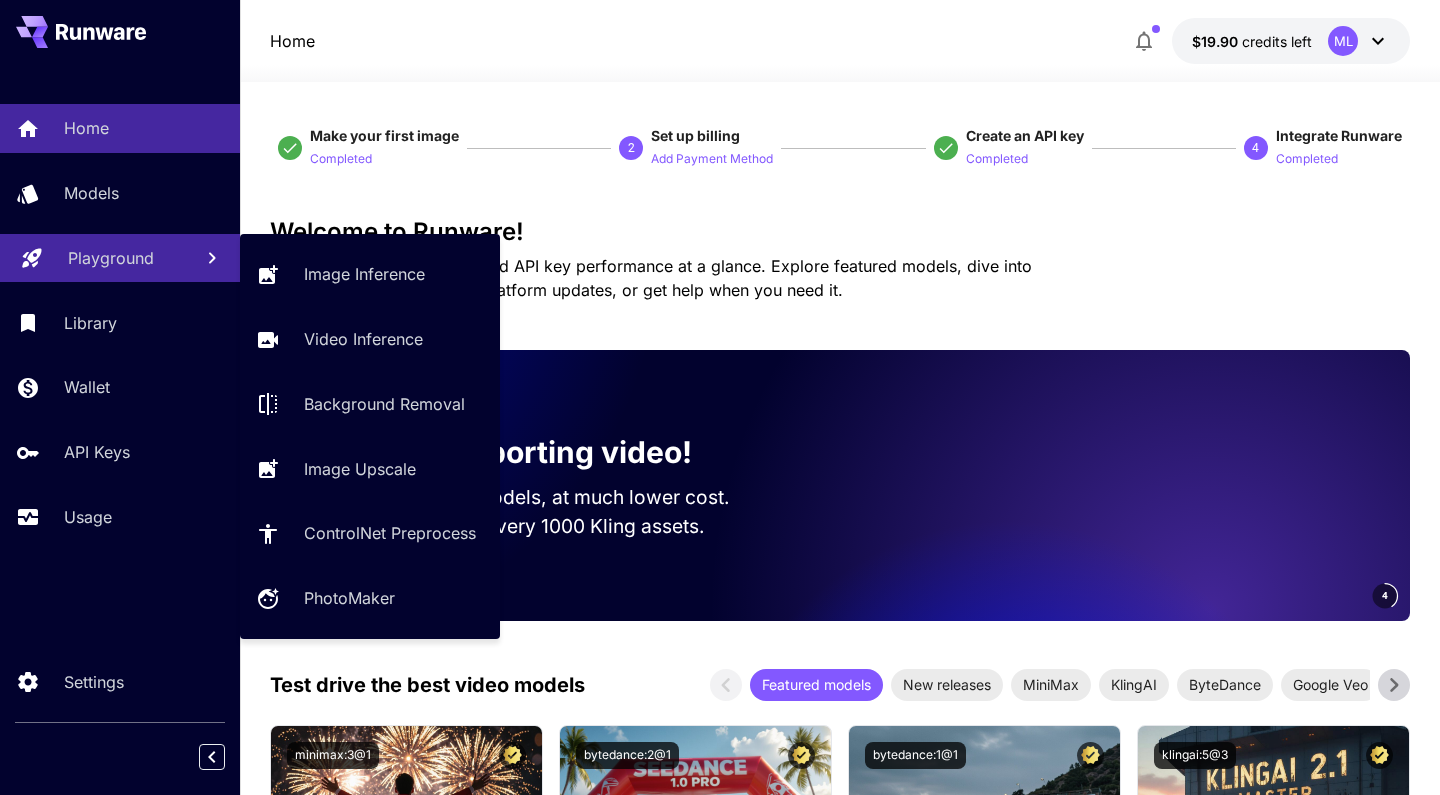 click on "Playground" at bounding box center [111, 258] 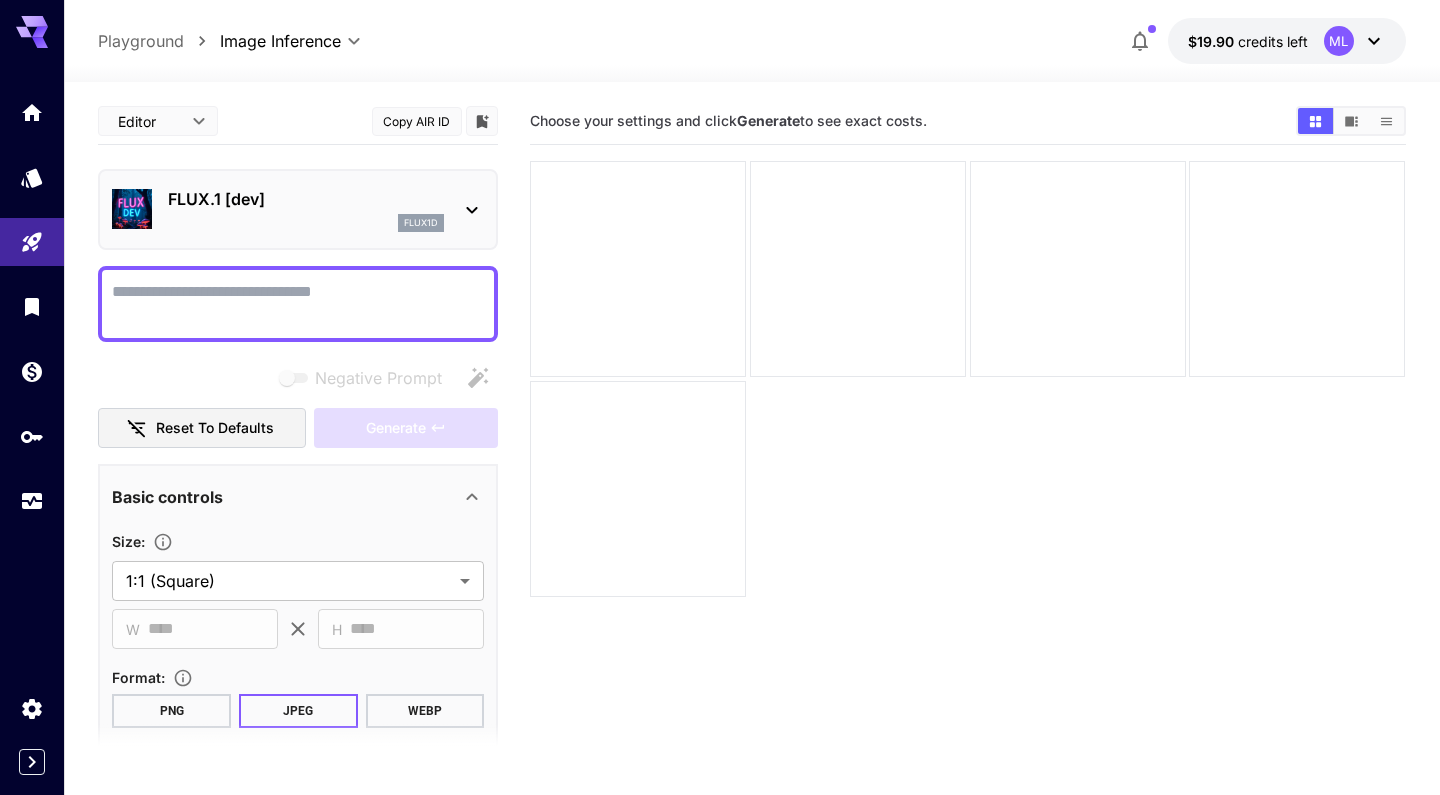 click 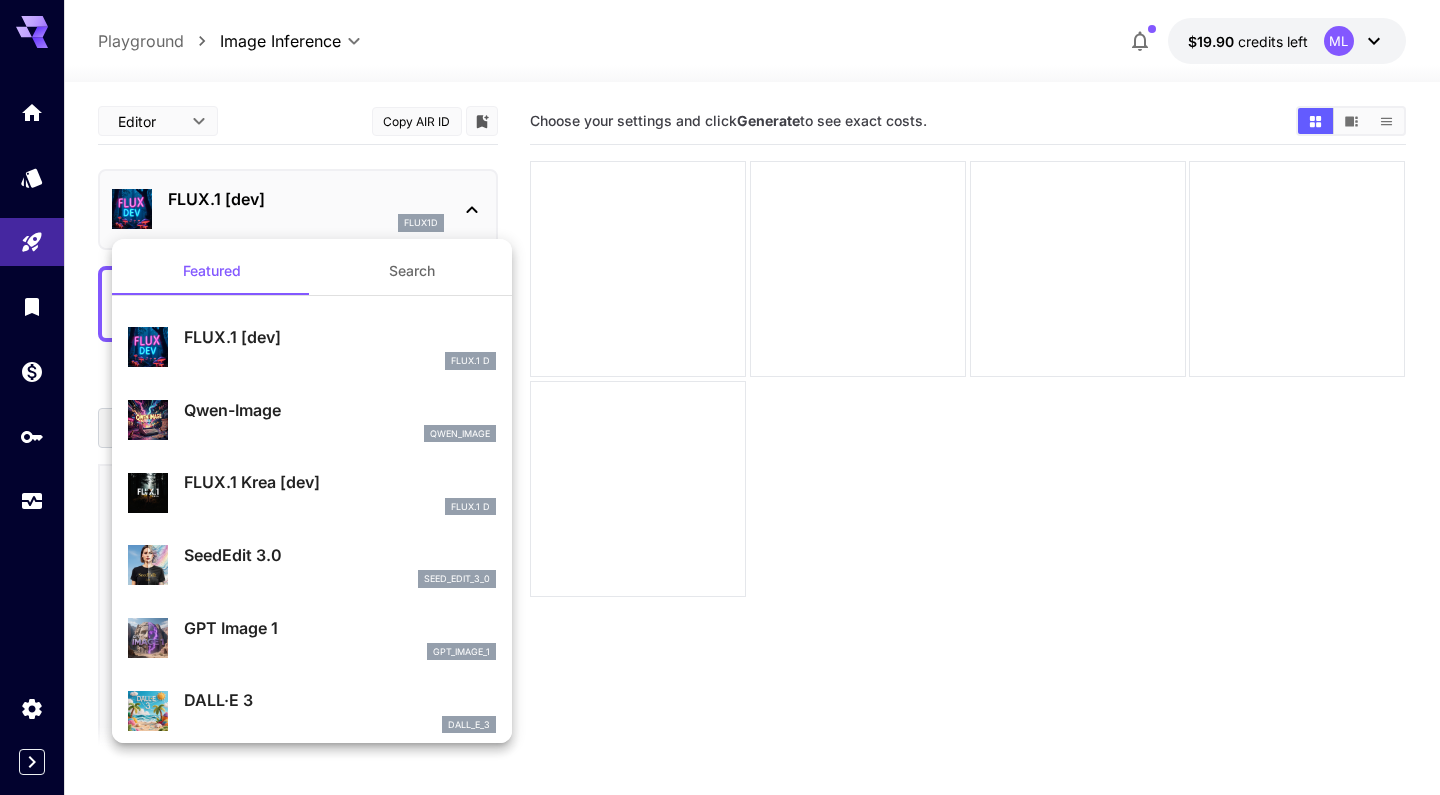 scroll, scrollTop: 0, scrollLeft: 0, axis: both 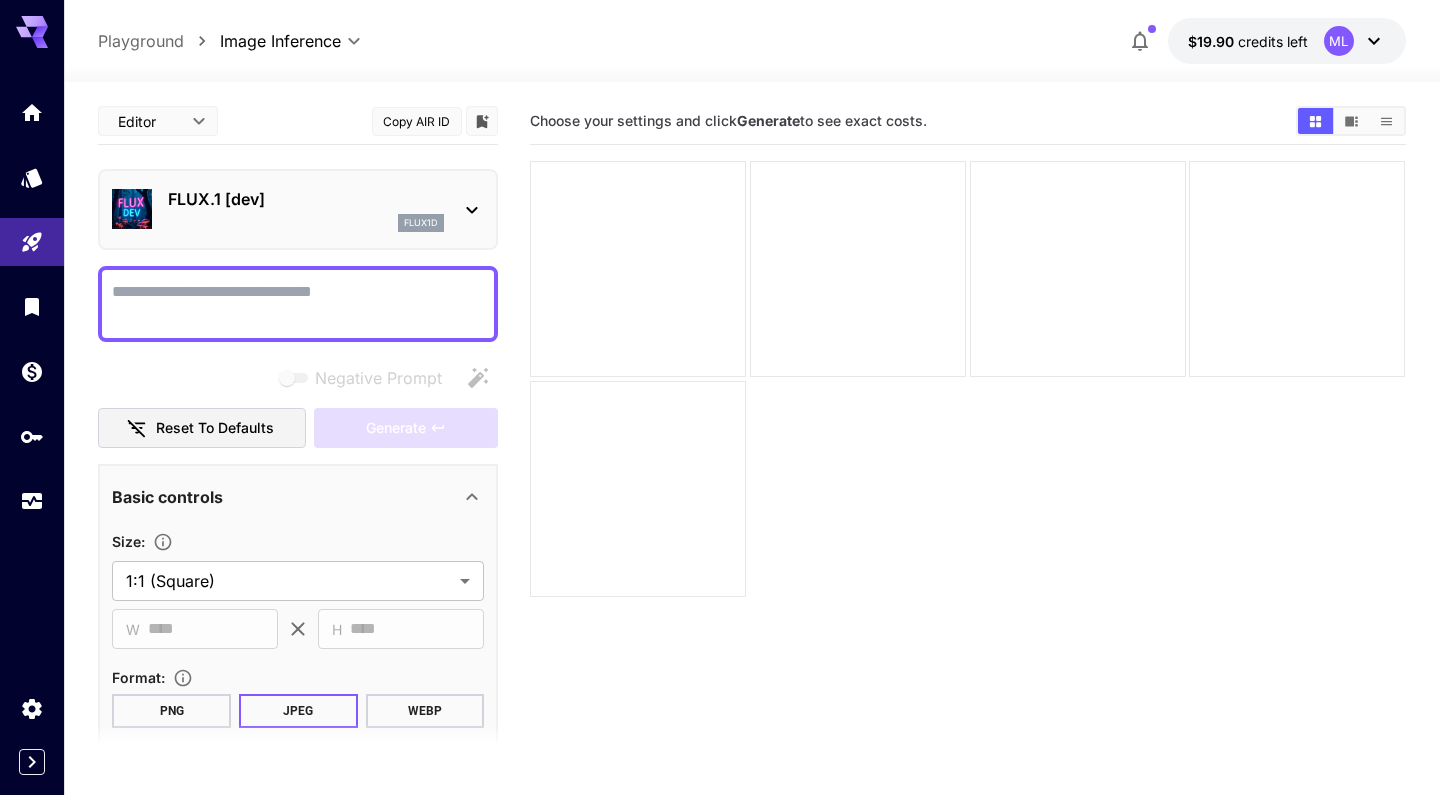 click on "Negative Prompt" at bounding box center [298, 304] 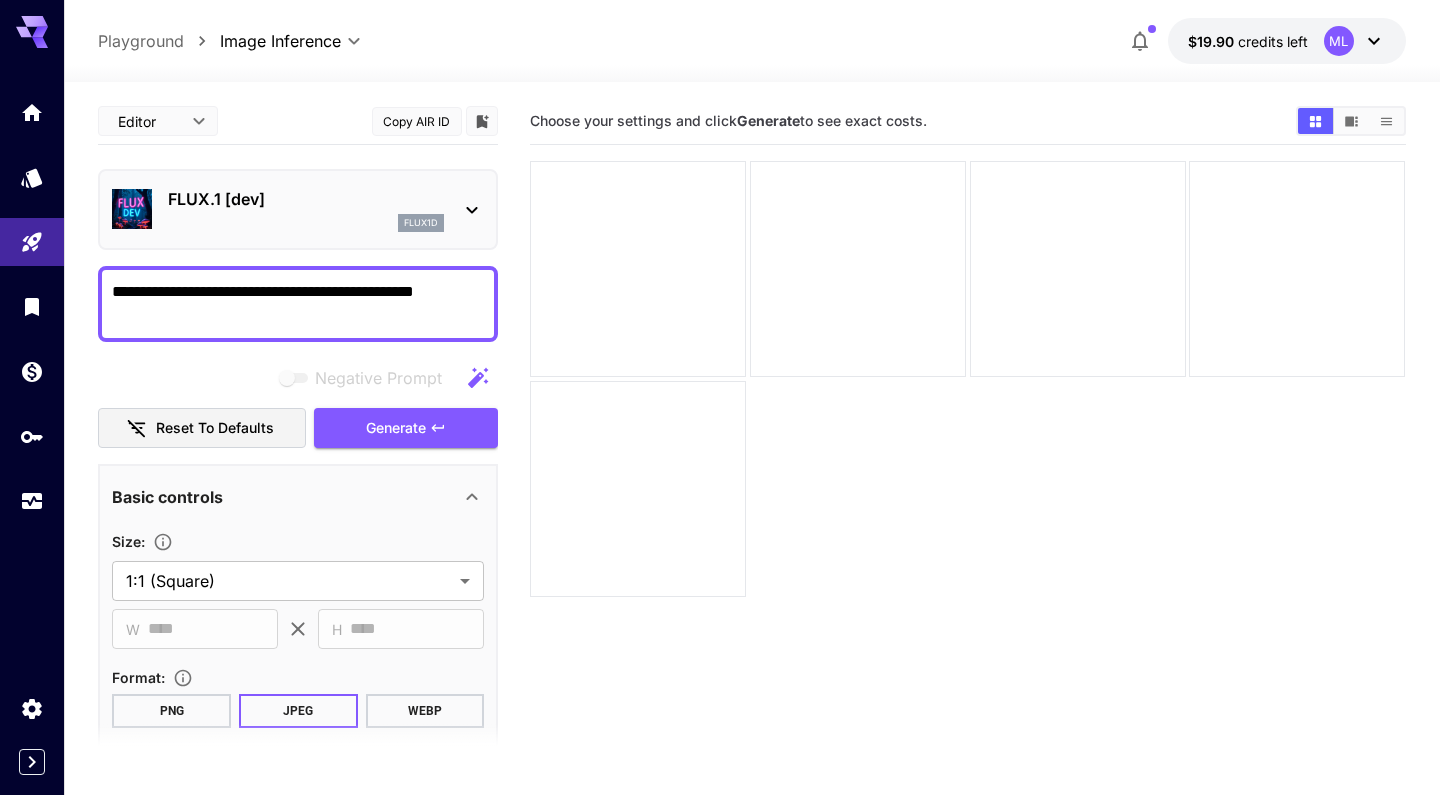 type on "**********" 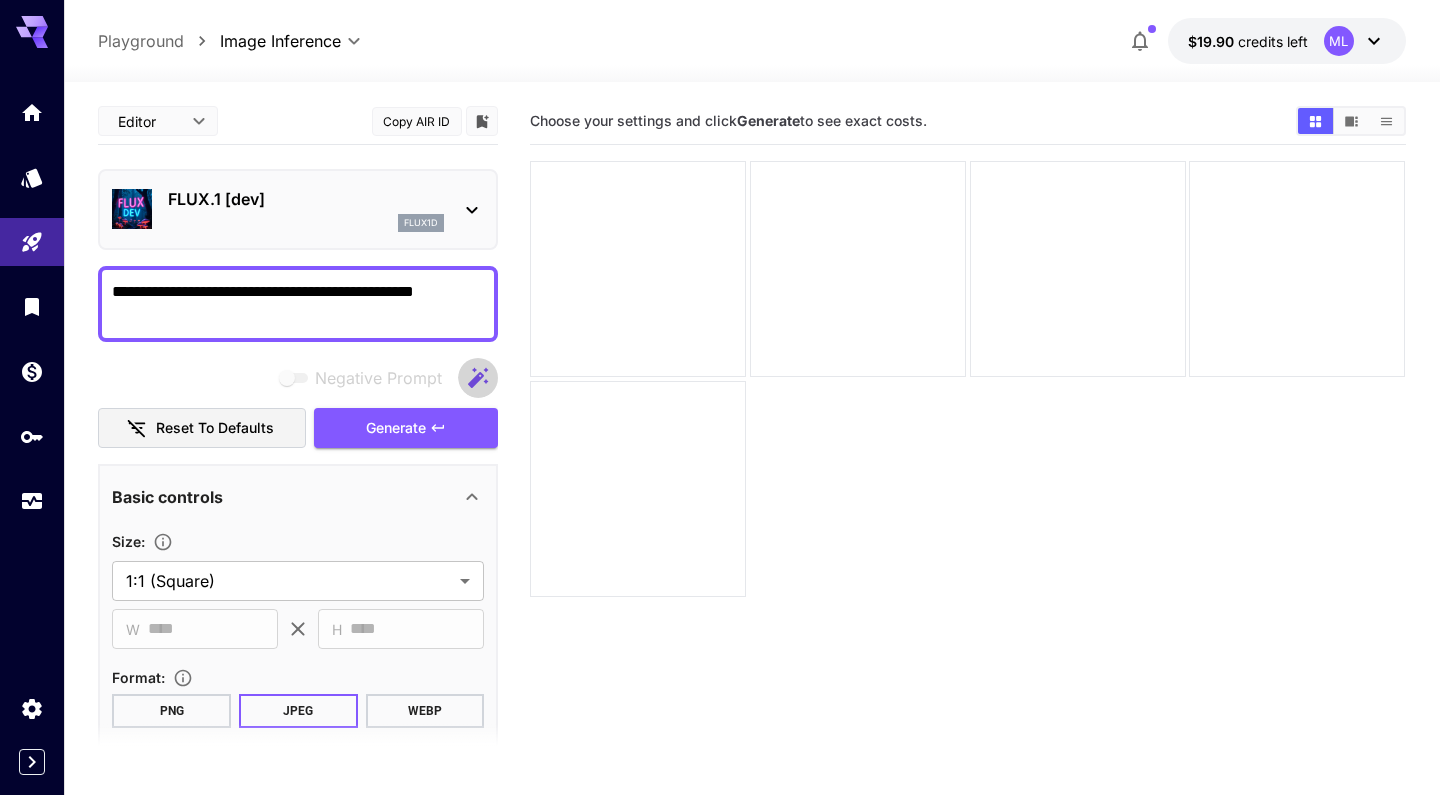 type 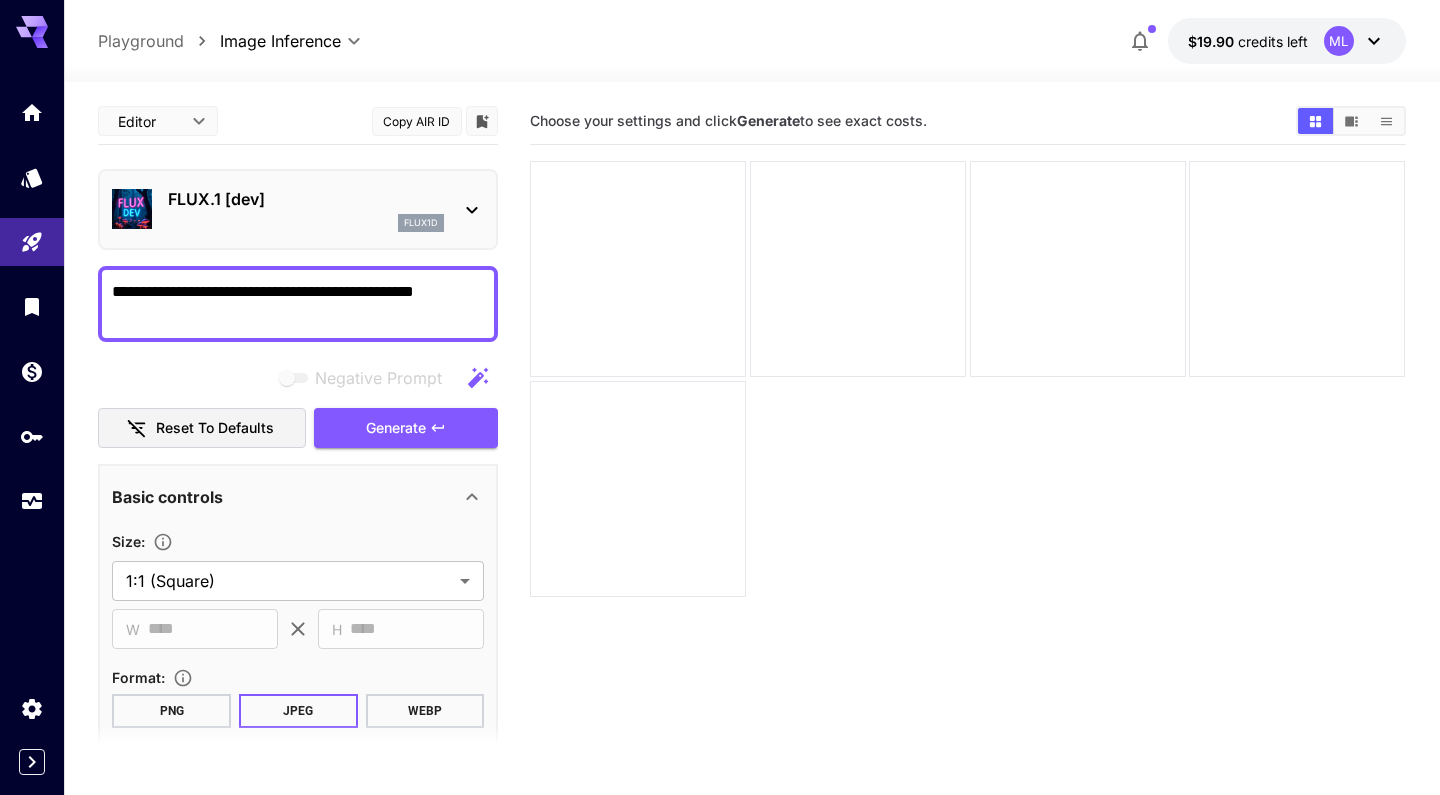 click on "**********" at bounding box center [298, 304] 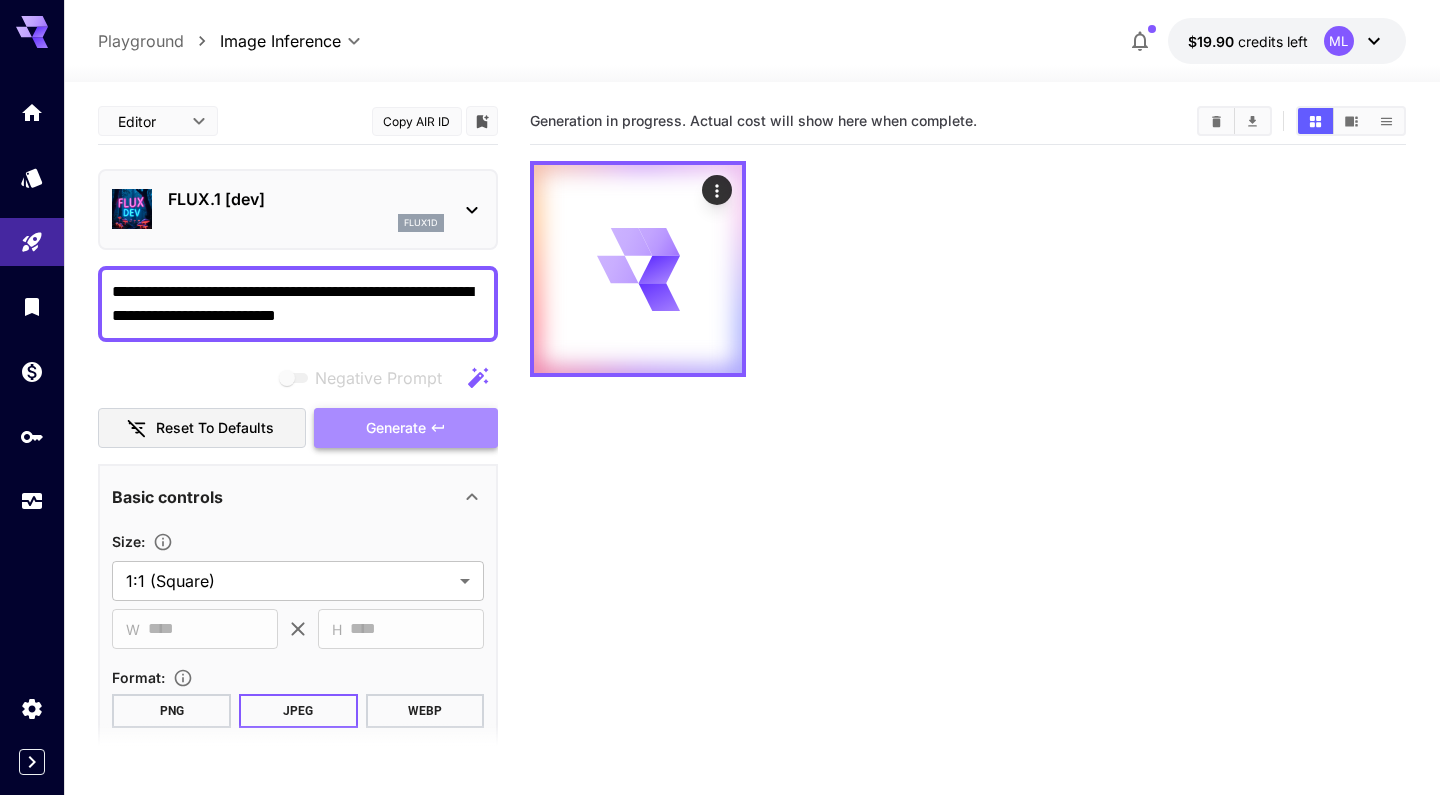 click on "Generate" at bounding box center [406, 428] 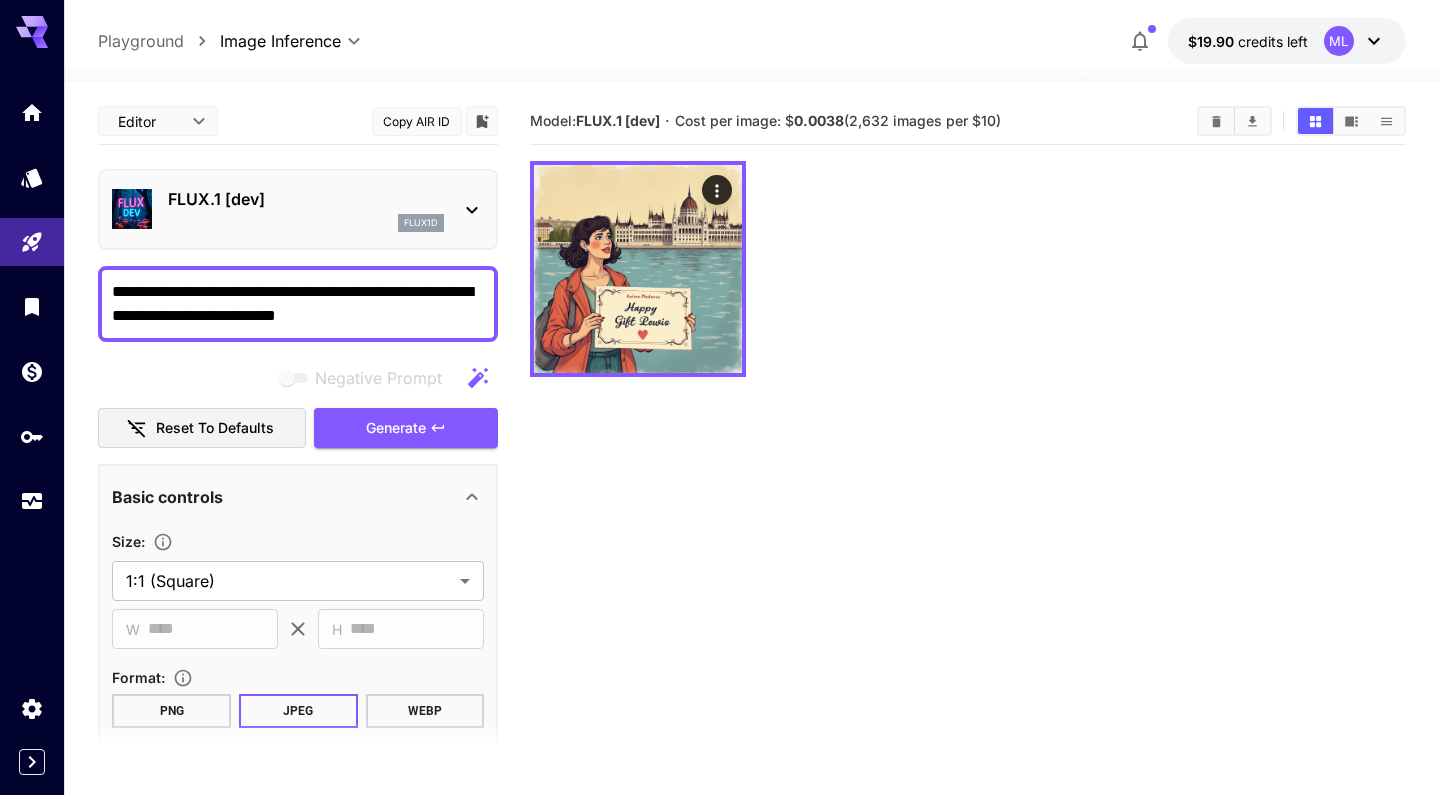 click on "**********" at bounding box center (298, 304) 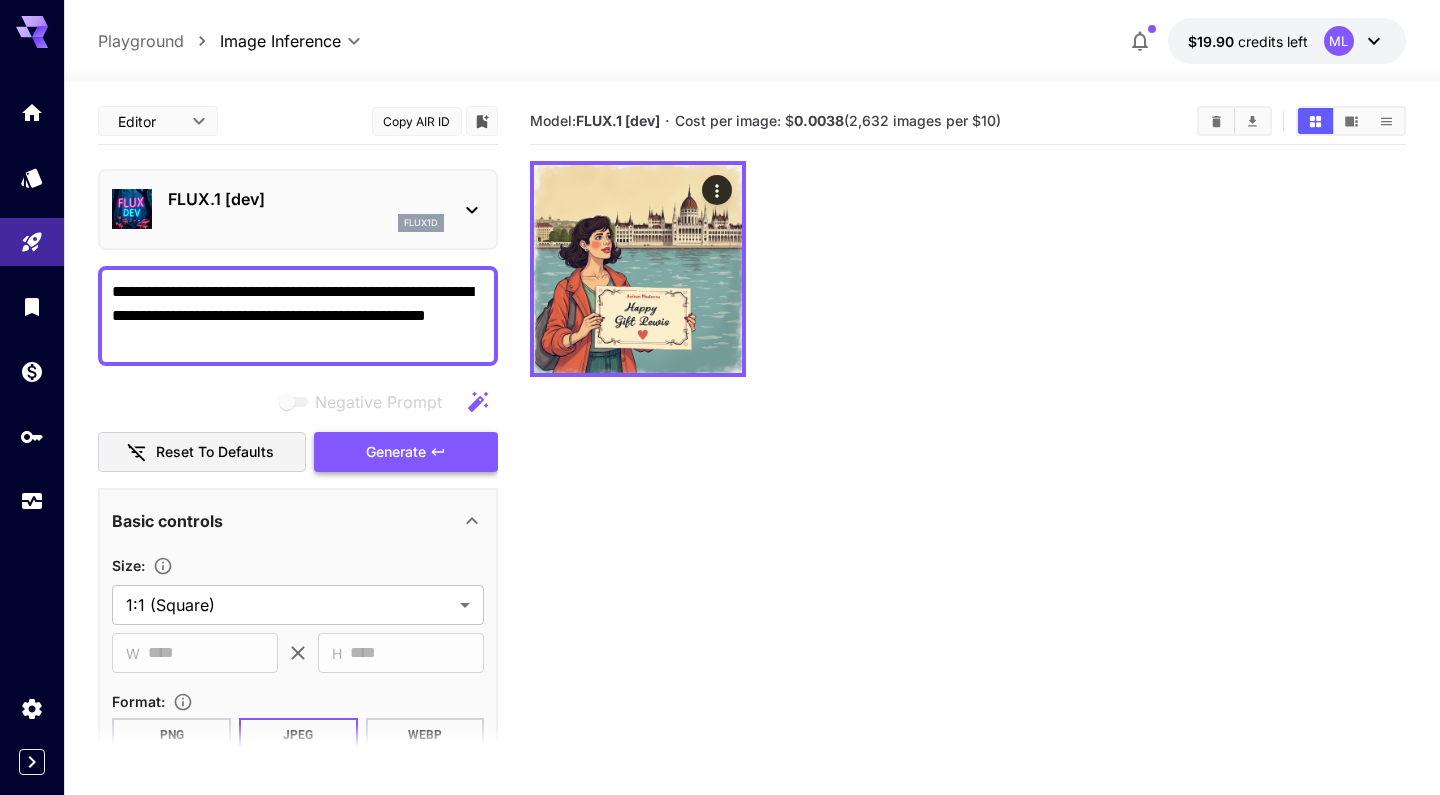 click on "Generate" at bounding box center [406, 452] 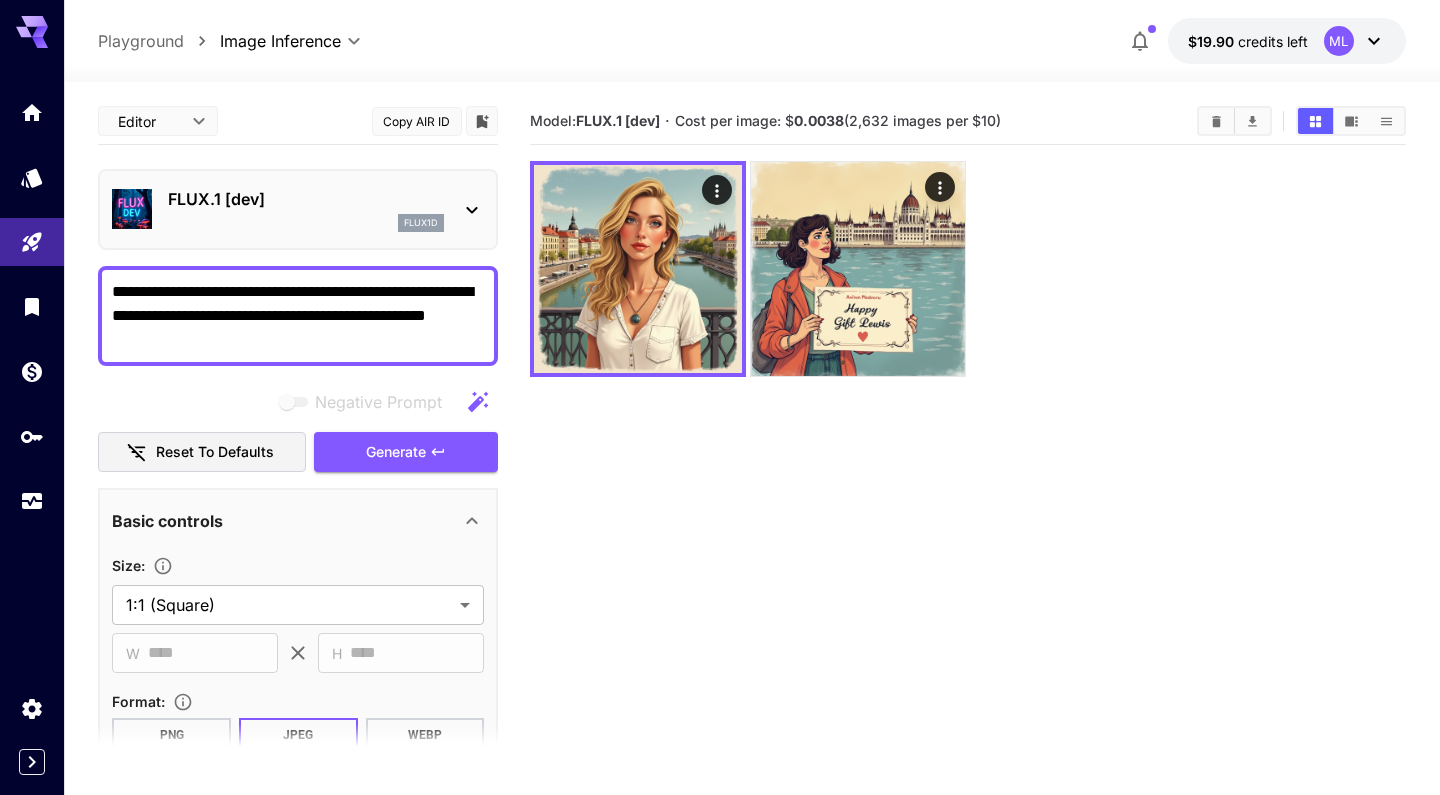 click on "**********" at bounding box center [298, 316] 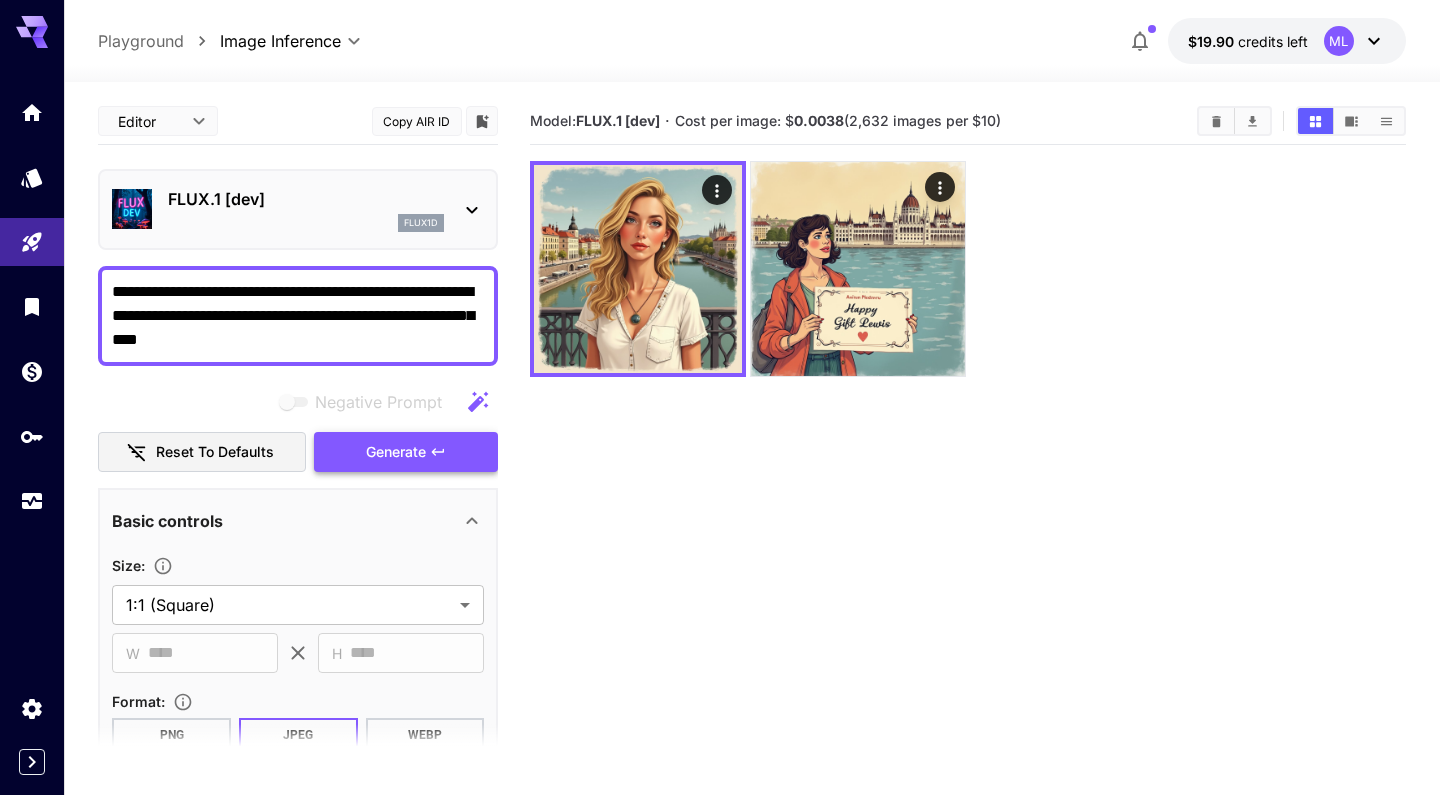 click on "Generate" at bounding box center [396, 452] 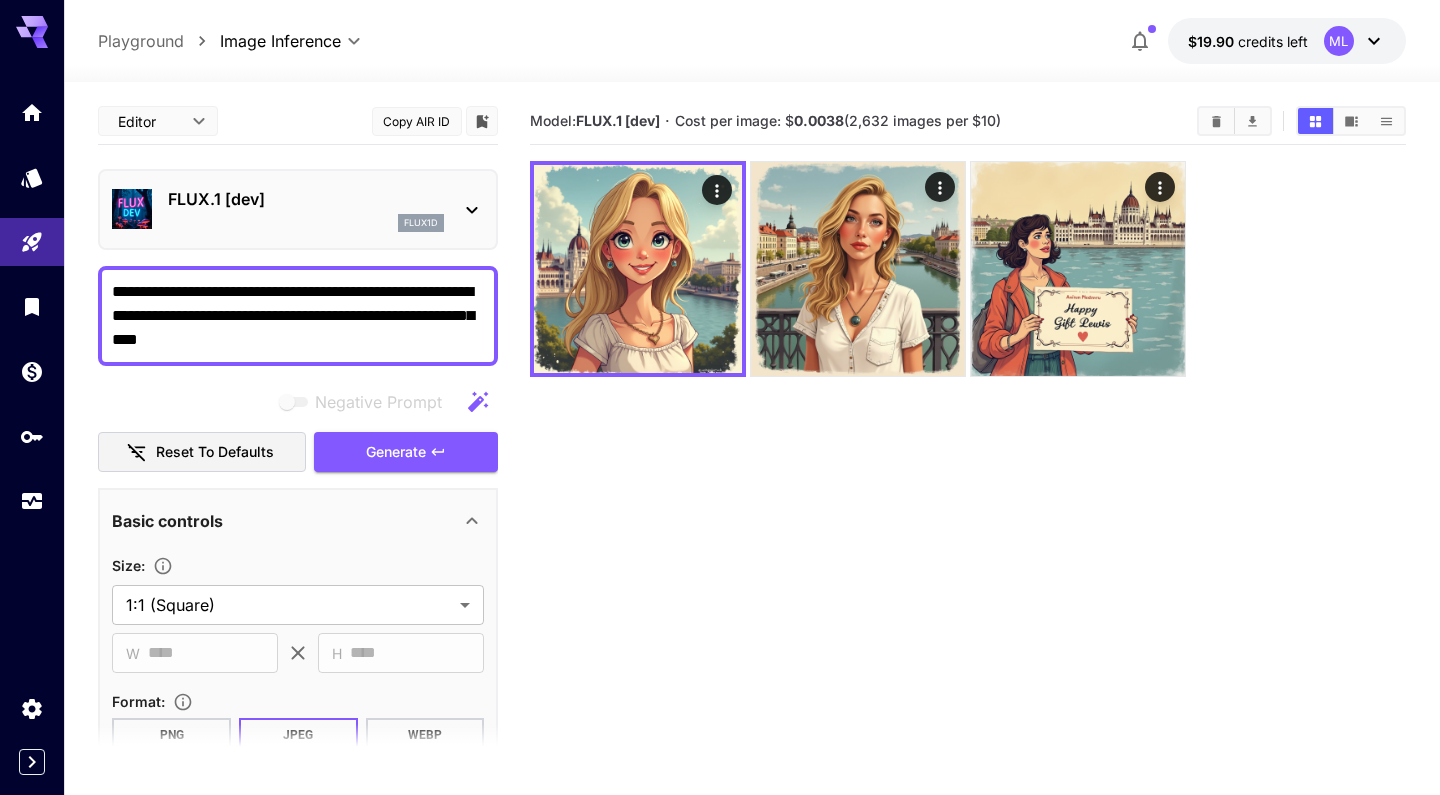 click on "**********" at bounding box center (298, 316) 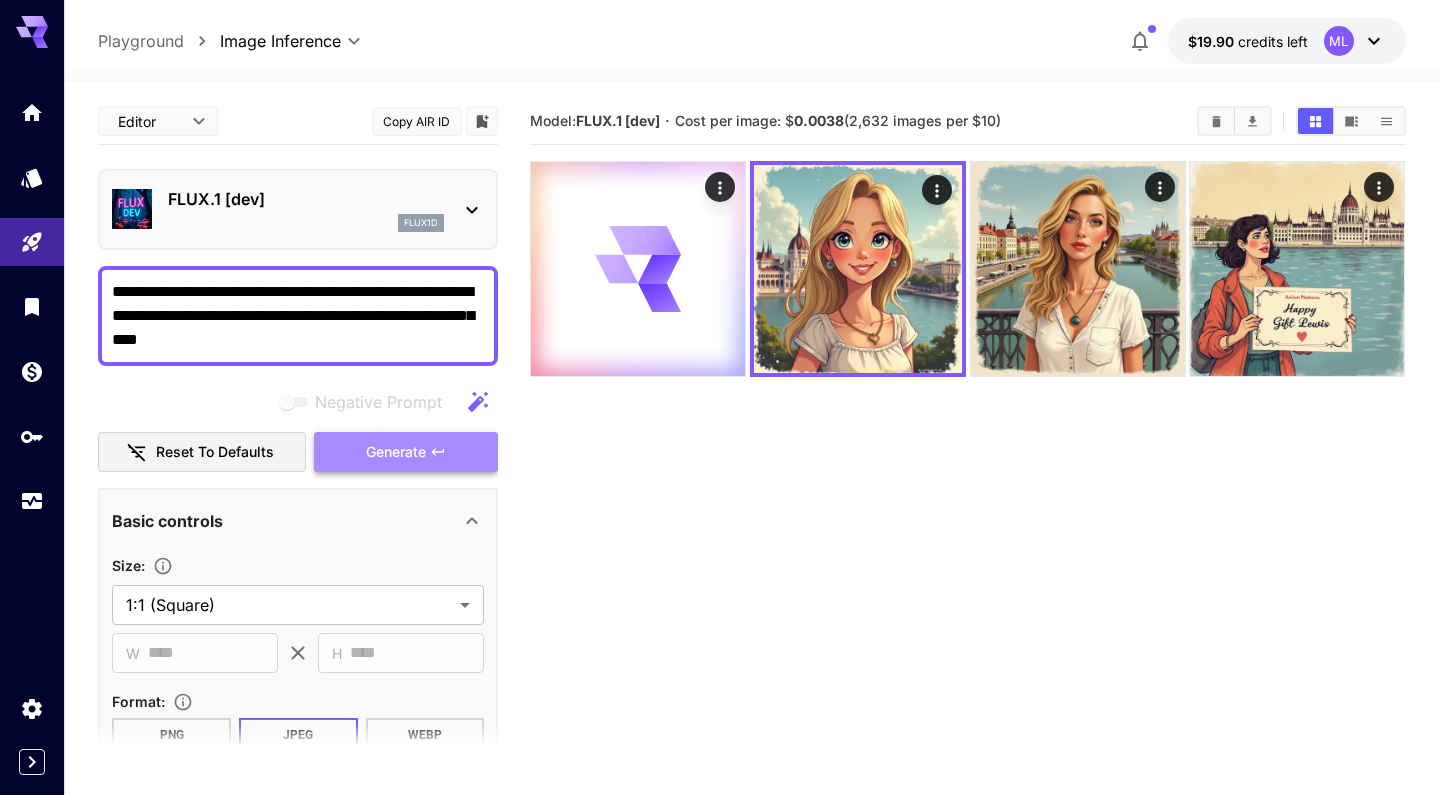 click on "Generate" at bounding box center [406, 452] 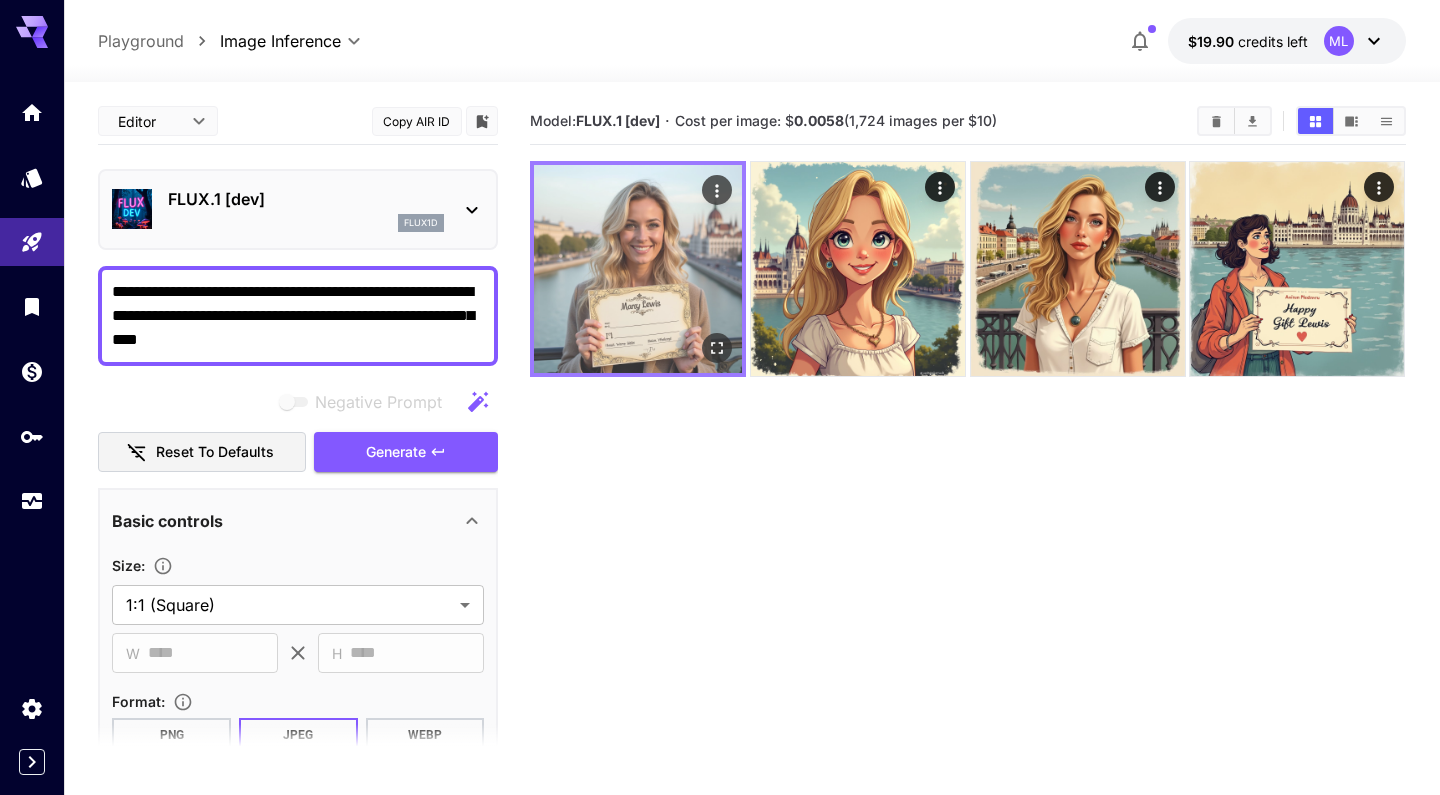 click at bounding box center [638, 269] 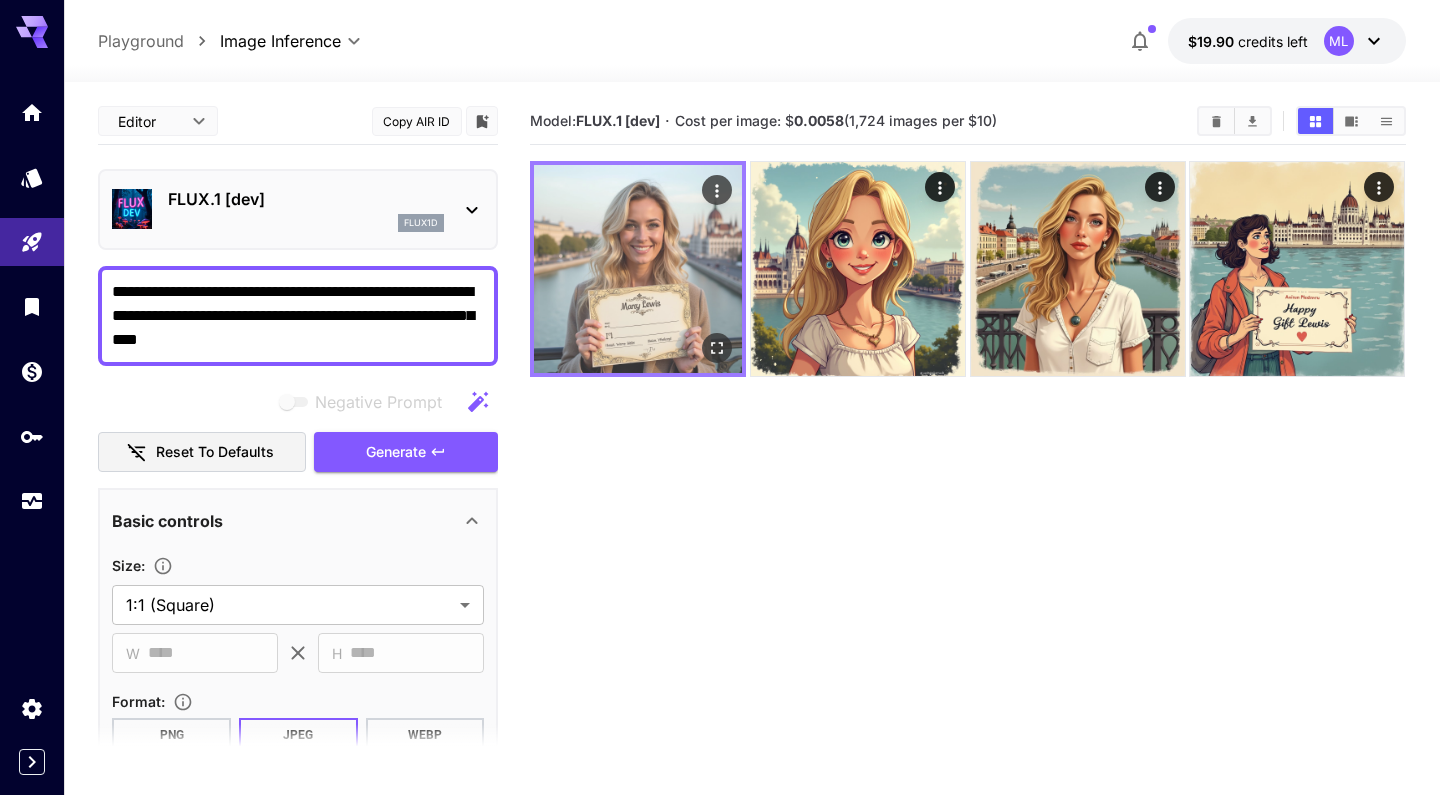 click at bounding box center [638, 269] 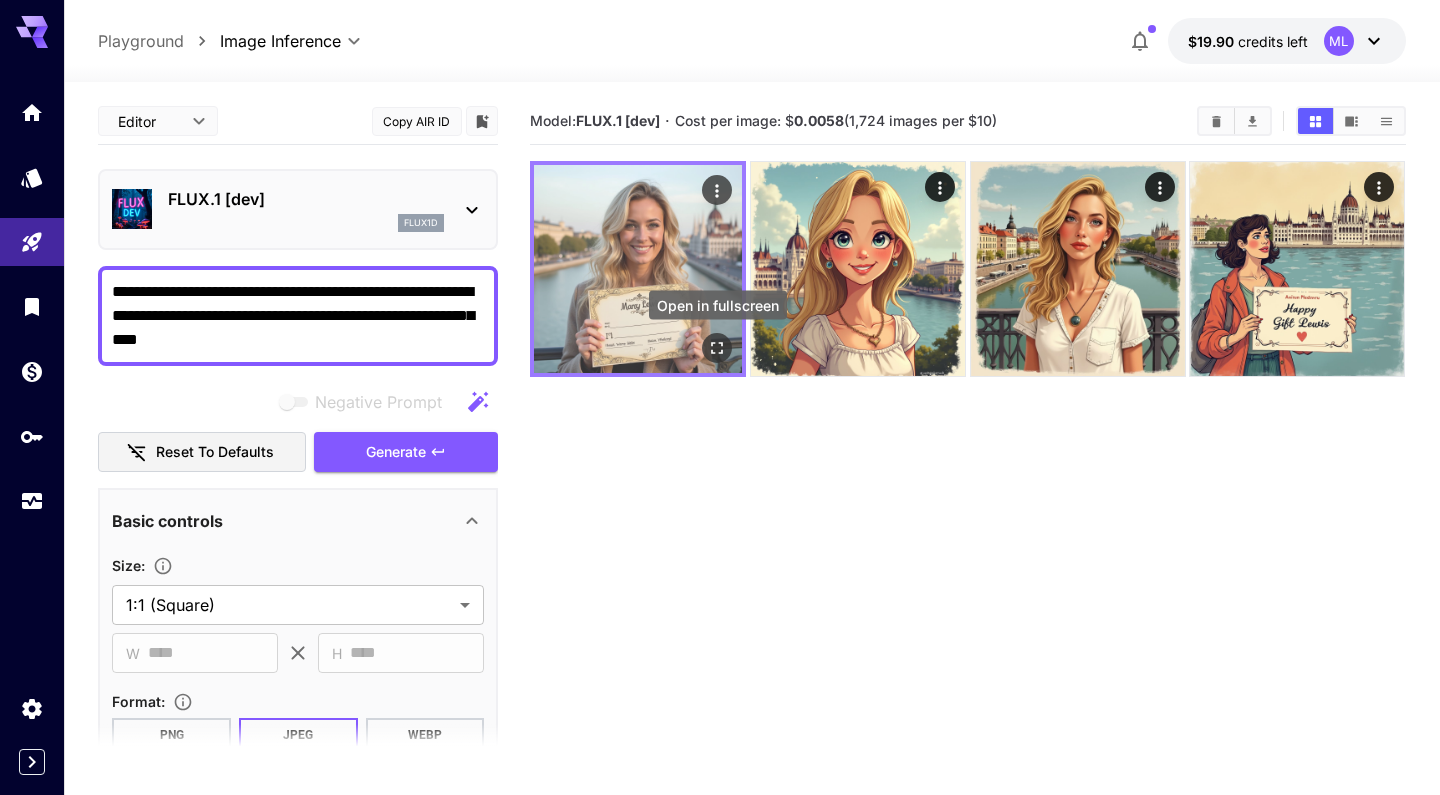 click 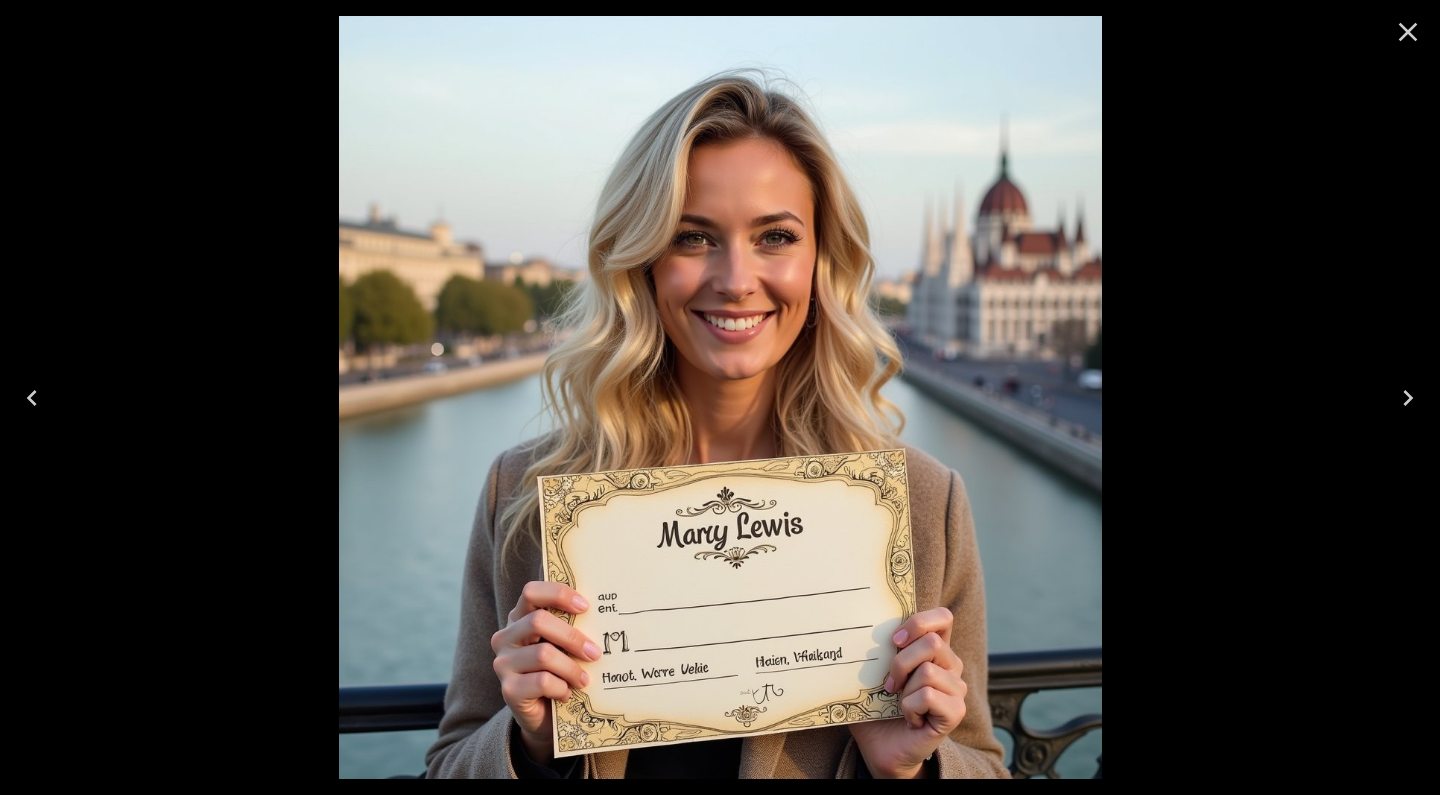 click 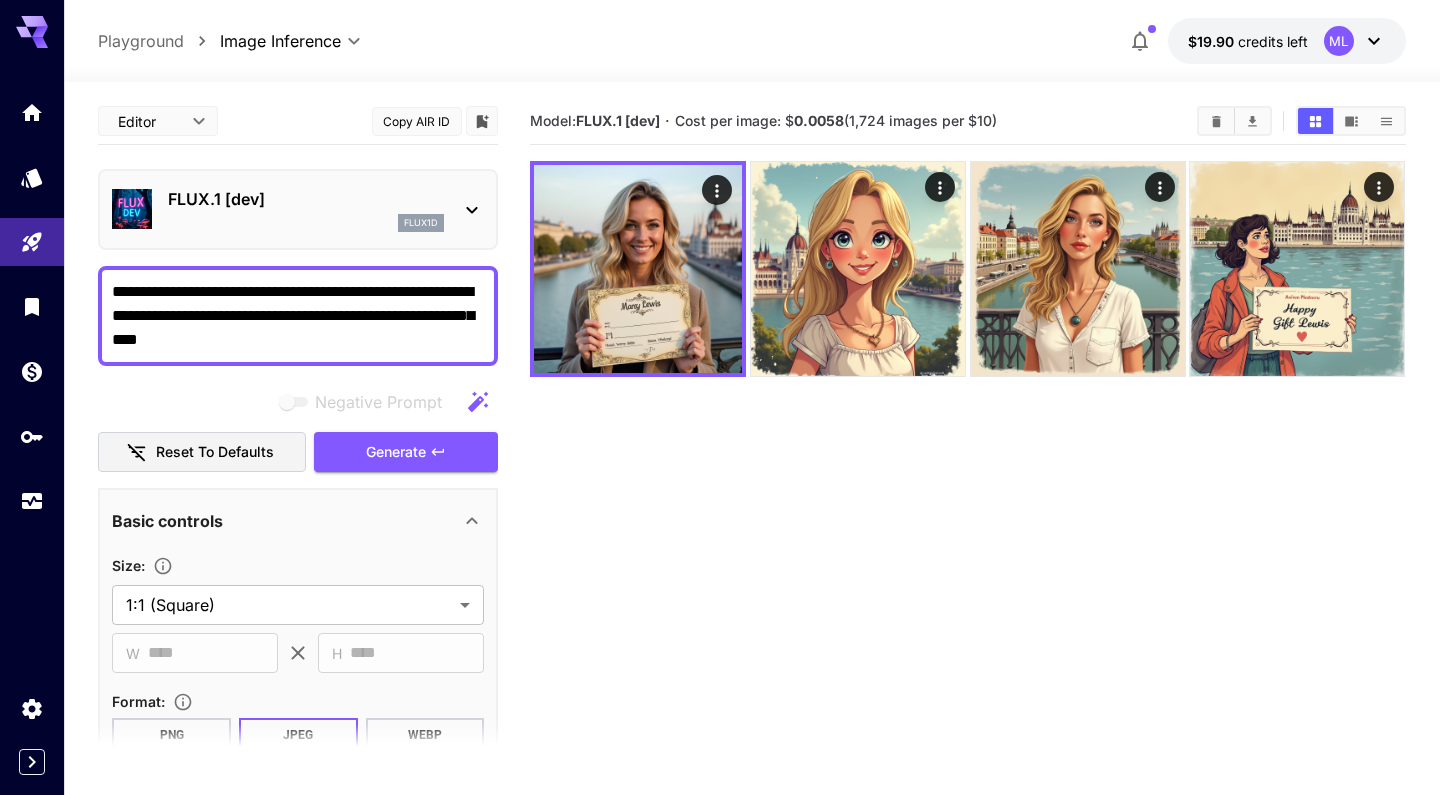 click on "**********" at bounding box center [298, 316] 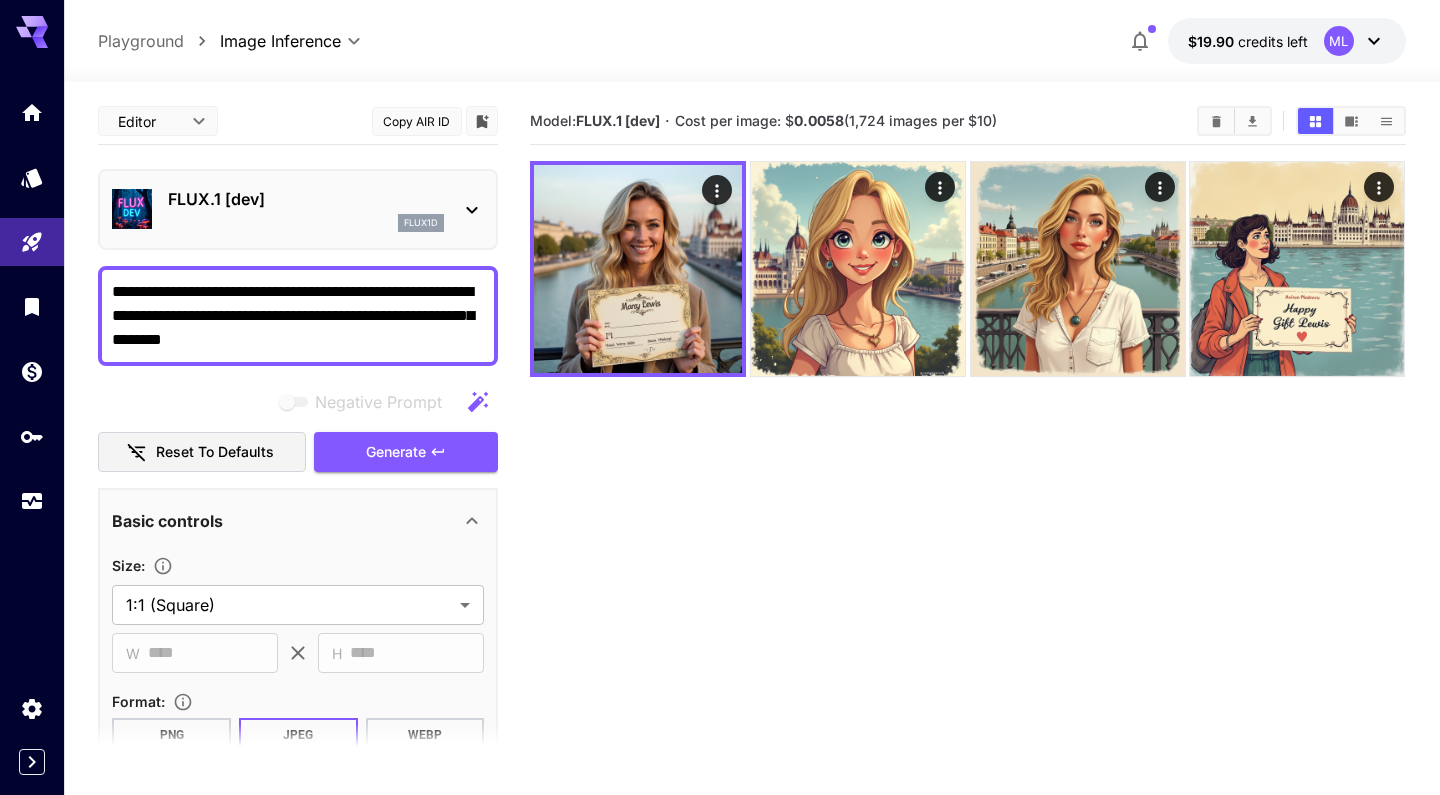 click on "**********" at bounding box center (298, 316) 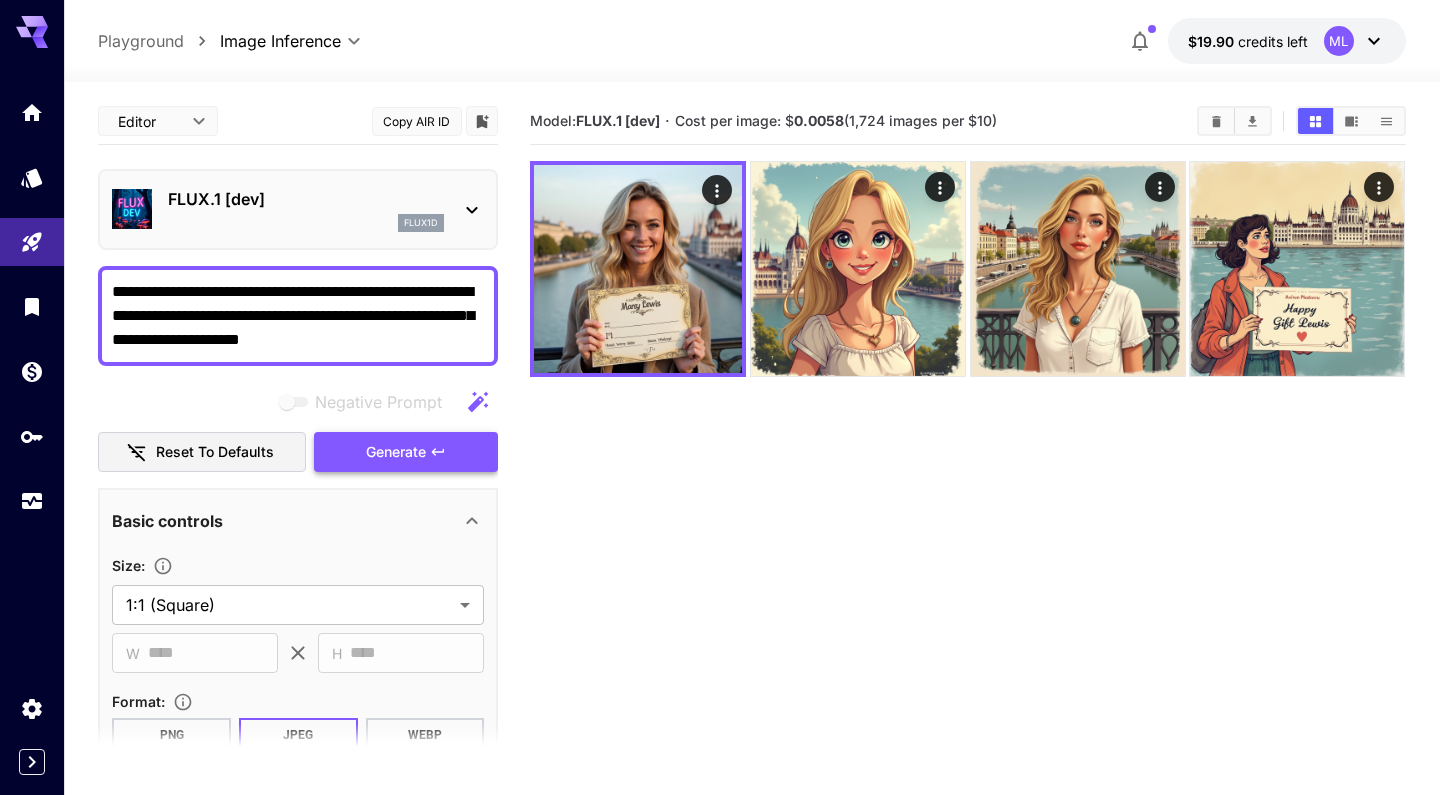 type on "**********" 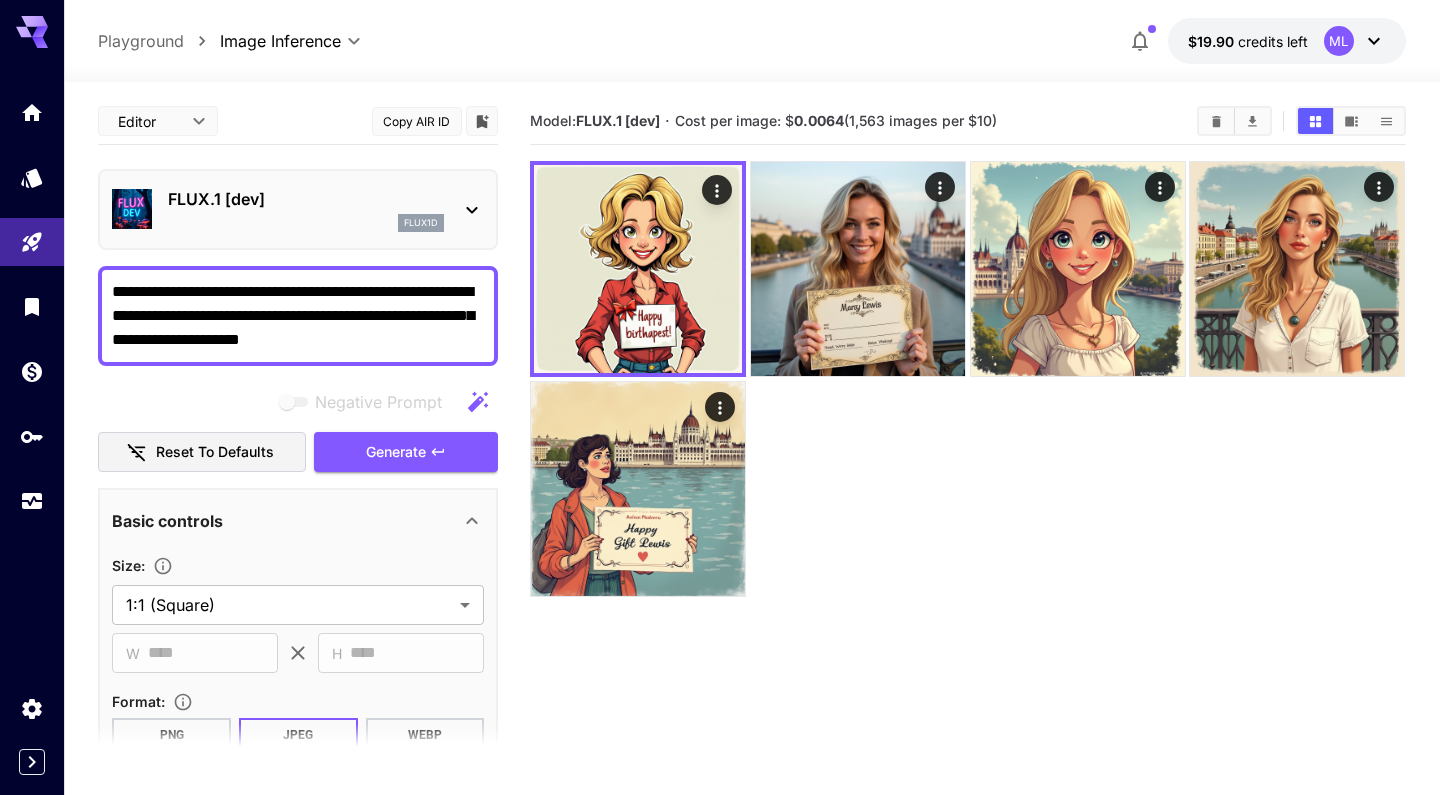 drag, startPoint x: 346, startPoint y: 317, endPoint x: 422, endPoint y: 326, distance: 76.53104 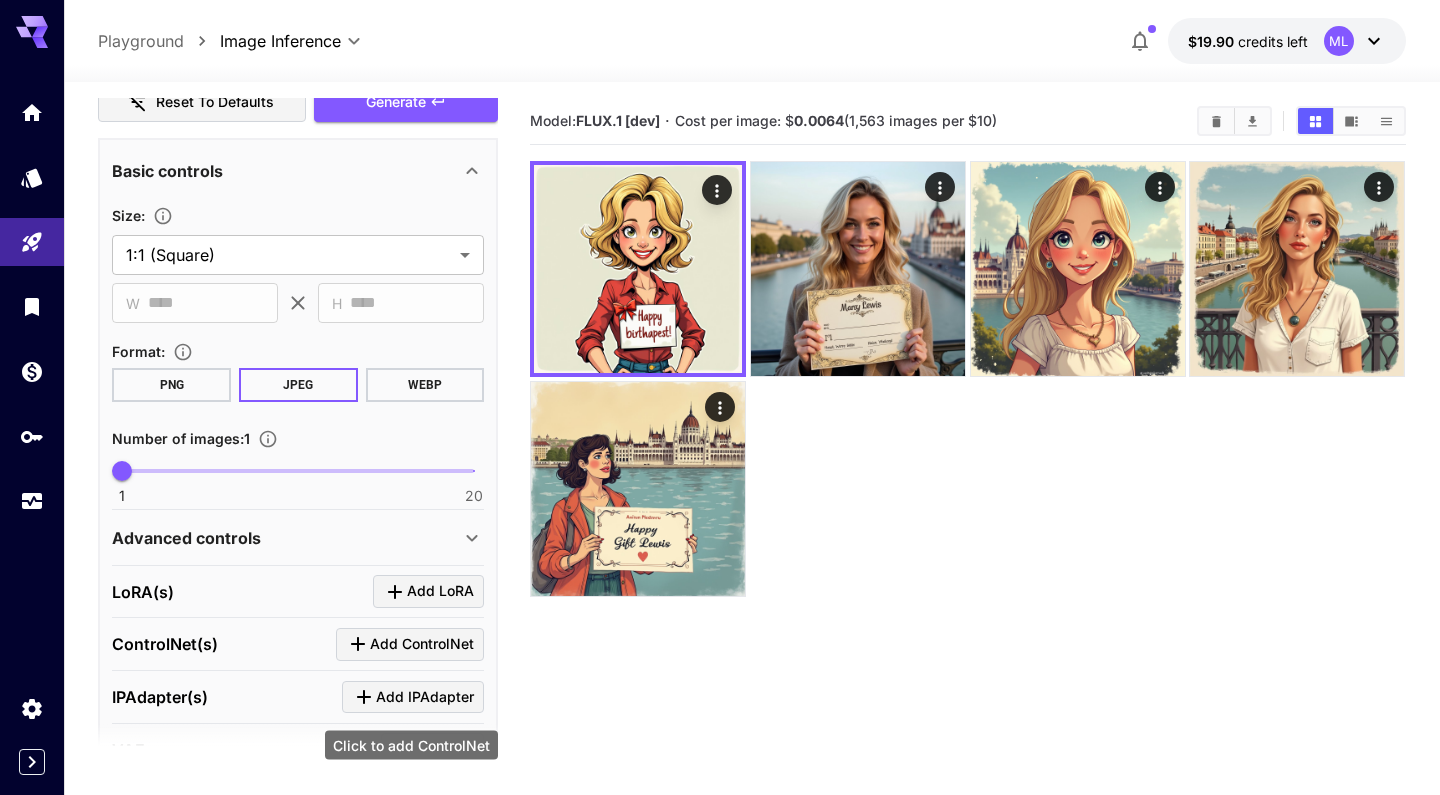scroll, scrollTop: 292, scrollLeft: 0, axis: vertical 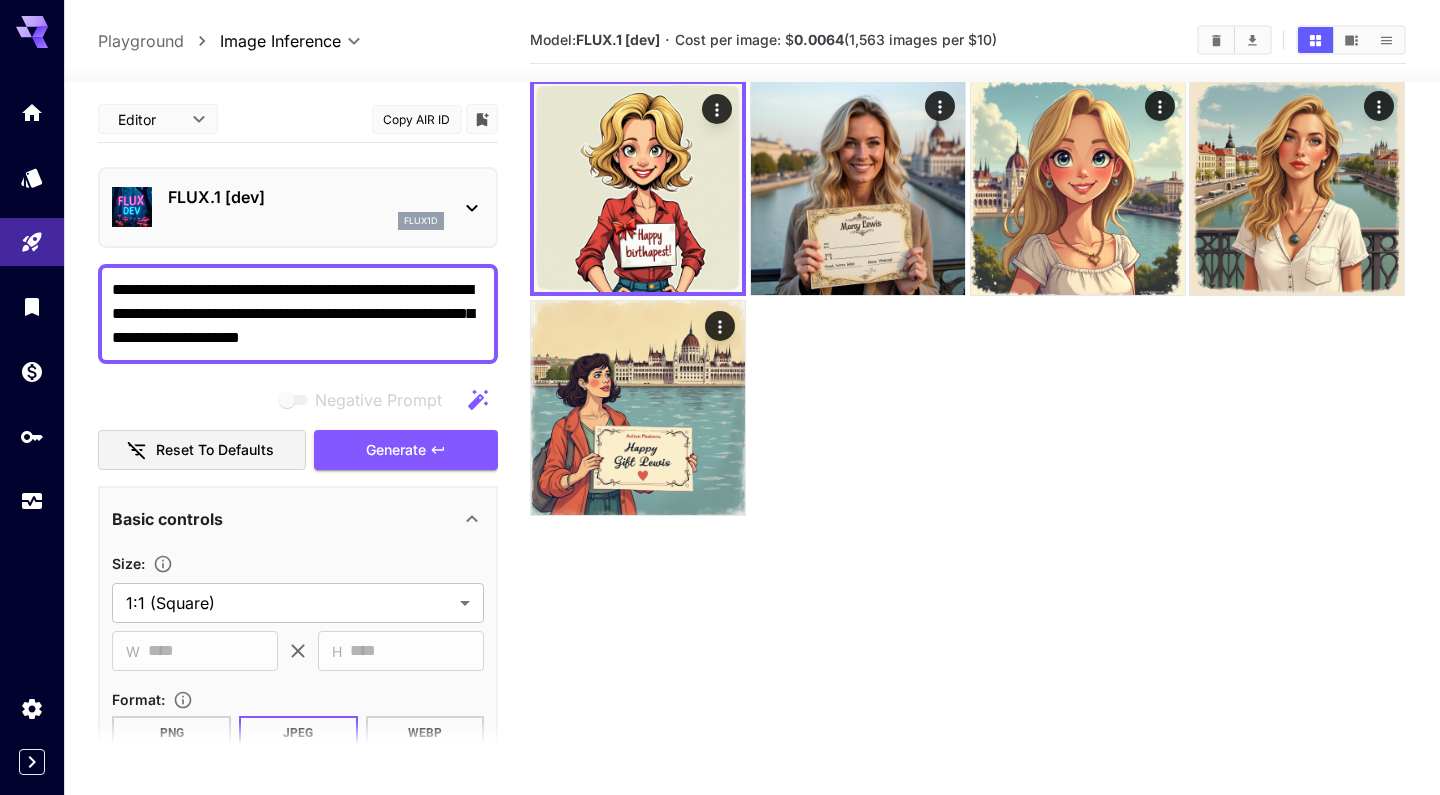 click 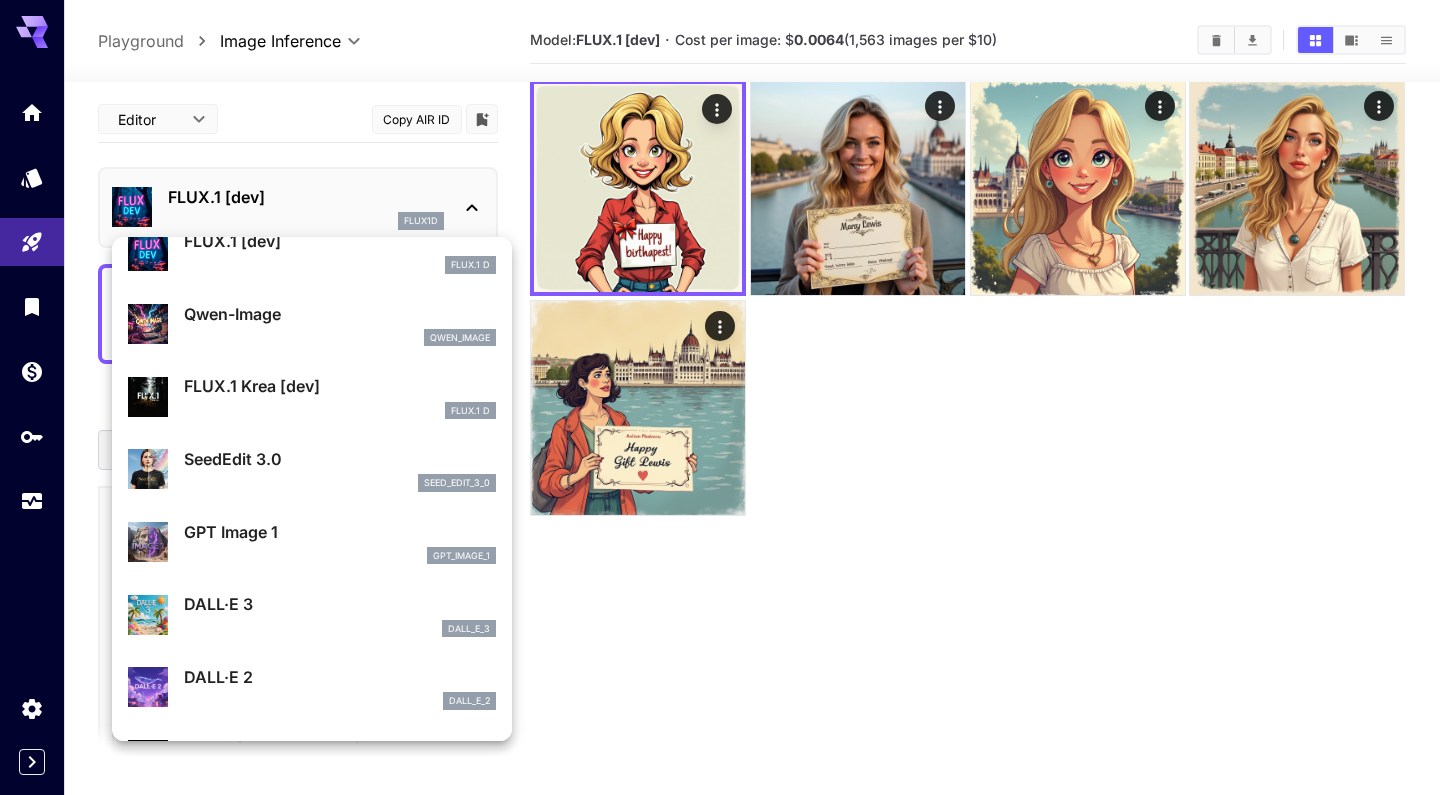scroll, scrollTop: 95, scrollLeft: 0, axis: vertical 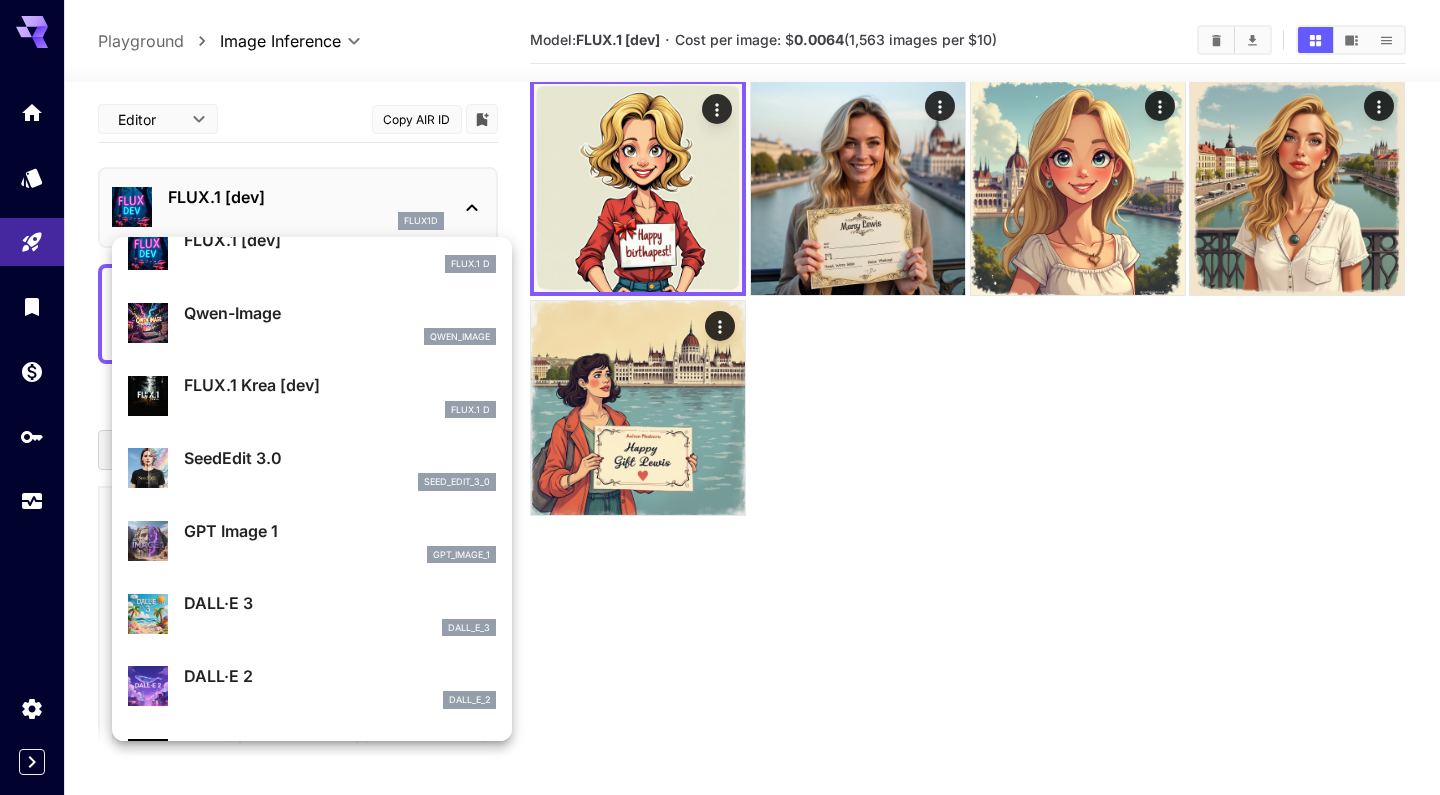 click on "qwen_image" at bounding box center [340, 337] 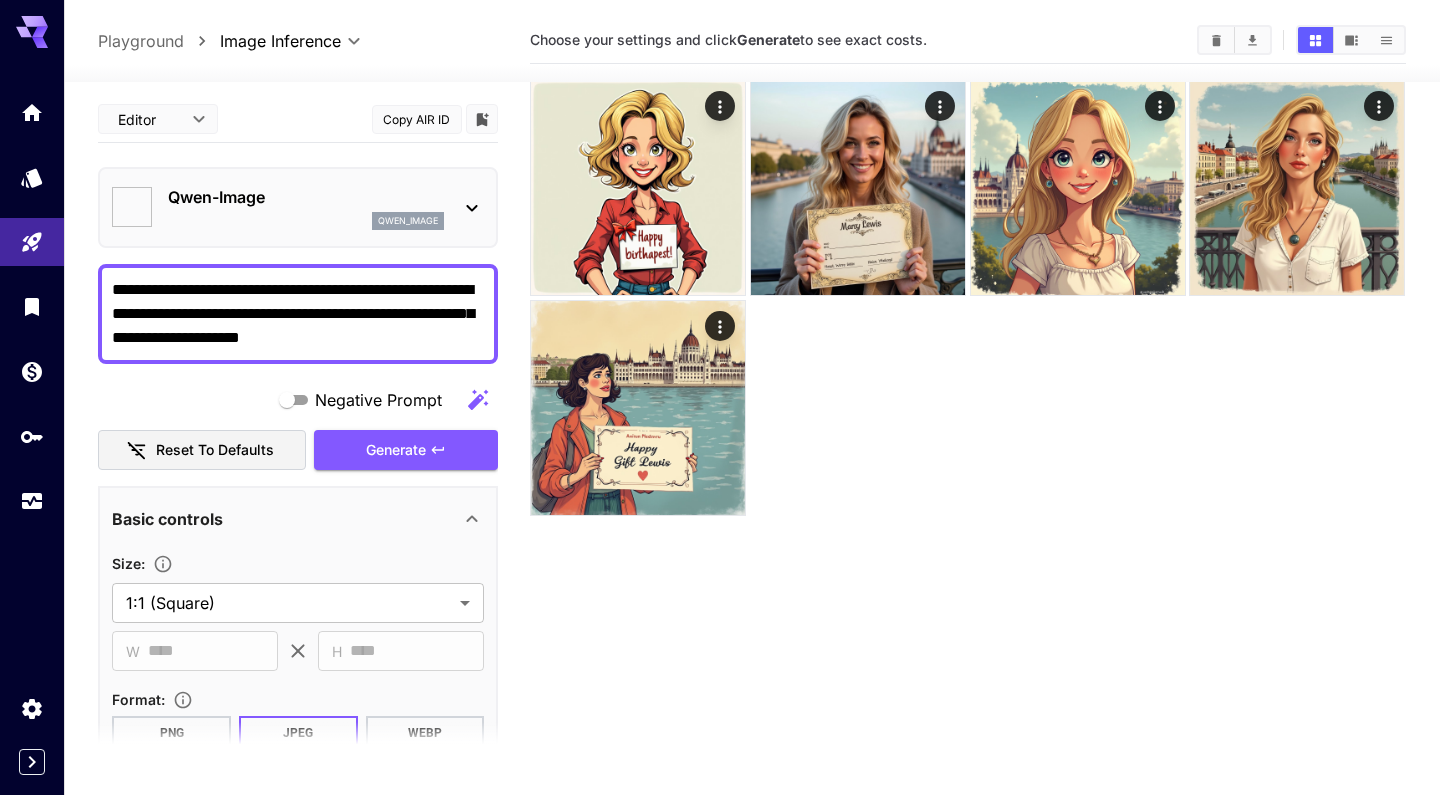 type on "**" 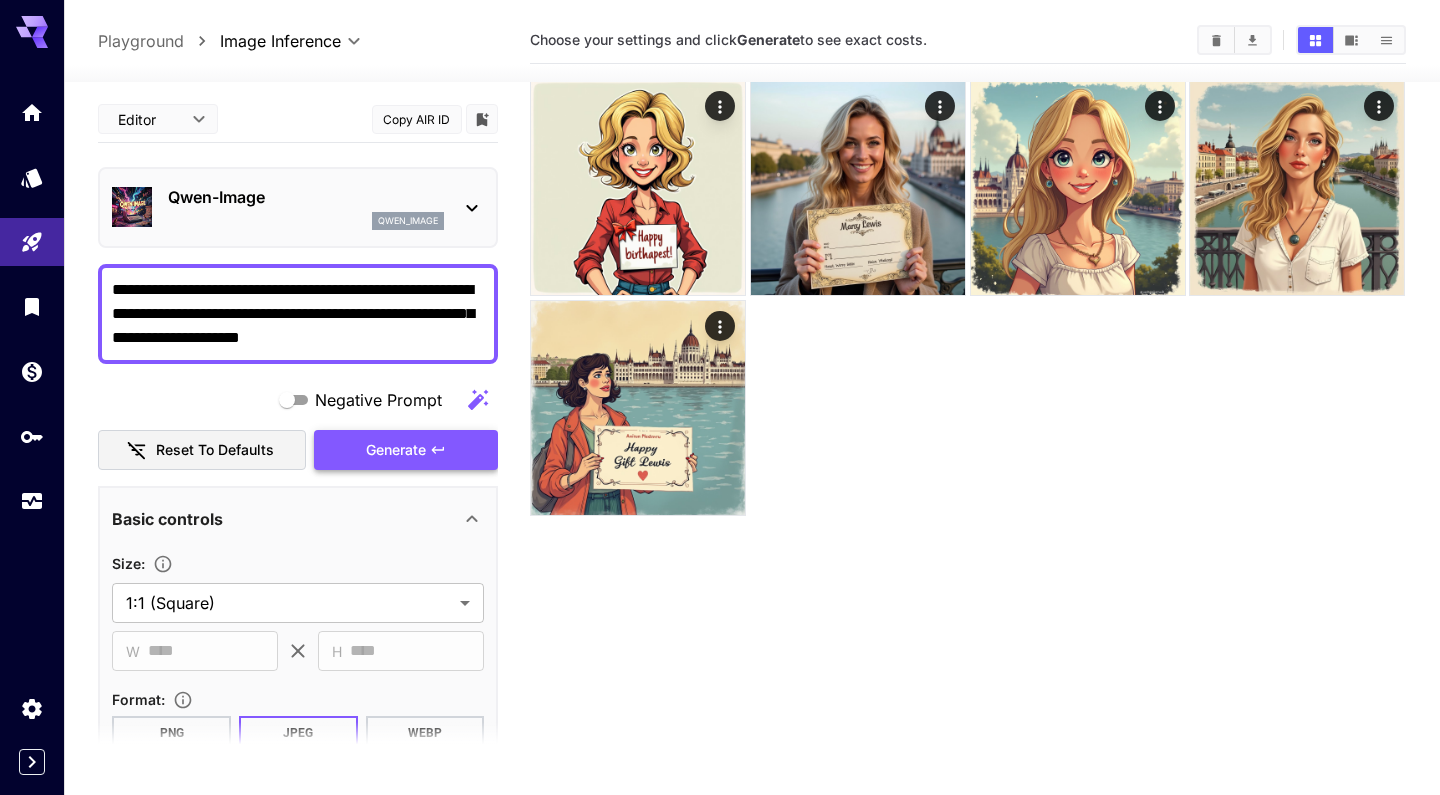 click on "Generate" at bounding box center [396, 450] 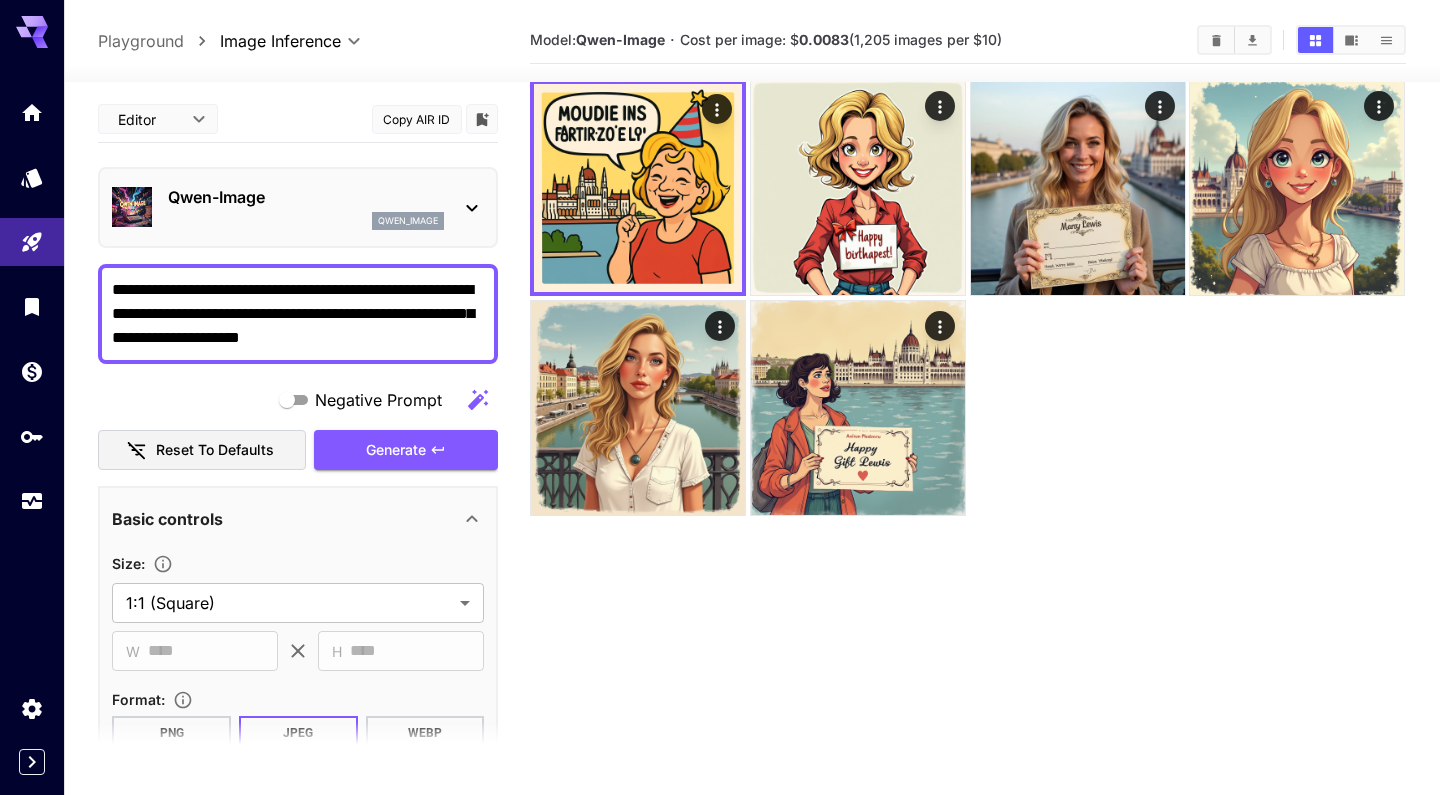 drag, startPoint x: 201, startPoint y: 315, endPoint x: 104, endPoint y: 309, distance: 97.18539 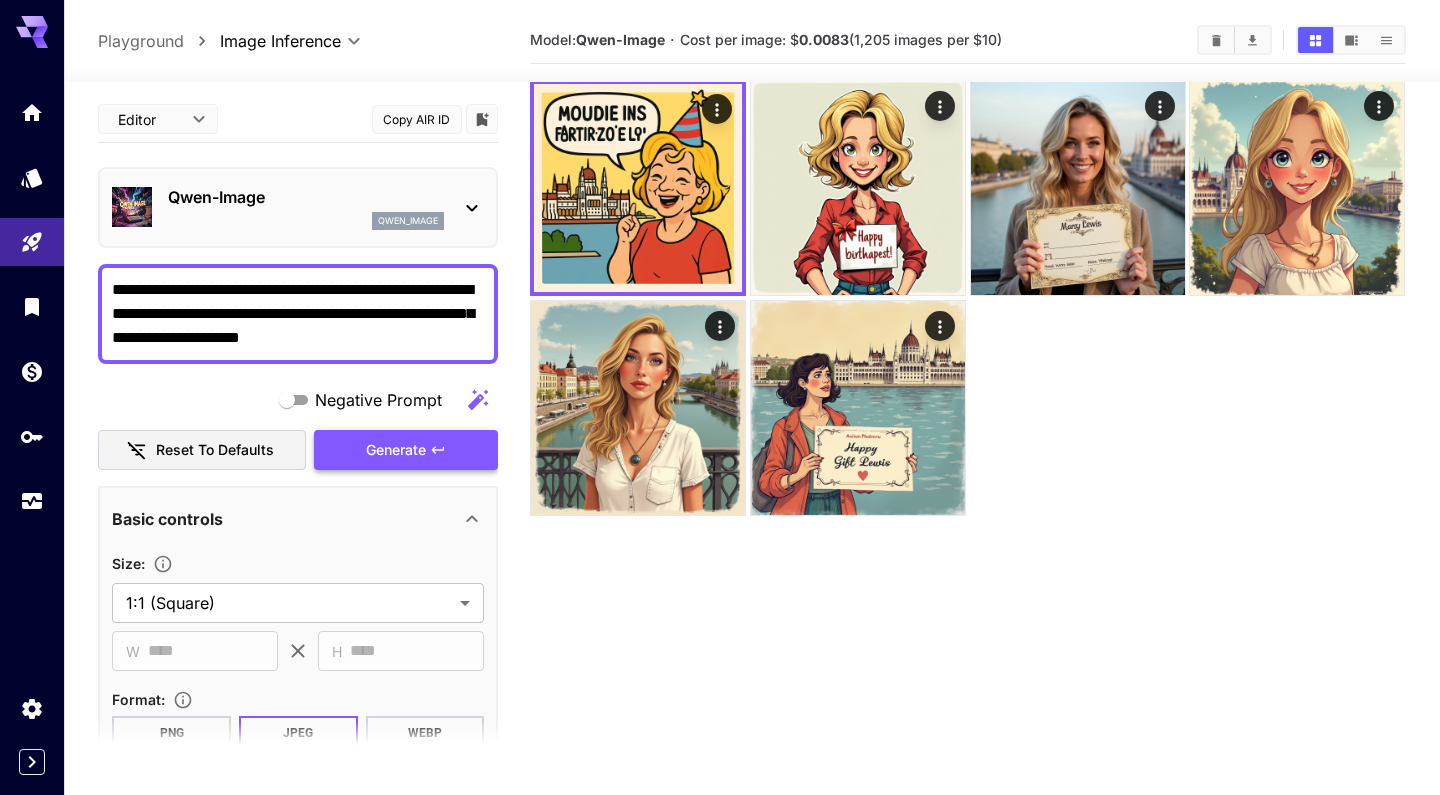 click on "Generate" at bounding box center [406, 450] 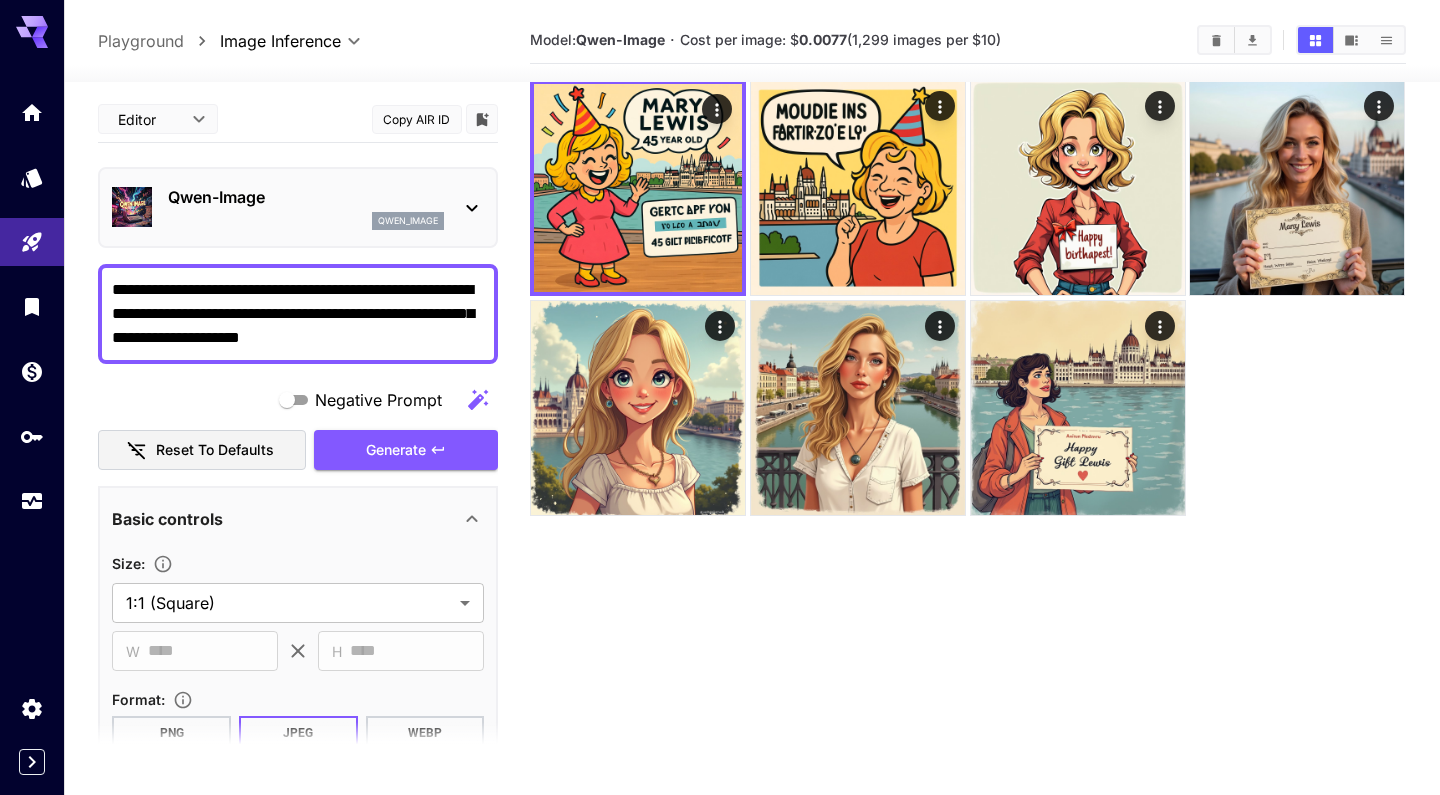 click on "**********" at bounding box center (298, 314) 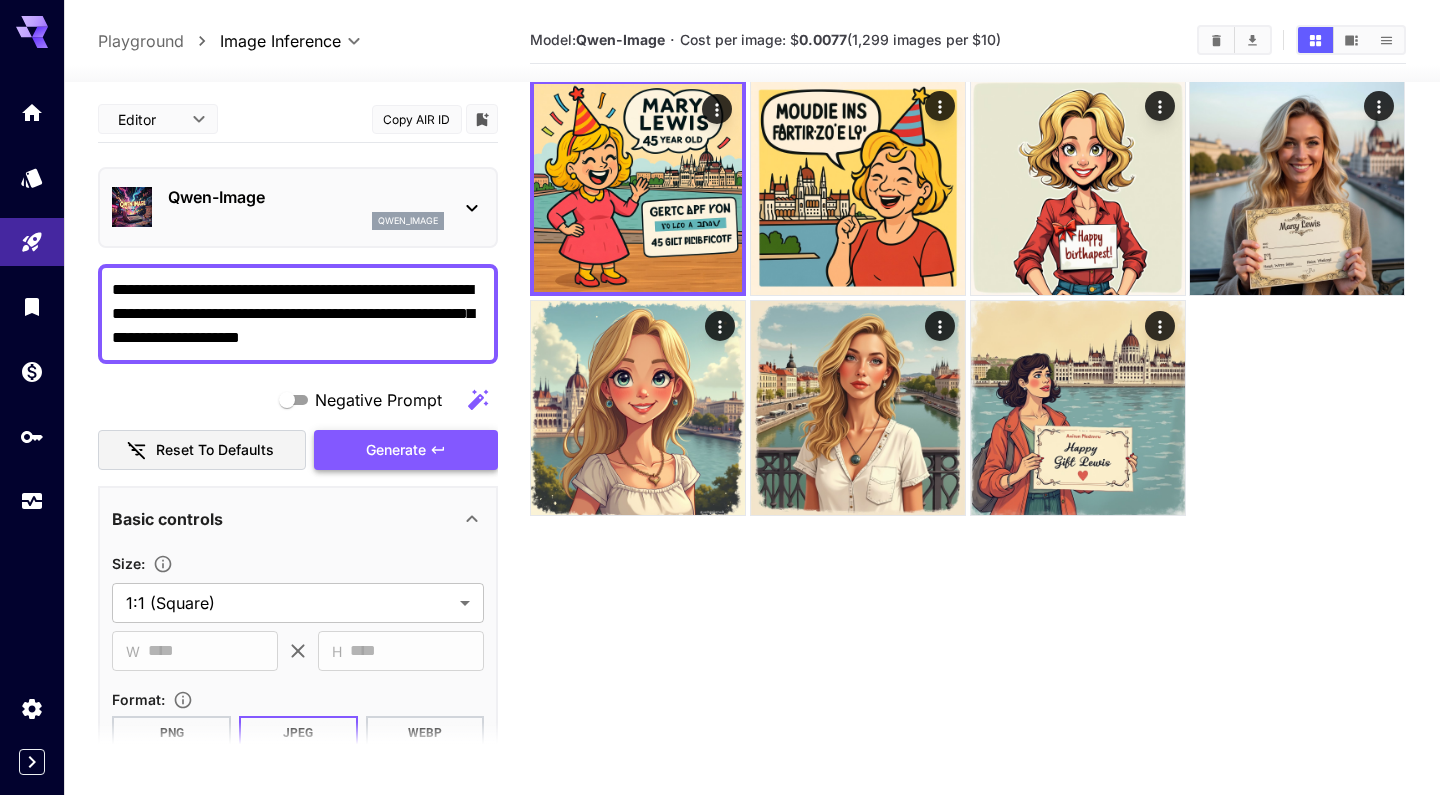 click on "Generate" at bounding box center (406, 450) 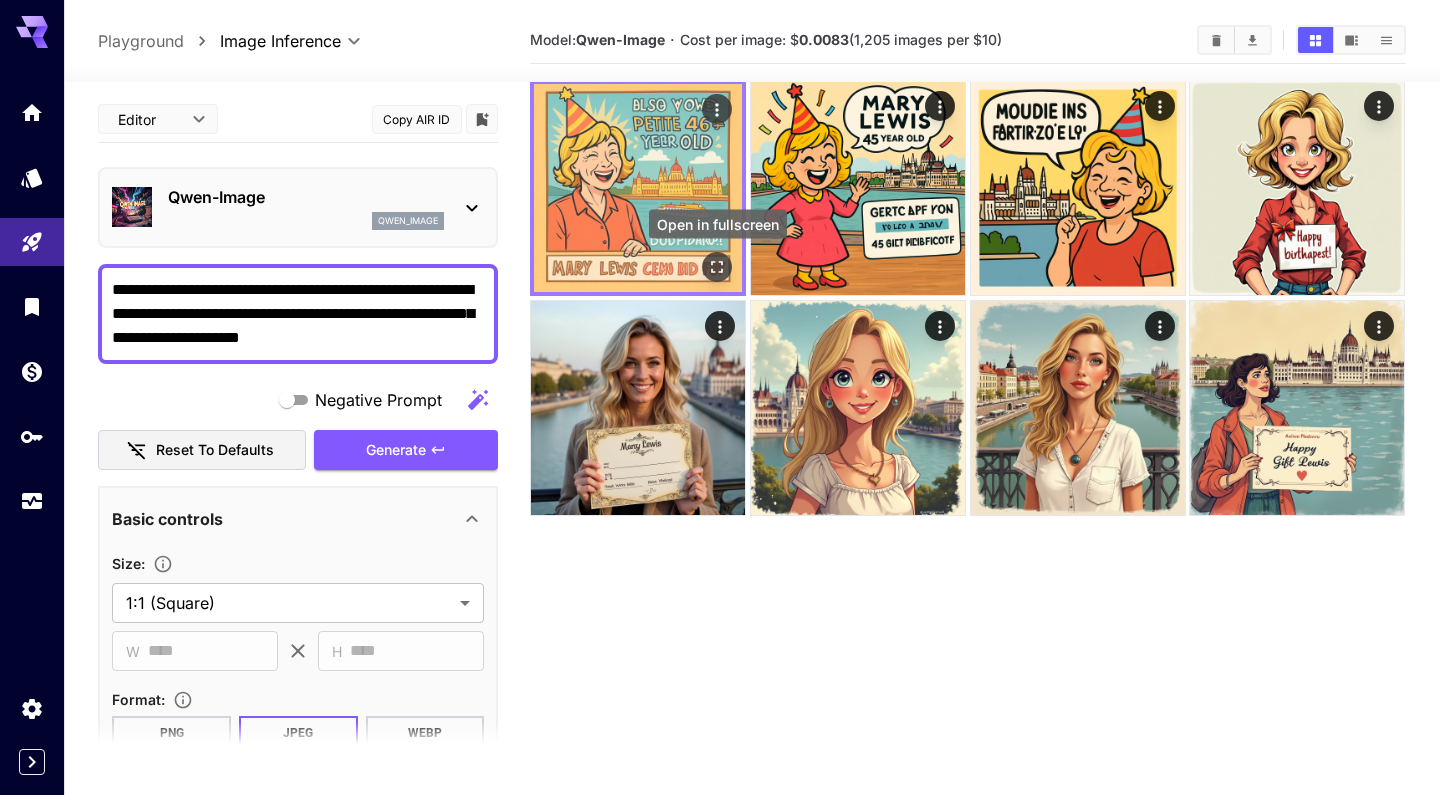 click 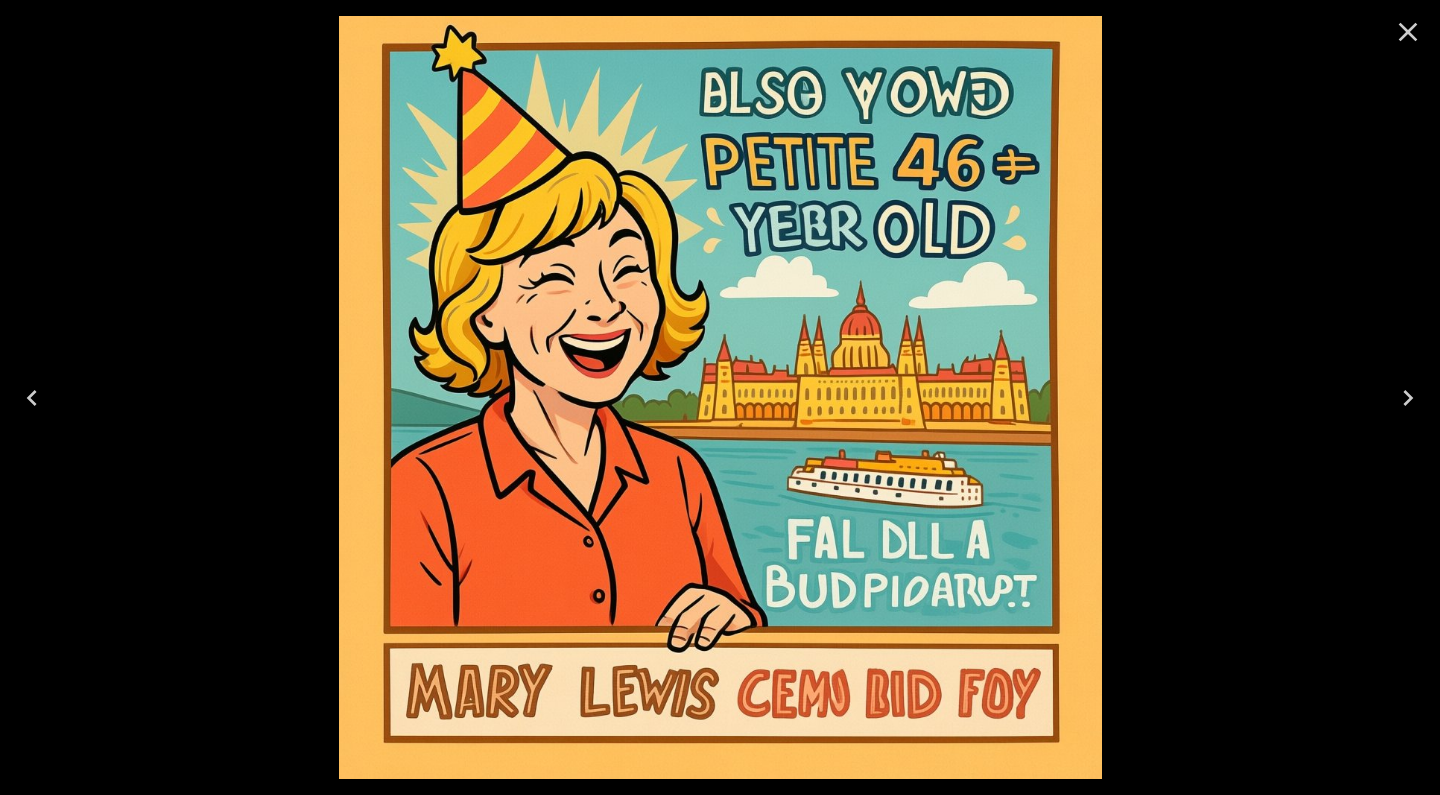 click 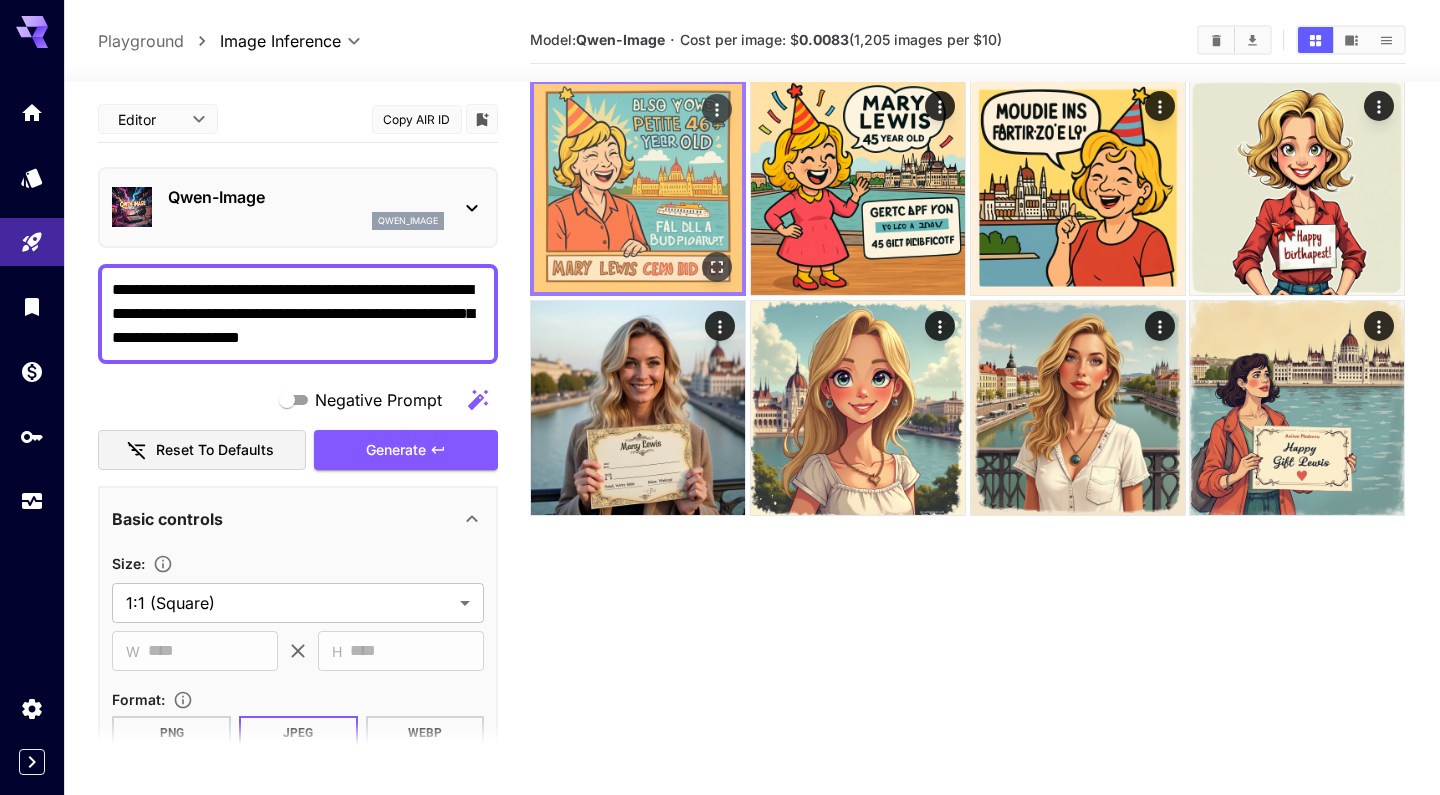 click at bounding box center (638, 188) 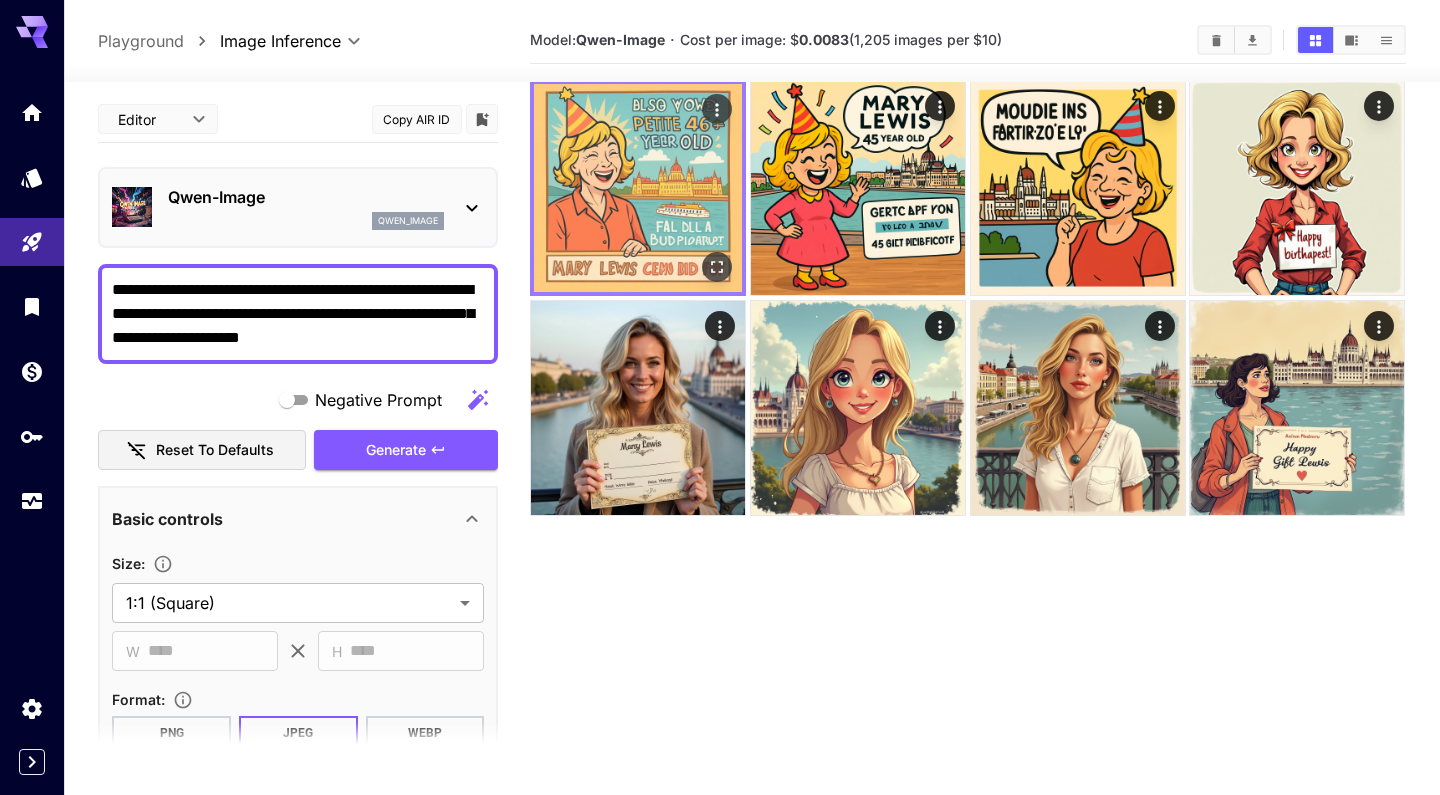 click at bounding box center [638, 188] 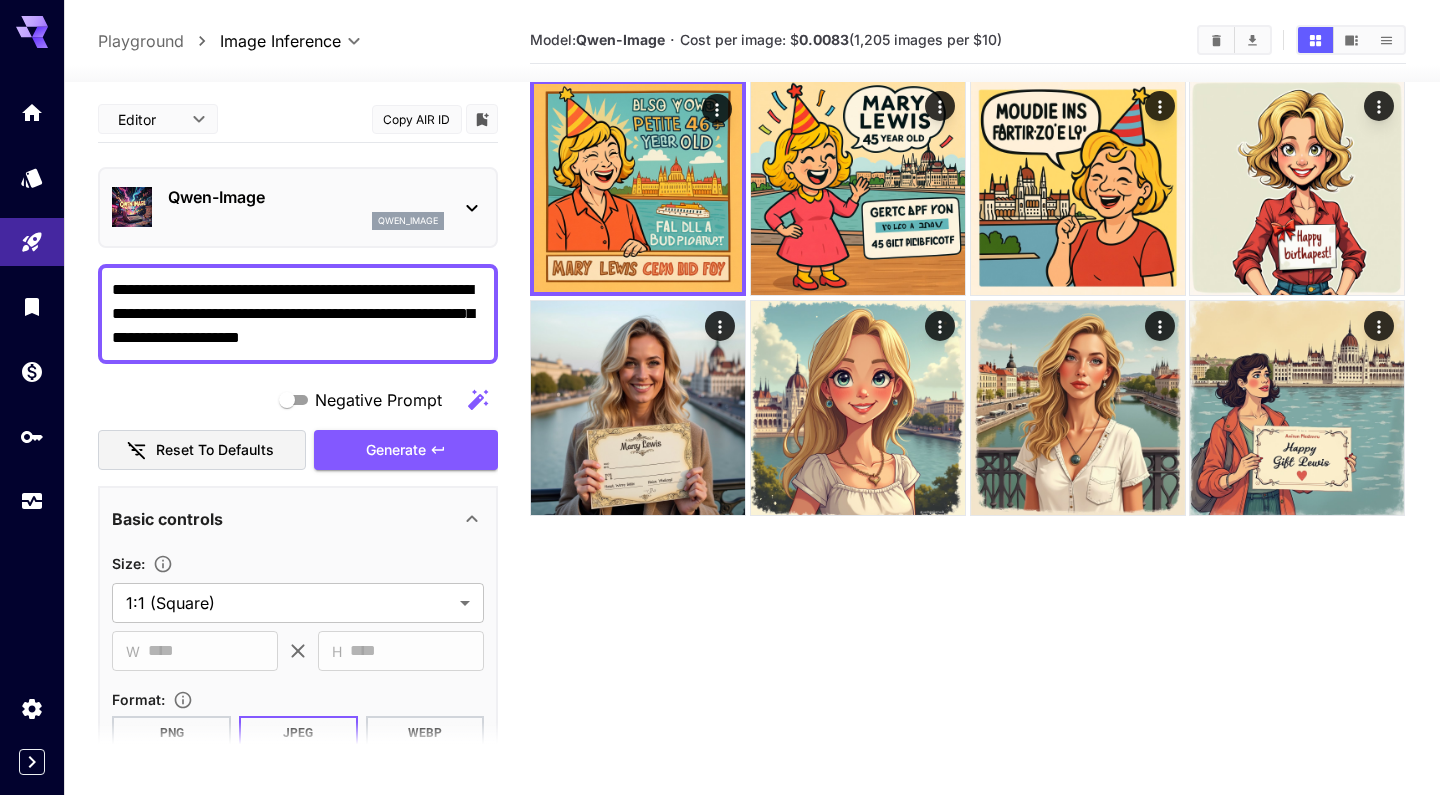 scroll, scrollTop: 0, scrollLeft: 0, axis: both 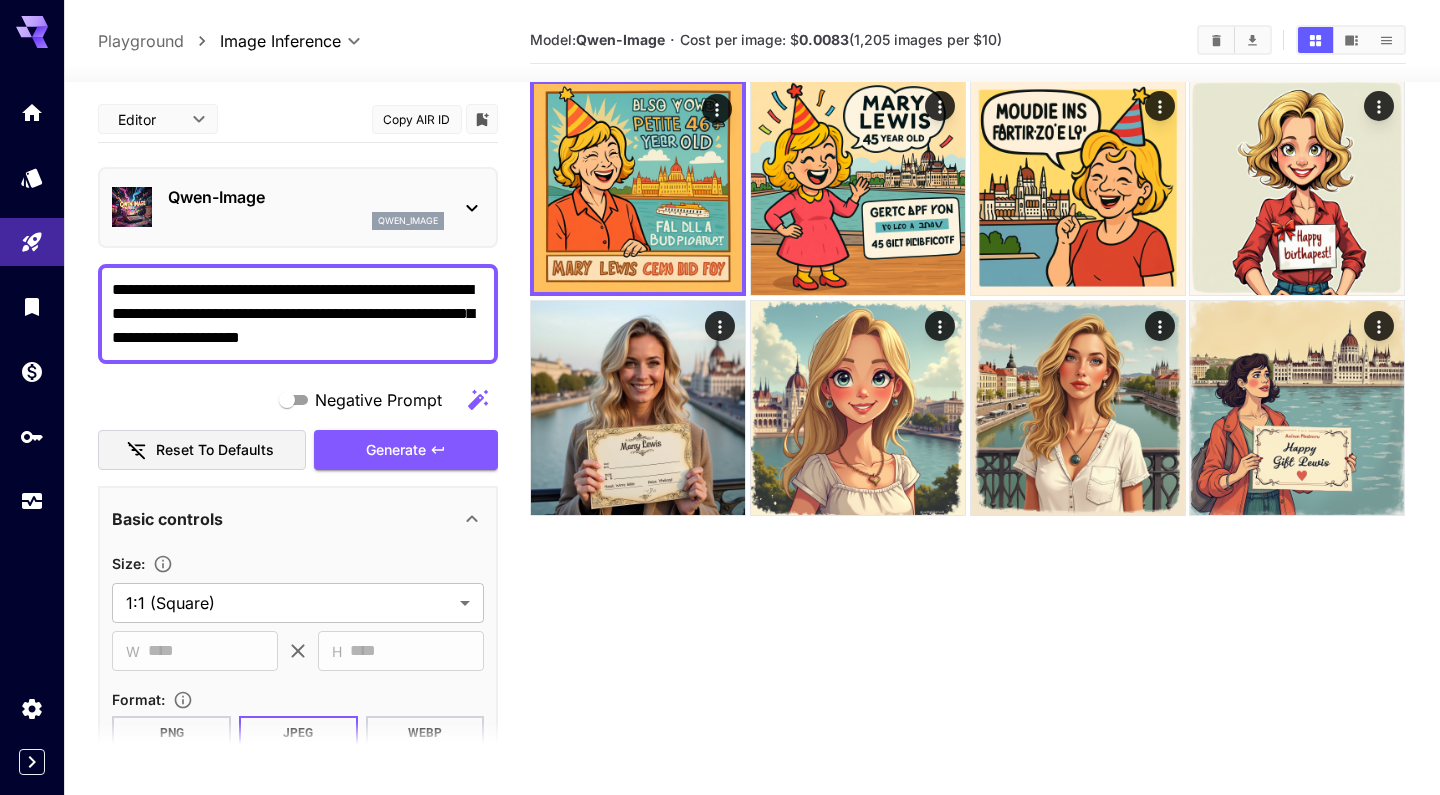 drag, startPoint x: 255, startPoint y: 316, endPoint x: 93, endPoint y: 267, distance: 169.24834 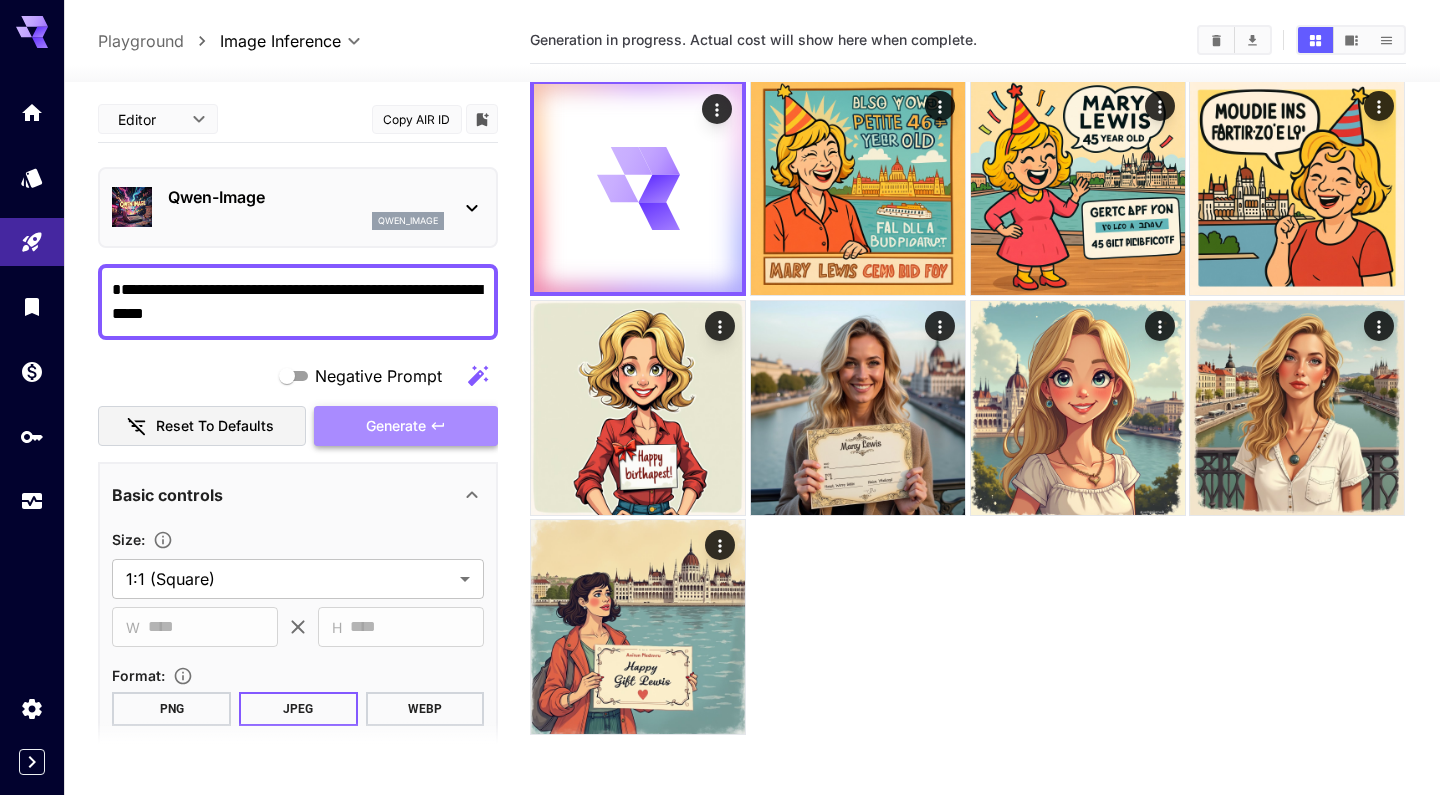 click on "Generate" at bounding box center [406, 426] 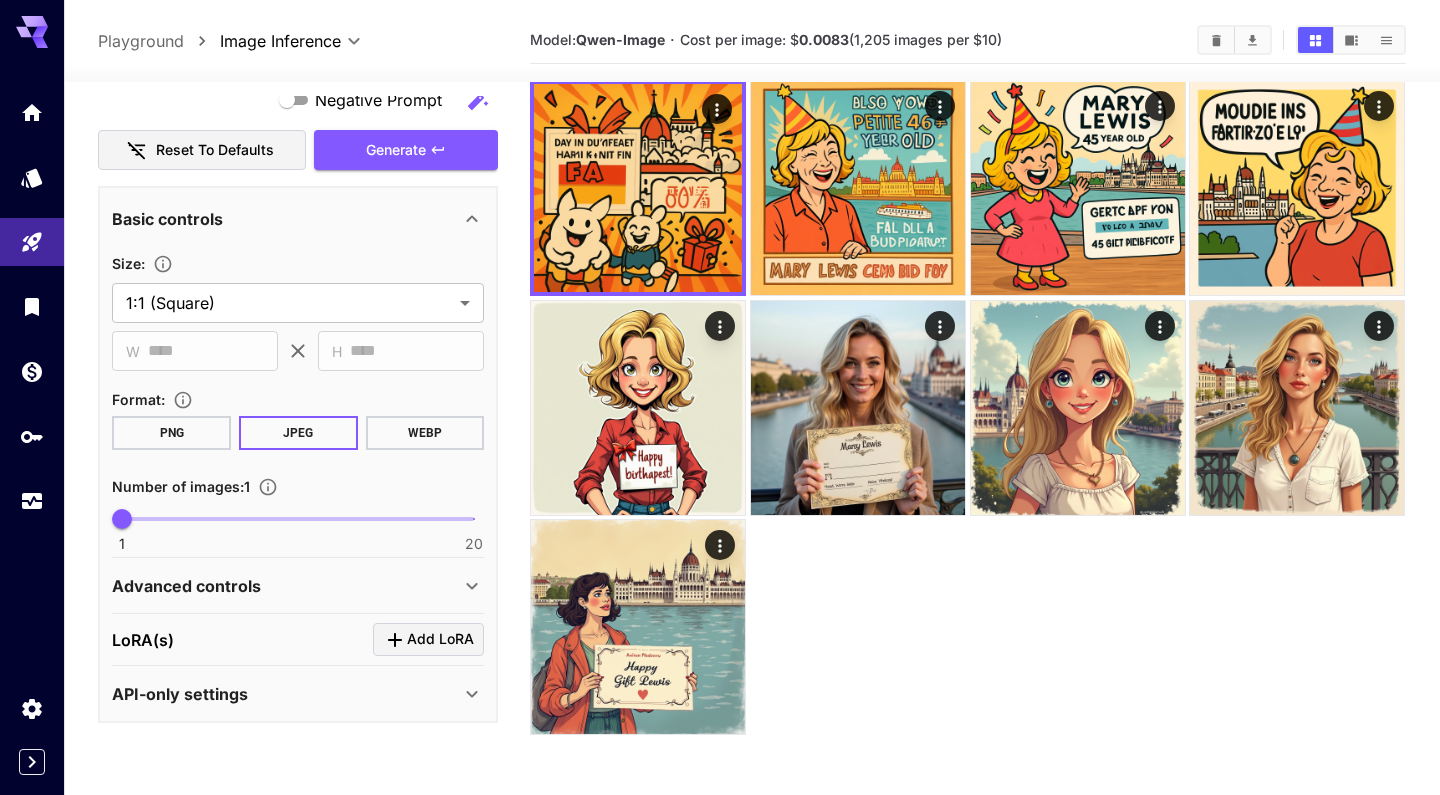 scroll, scrollTop: 275, scrollLeft: 0, axis: vertical 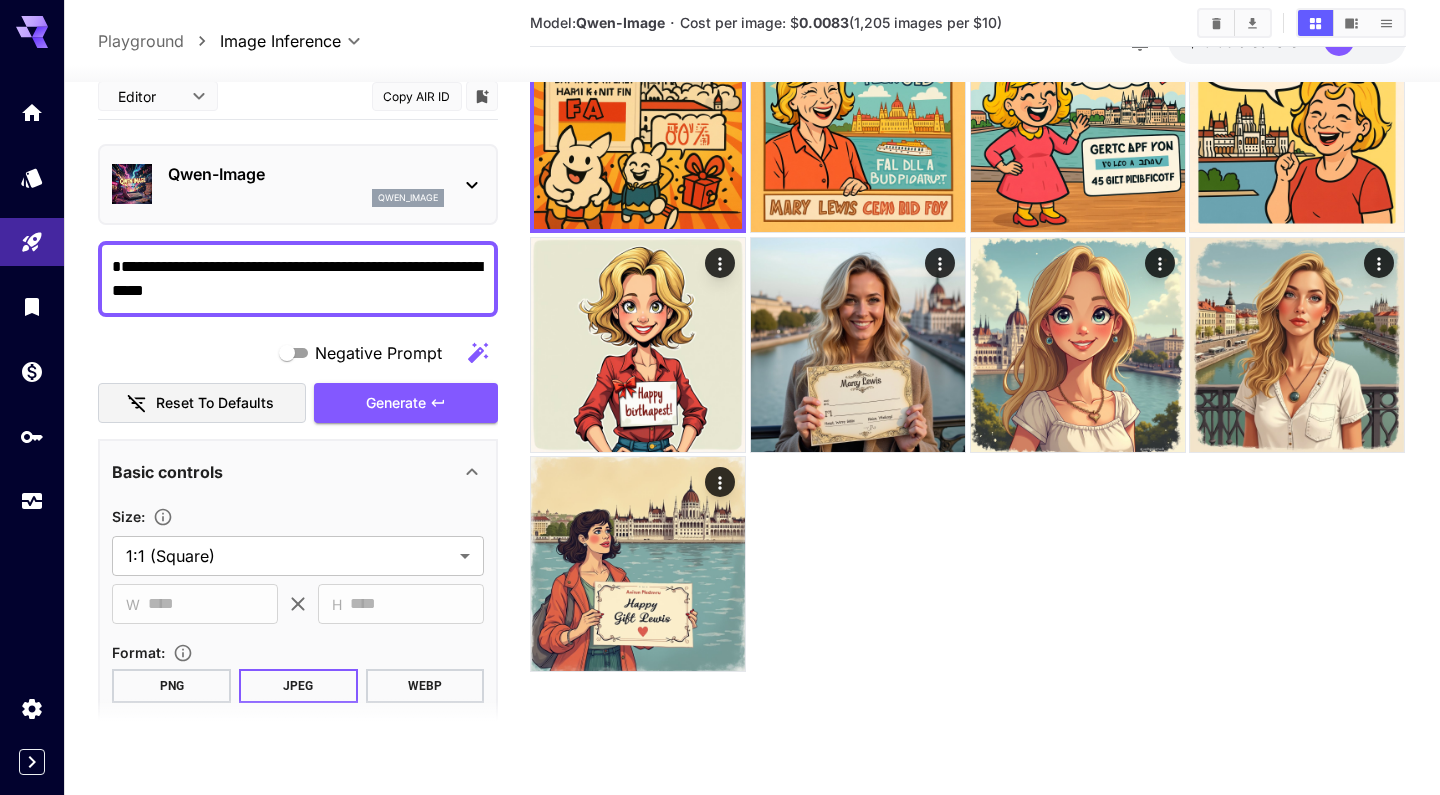 click on "Qwen-Image qwen_image" at bounding box center (298, 184) 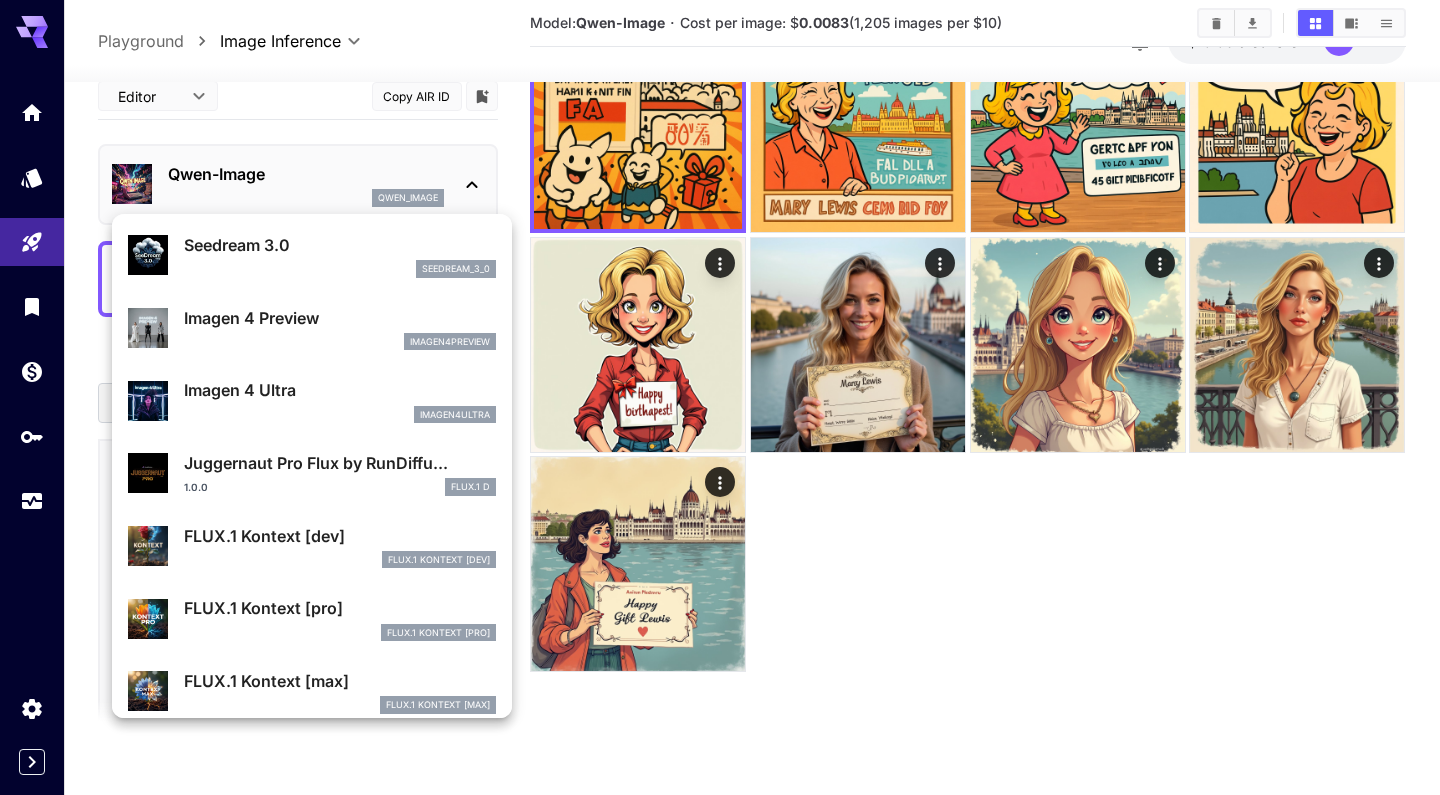 scroll, scrollTop: 603, scrollLeft: 0, axis: vertical 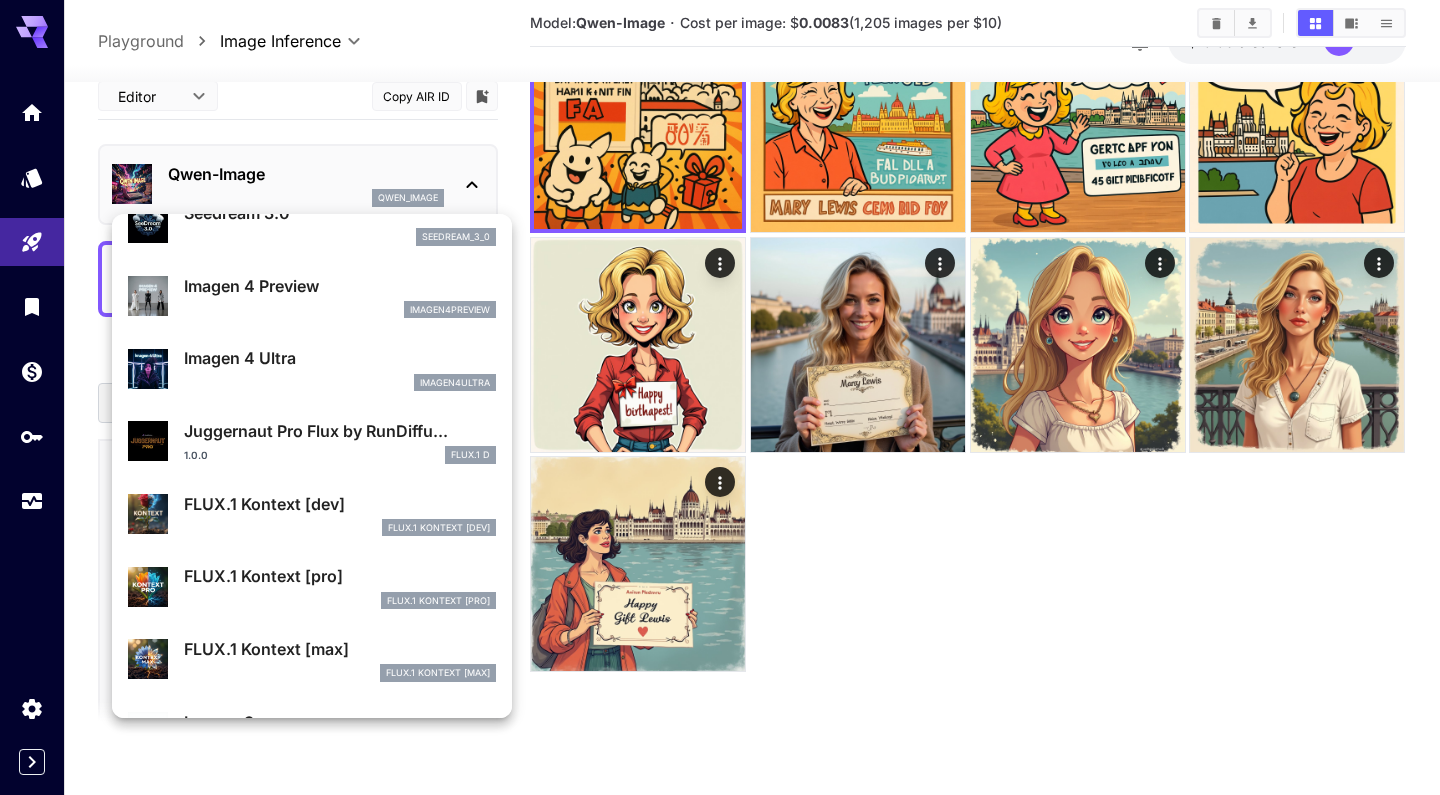click on "Imagen 4 Ultra" at bounding box center [340, 358] 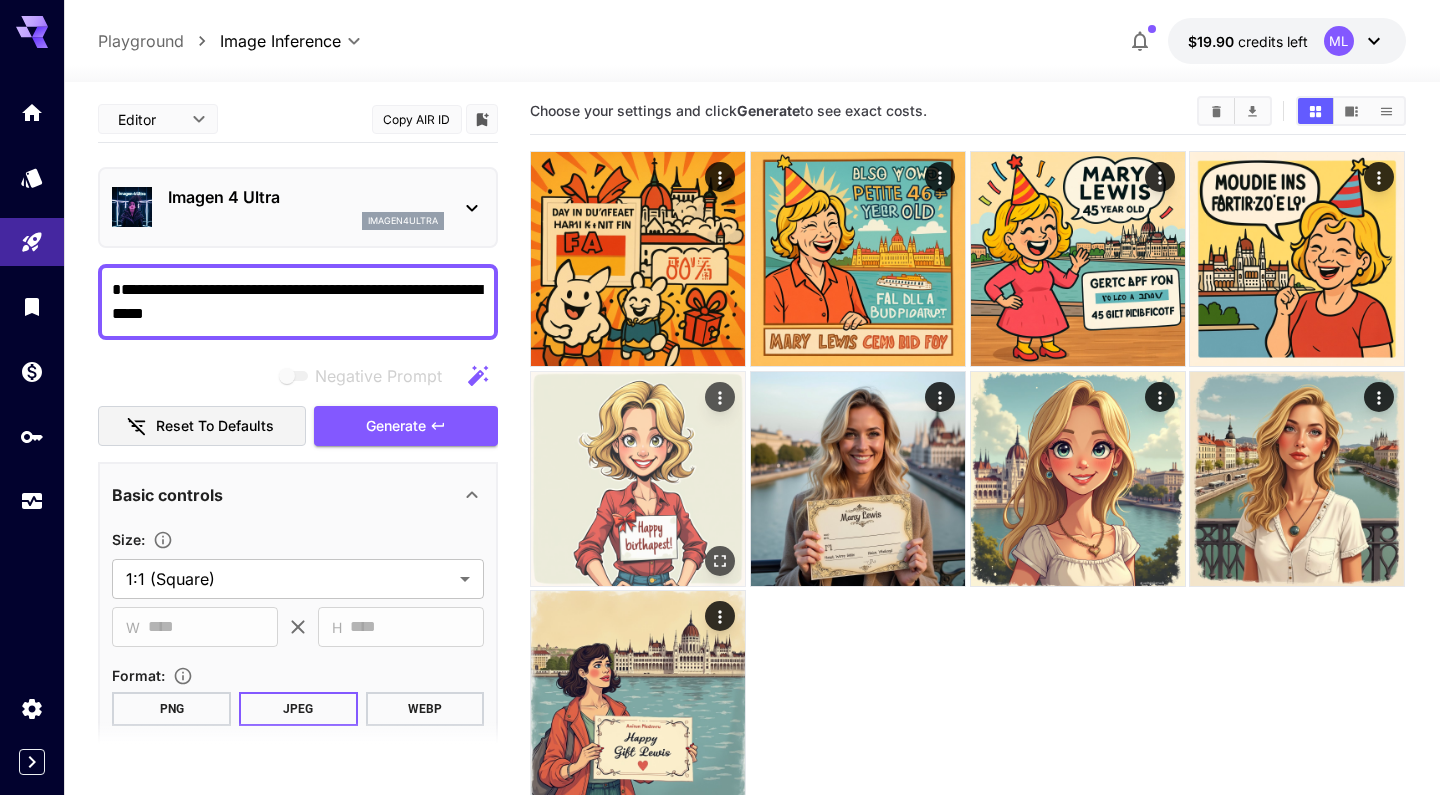 scroll, scrollTop: 0, scrollLeft: 0, axis: both 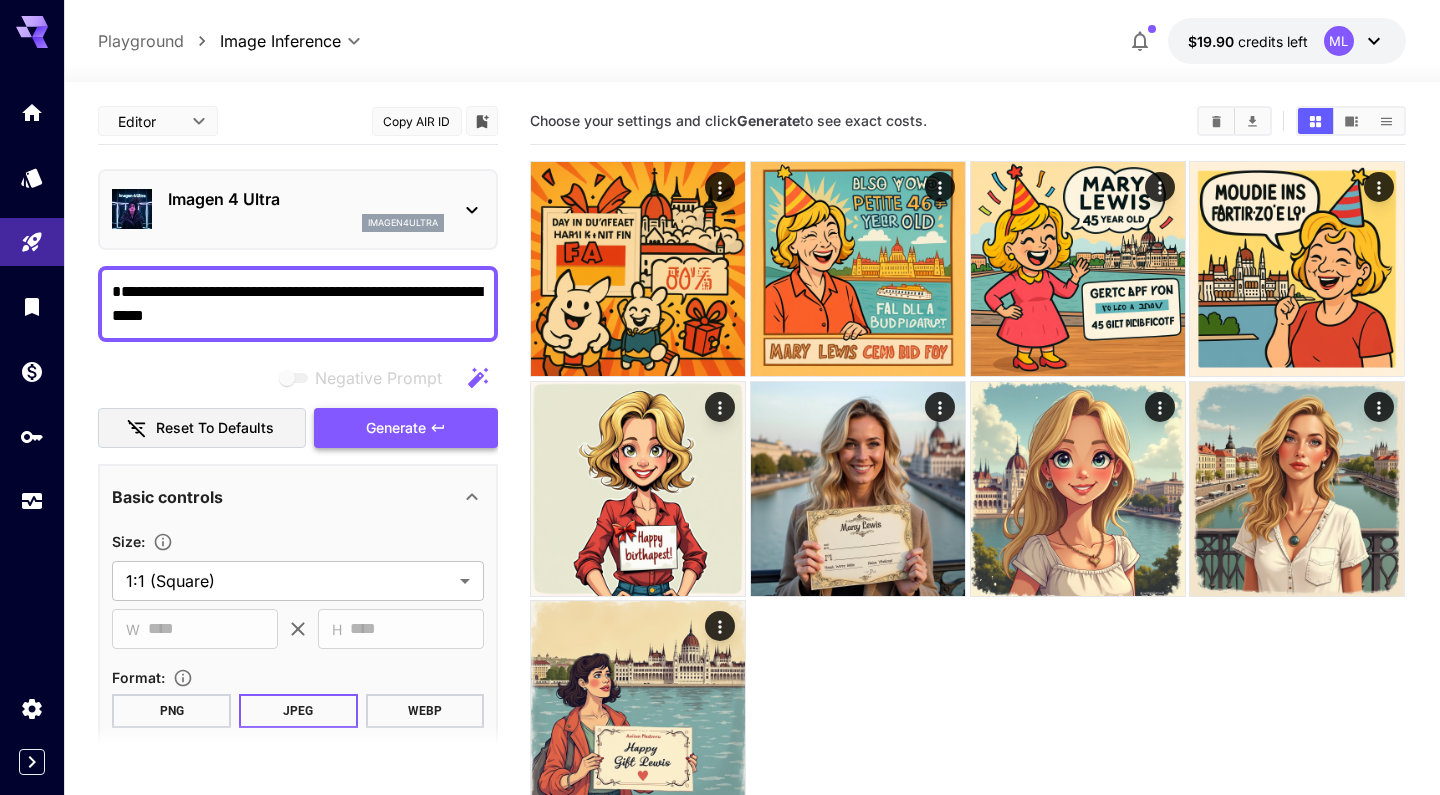 click on "Generate" at bounding box center [396, 428] 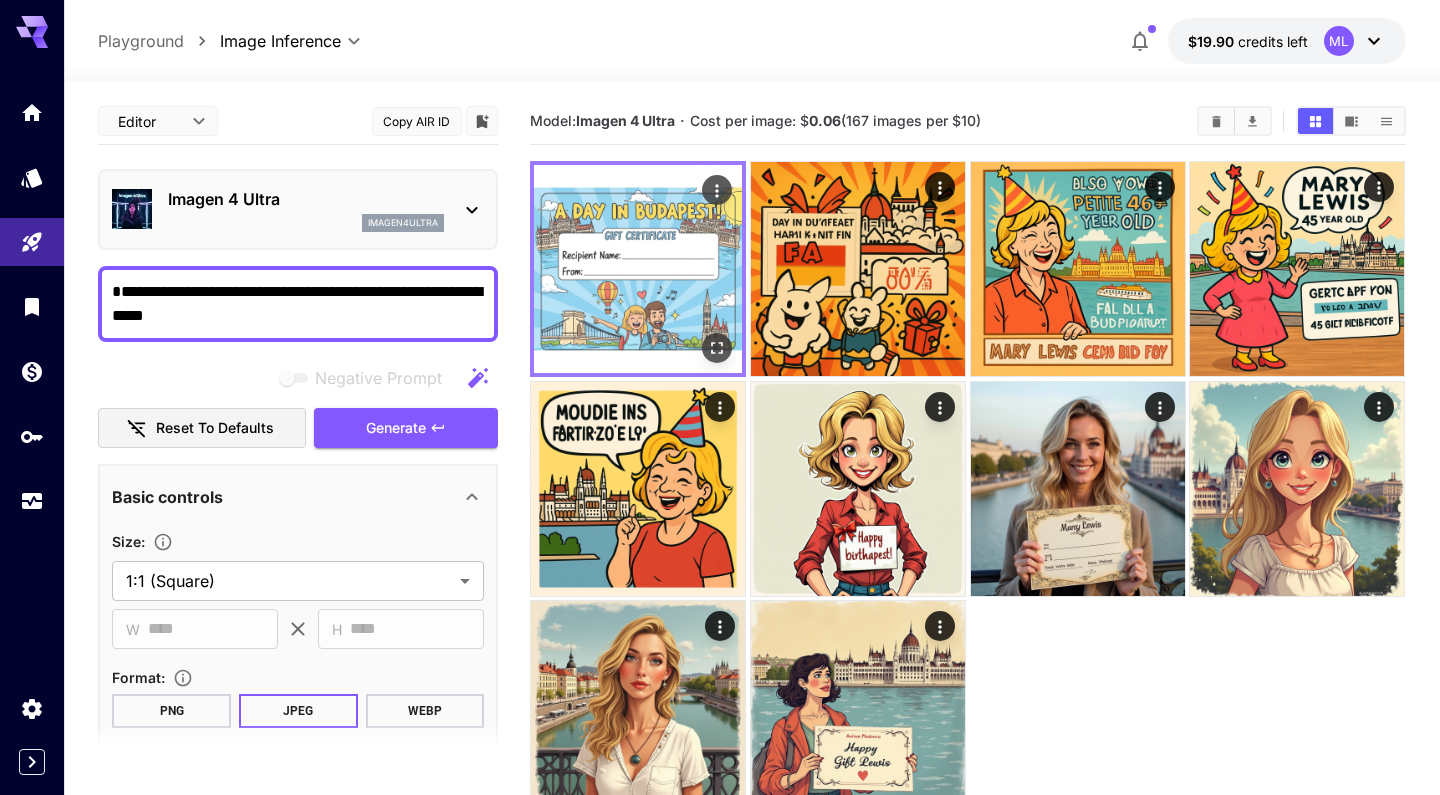 click at bounding box center (638, 269) 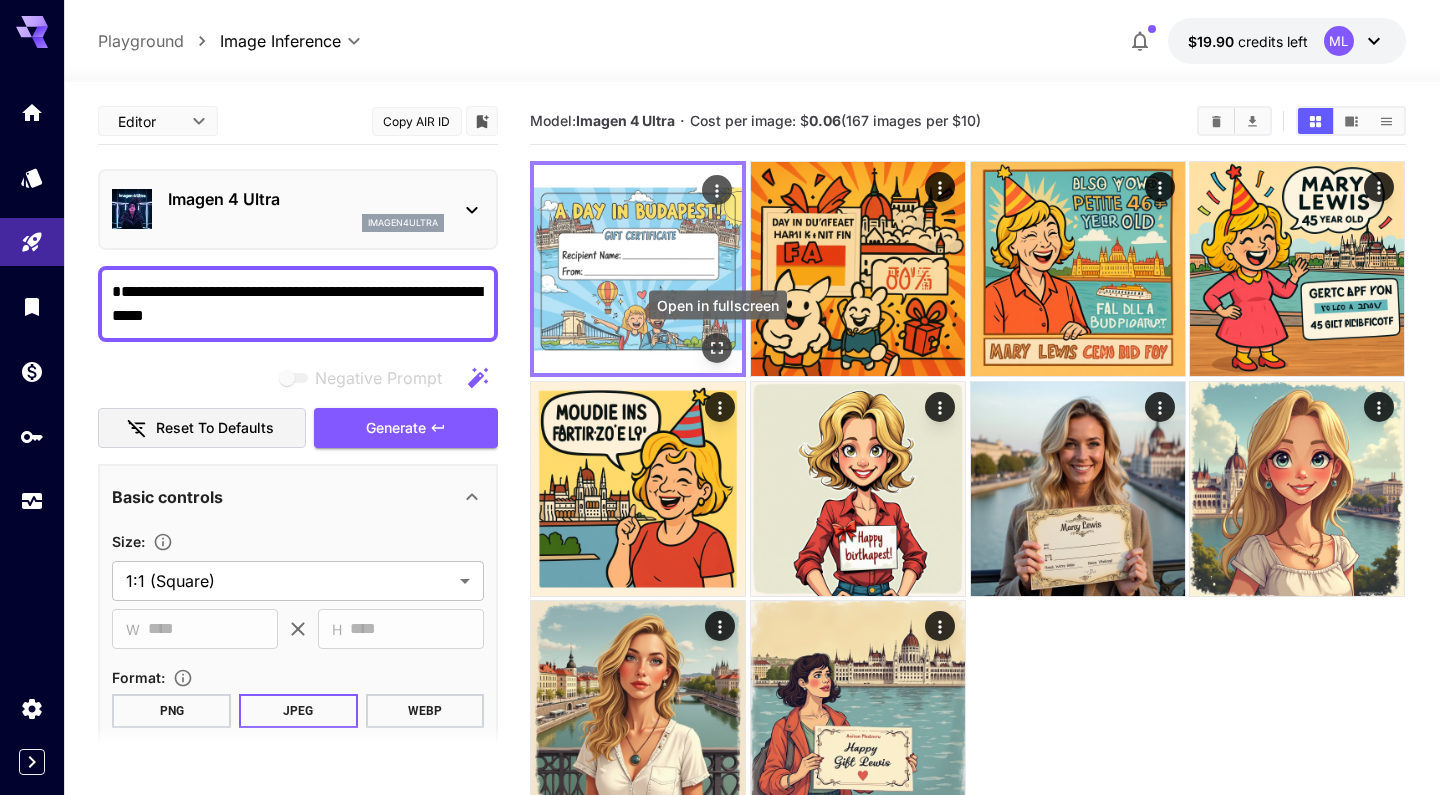 click 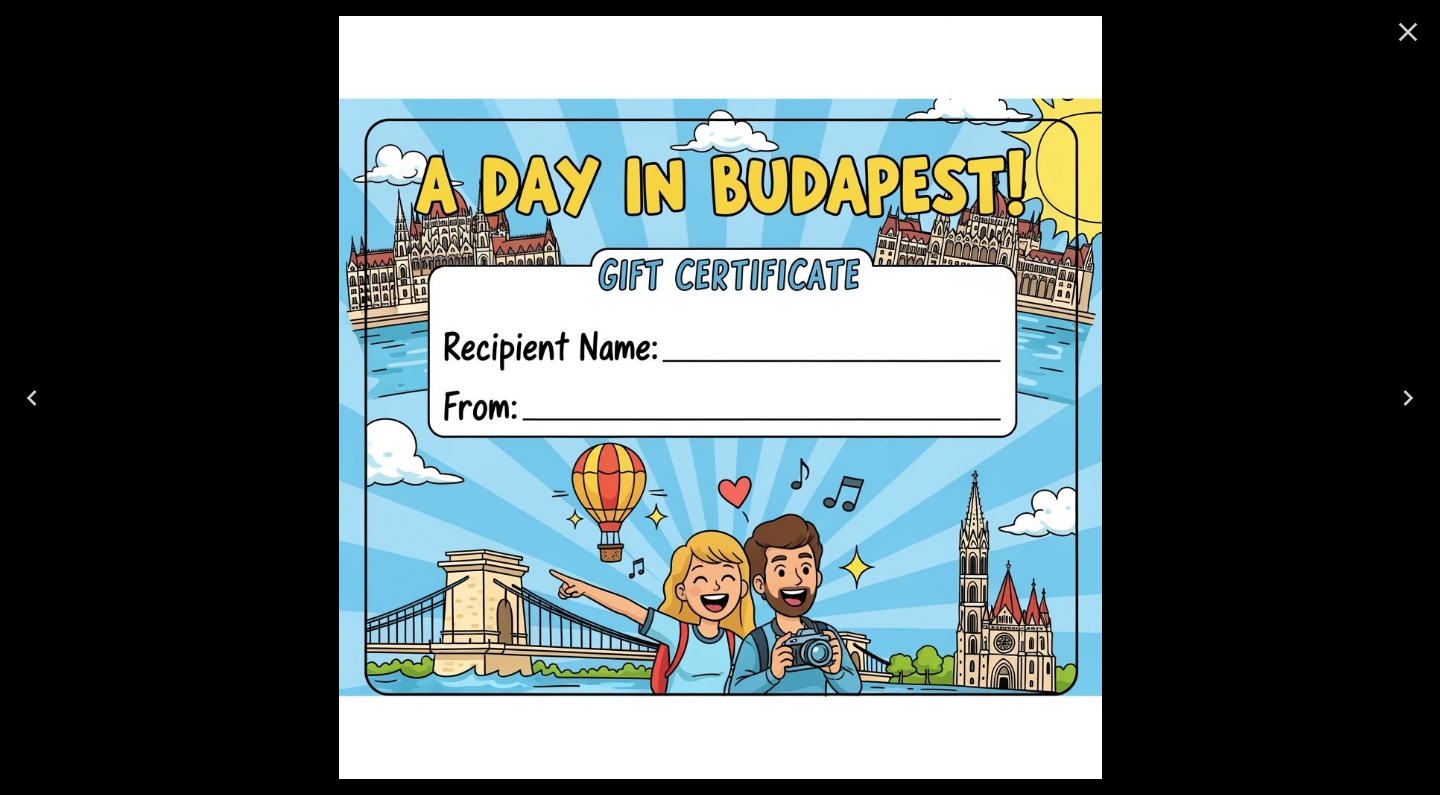 click 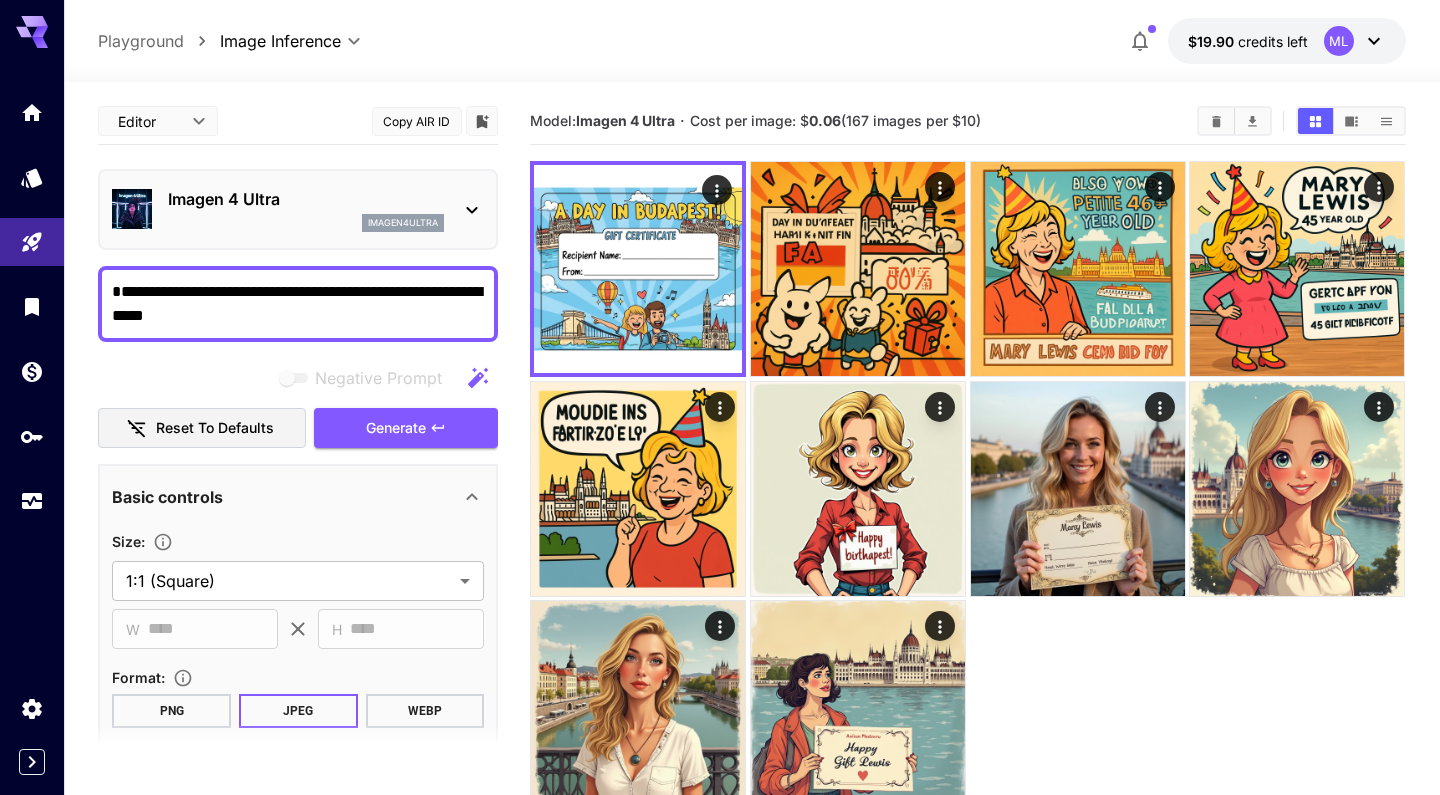 click on "**********" at bounding box center [298, 304] 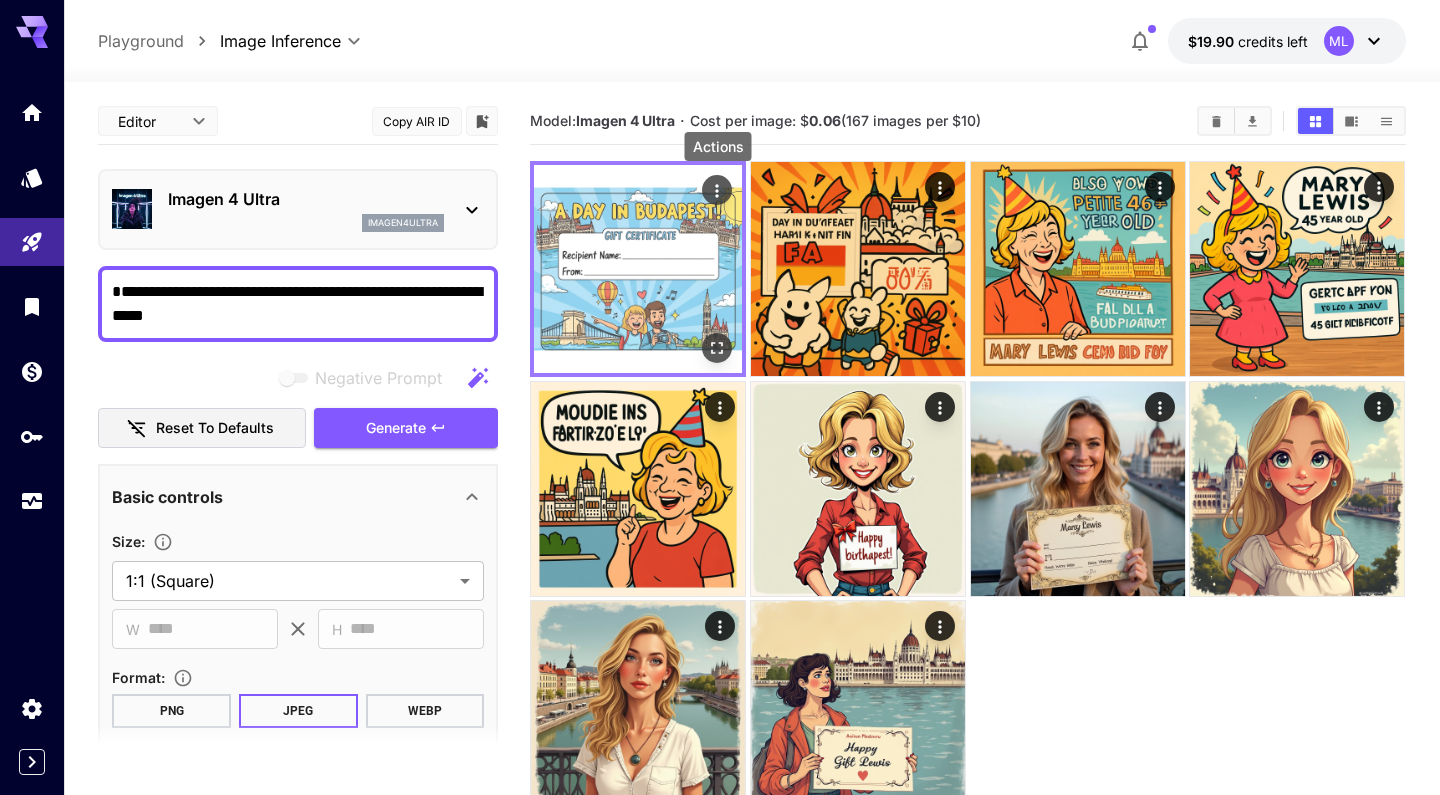 click 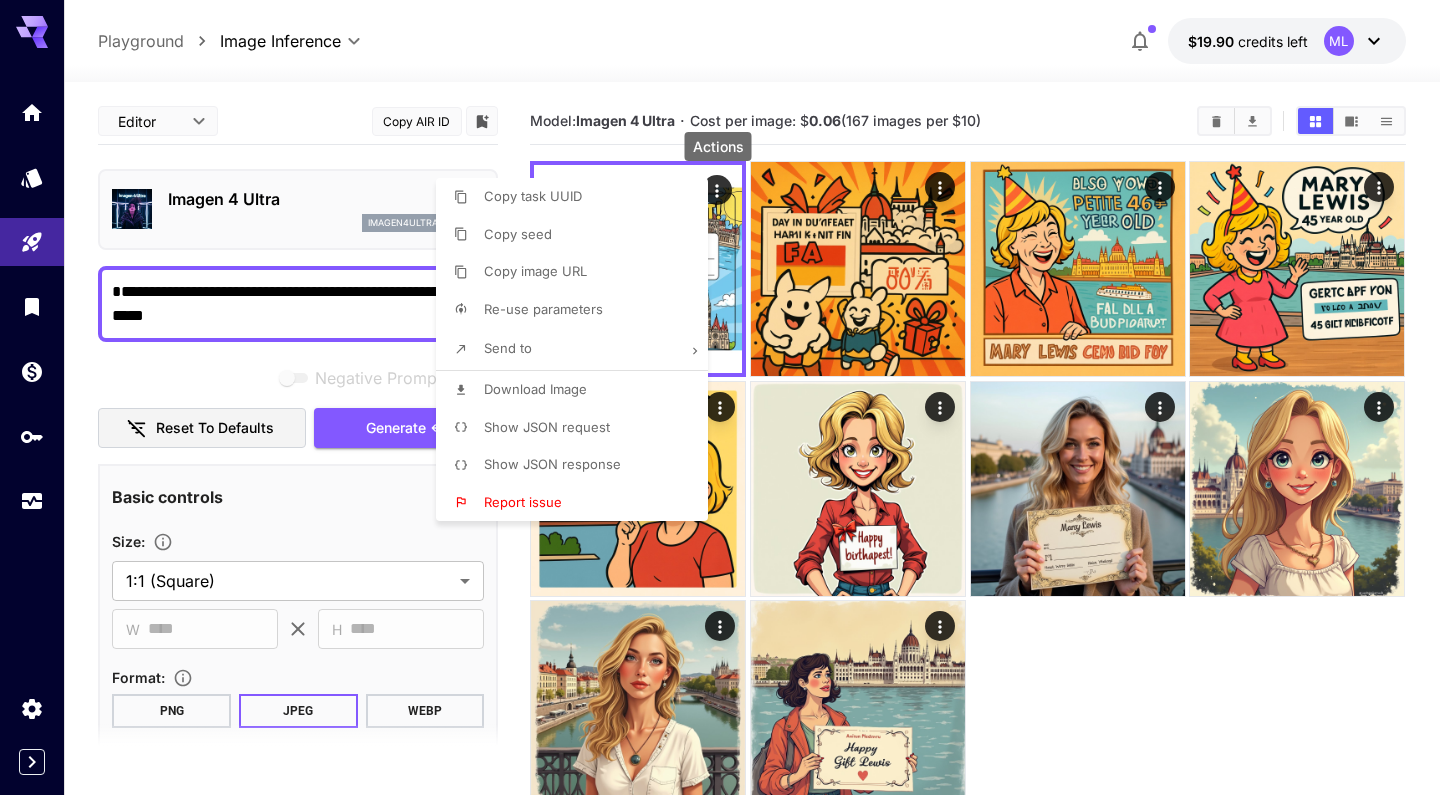 click at bounding box center (720, 397) 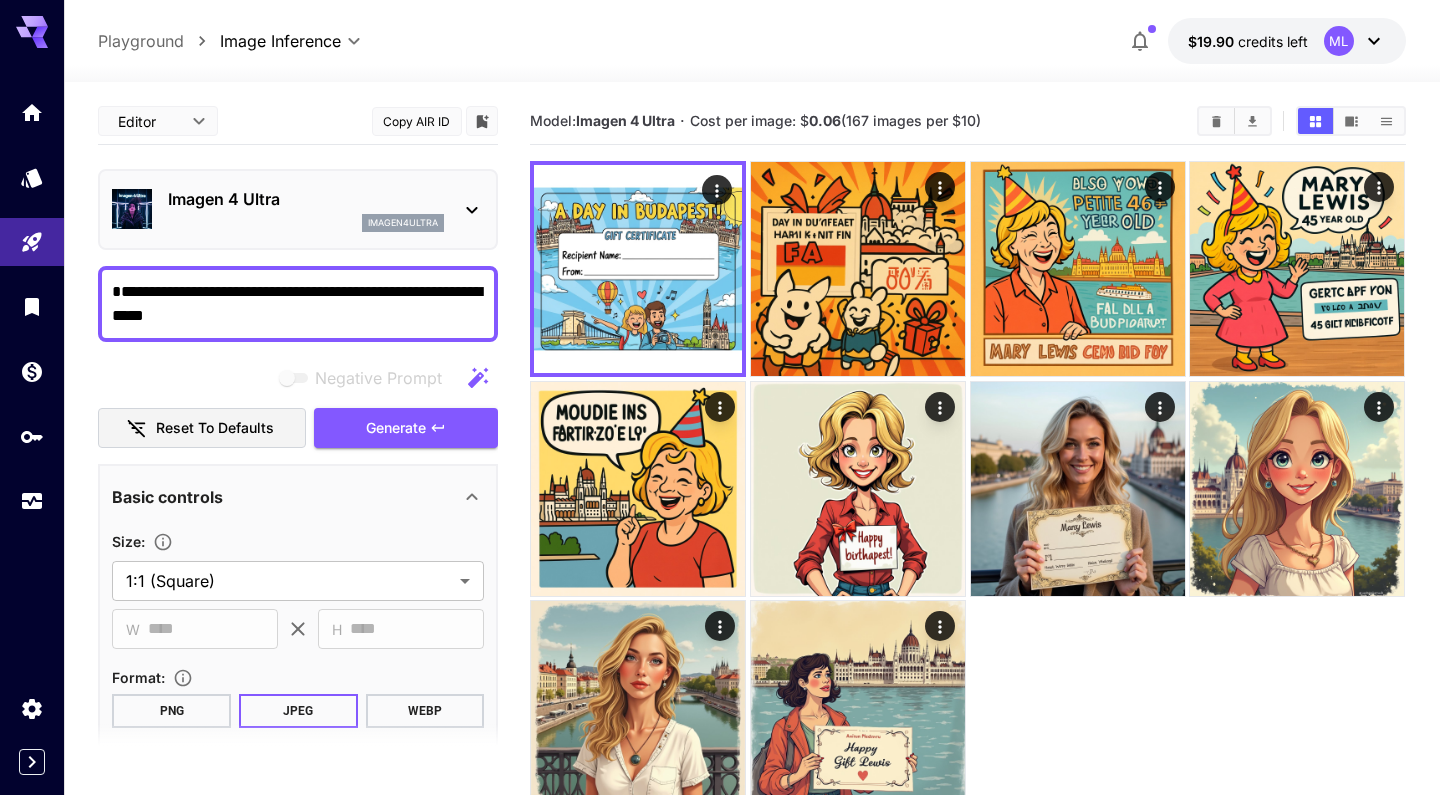 click on "**********" at bounding box center [298, 304] 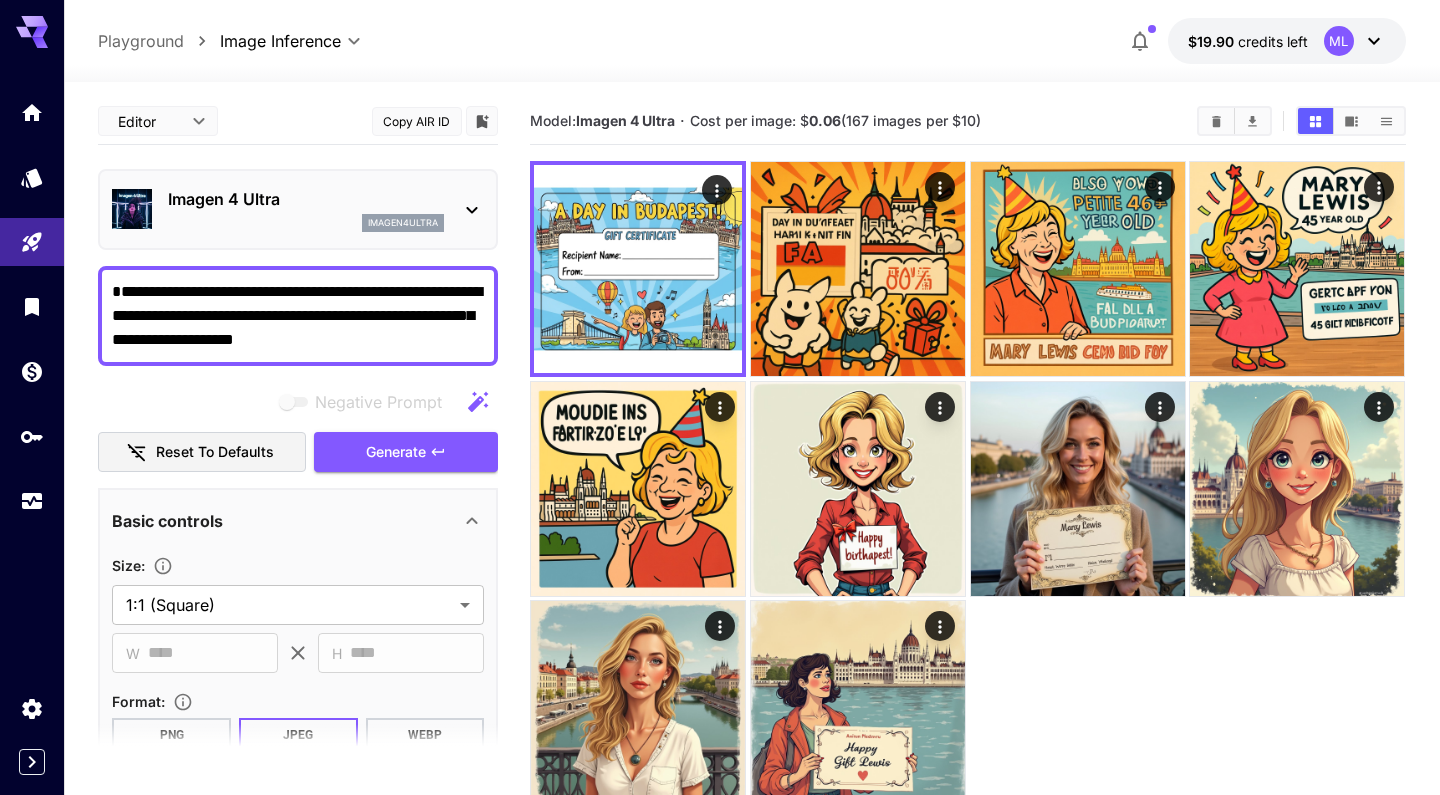 click on "**********" at bounding box center (298, 316) 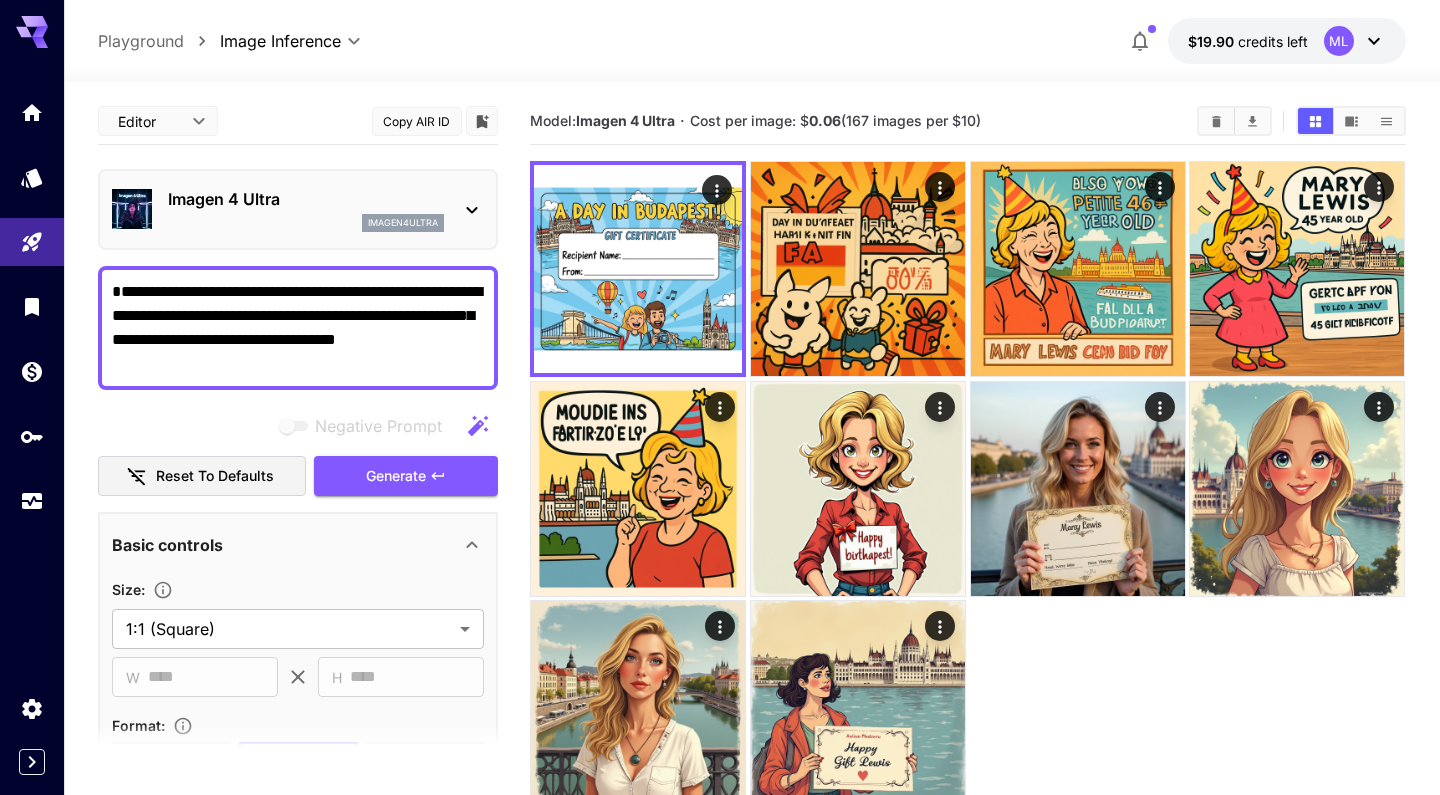 click on "**********" at bounding box center (298, 328) 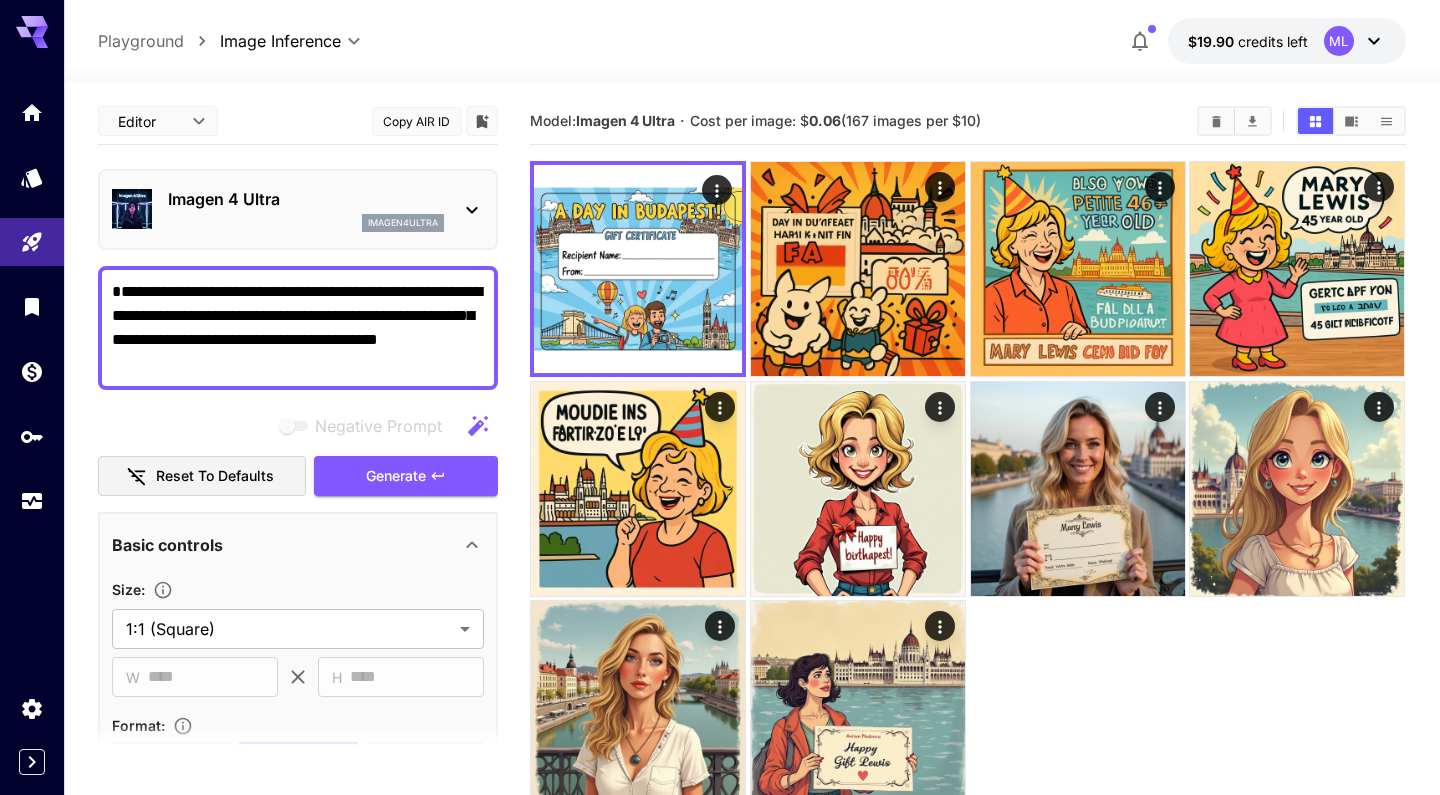 click on "**********" at bounding box center [298, 328] 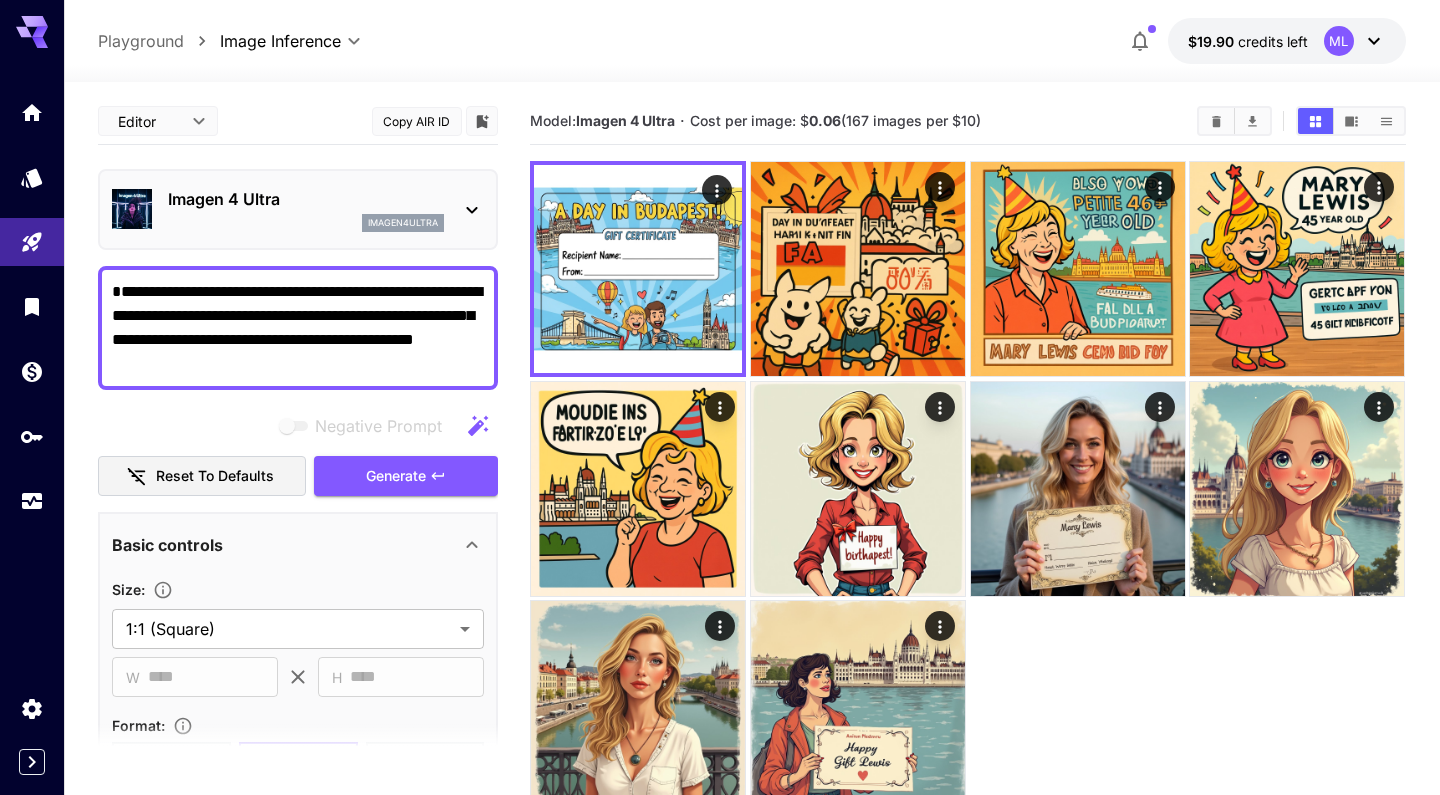 click on "**********" at bounding box center [298, 328] 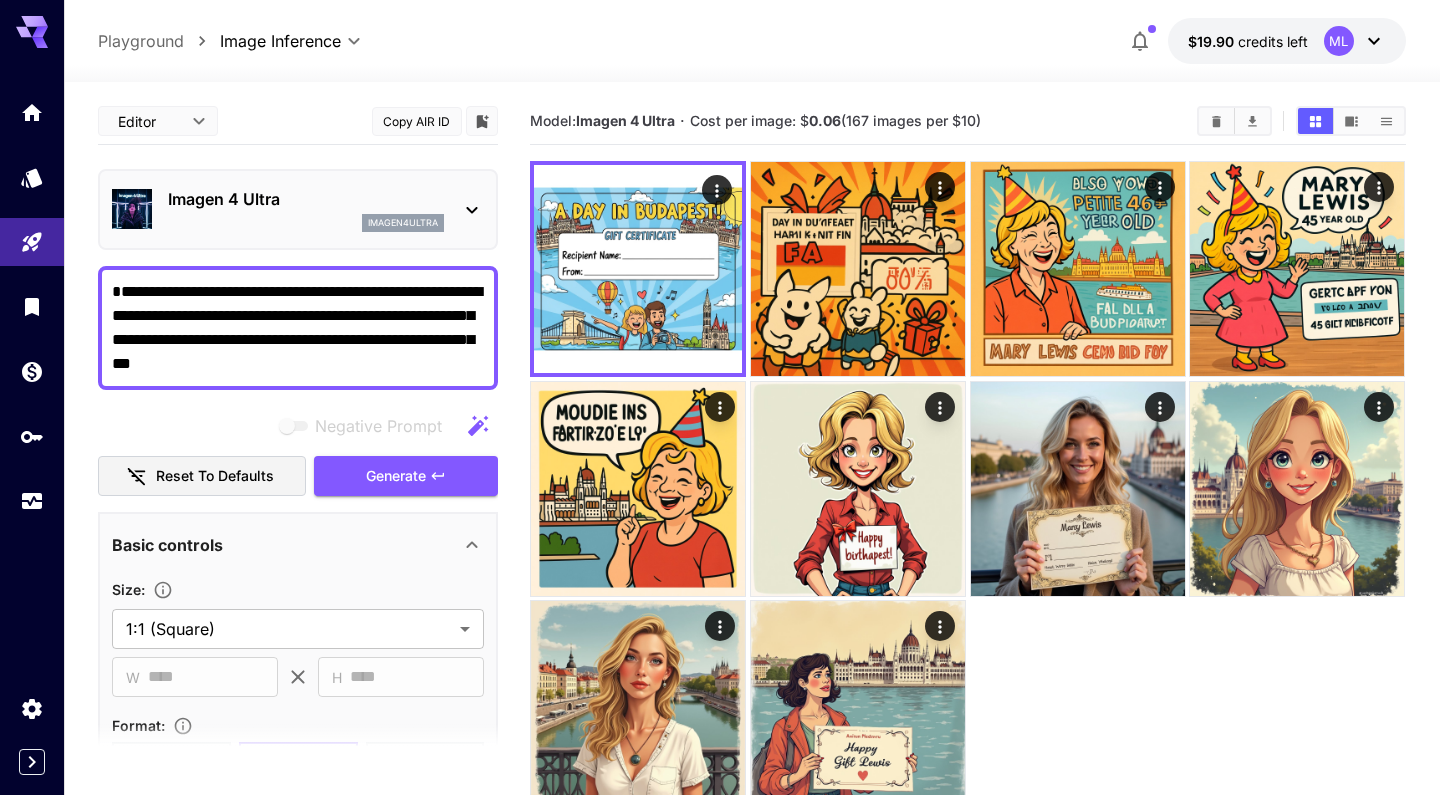 click on "**********" at bounding box center [298, 328] 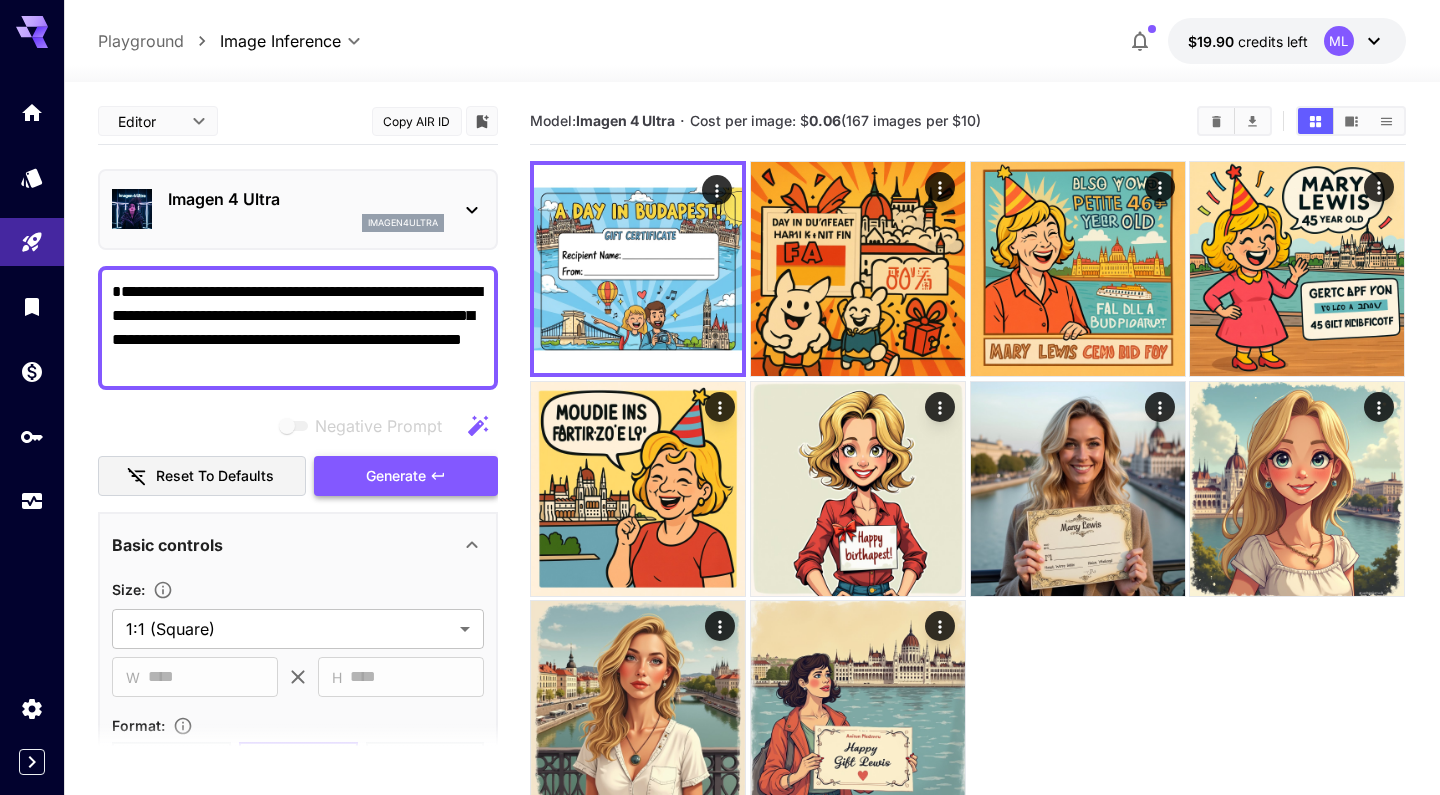 click on "Generate" at bounding box center [396, 476] 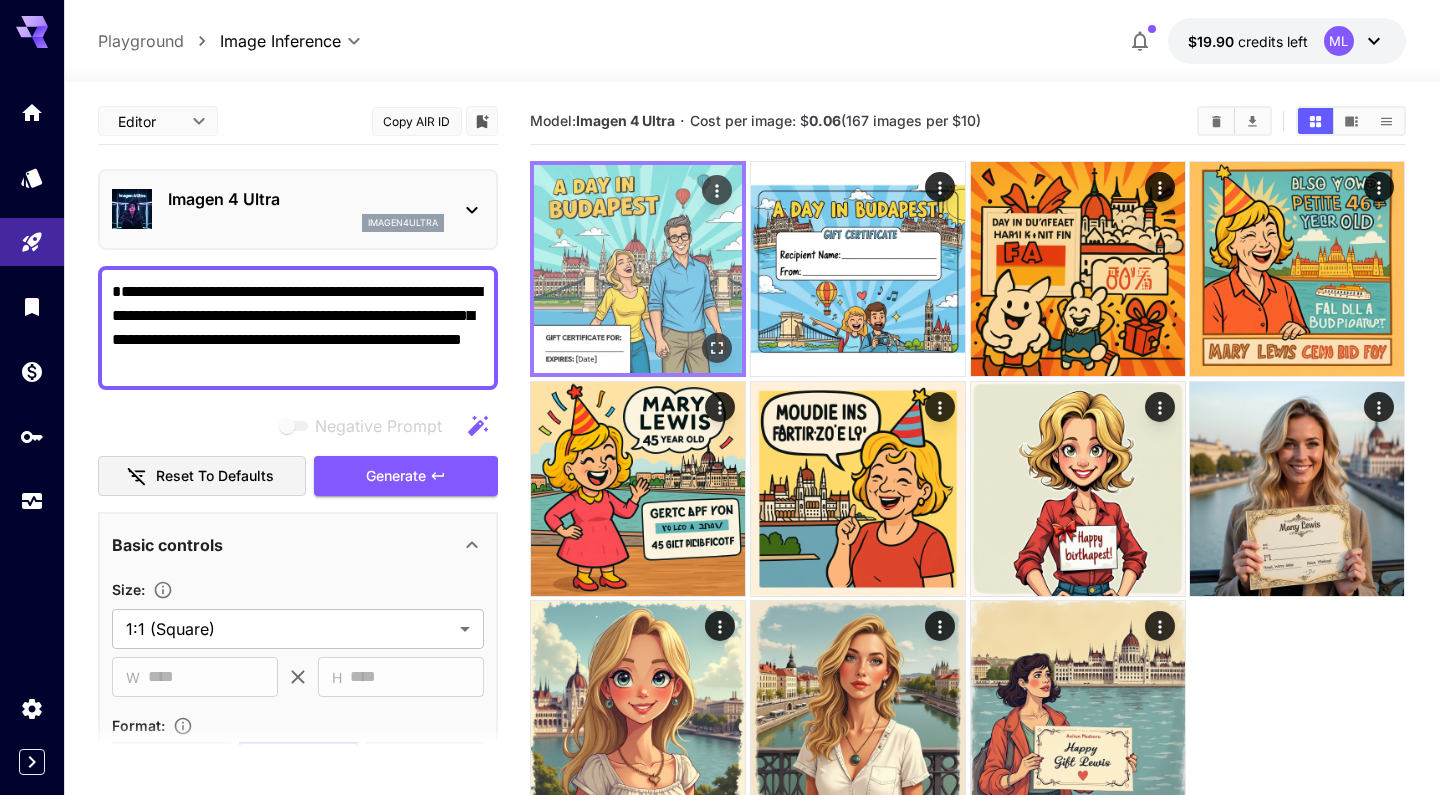 click at bounding box center [638, 269] 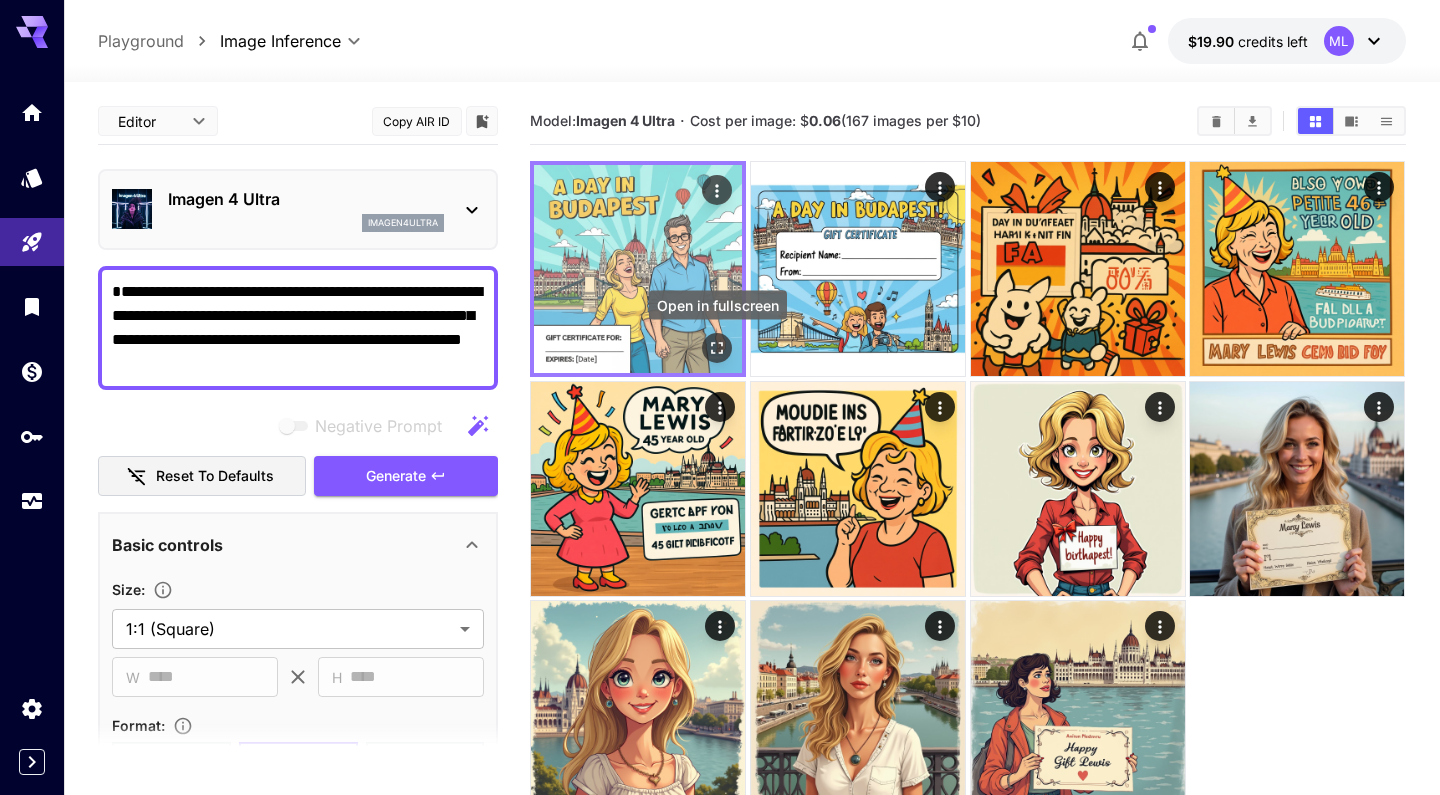 click 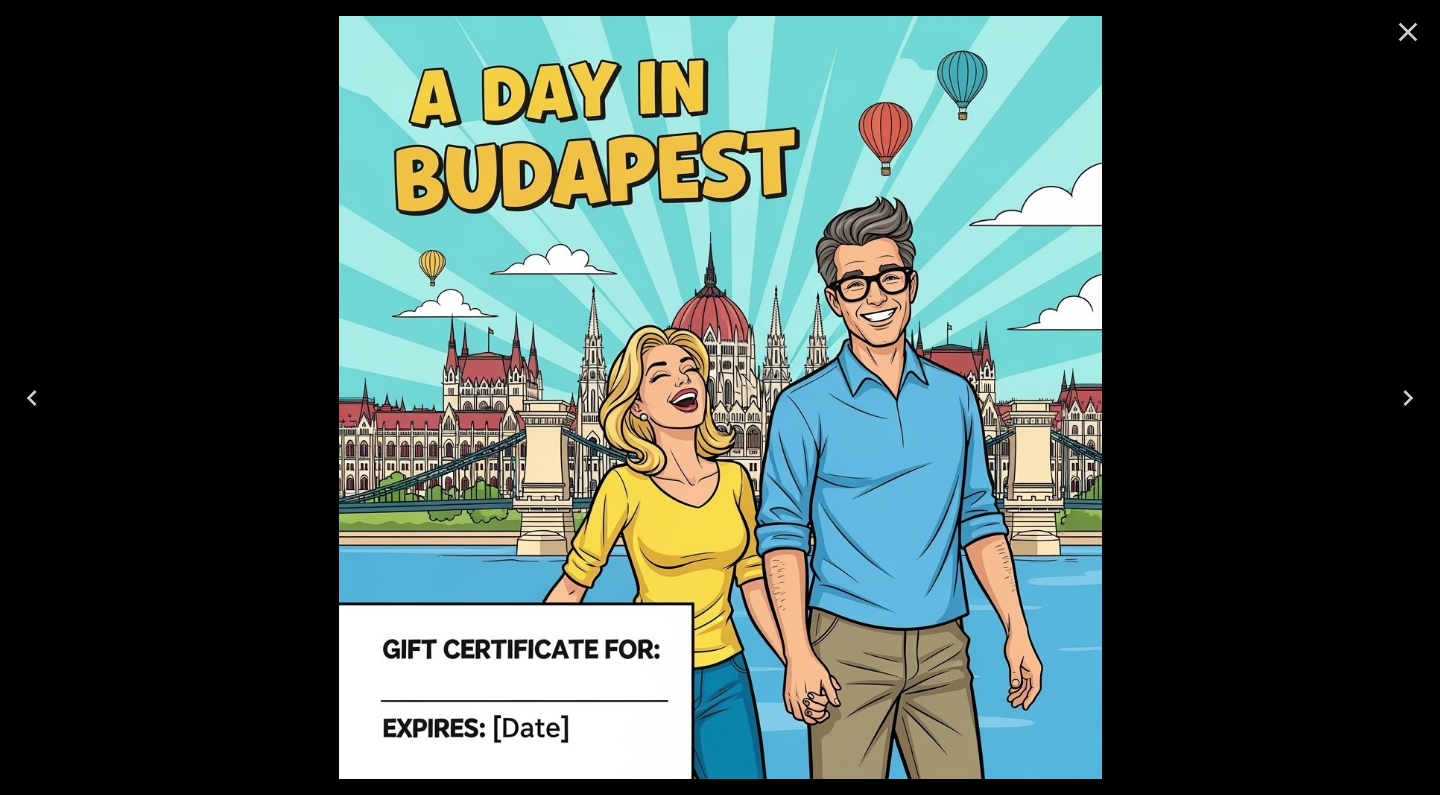 click 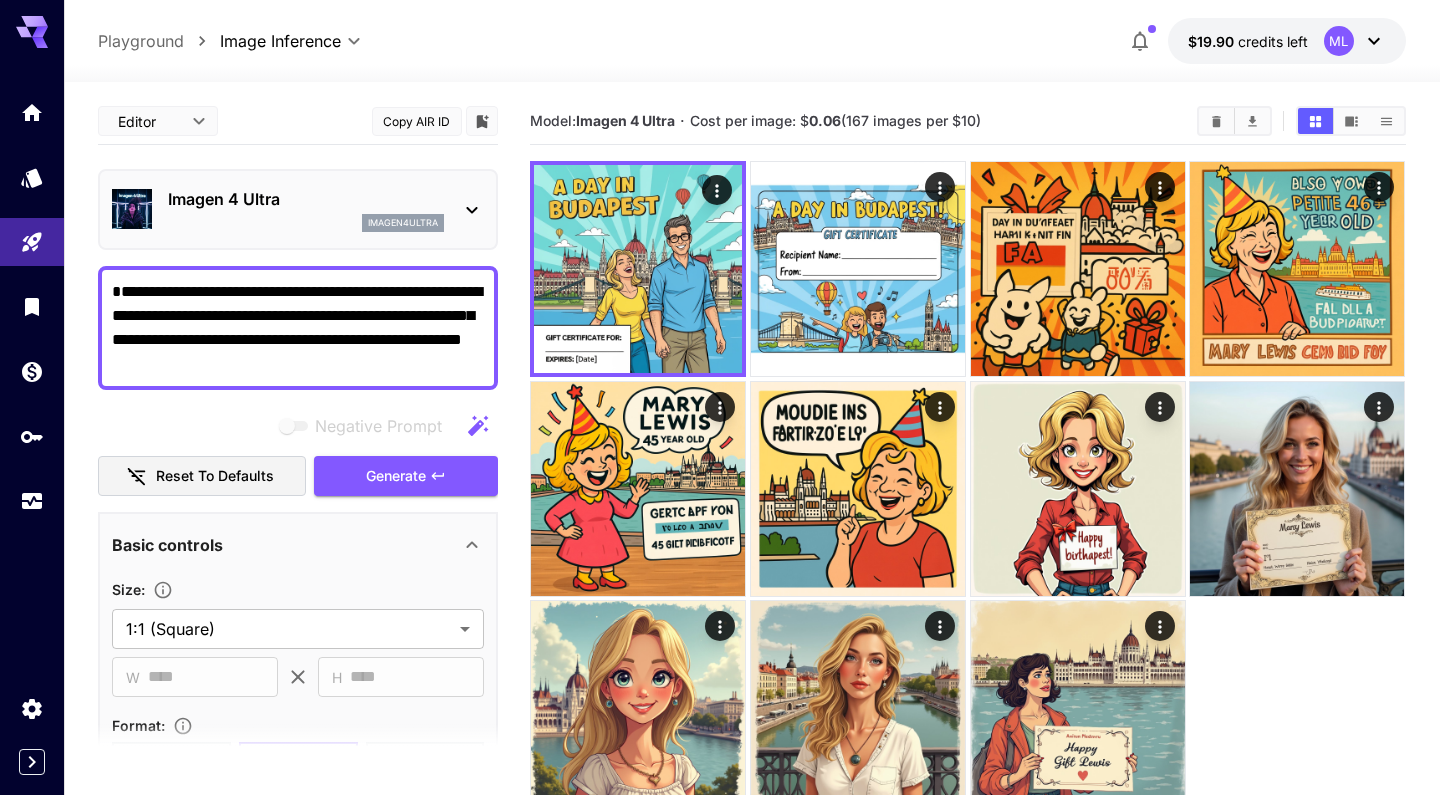 click on "**********" at bounding box center [298, 328] 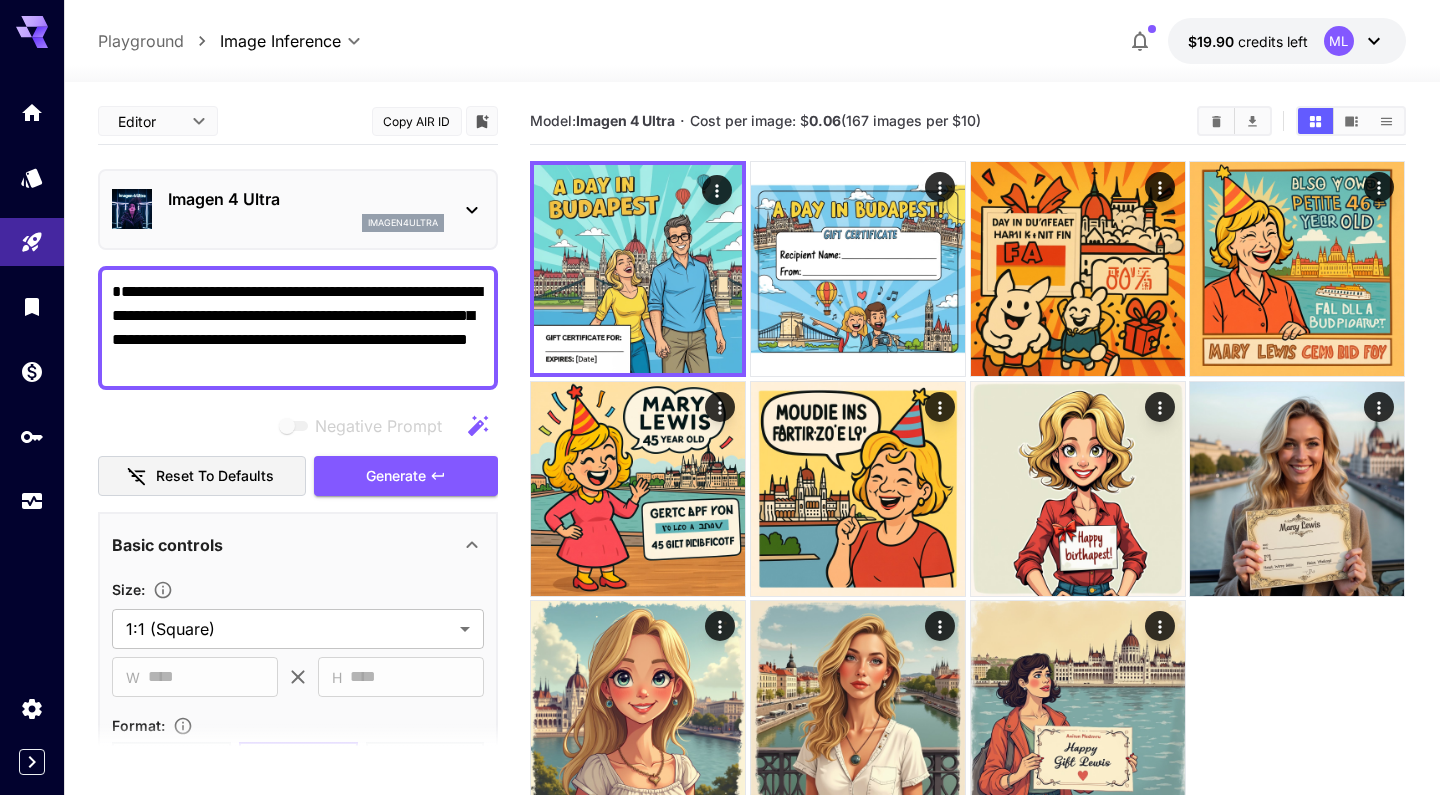 click on "**********" at bounding box center [298, 328] 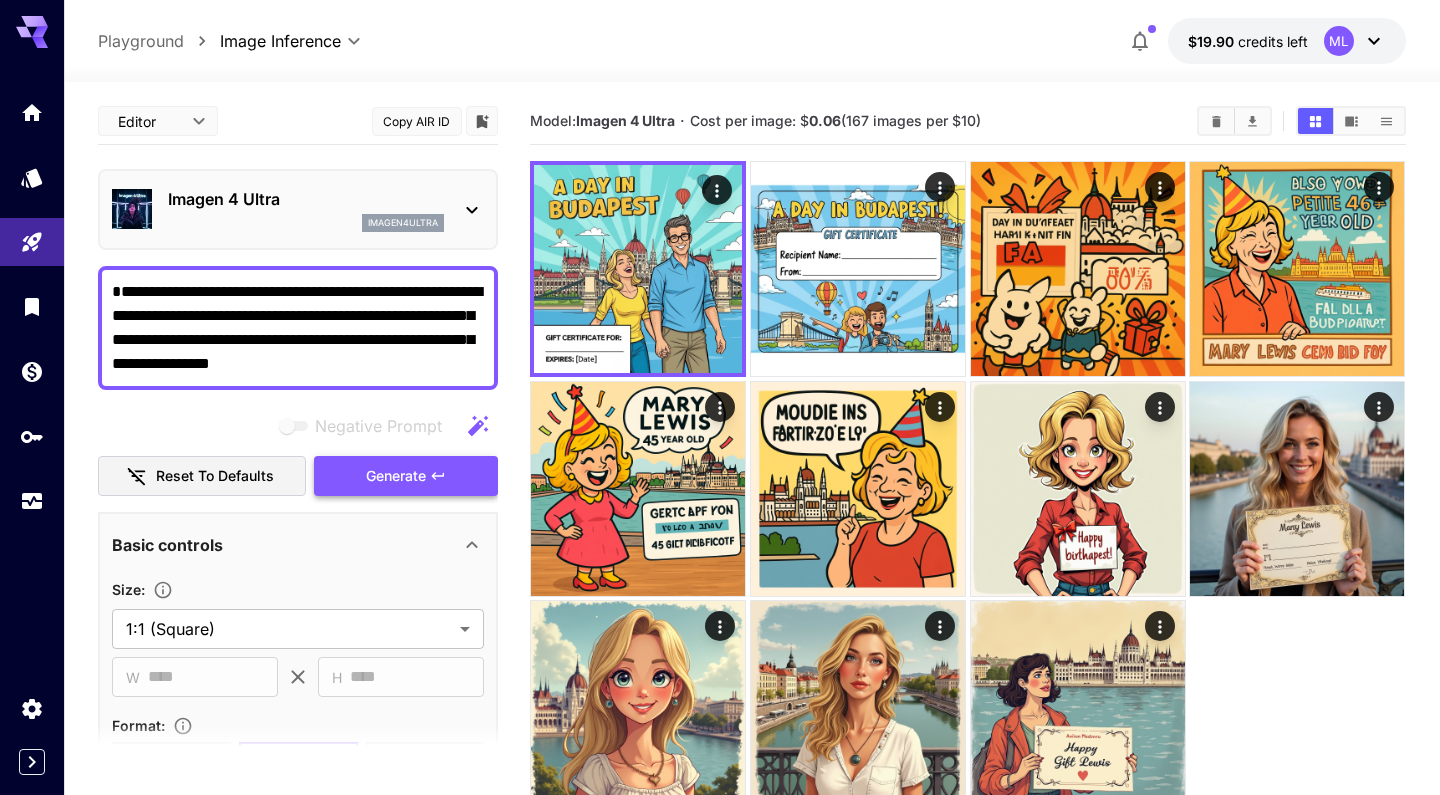 click 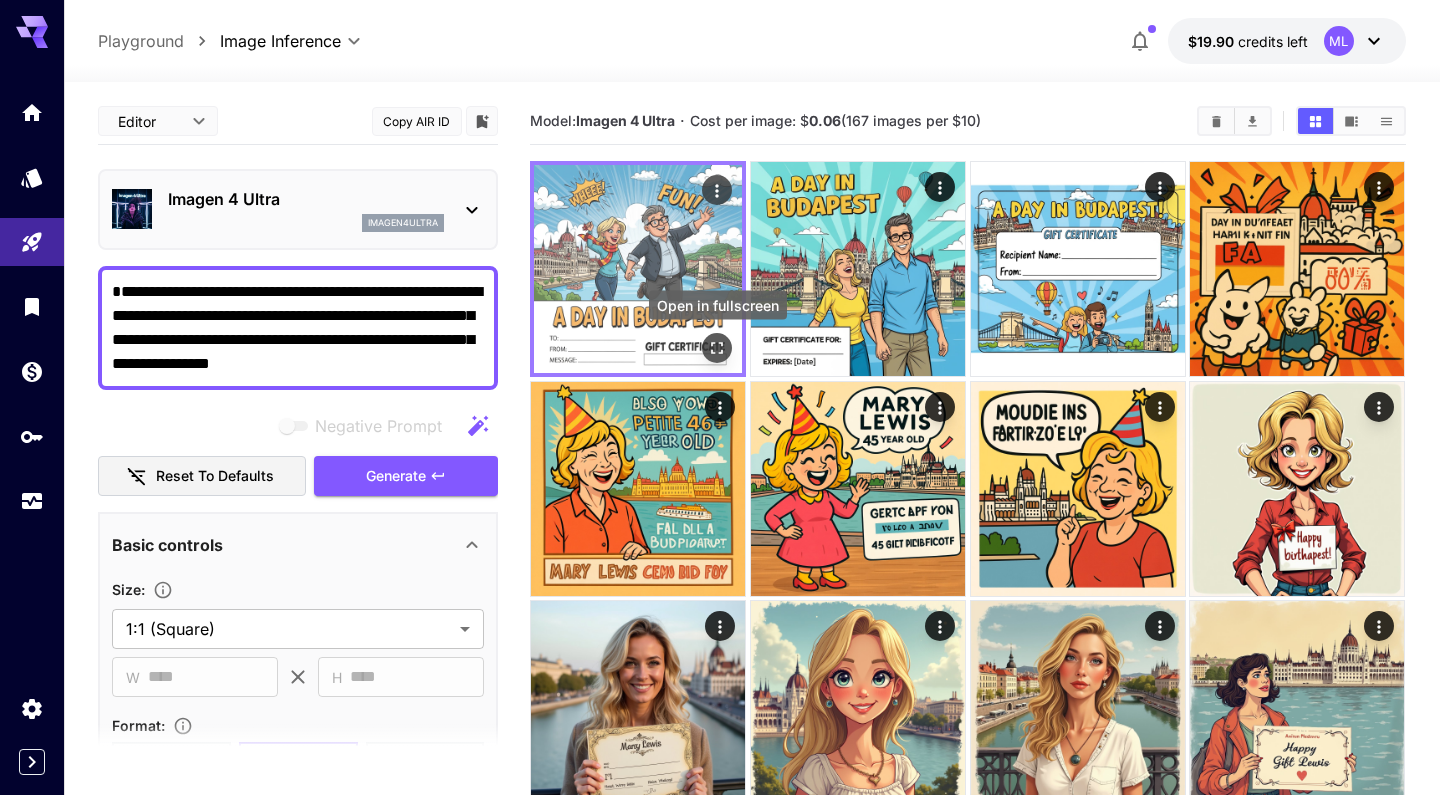 click at bounding box center (718, 348) 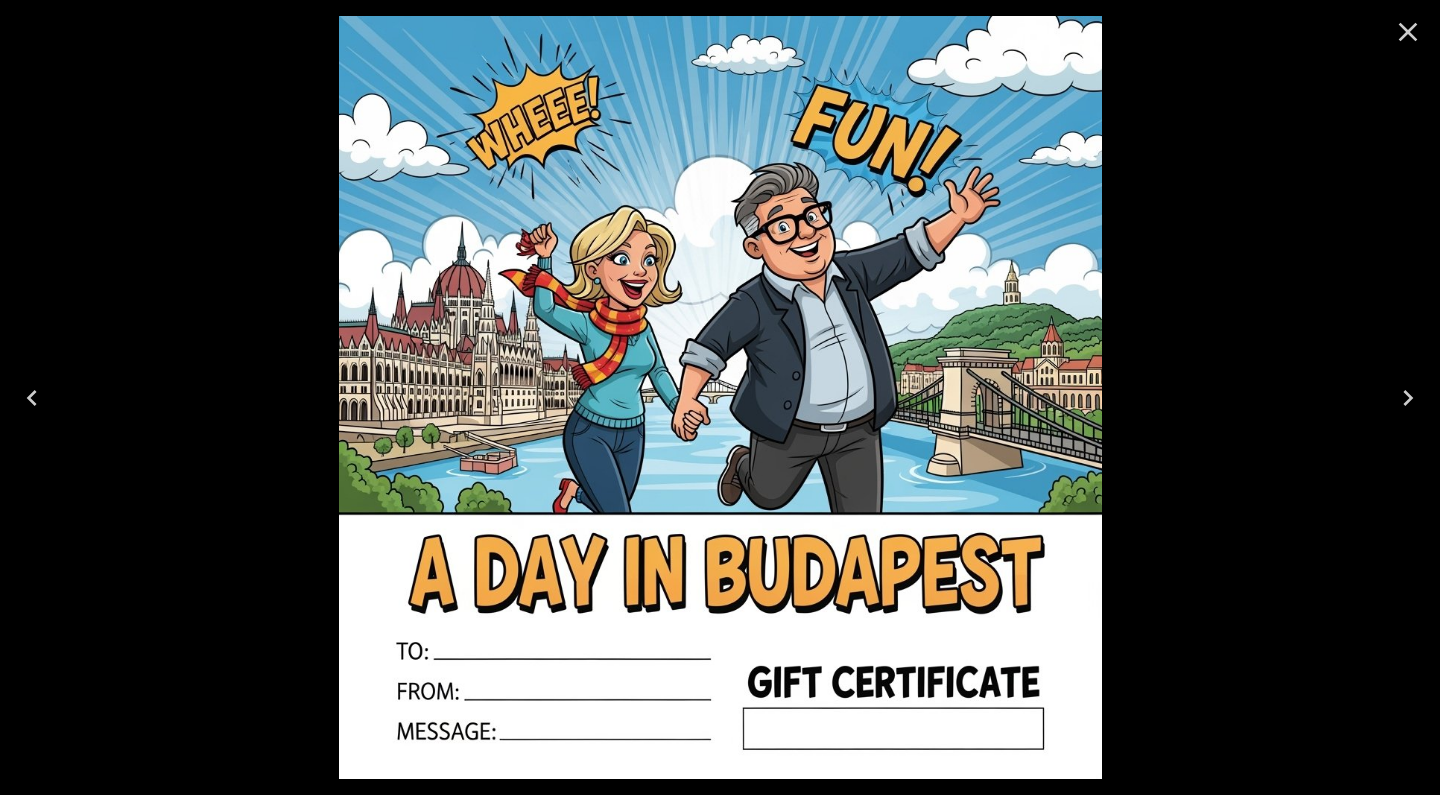 click 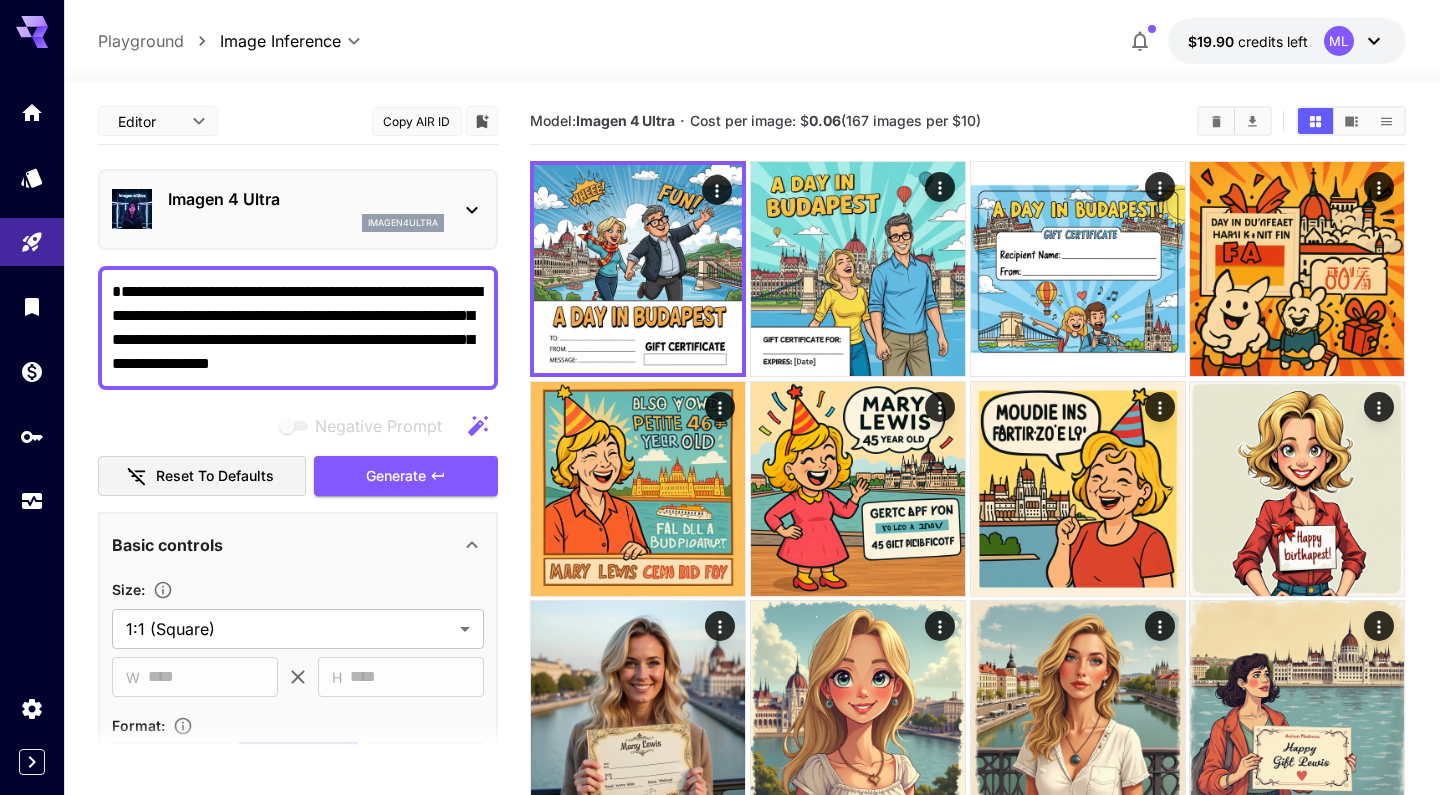 click on "**********" at bounding box center [298, 328] 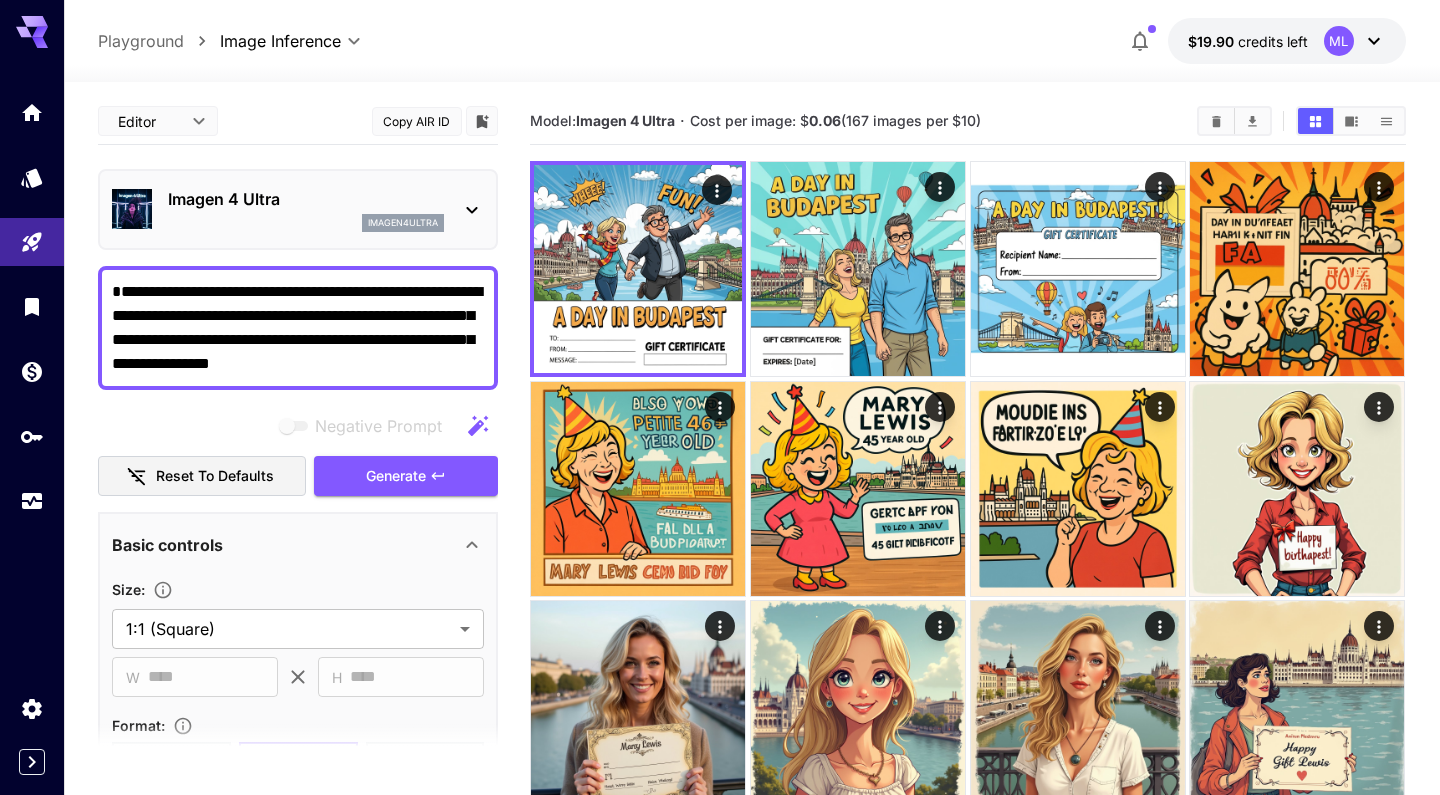 click on "**********" at bounding box center (298, 328) 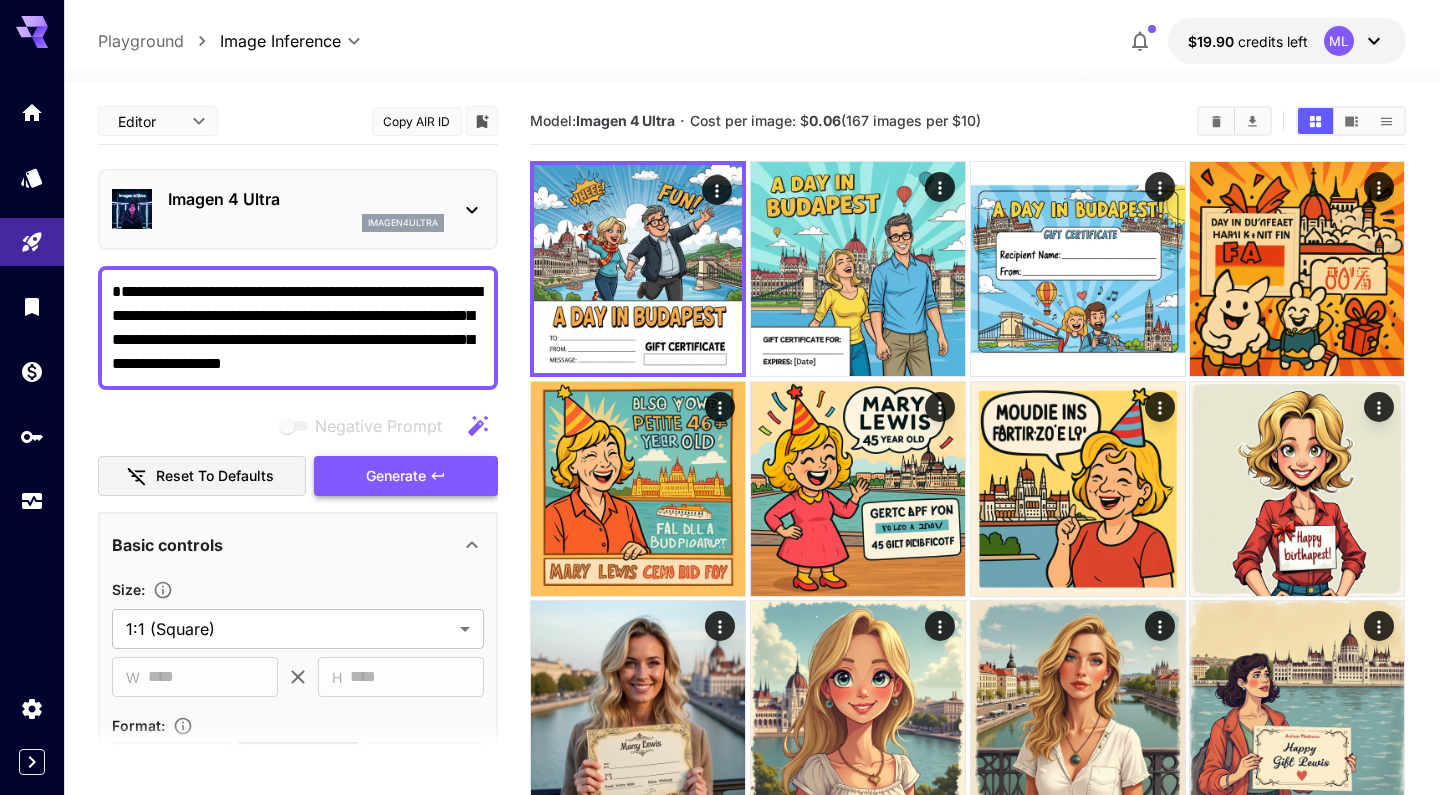 click on "Generate" at bounding box center [396, 476] 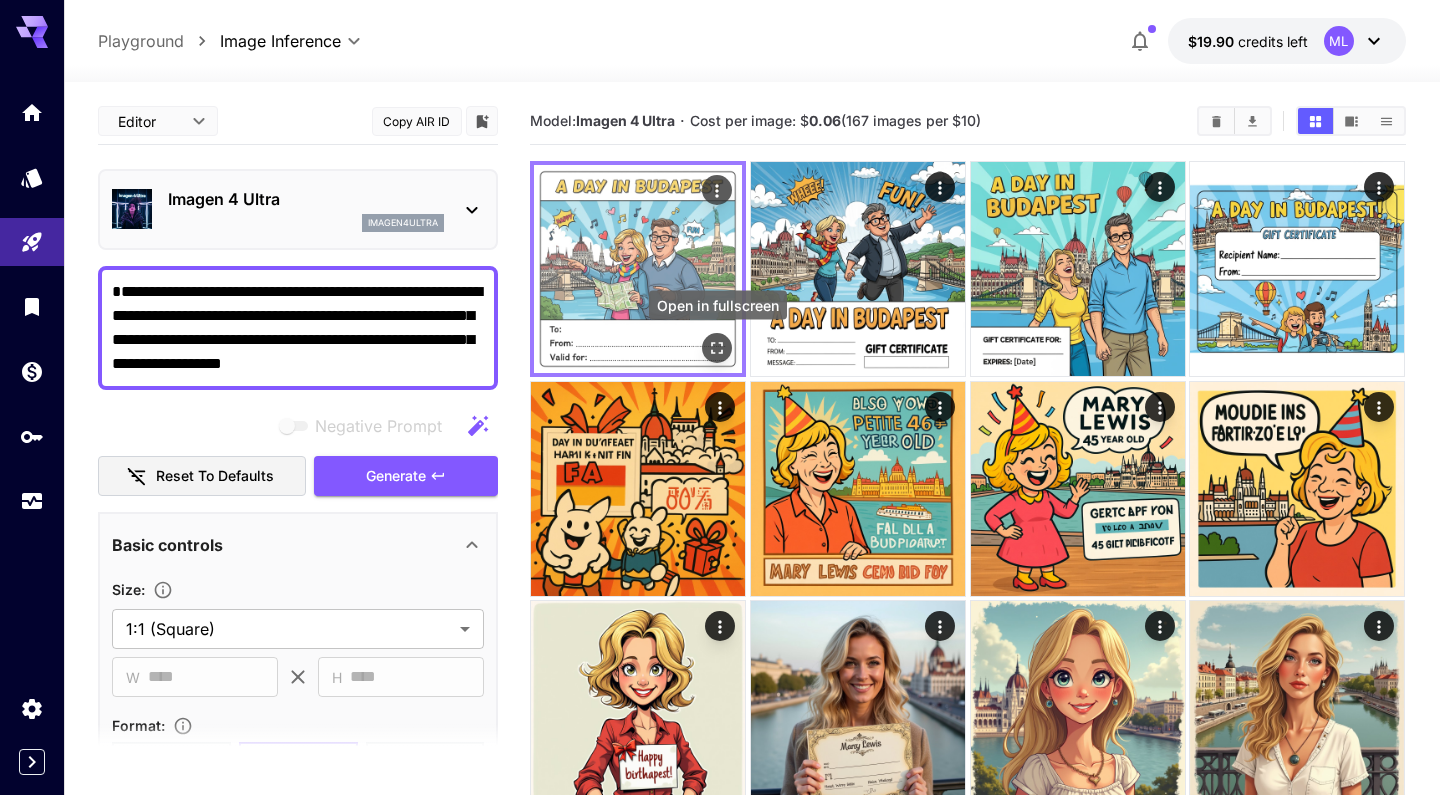 click 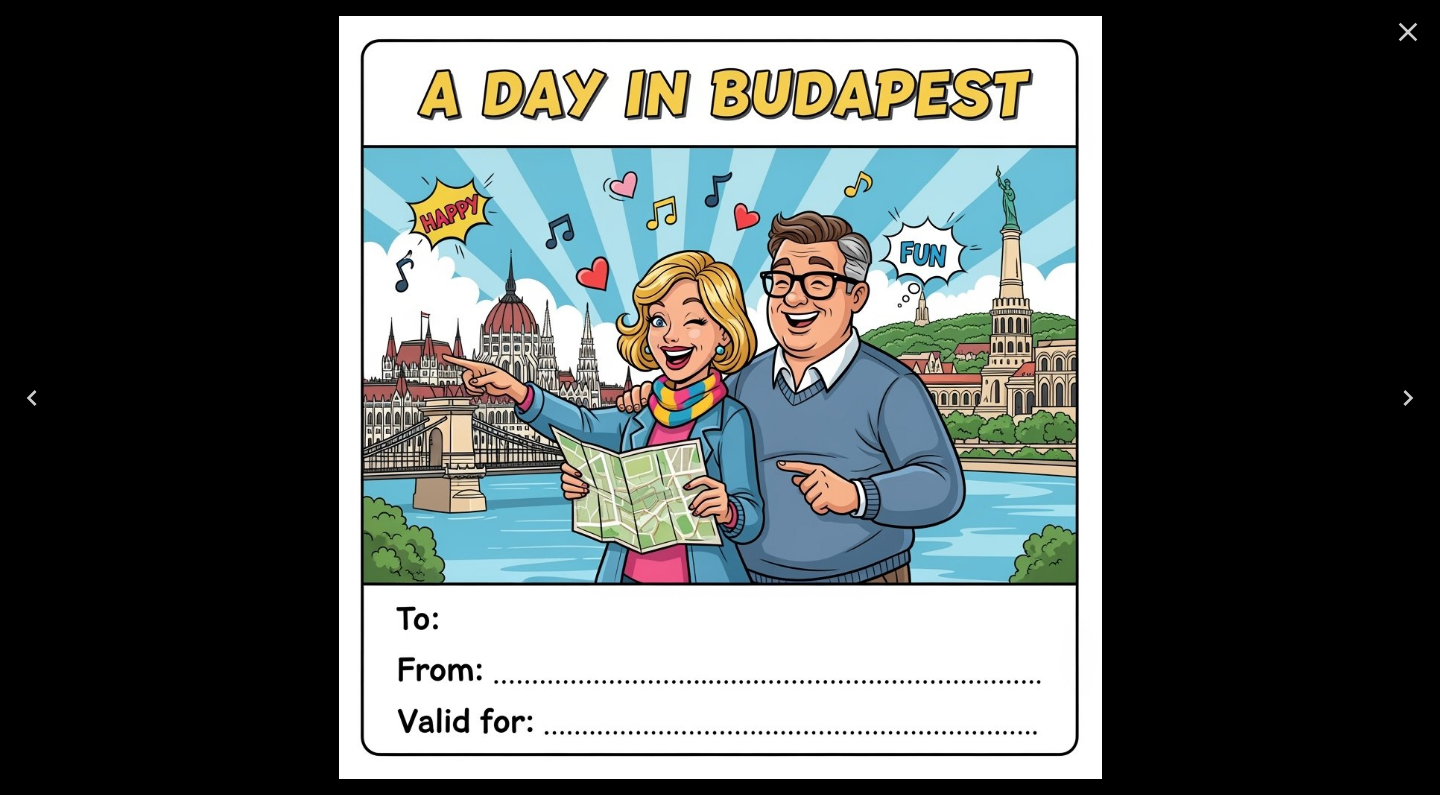 click 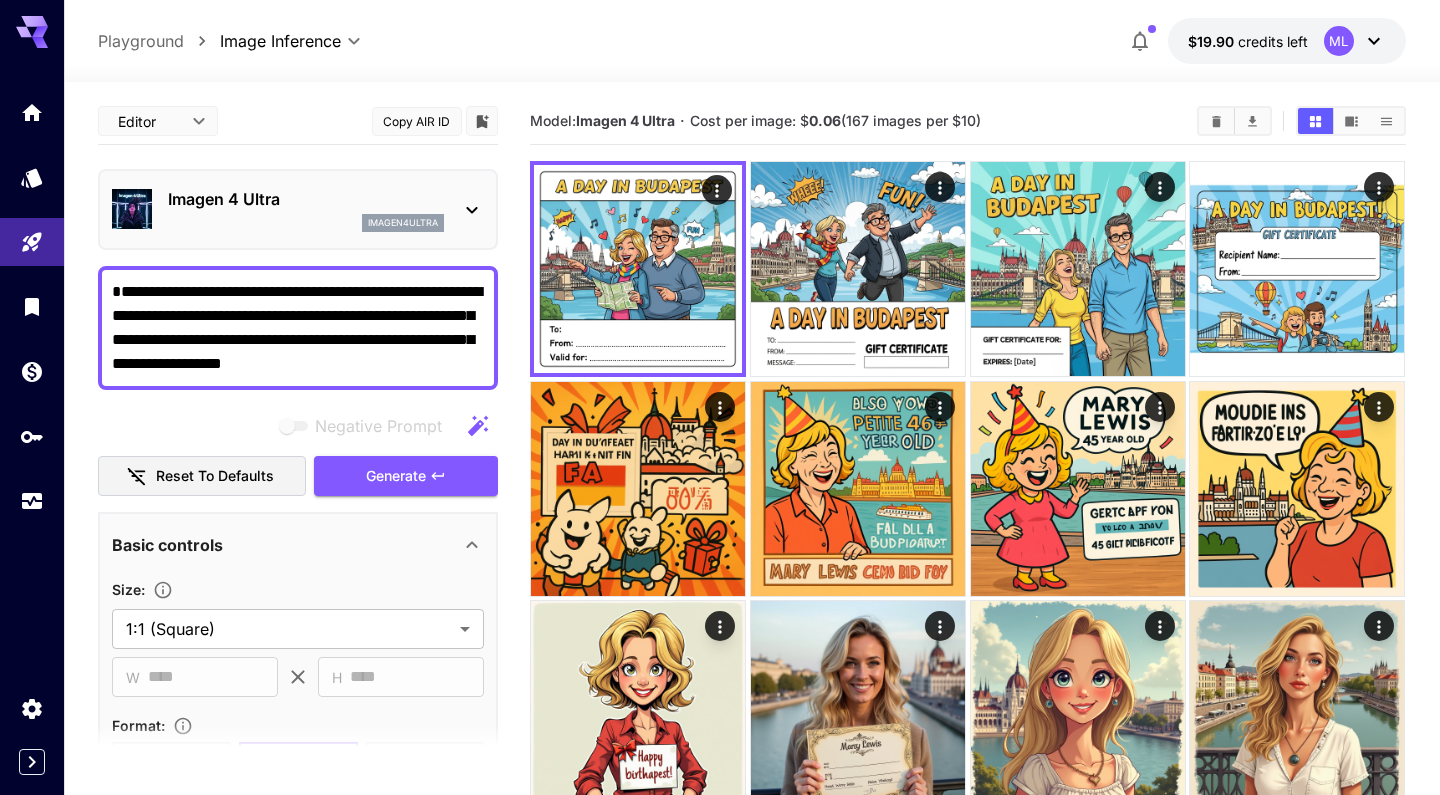 click on "**********" at bounding box center [298, 328] 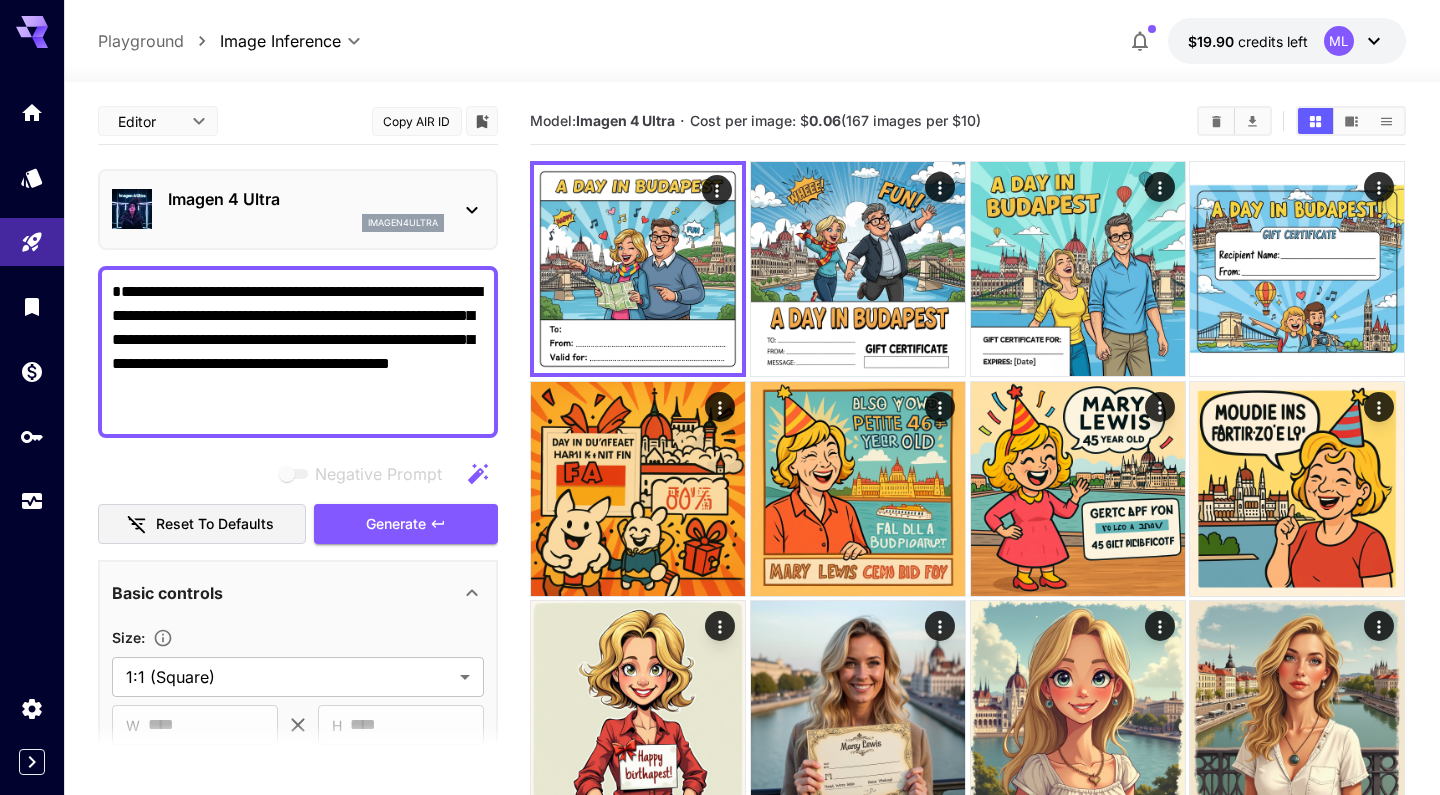 drag, startPoint x: 261, startPoint y: 342, endPoint x: 114, endPoint y: 366, distance: 148.9463 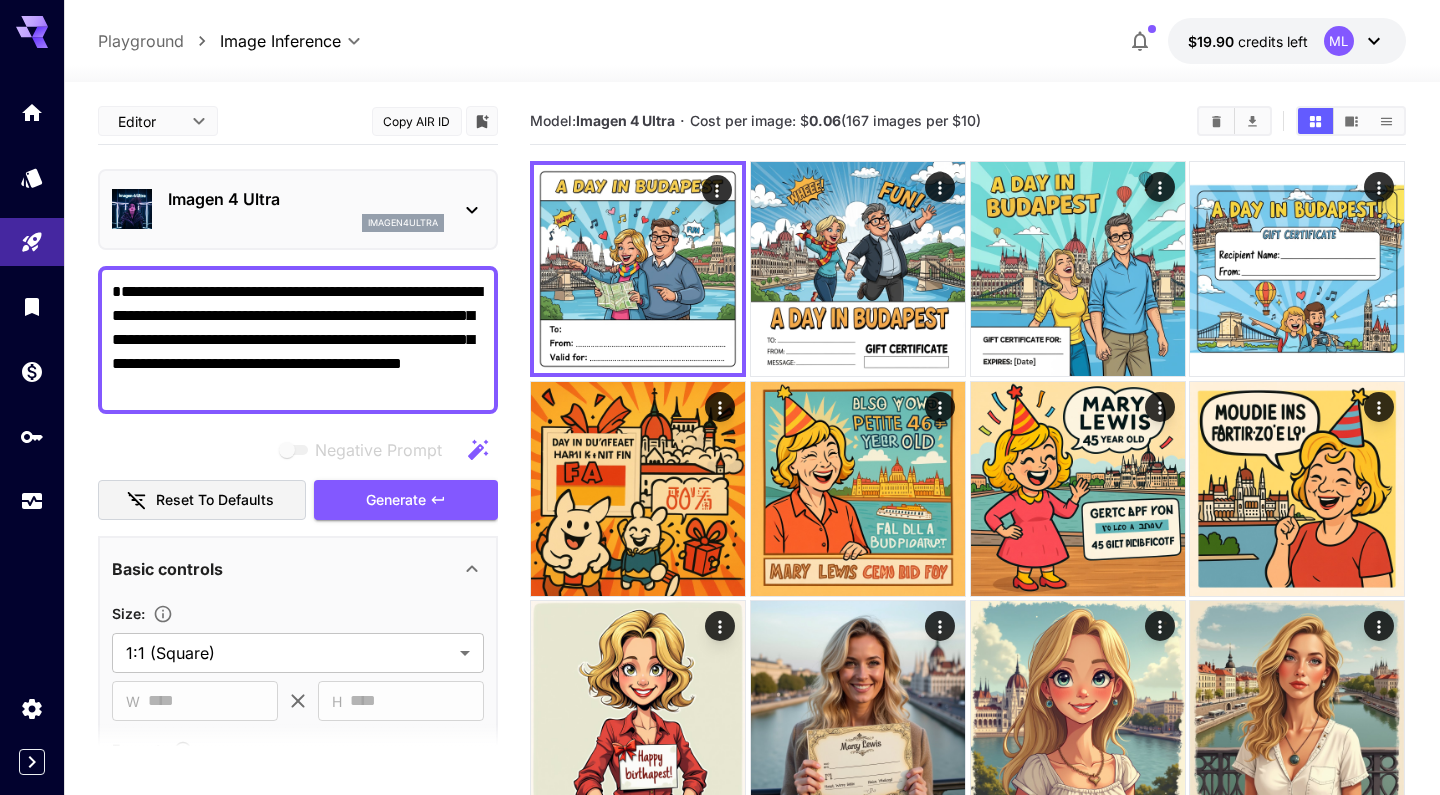 click on "**********" at bounding box center (298, 340) 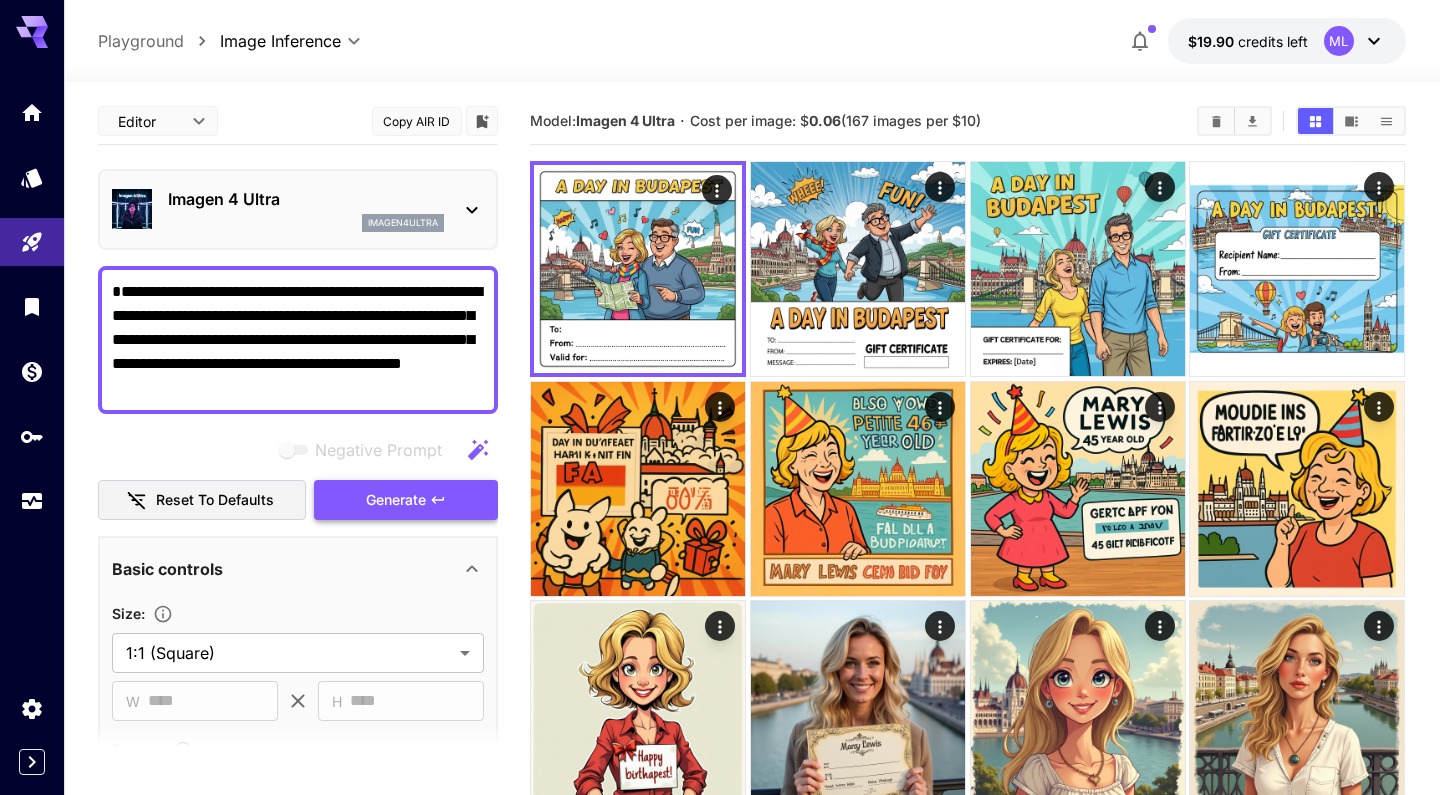 type on "**********" 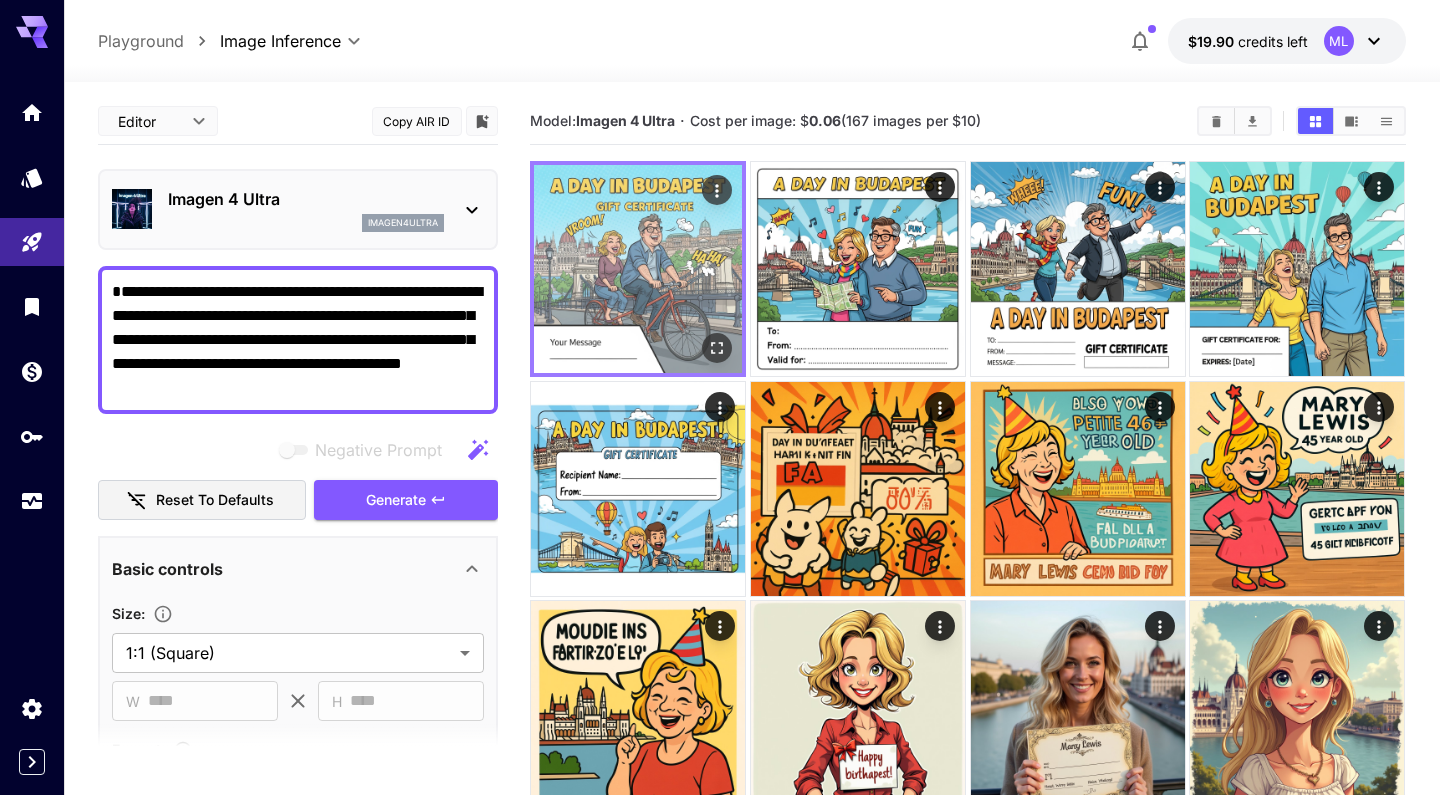 click at bounding box center [638, 269] 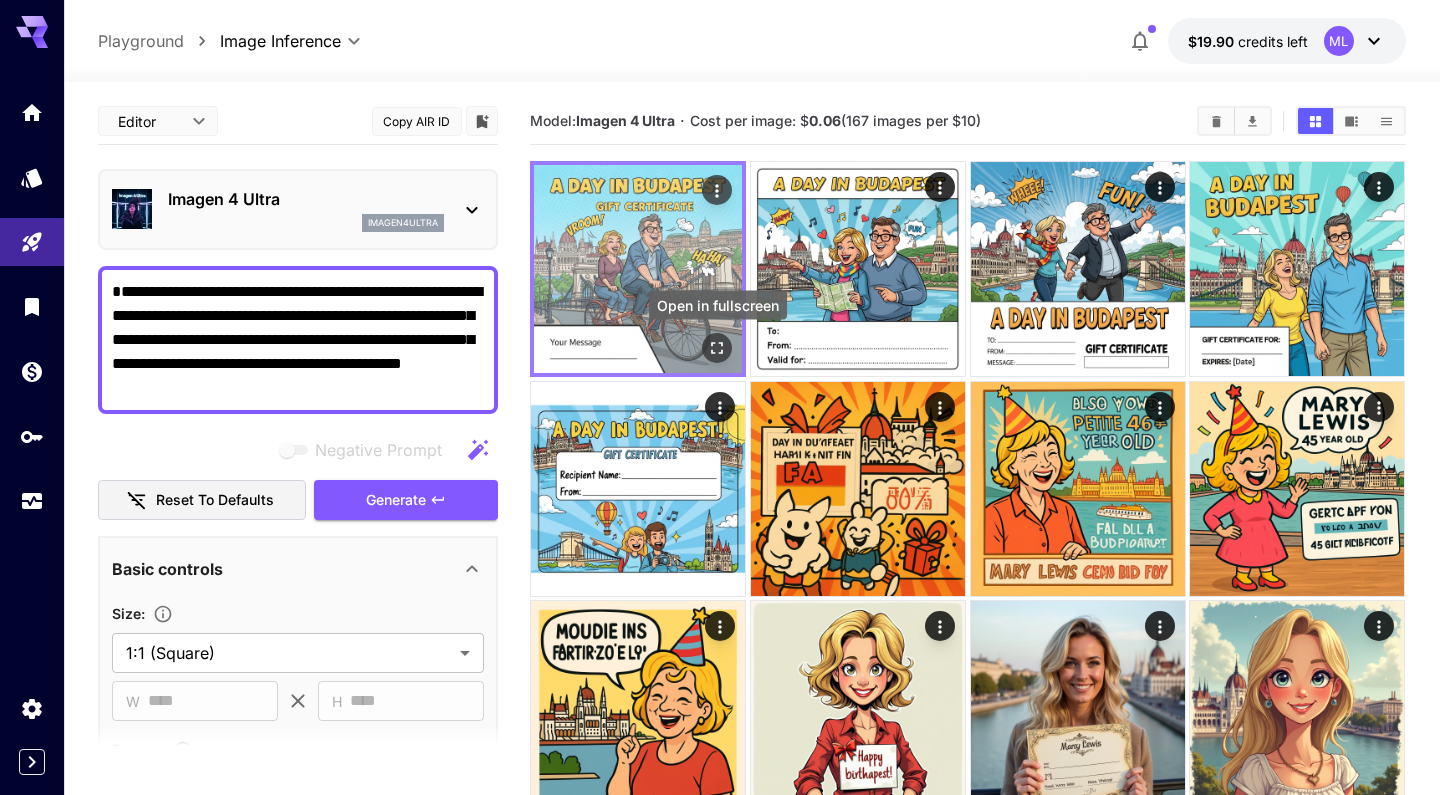 click 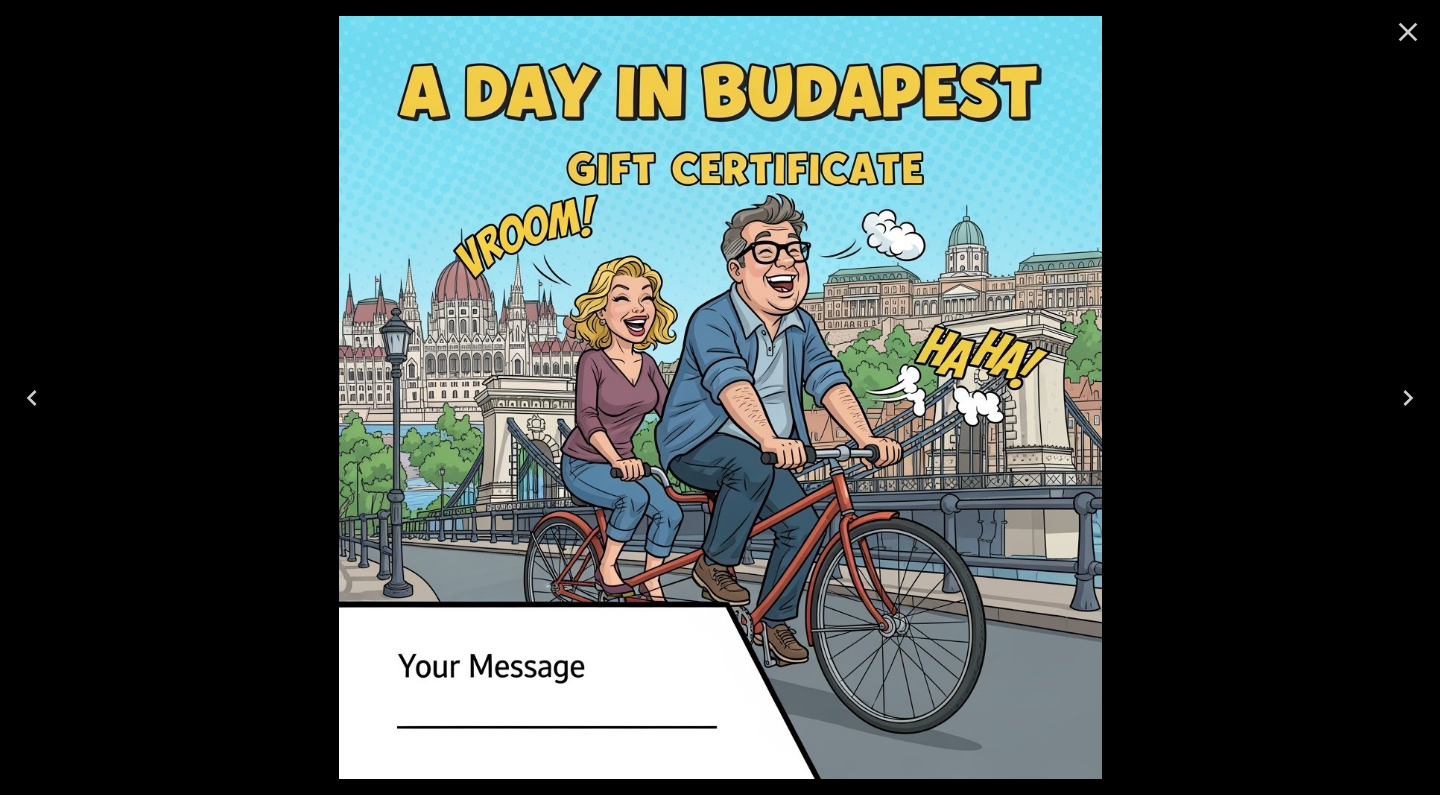 scroll, scrollTop: 0, scrollLeft: 0, axis: both 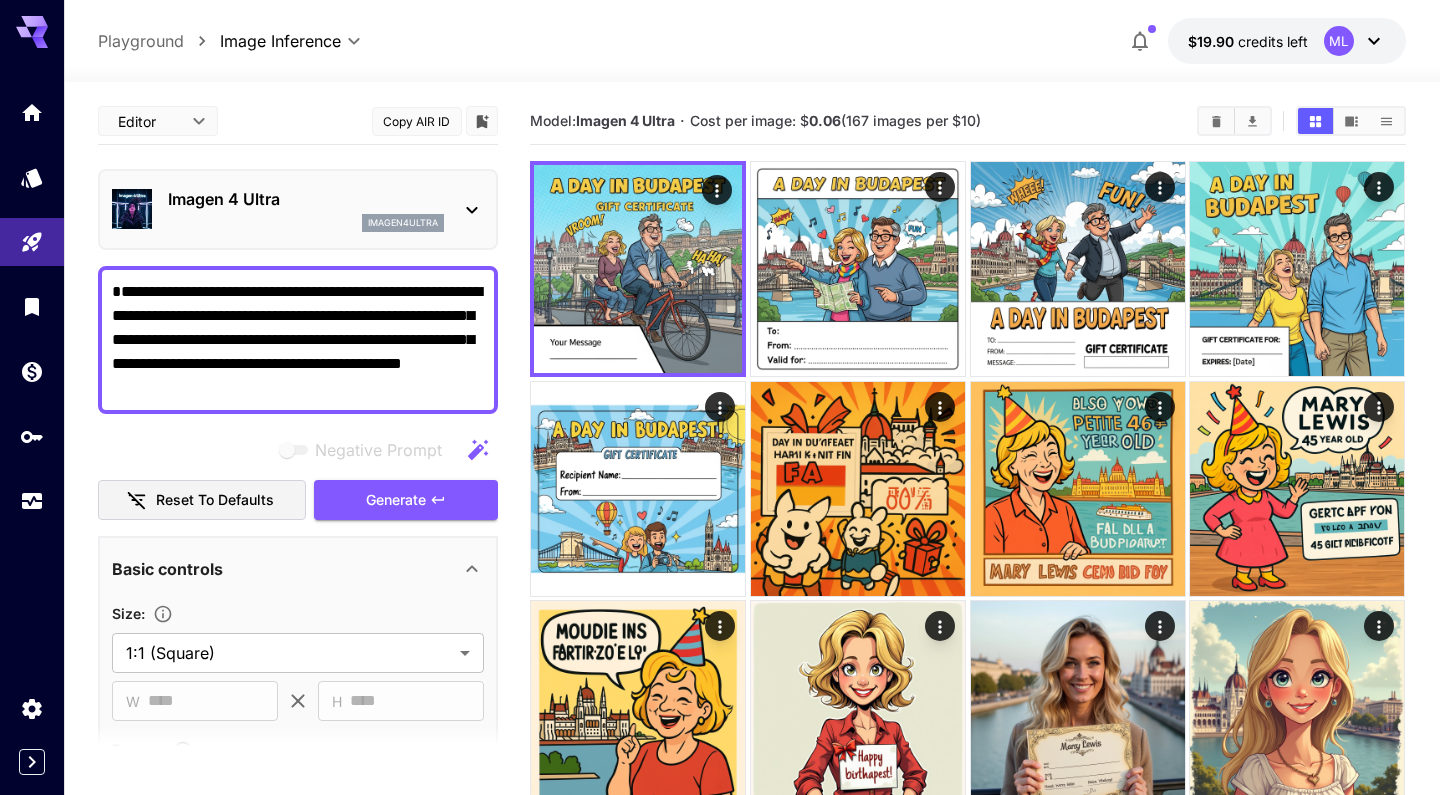 click on "**********" at bounding box center (298, 340) 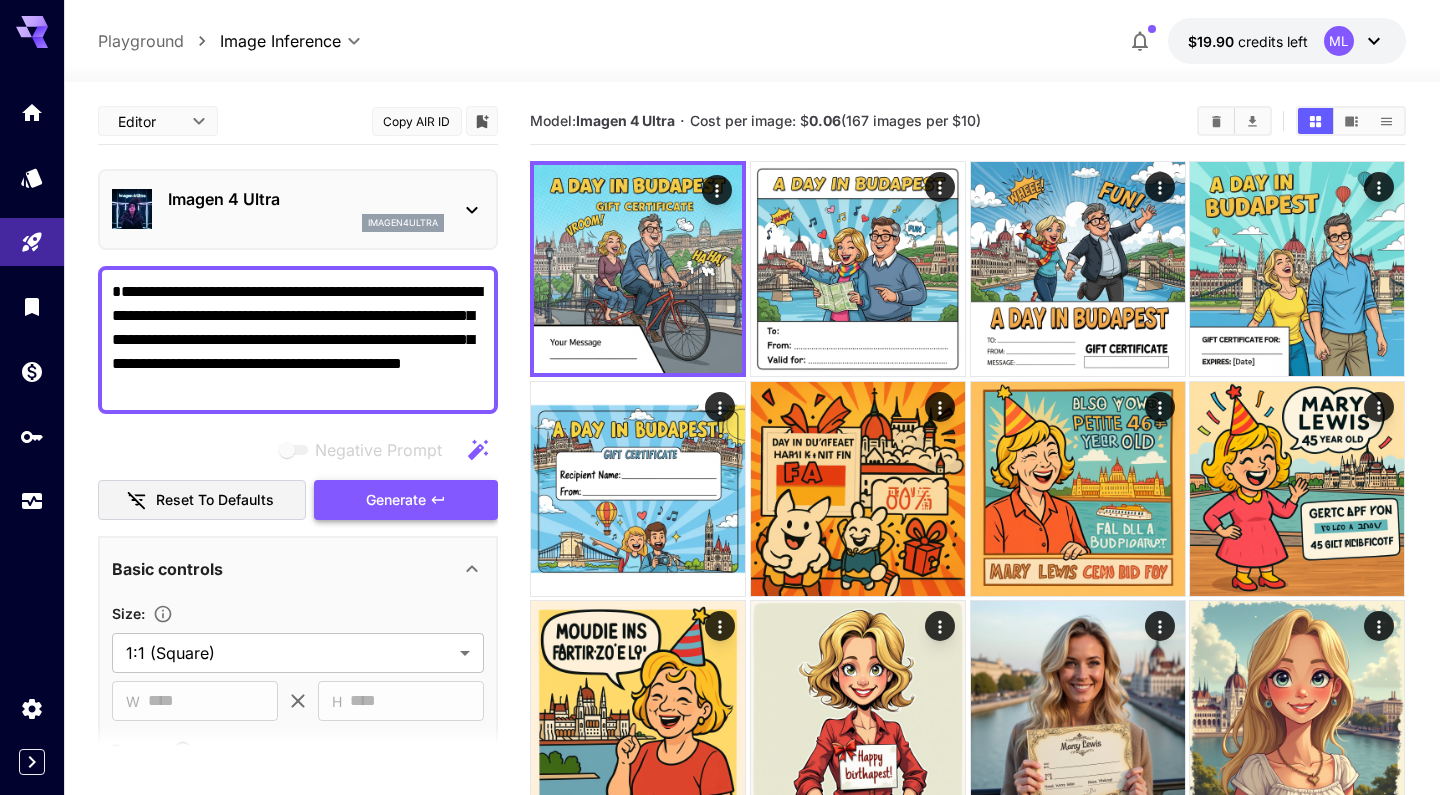 click on "Generate" at bounding box center (396, 500) 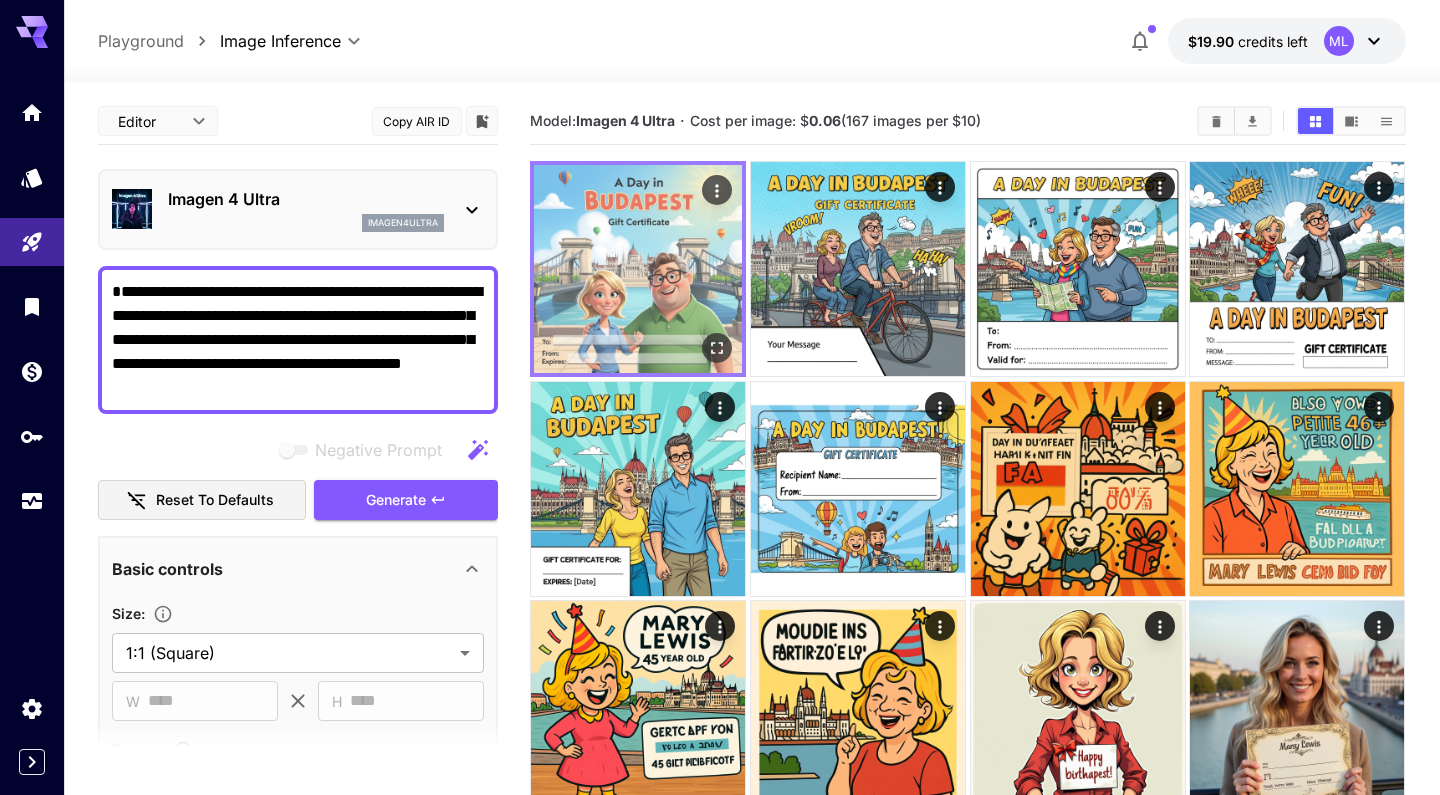 click at bounding box center (638, 269) 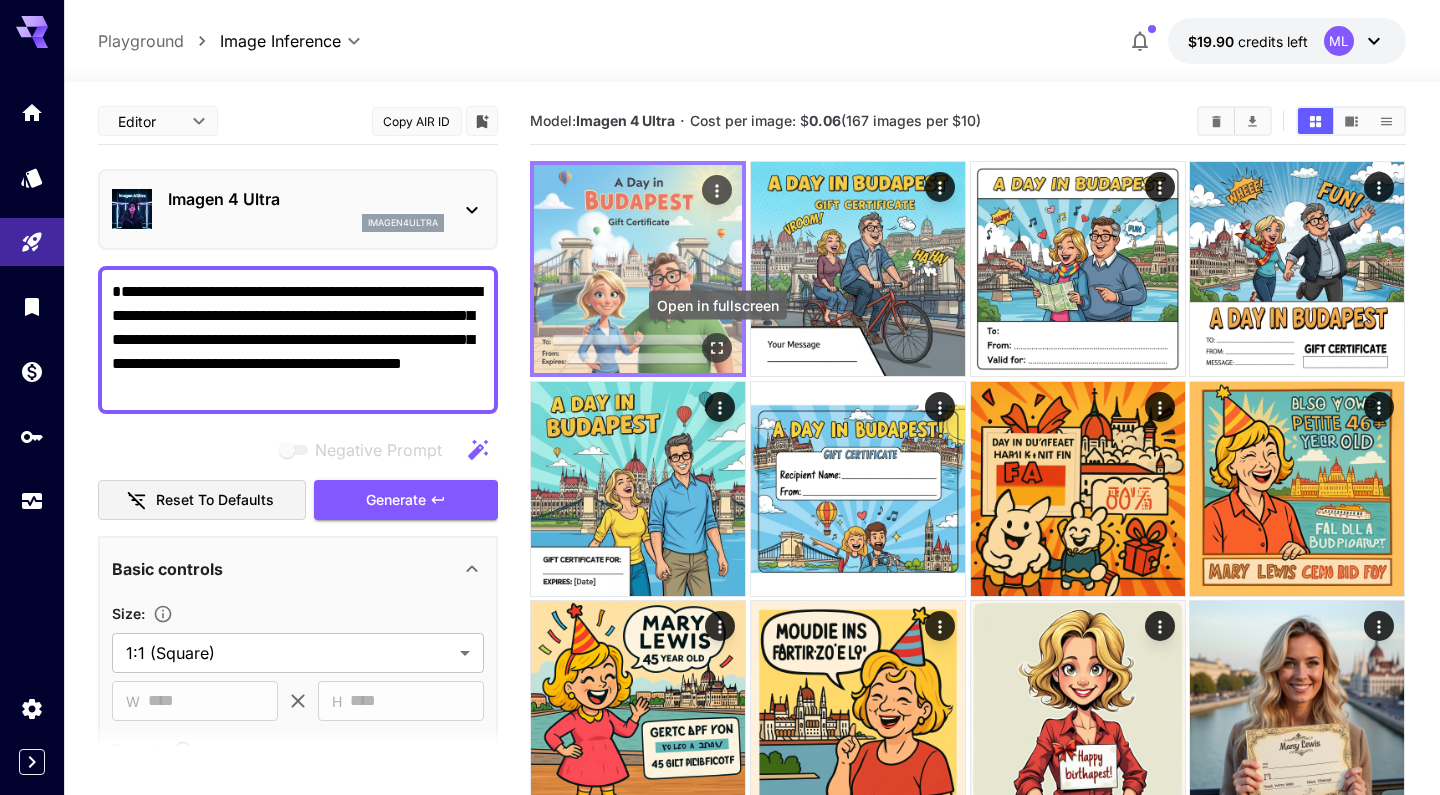 click 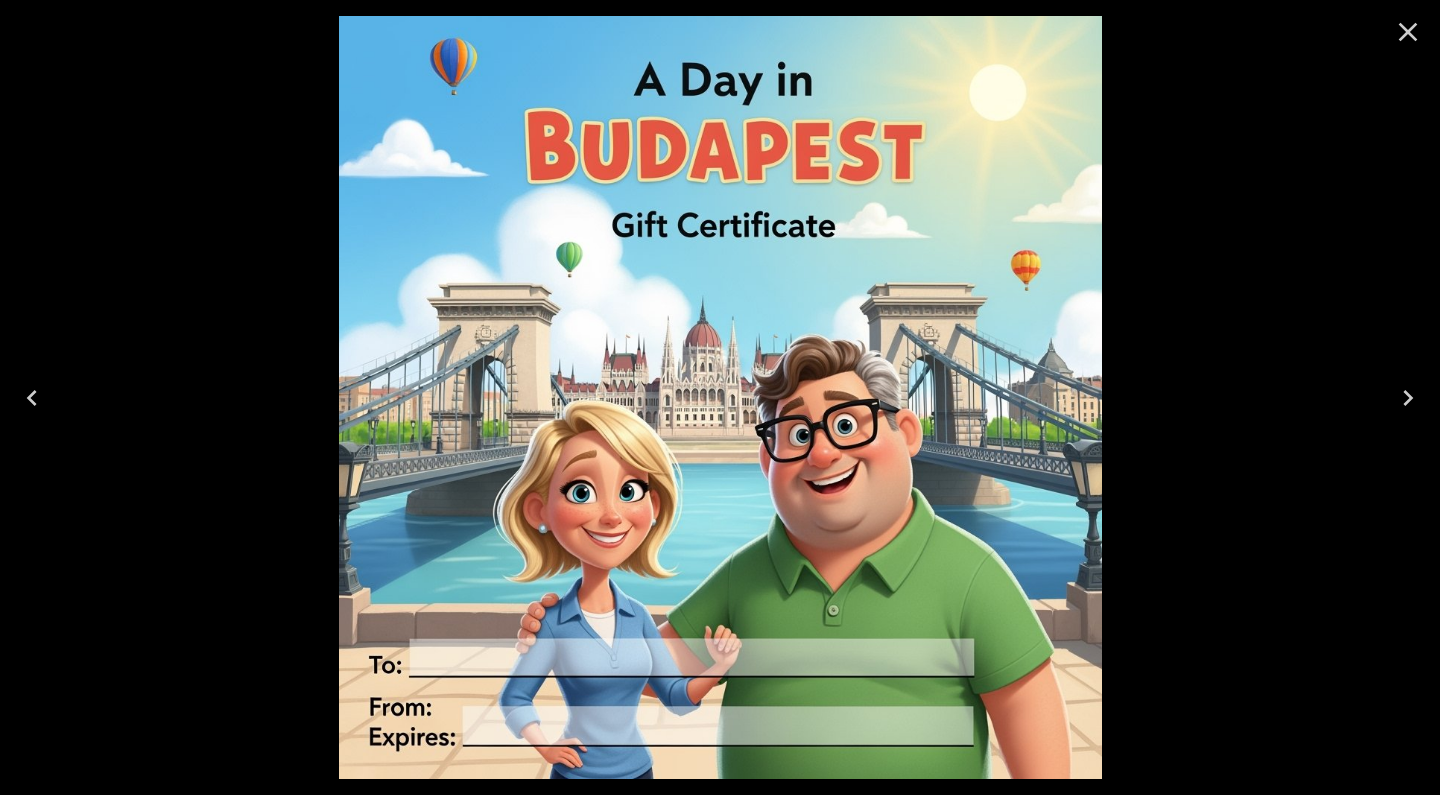 click 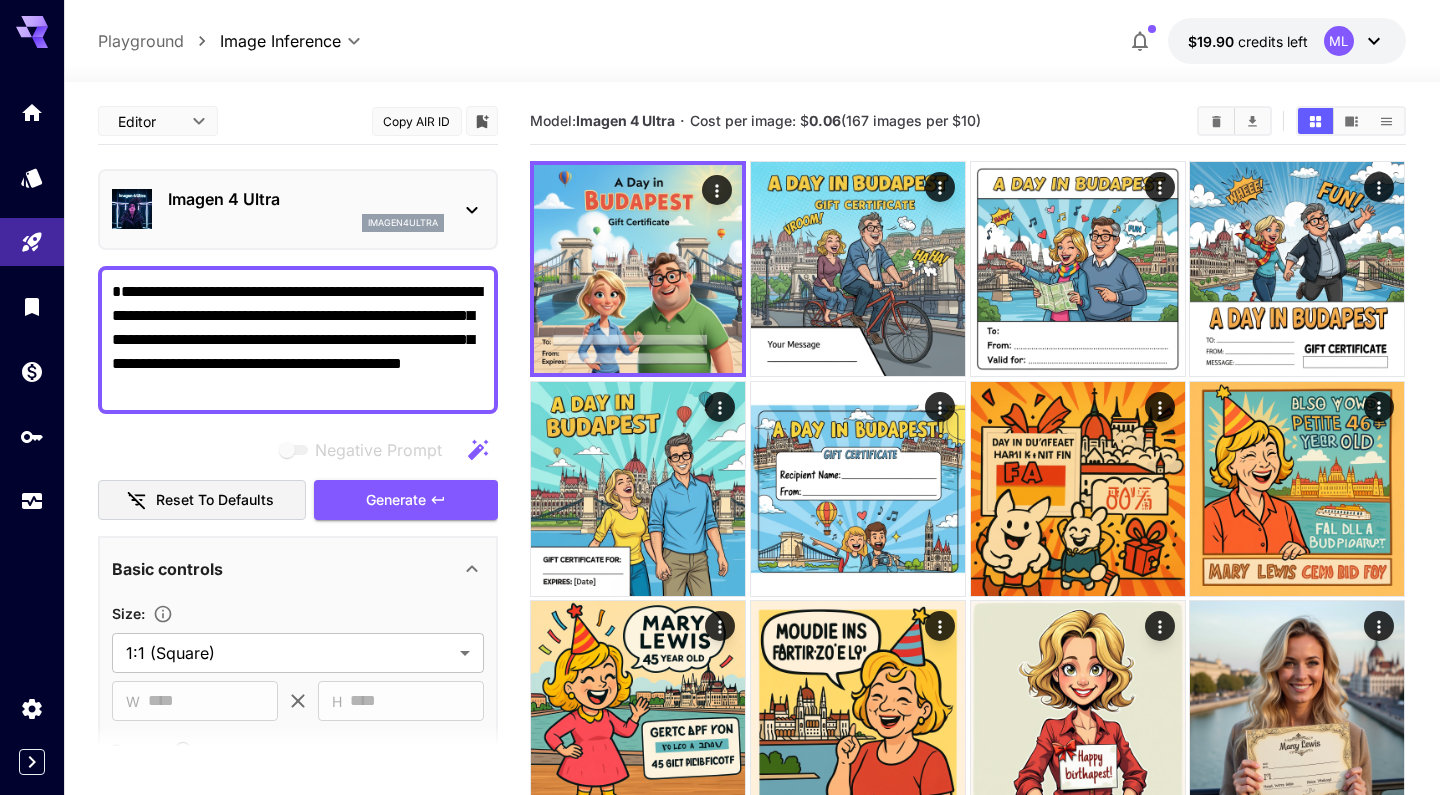 click on "**********" at bounding box center (298, 340) 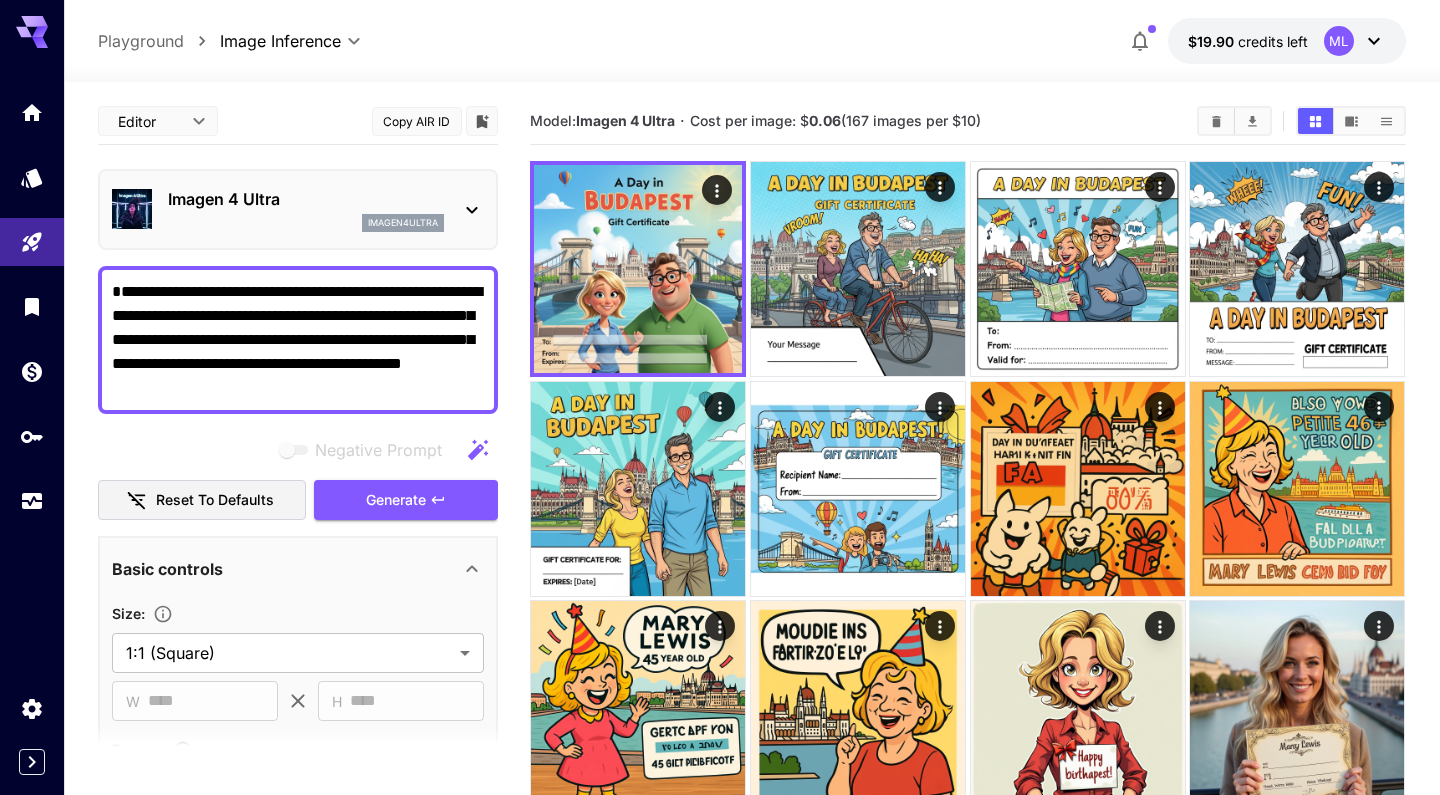 click on "**********" at bounding box center [298, 340] 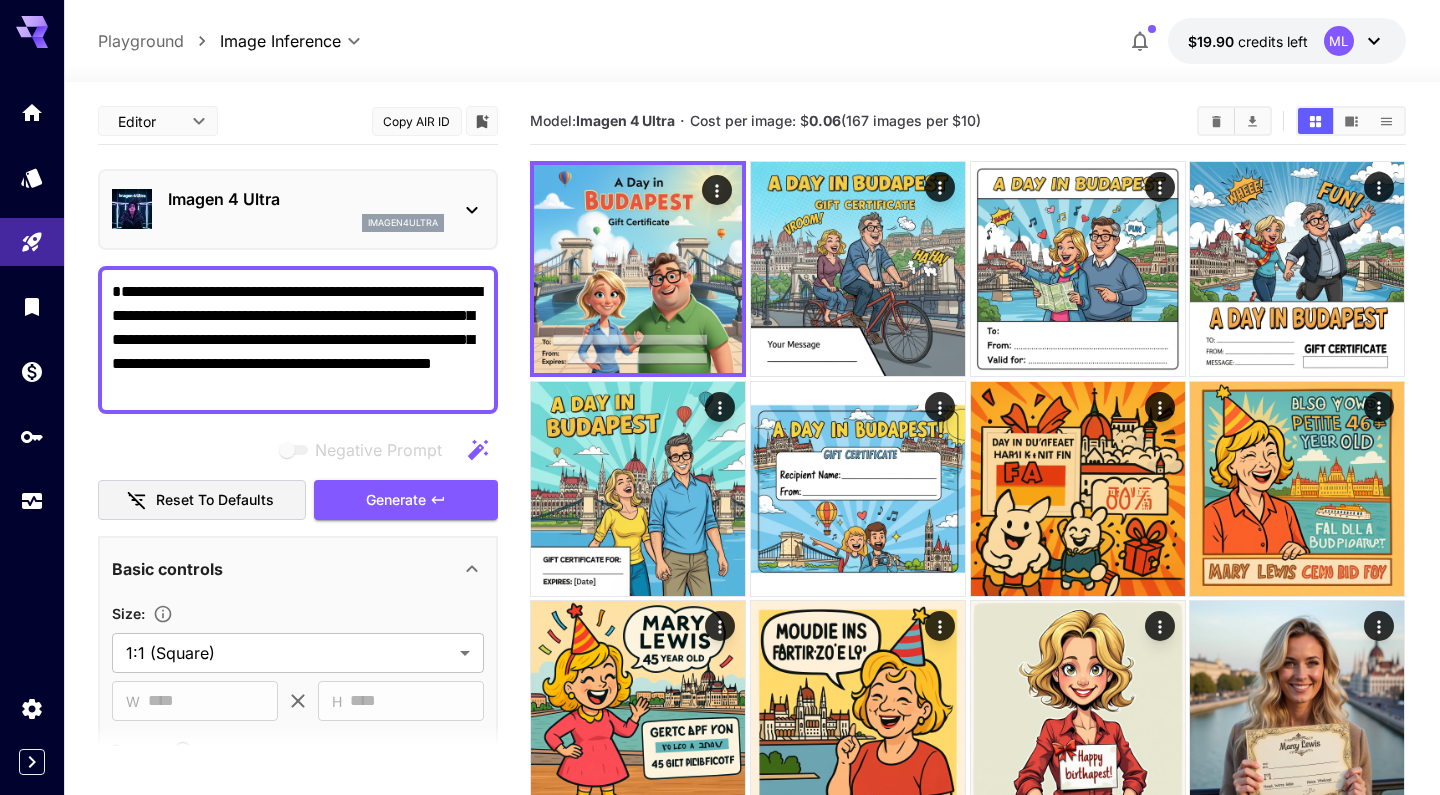 click on "**********" at bounding box center (298, 340) 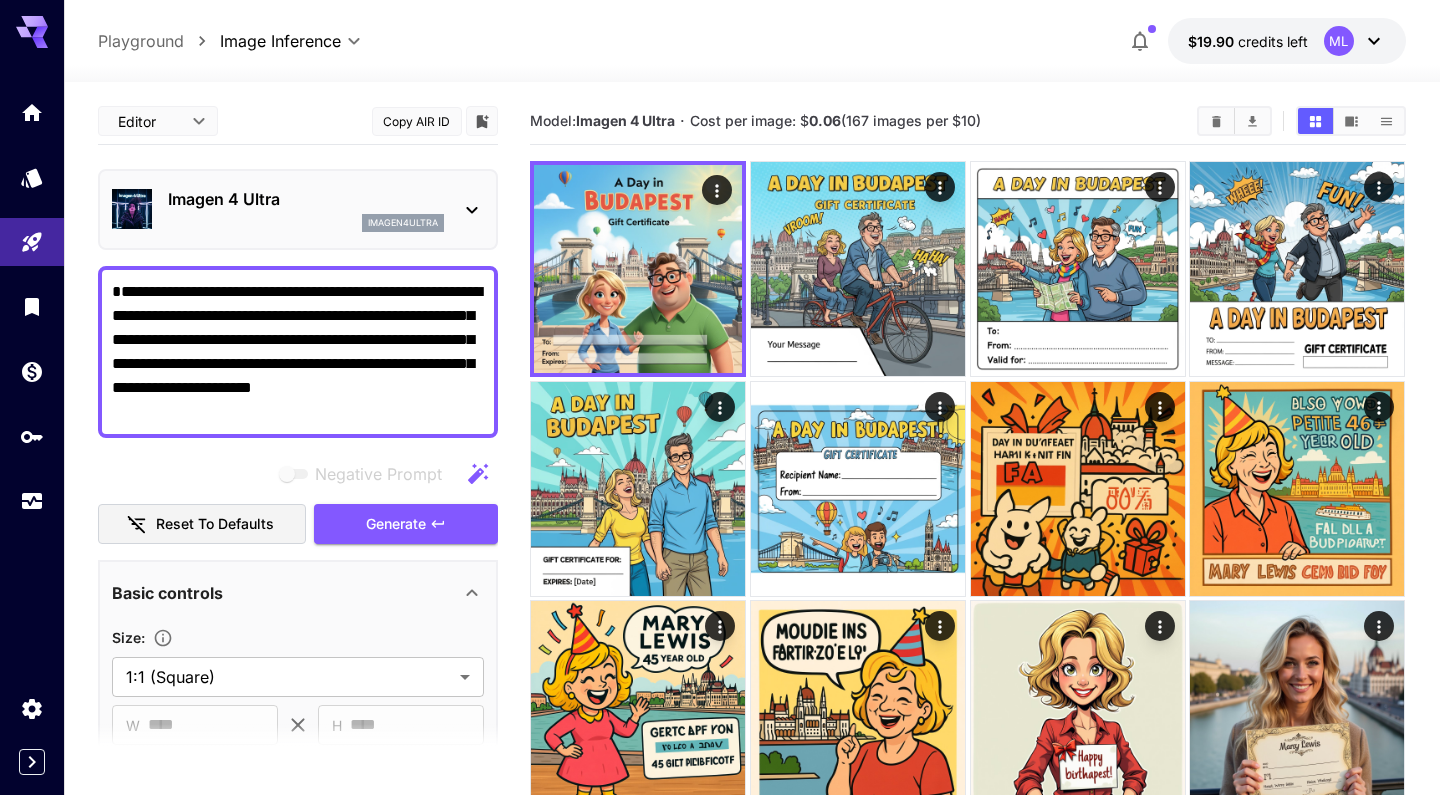 drag, startPoint x: 155, startPoint y: 339, endPoint x: 441, endPoint y: 315, distance: 287.00522 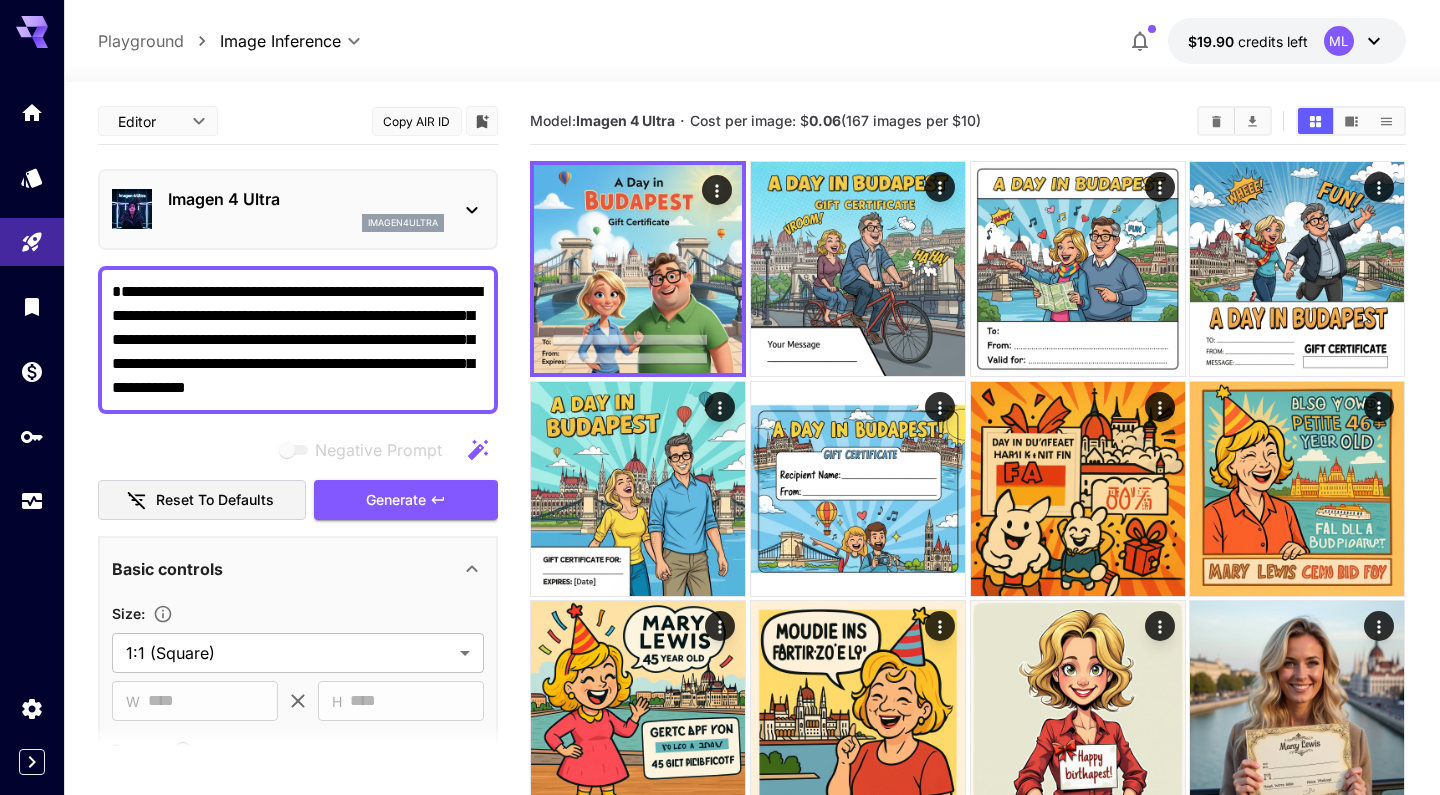 click on "**********" at bounding box center [298, 340] 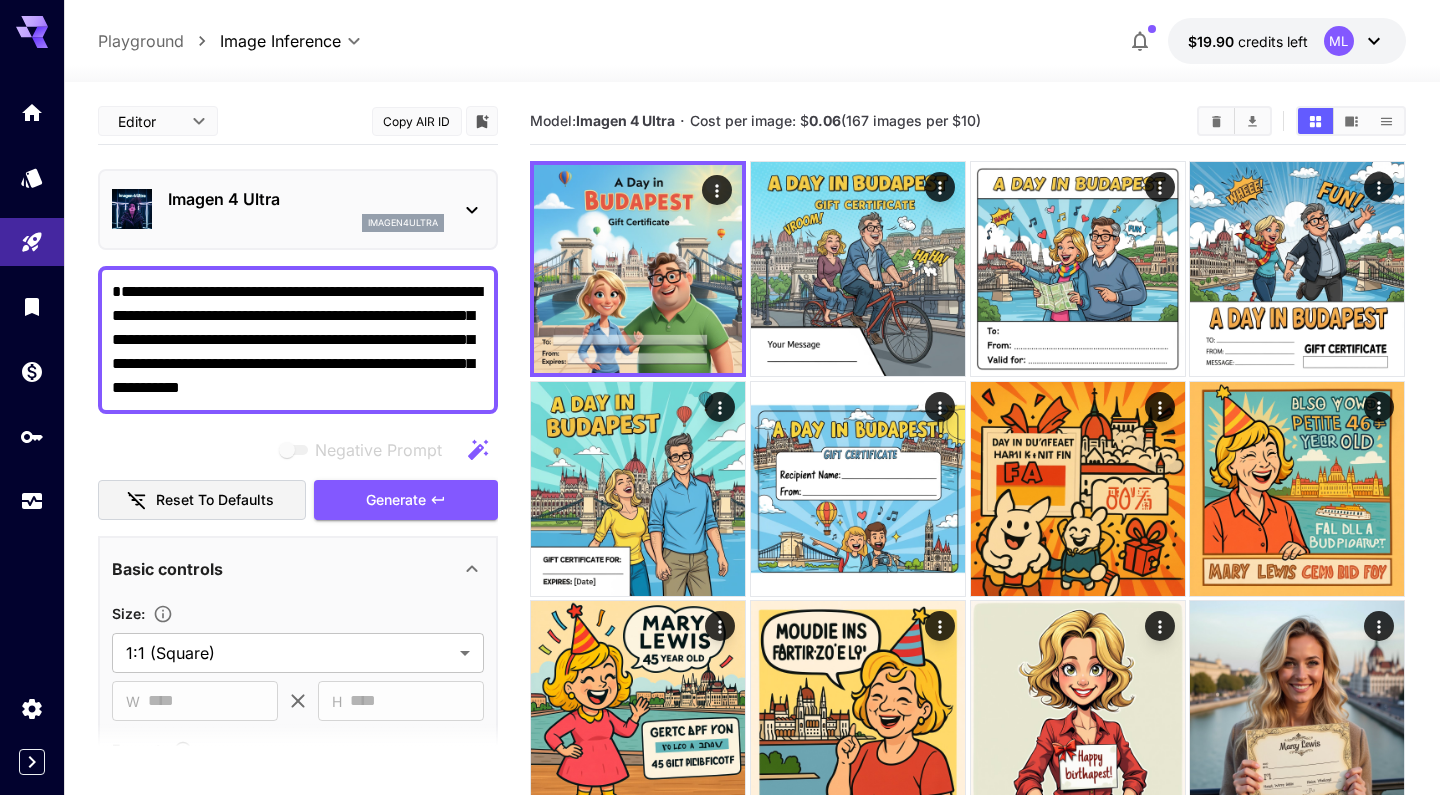 click on "**********" at bounding box center [298, 340] 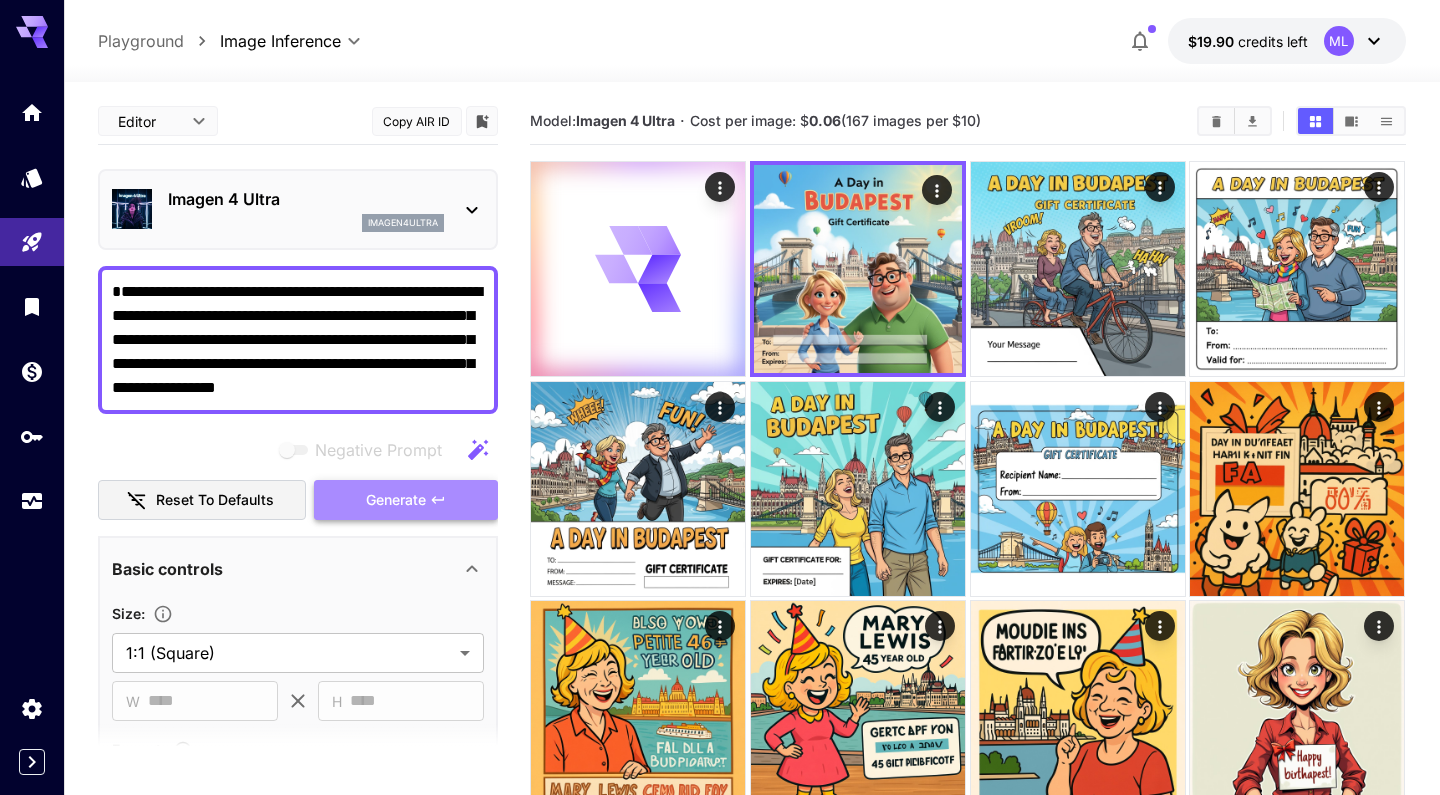 click on "Generate" at bounding box center [396, 500] 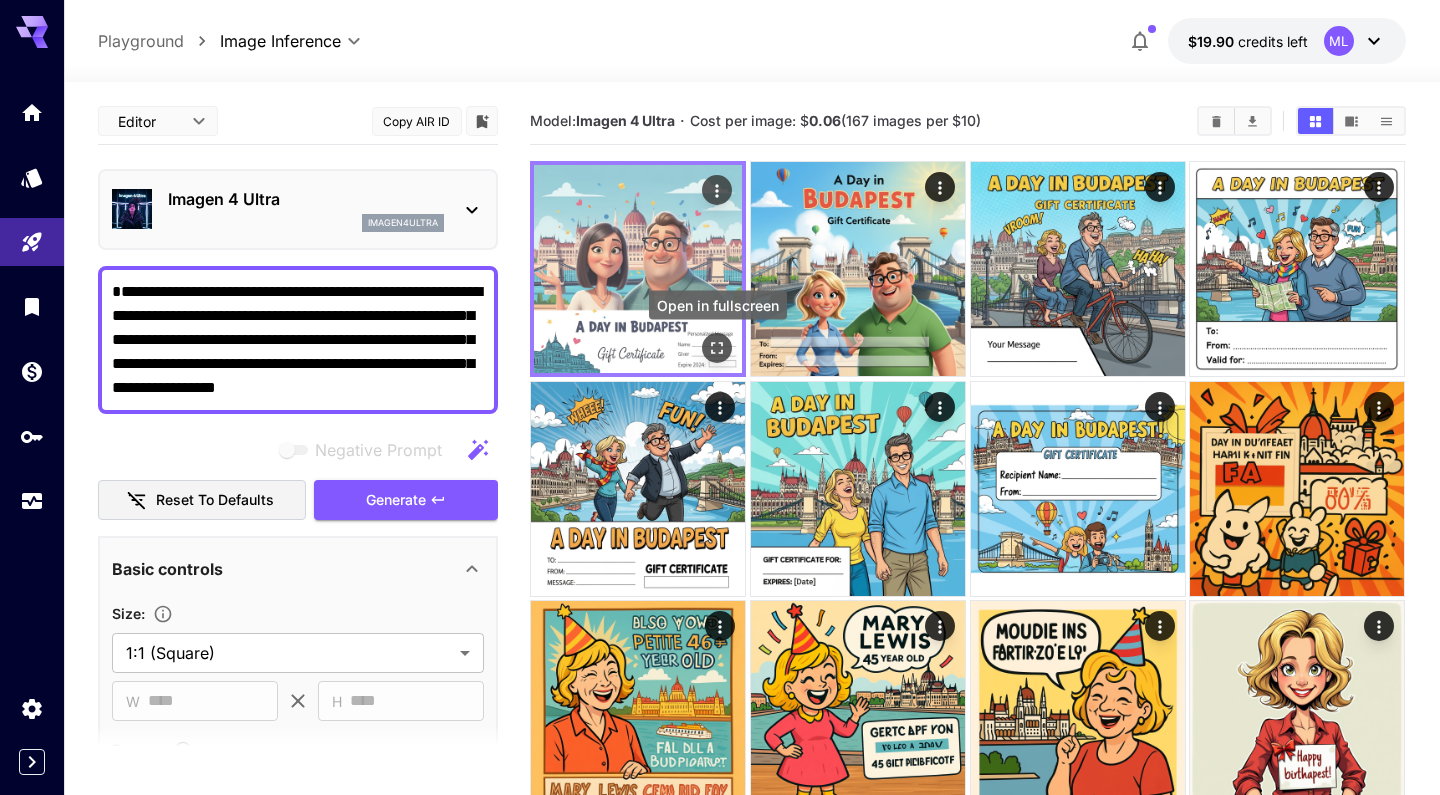 click 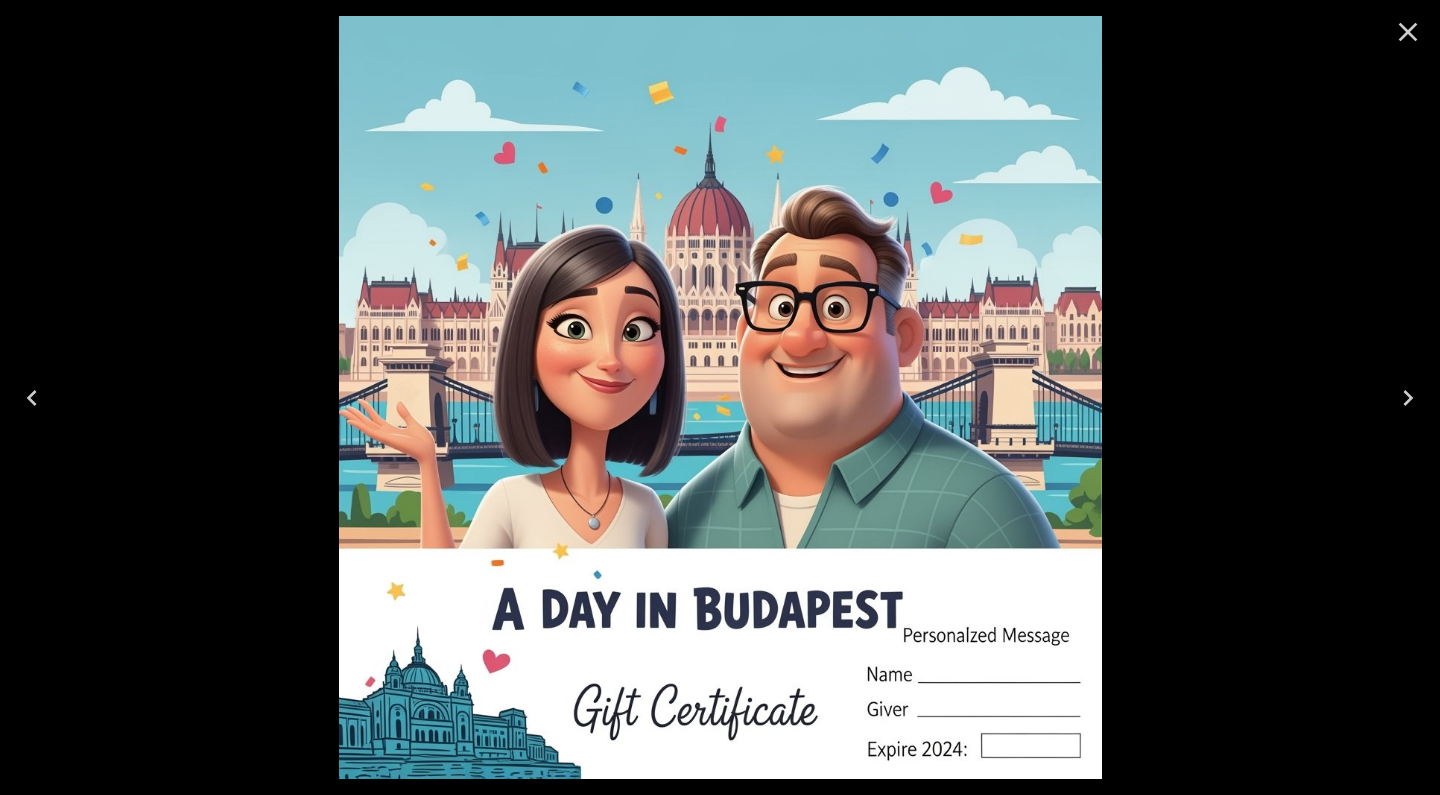 click 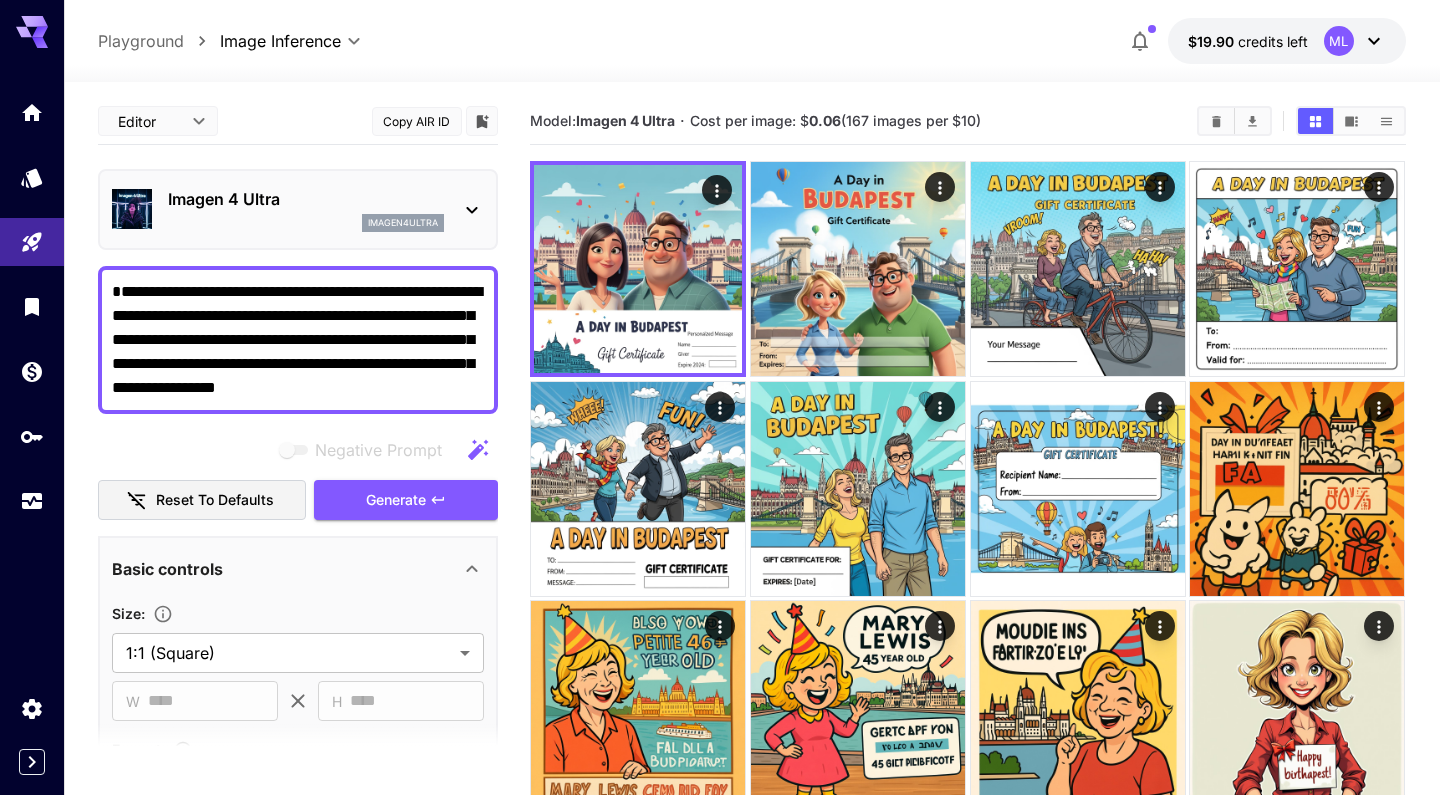 click on "**********" at bounding box center (298, 340) 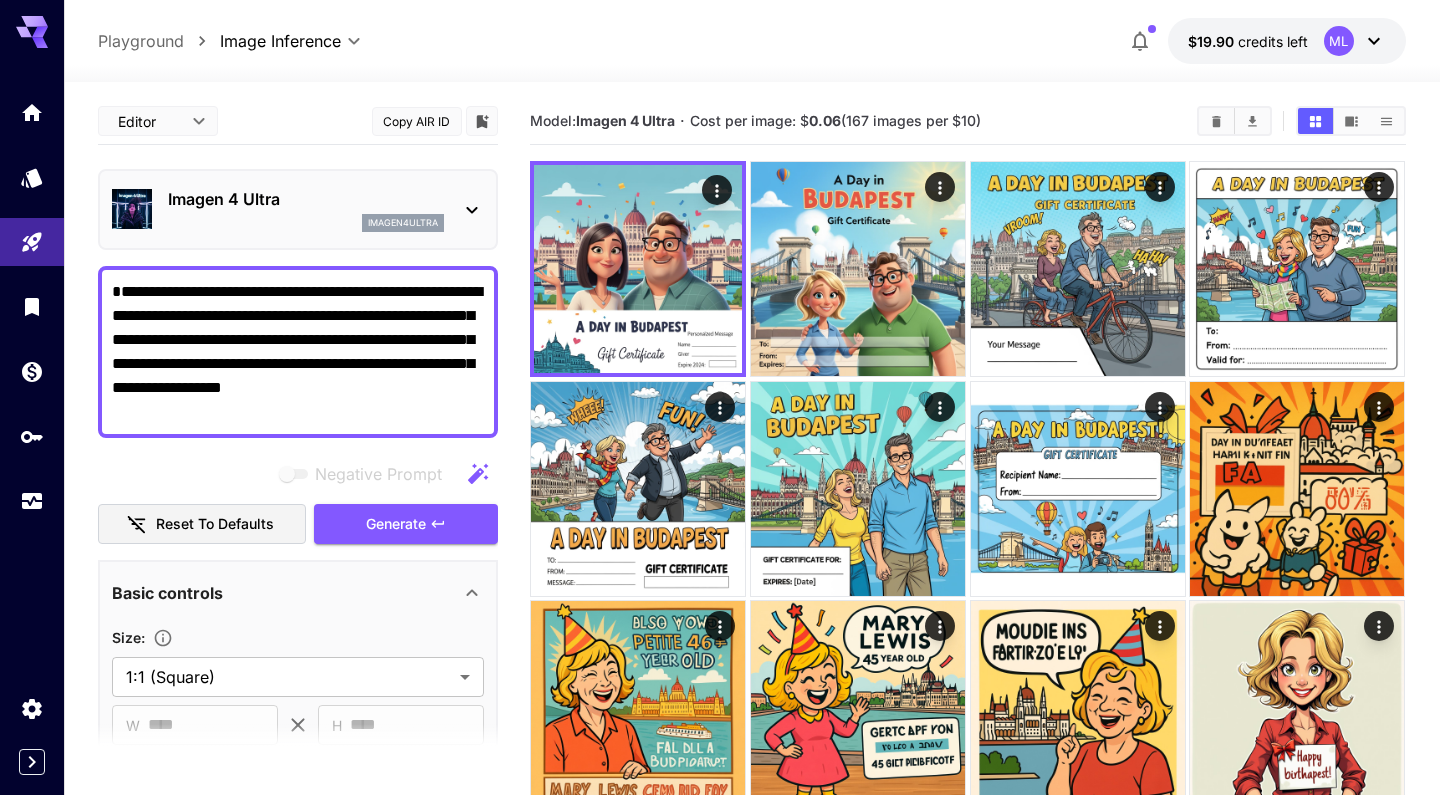 drag, startPoint x: 201, startPoint y: 385, endPoint x: 242, endPoint y: 385, distance: 41 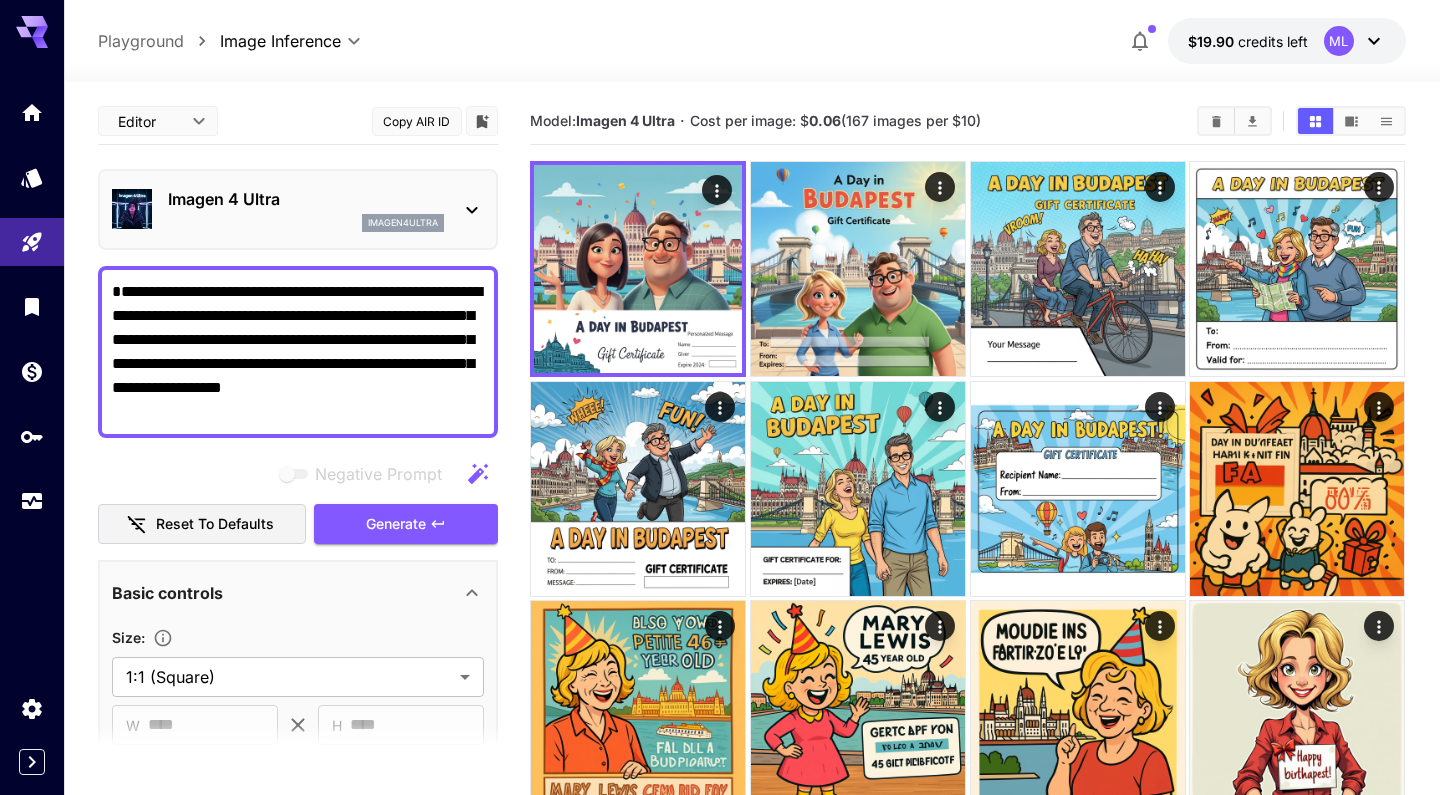 drag, startPoint x: 176, startPoint y: 381, endPoint x: 282, endPoint y: 381, distance: 106 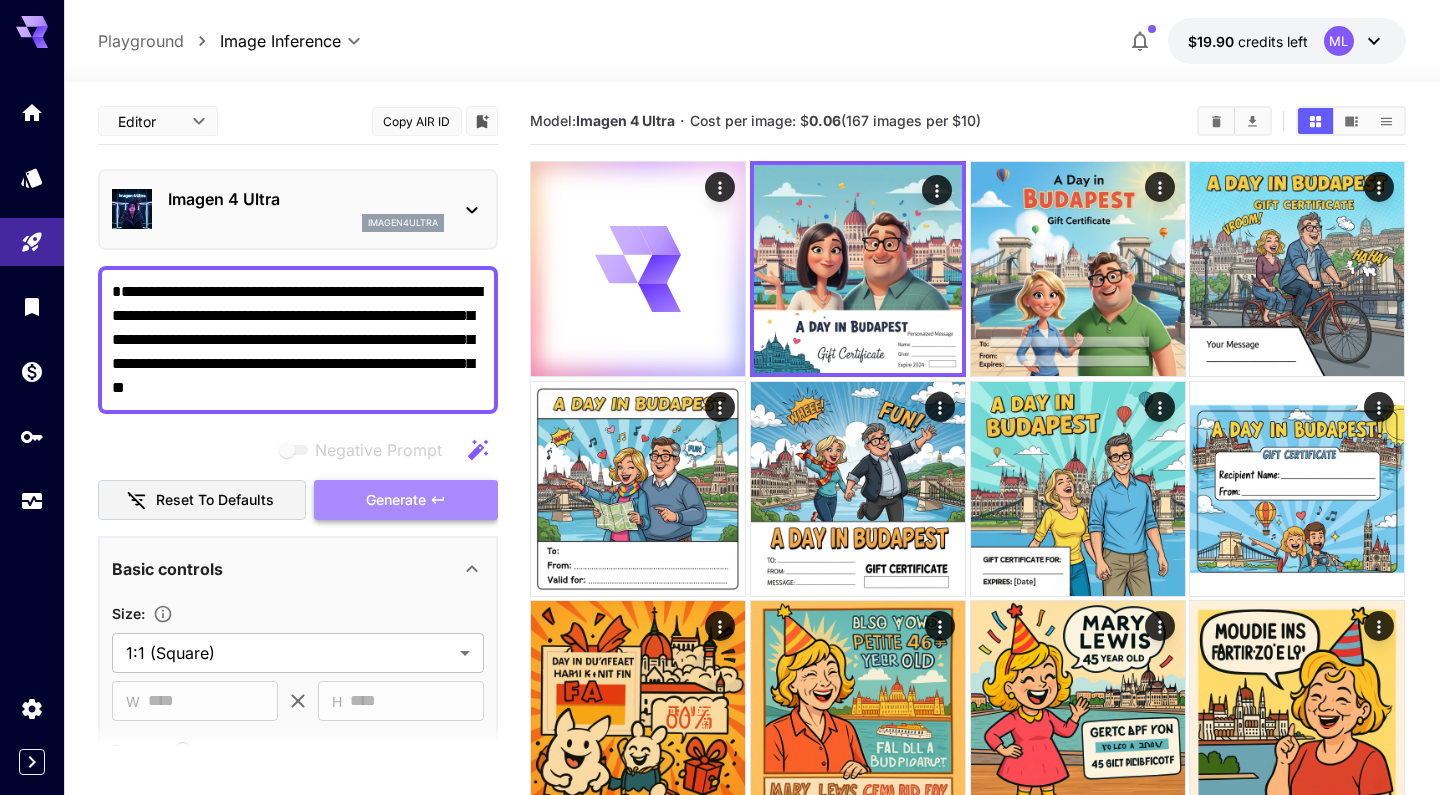 click on "Generate" at bounding box center [406, 500] 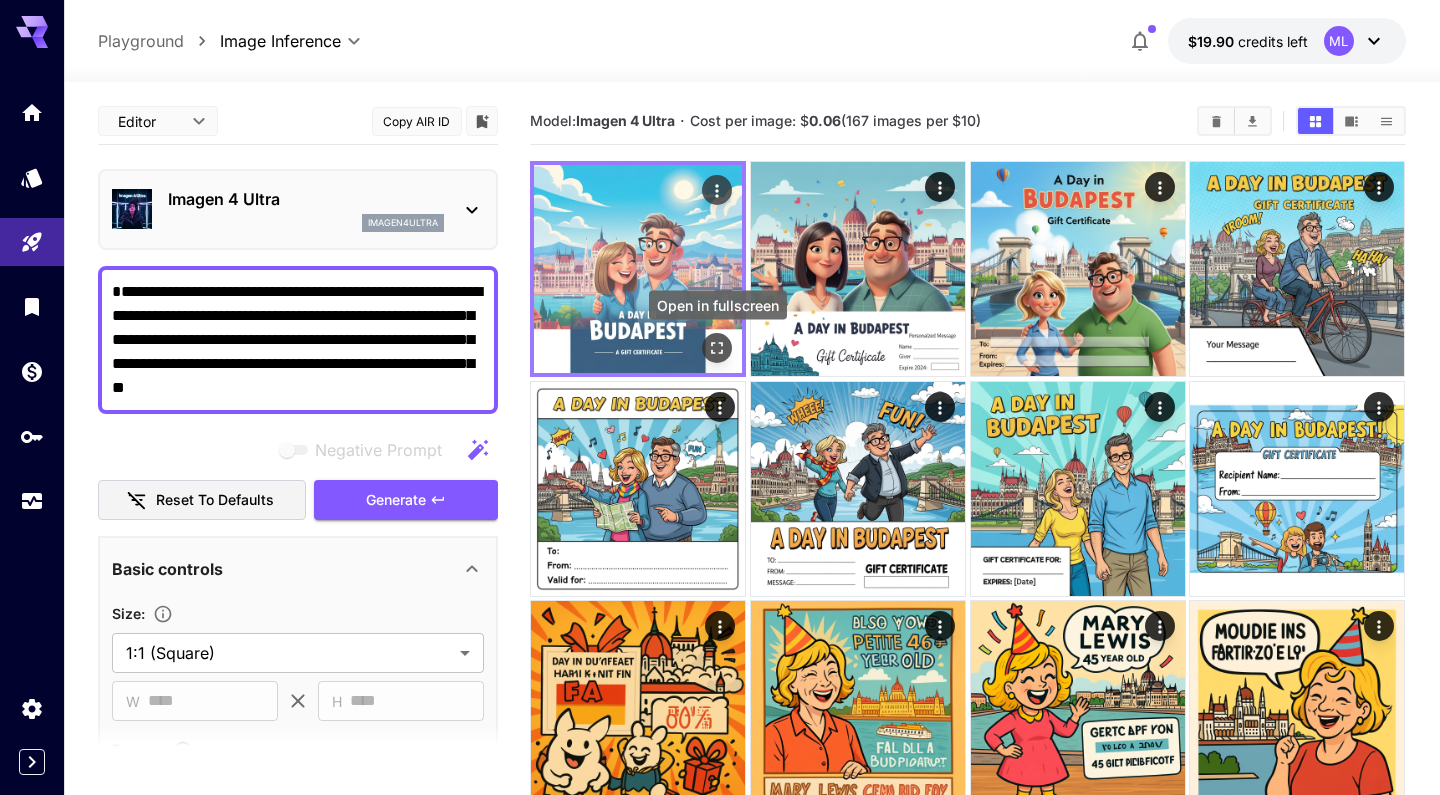 click 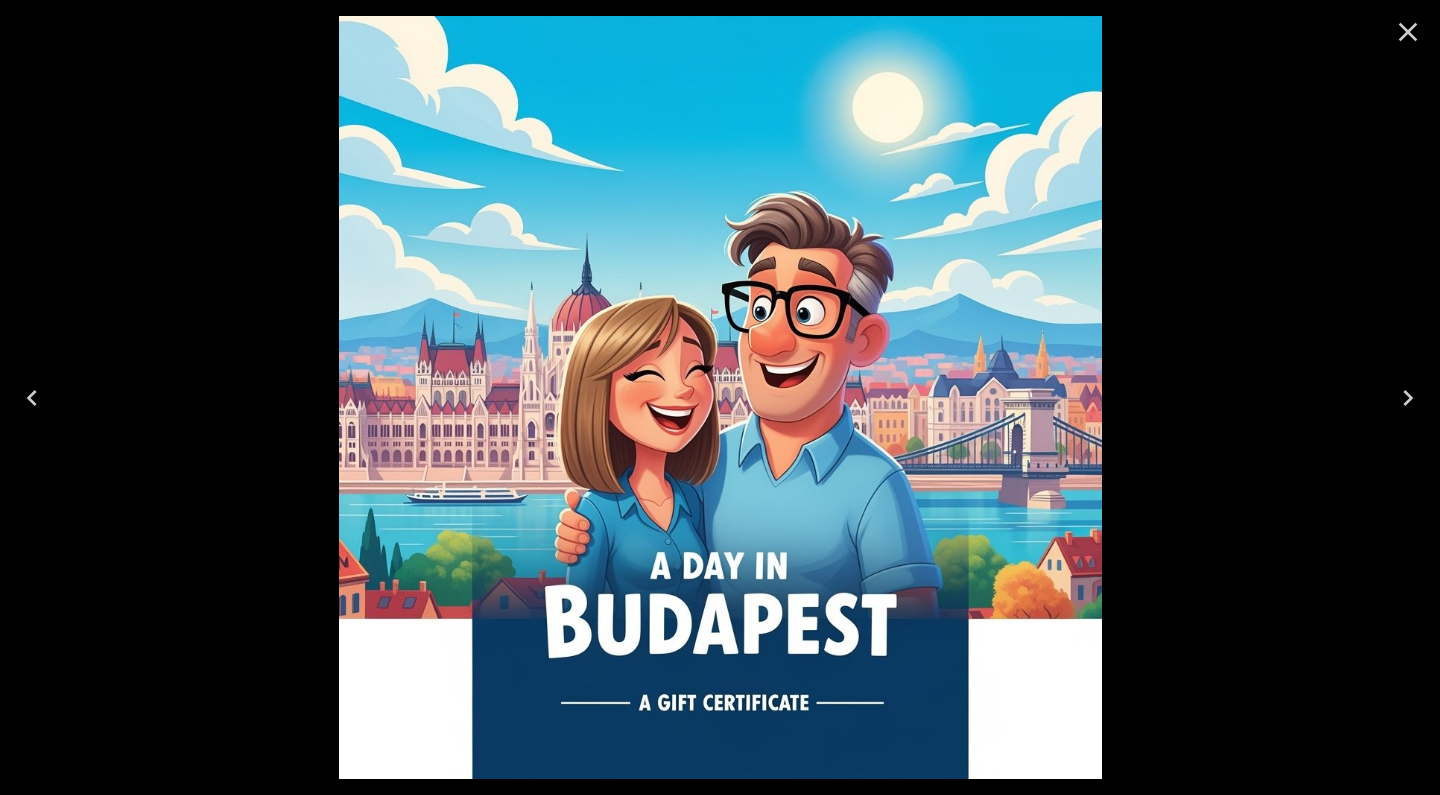 click 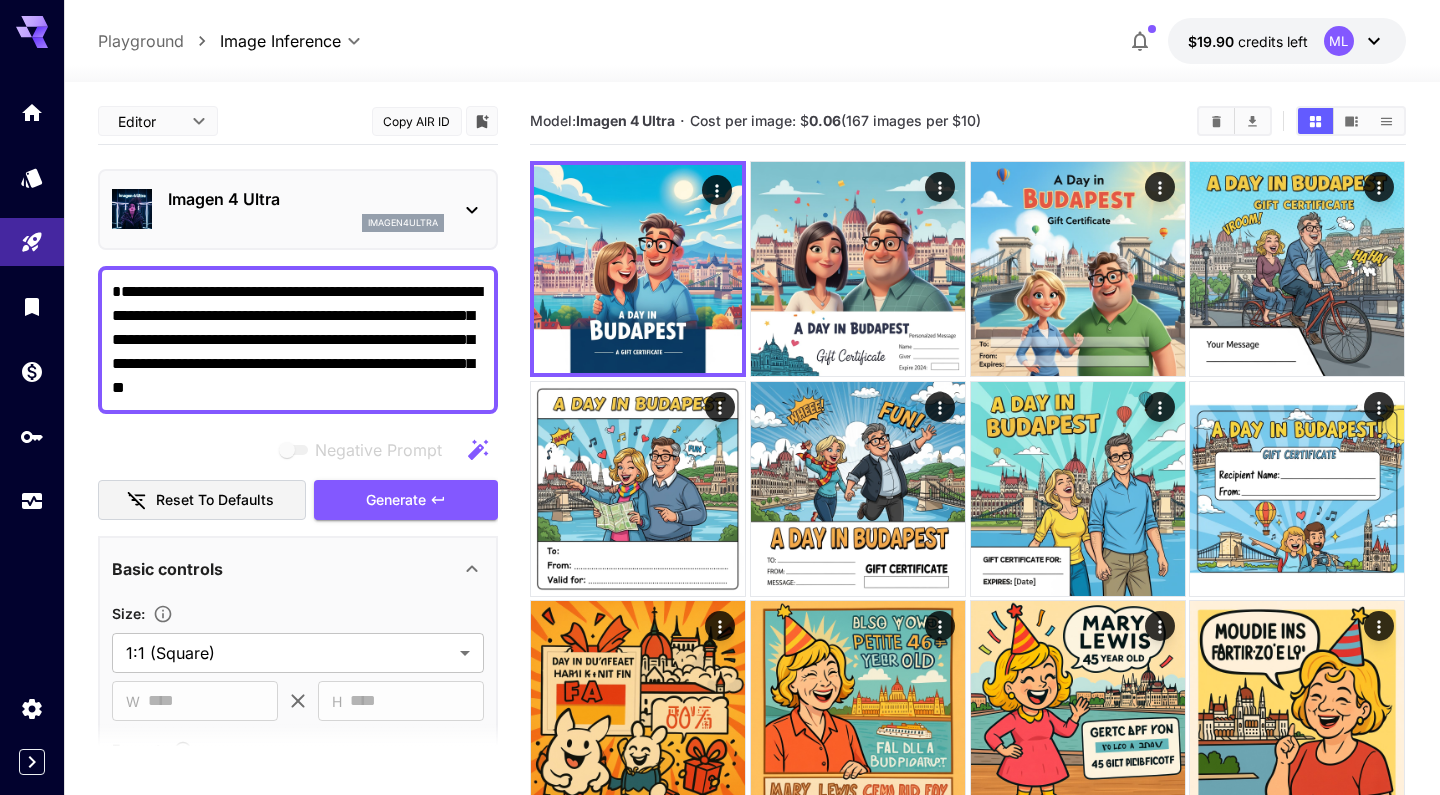 click on "**********" at bounding box center (298, 340) 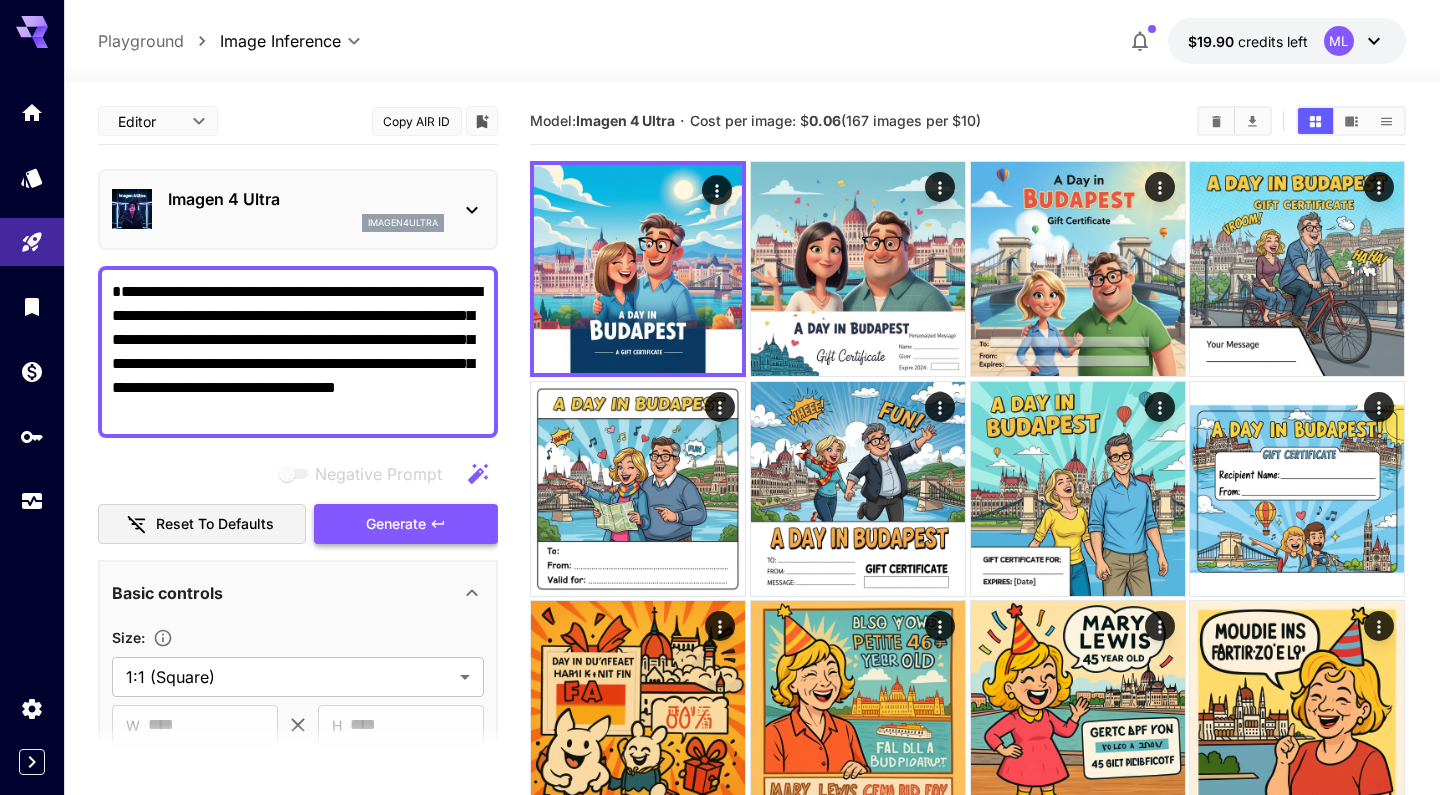 click on "Generate" at bounding box center (406, 524) 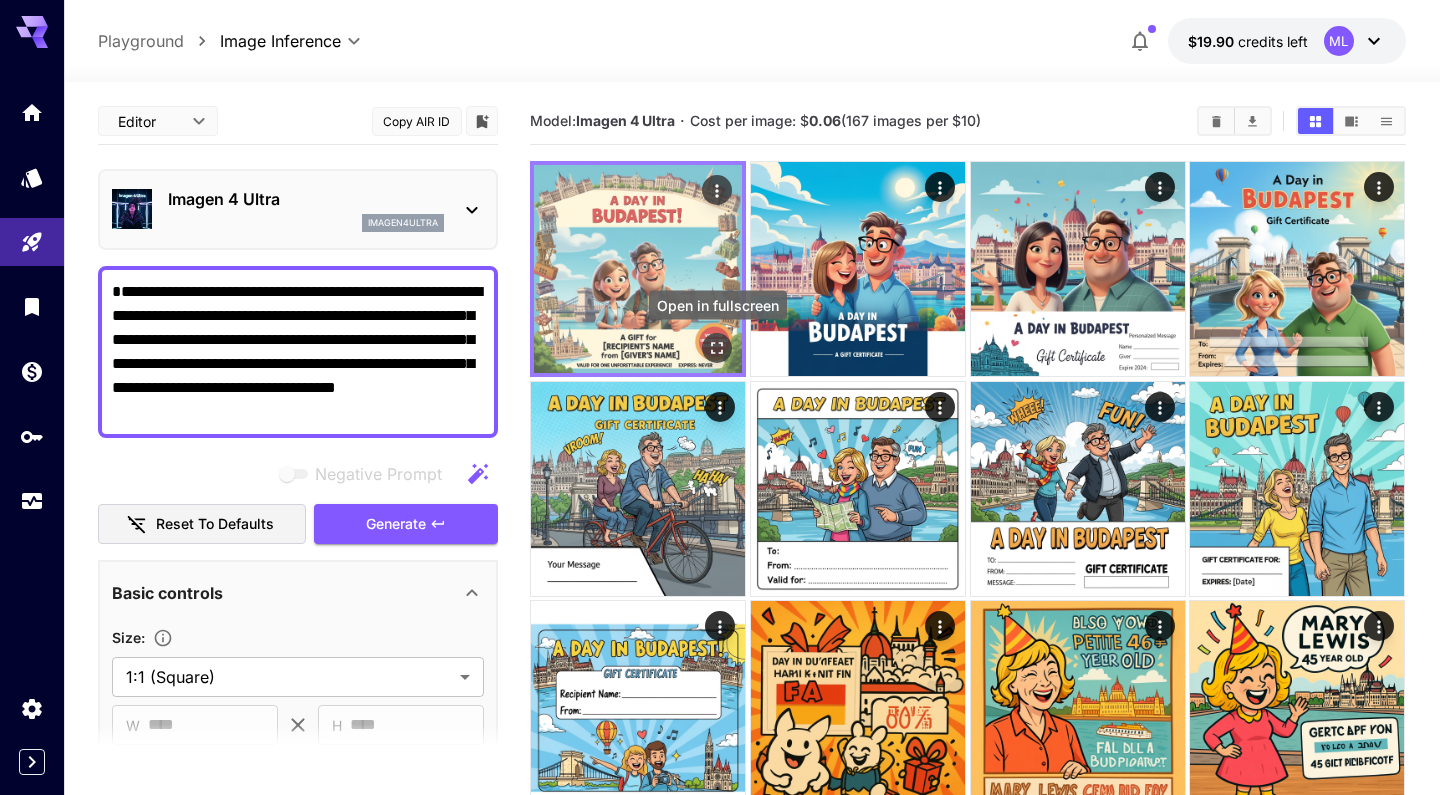 click 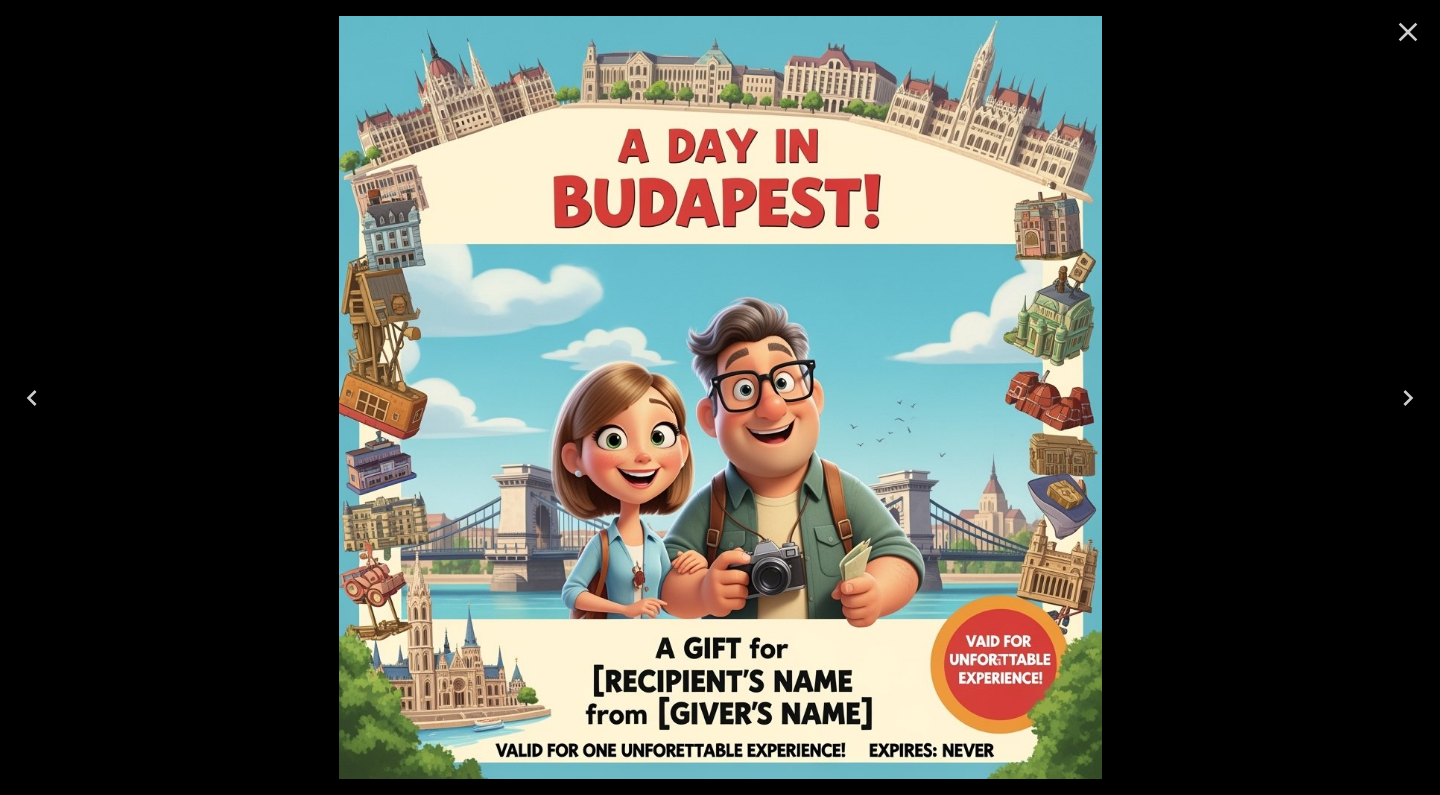 click 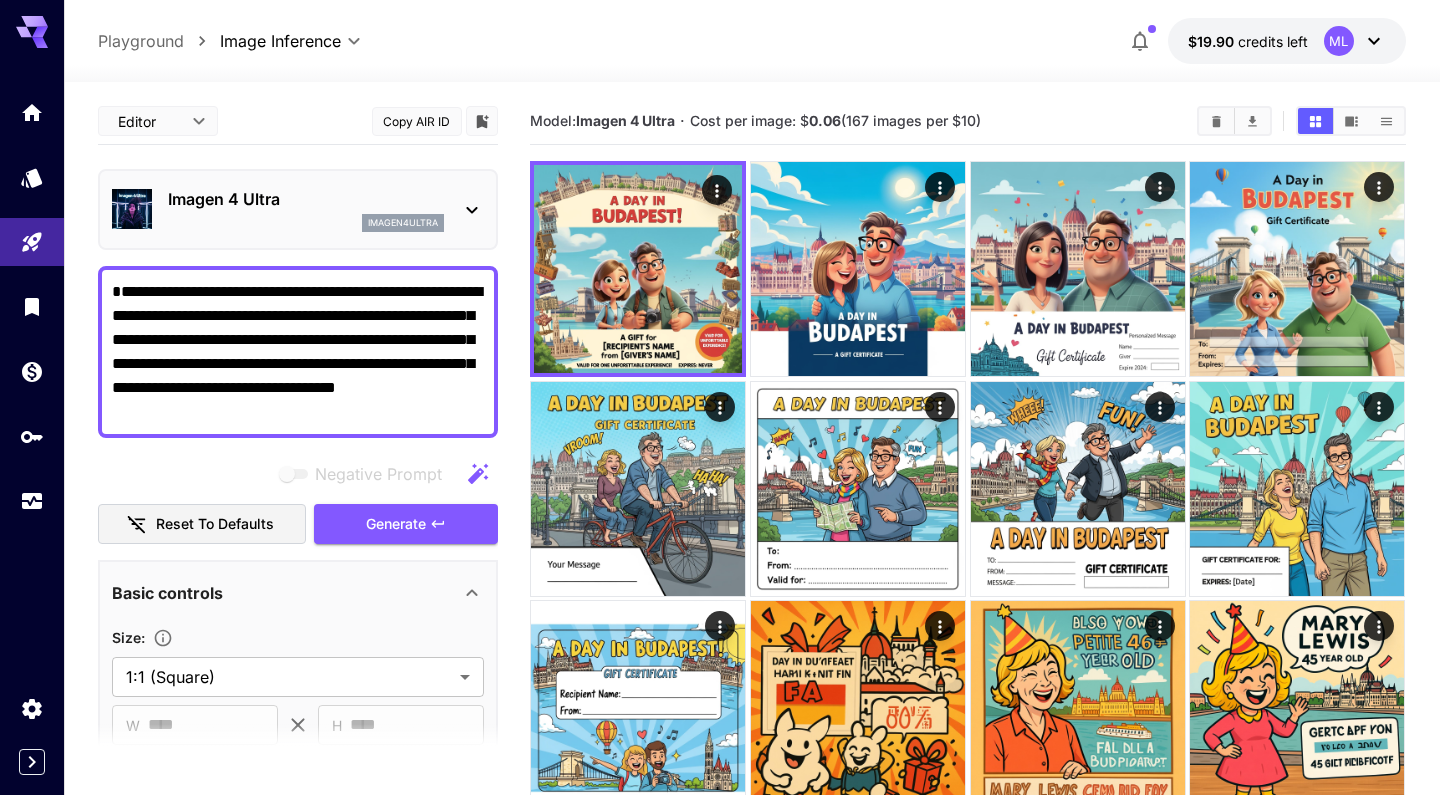 click on "**********" at bounding box center [298, 352] 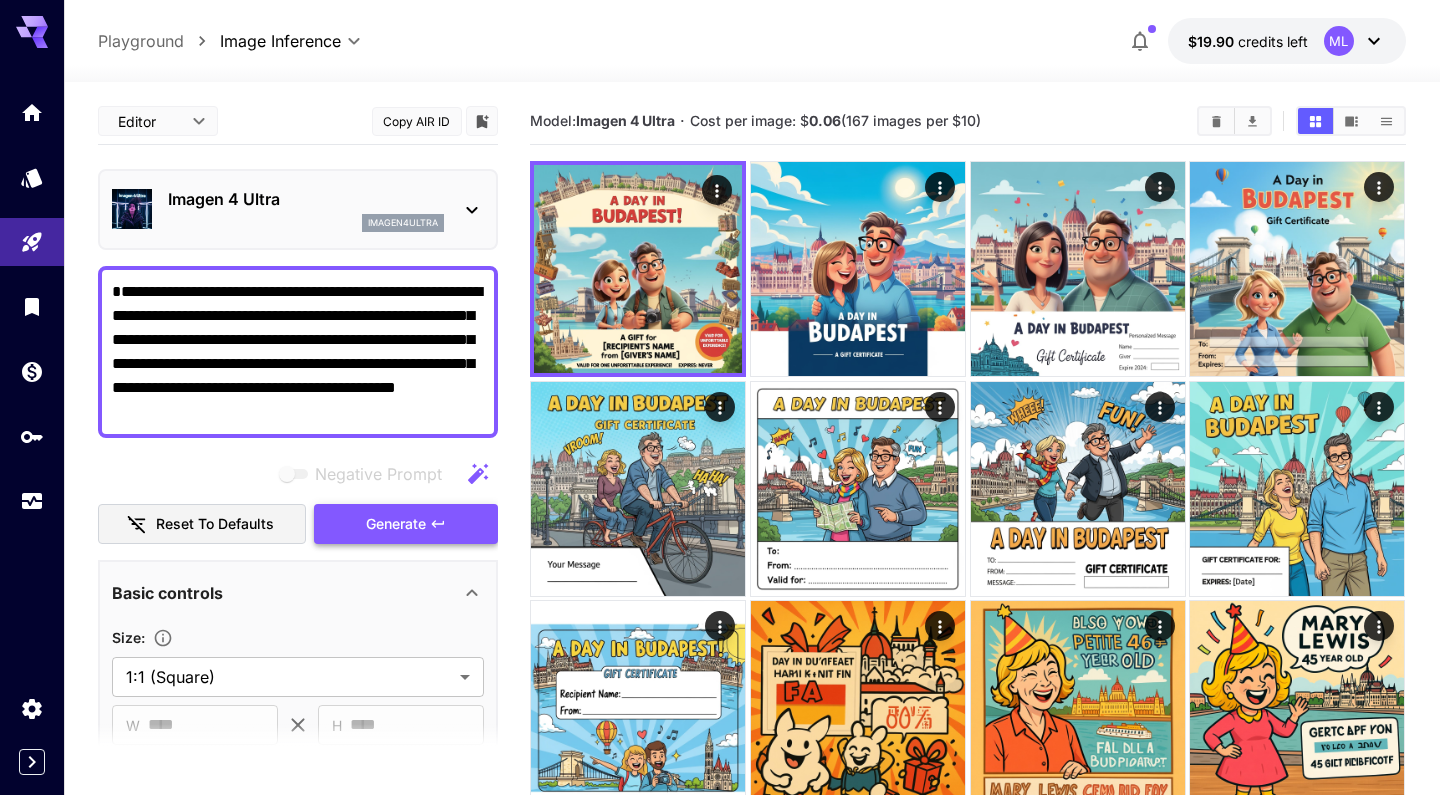 click on "Generate" at bounding box center [406, 524] 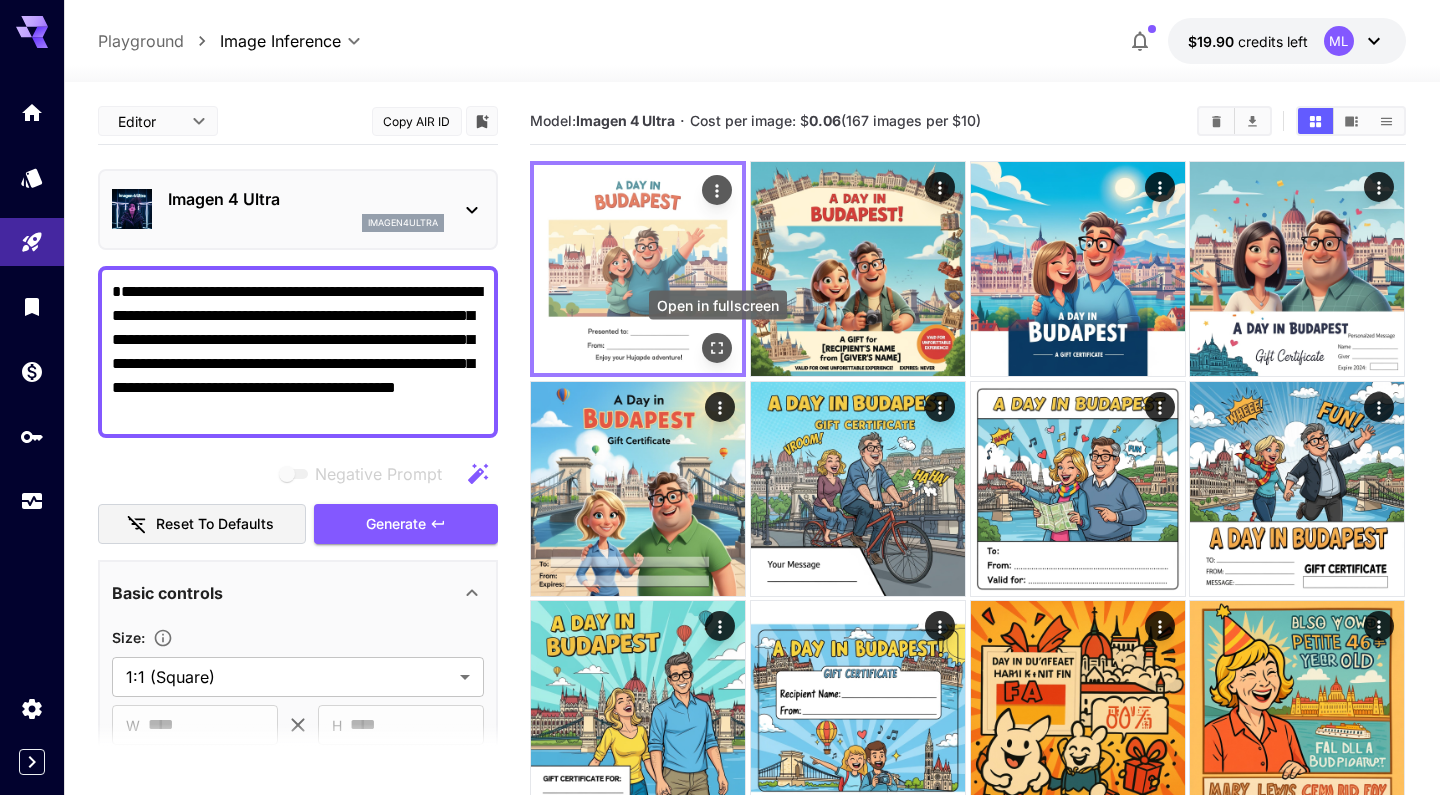 click 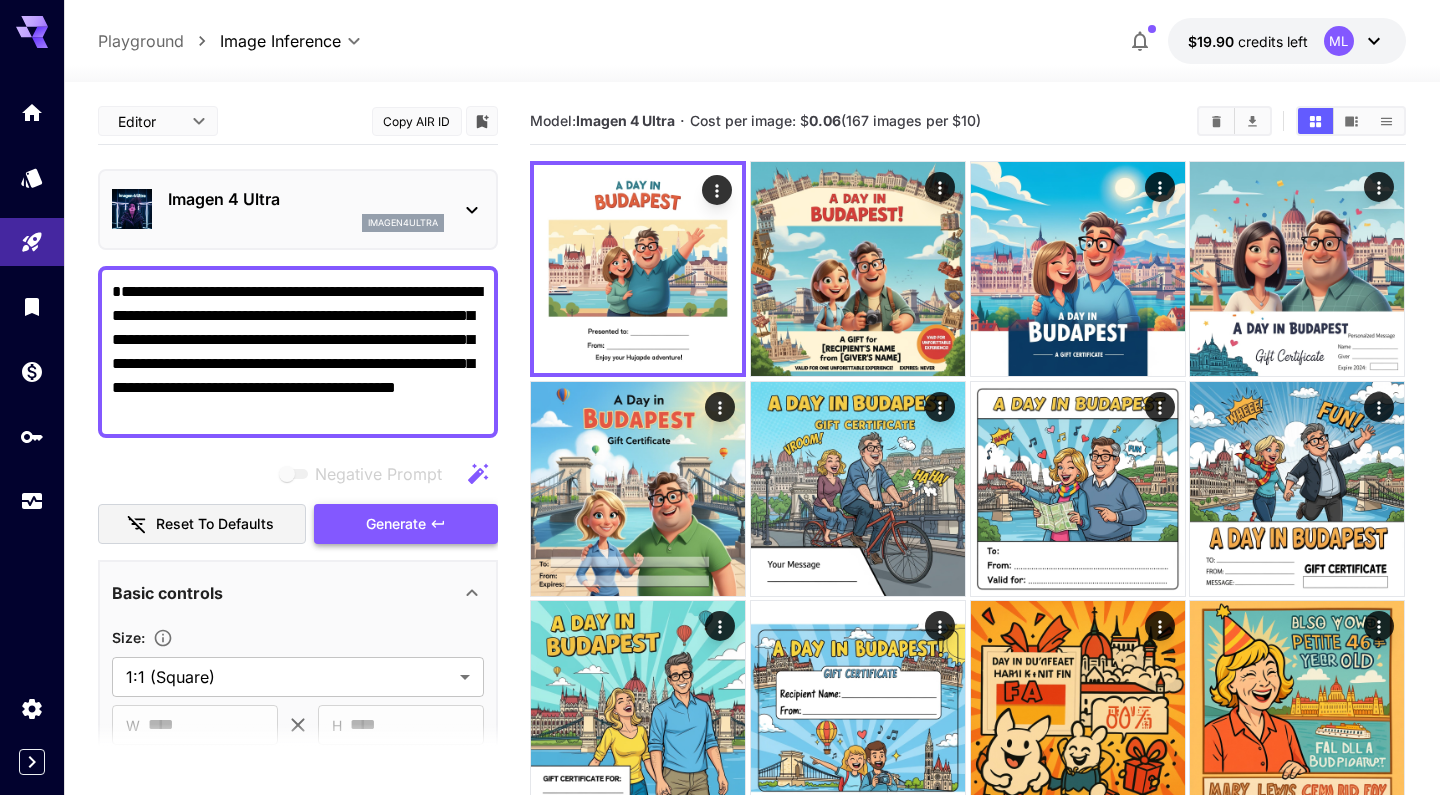 click on "Generate" at bounding box center [396, 524] 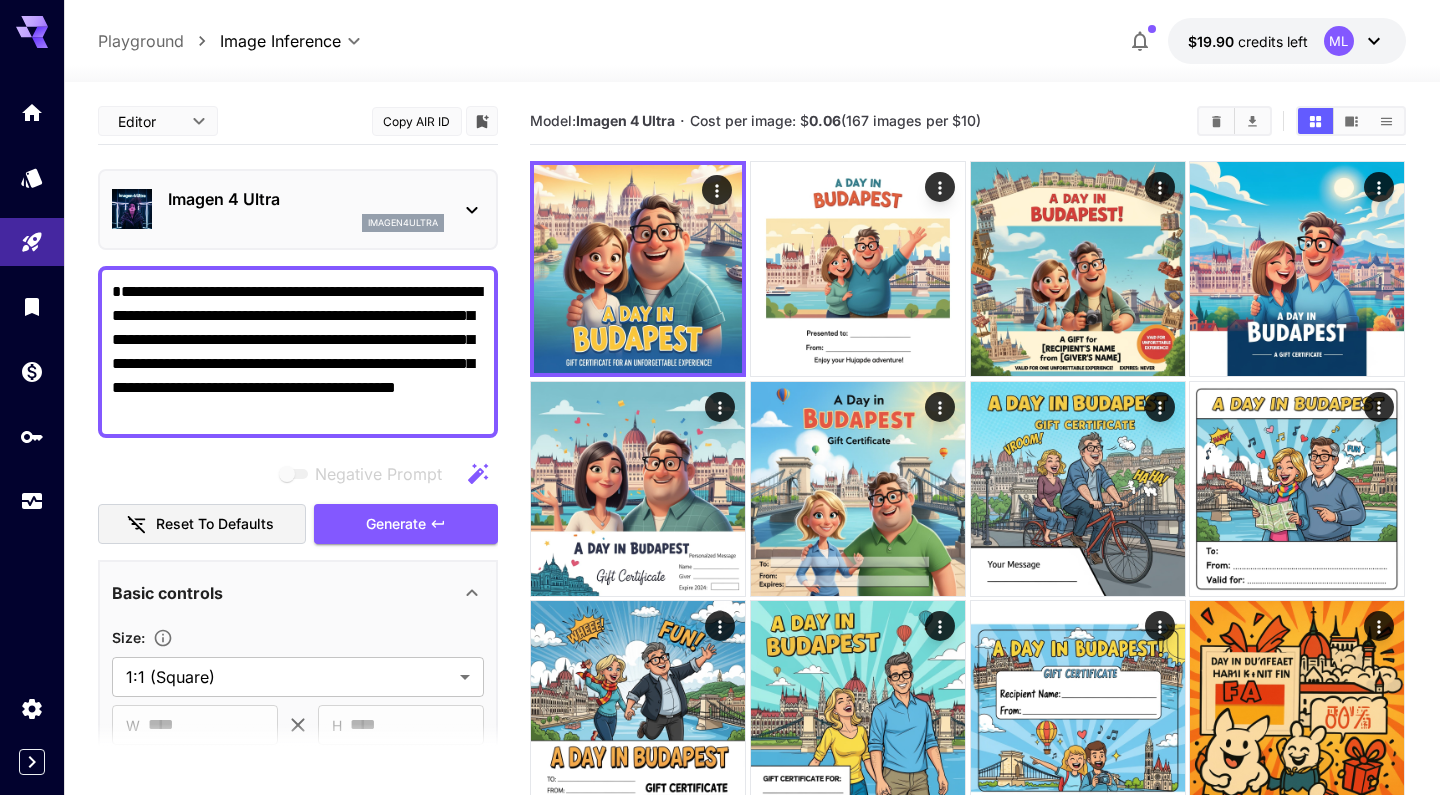 scroll, scrollTop: 0, scrollLeft: 0, axis: both 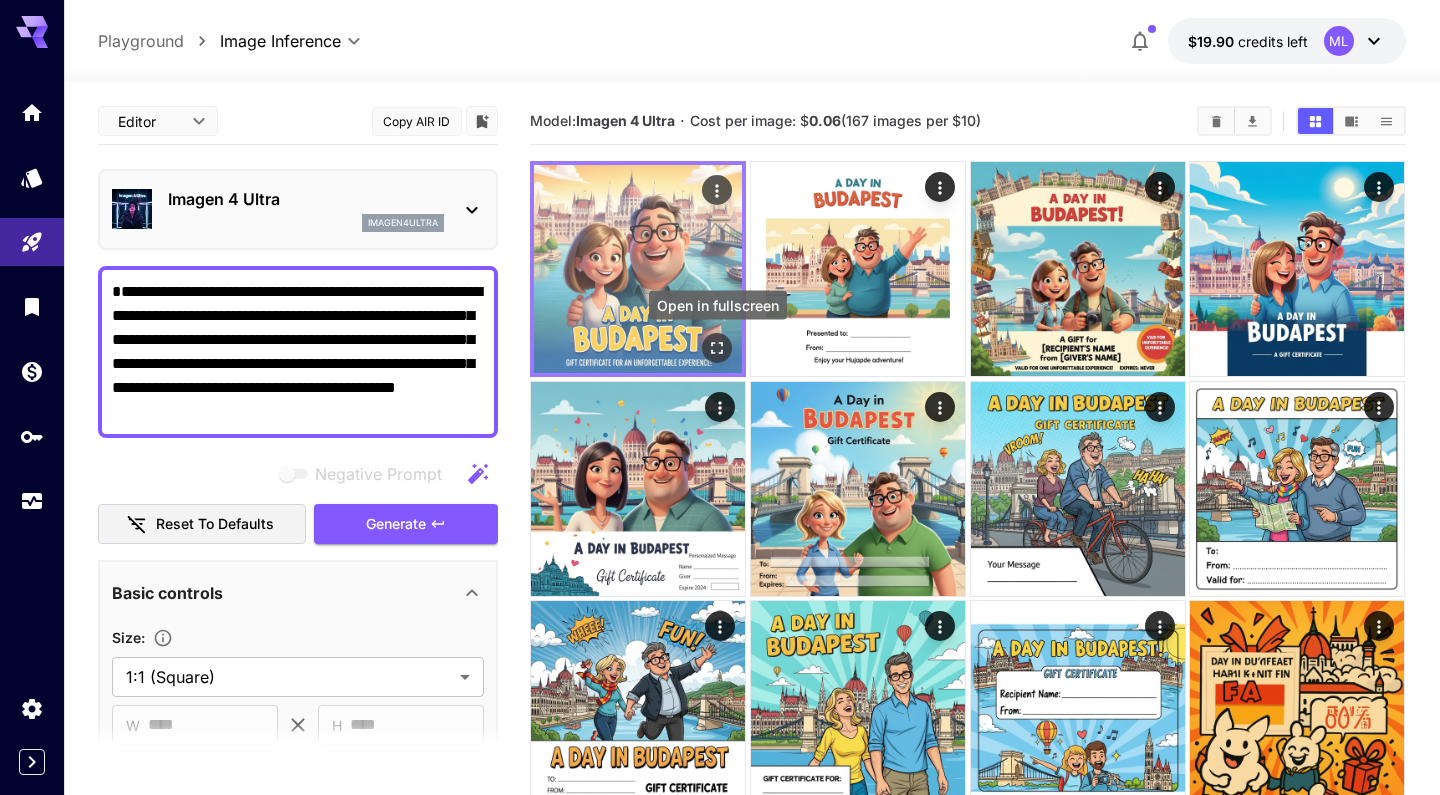 click 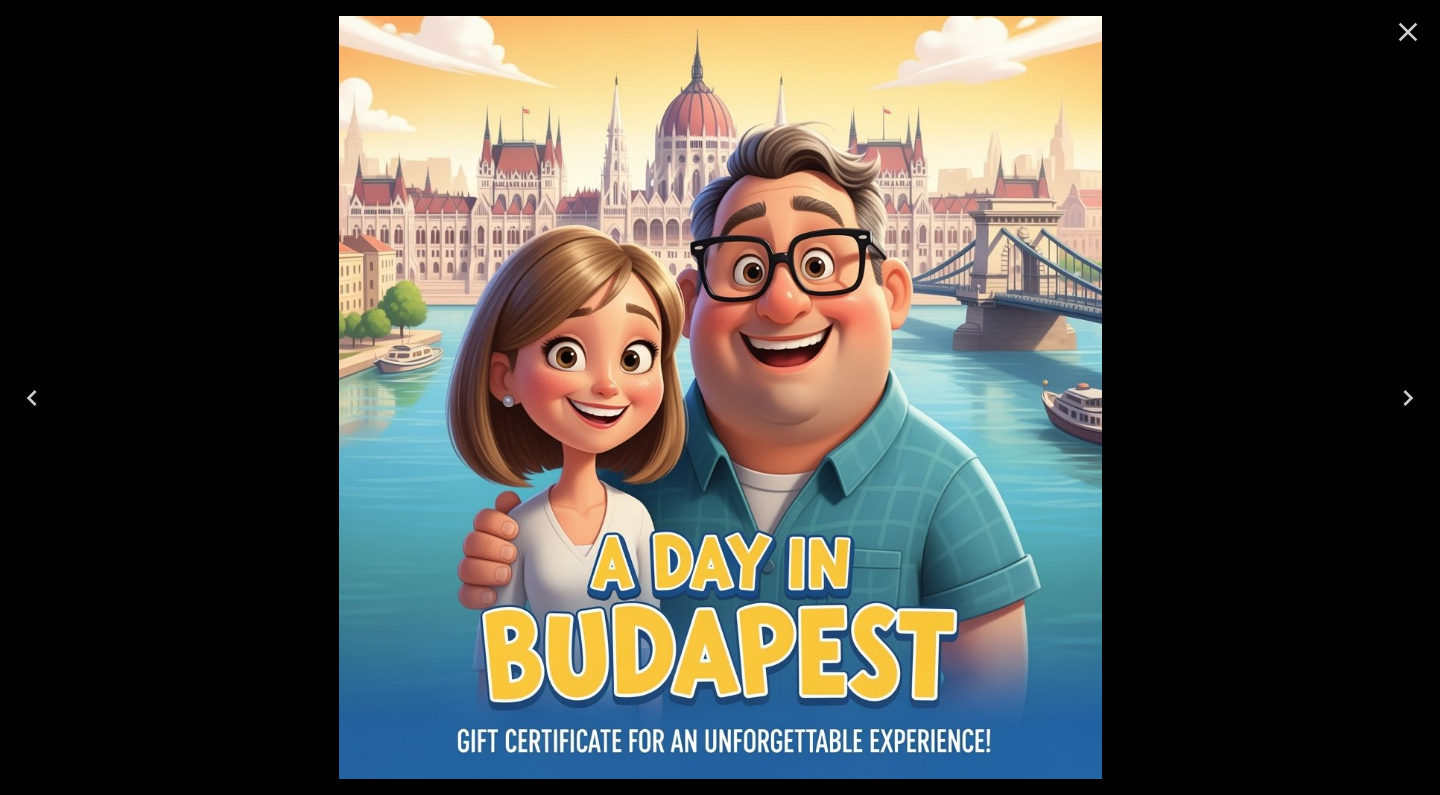 click 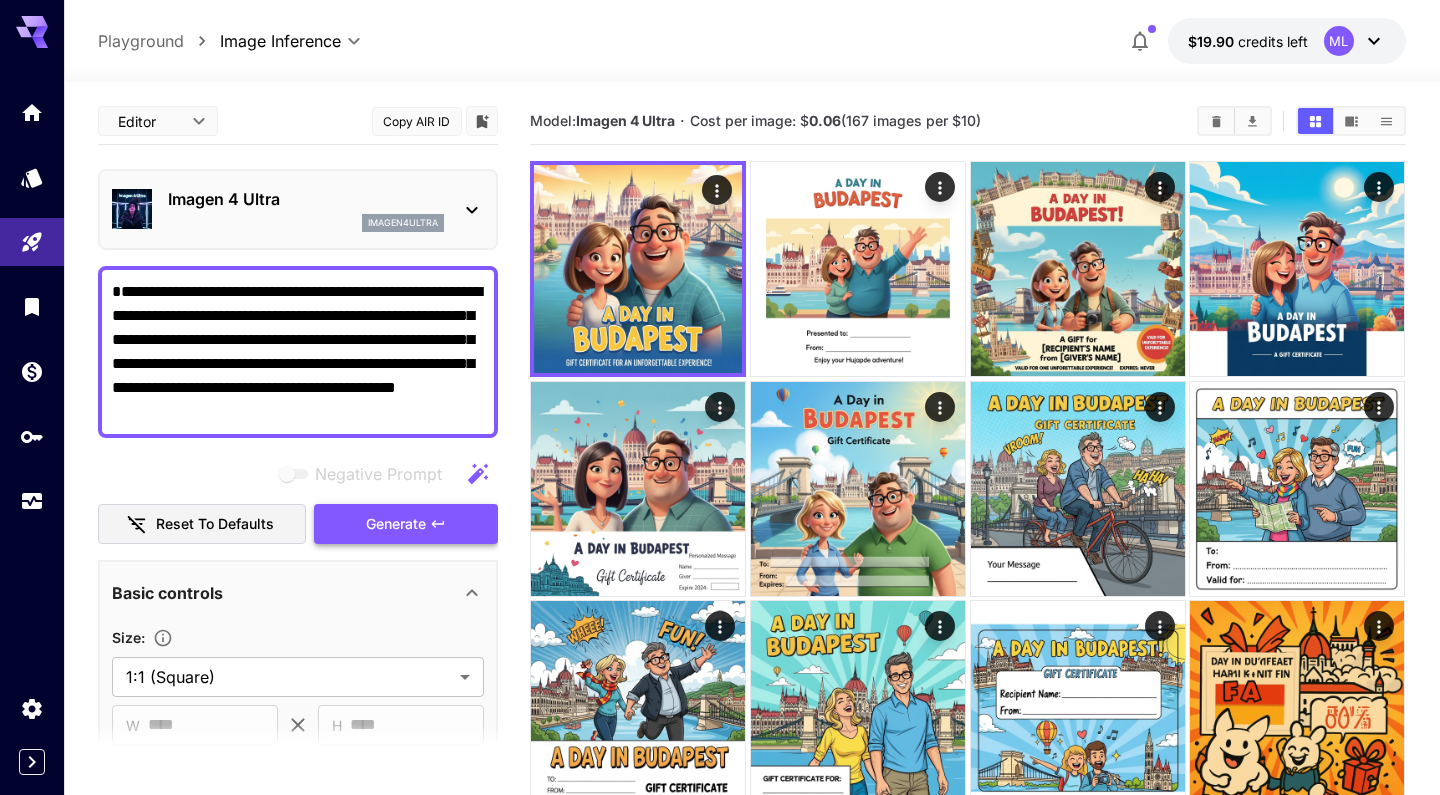 click 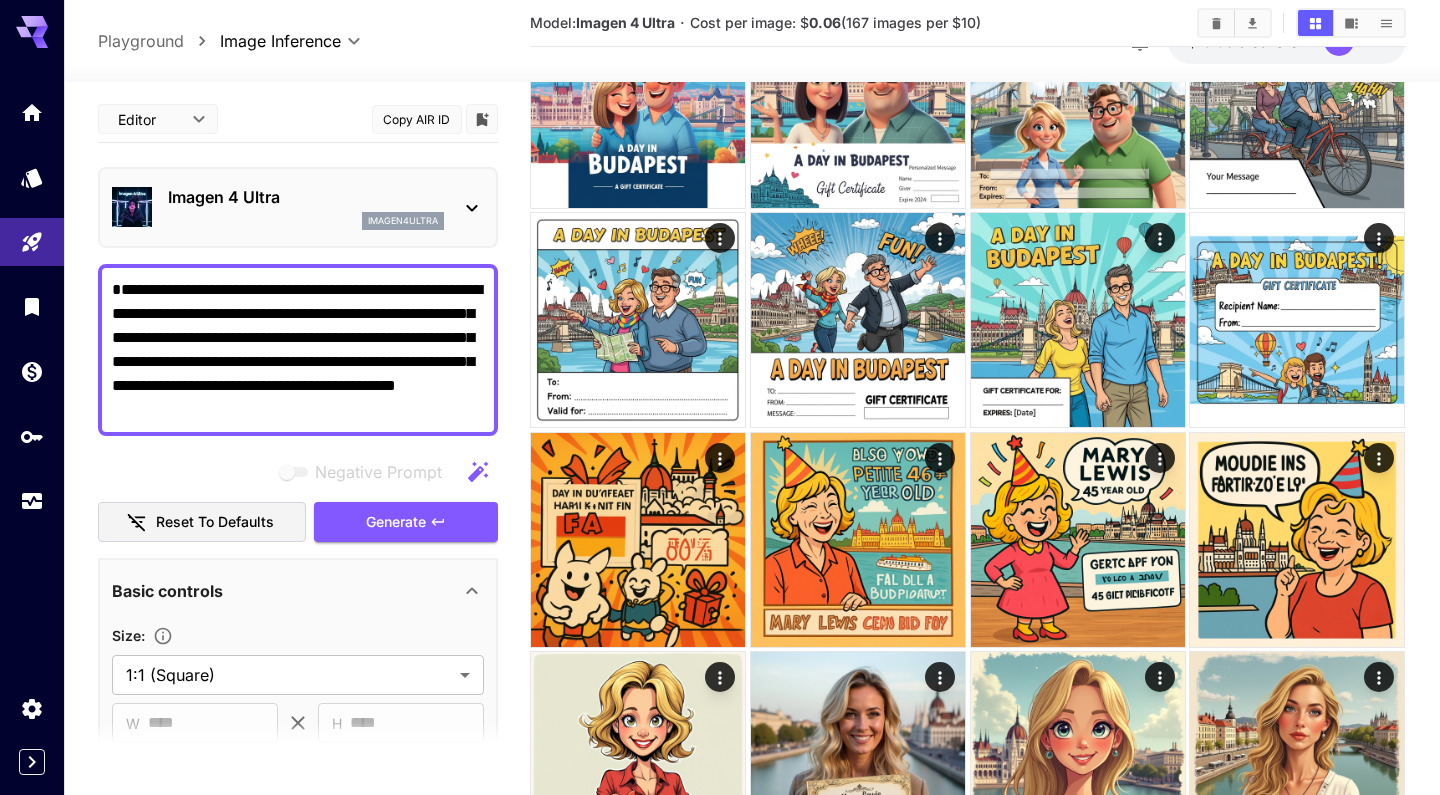 scroll, scrollTop: 429, scrollLeft: 0, axis: vertical 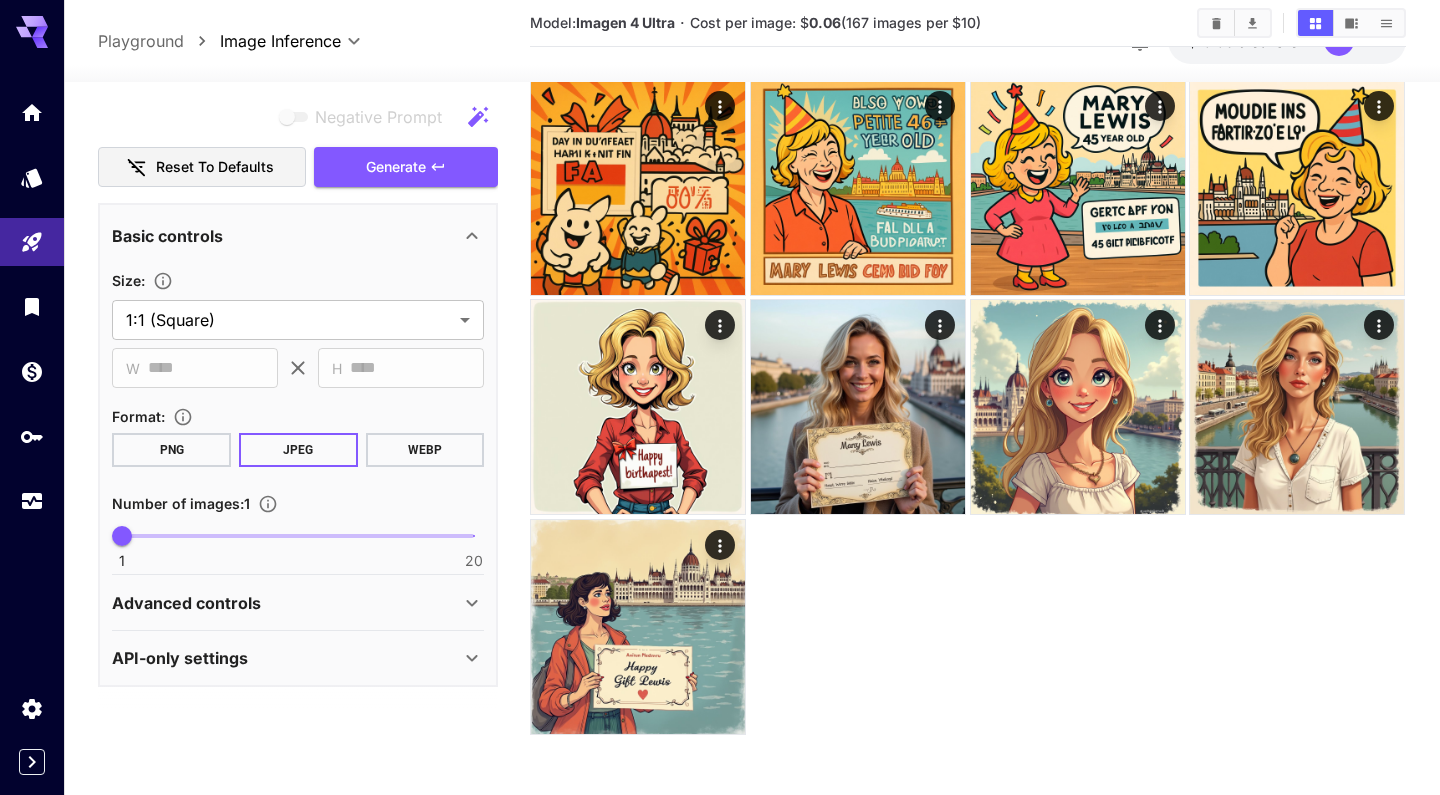 click 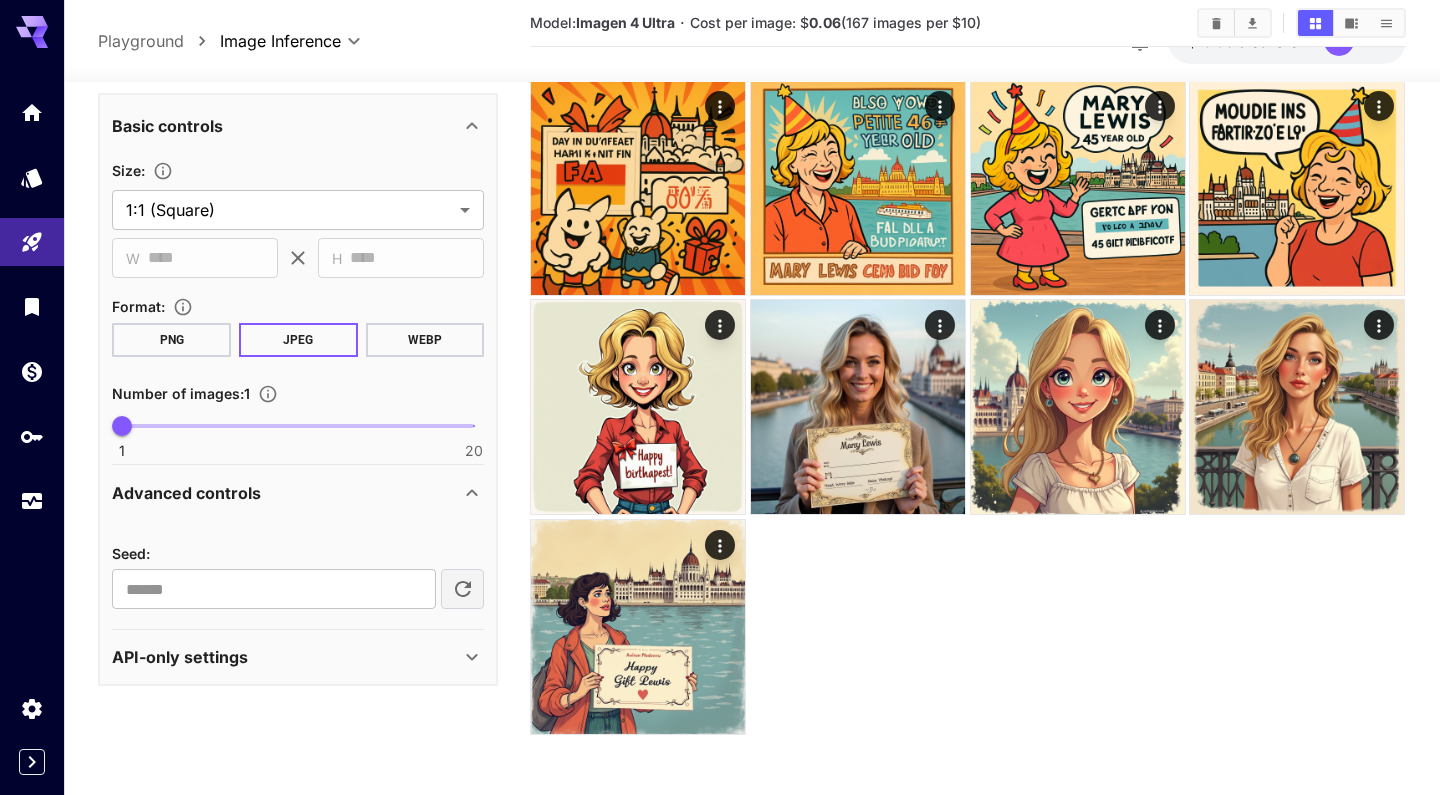scroll, scrollTop: 428, scrollLeft: 0, axis: vertical 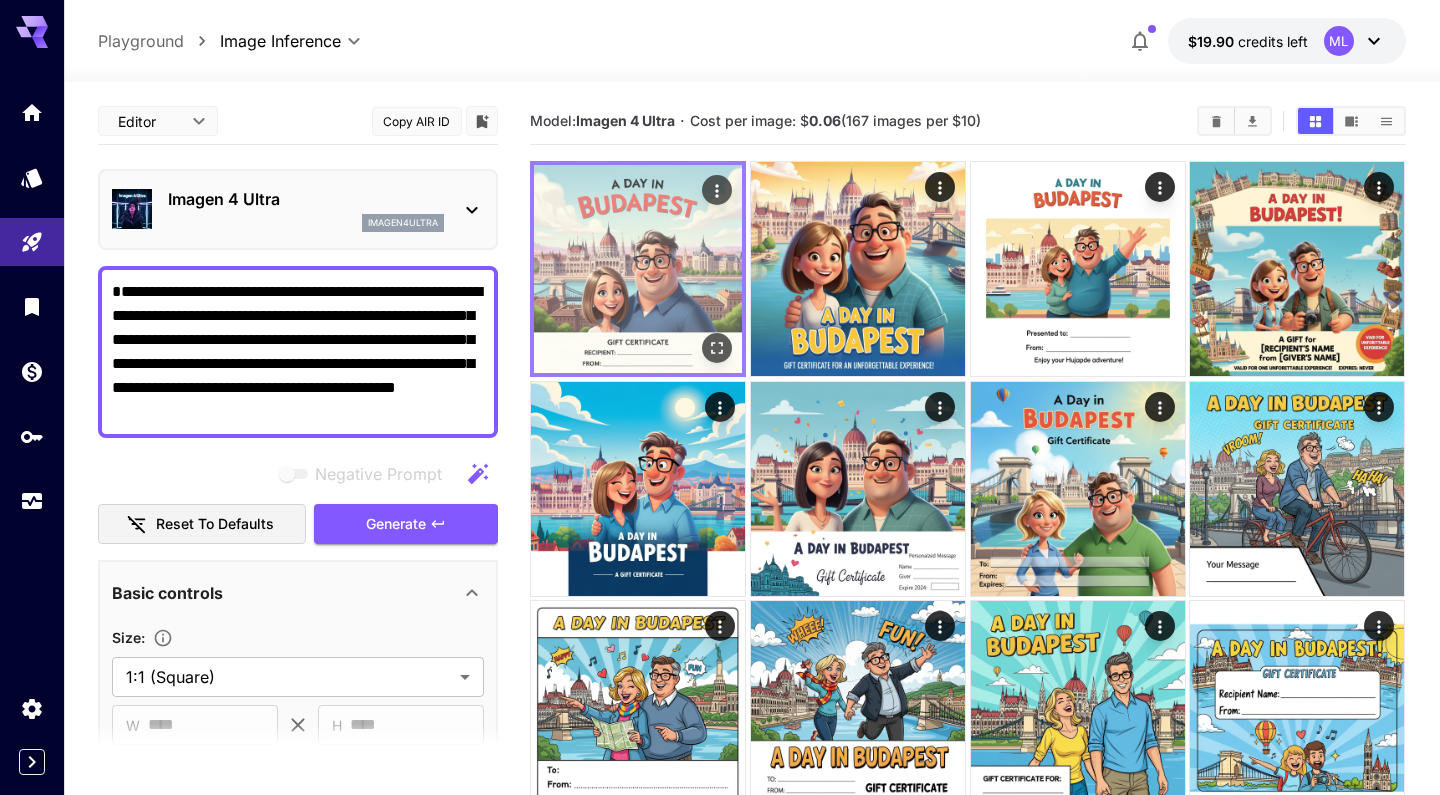 click at bounding box center (638, 269) 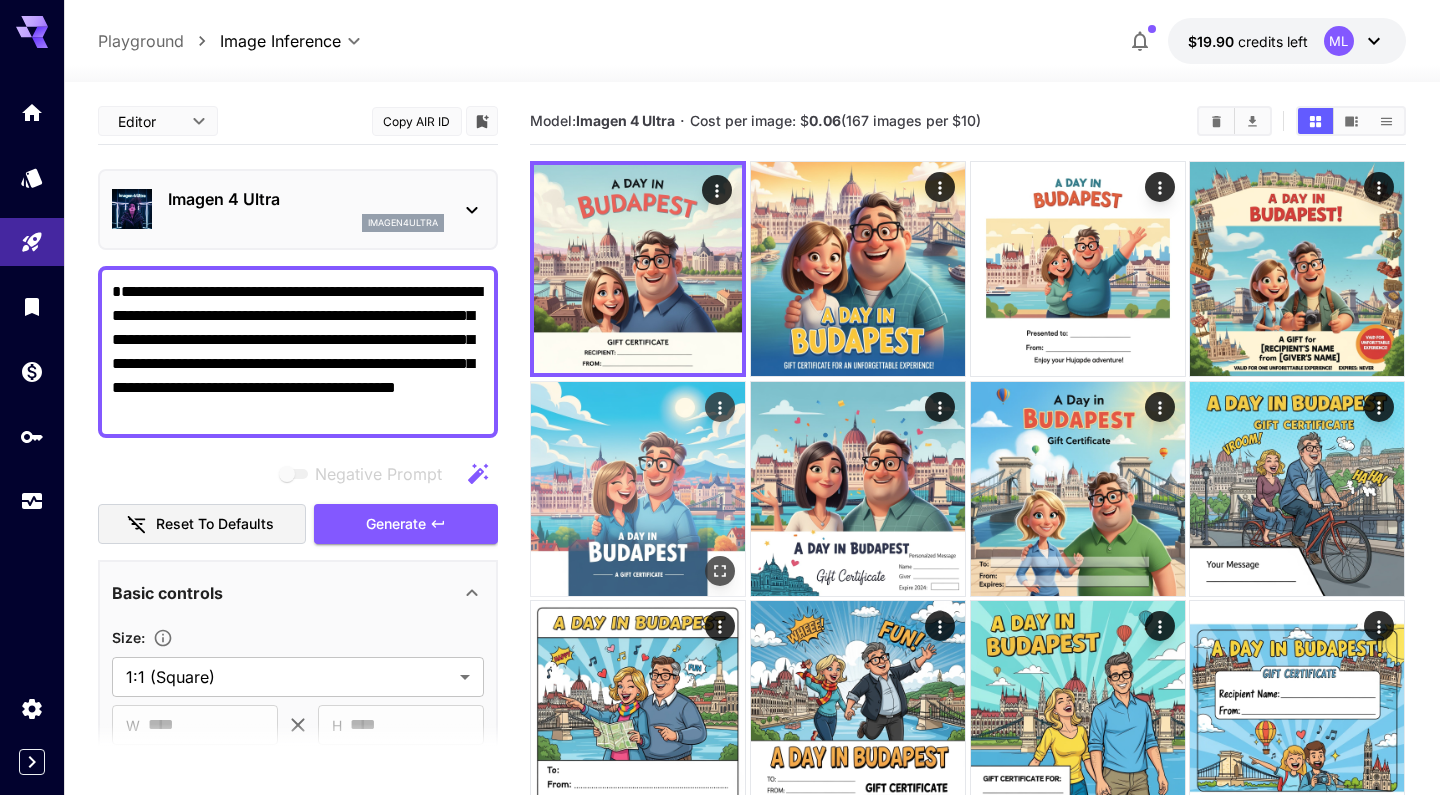 click at bounding box center [638, 489] 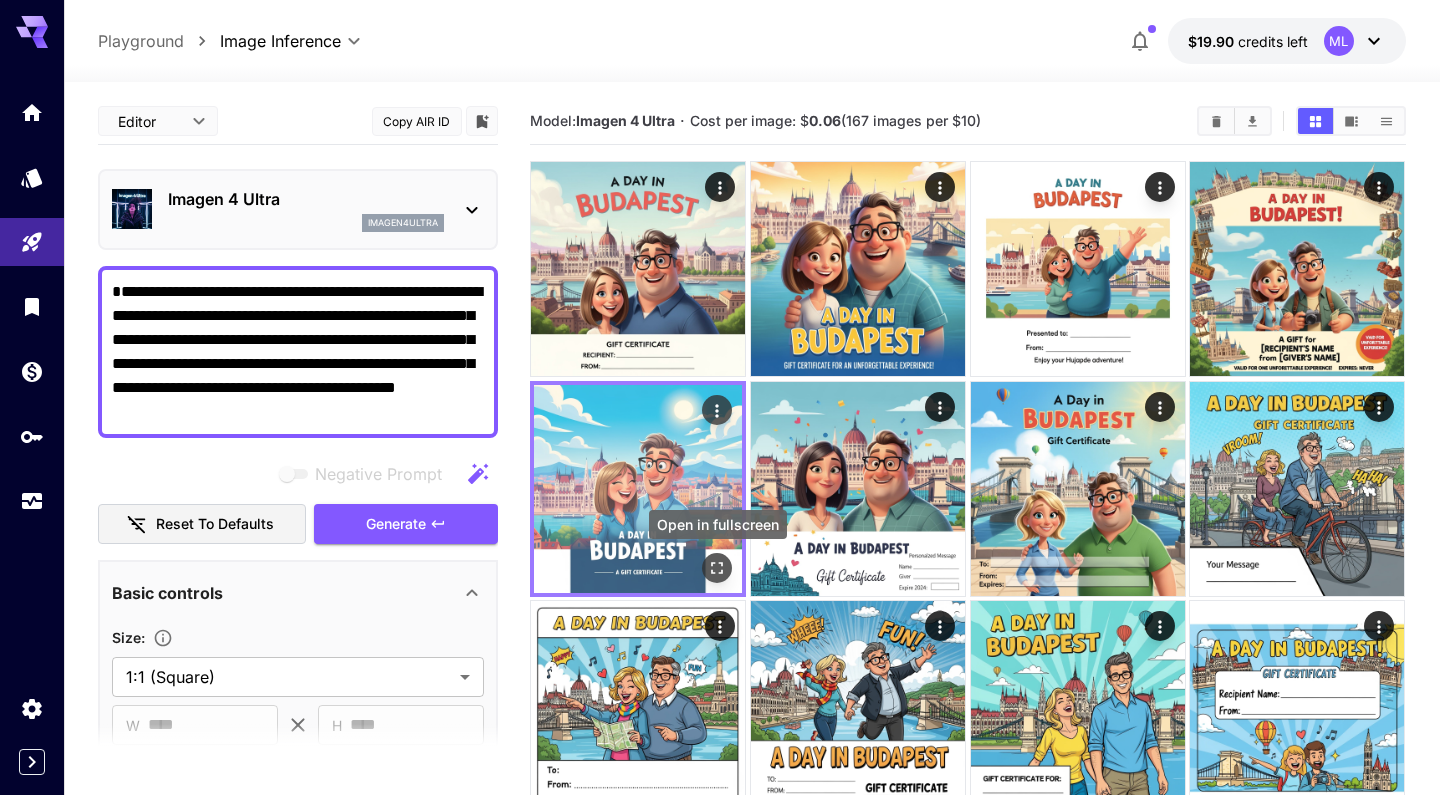 click at bounding box center [718, 568] 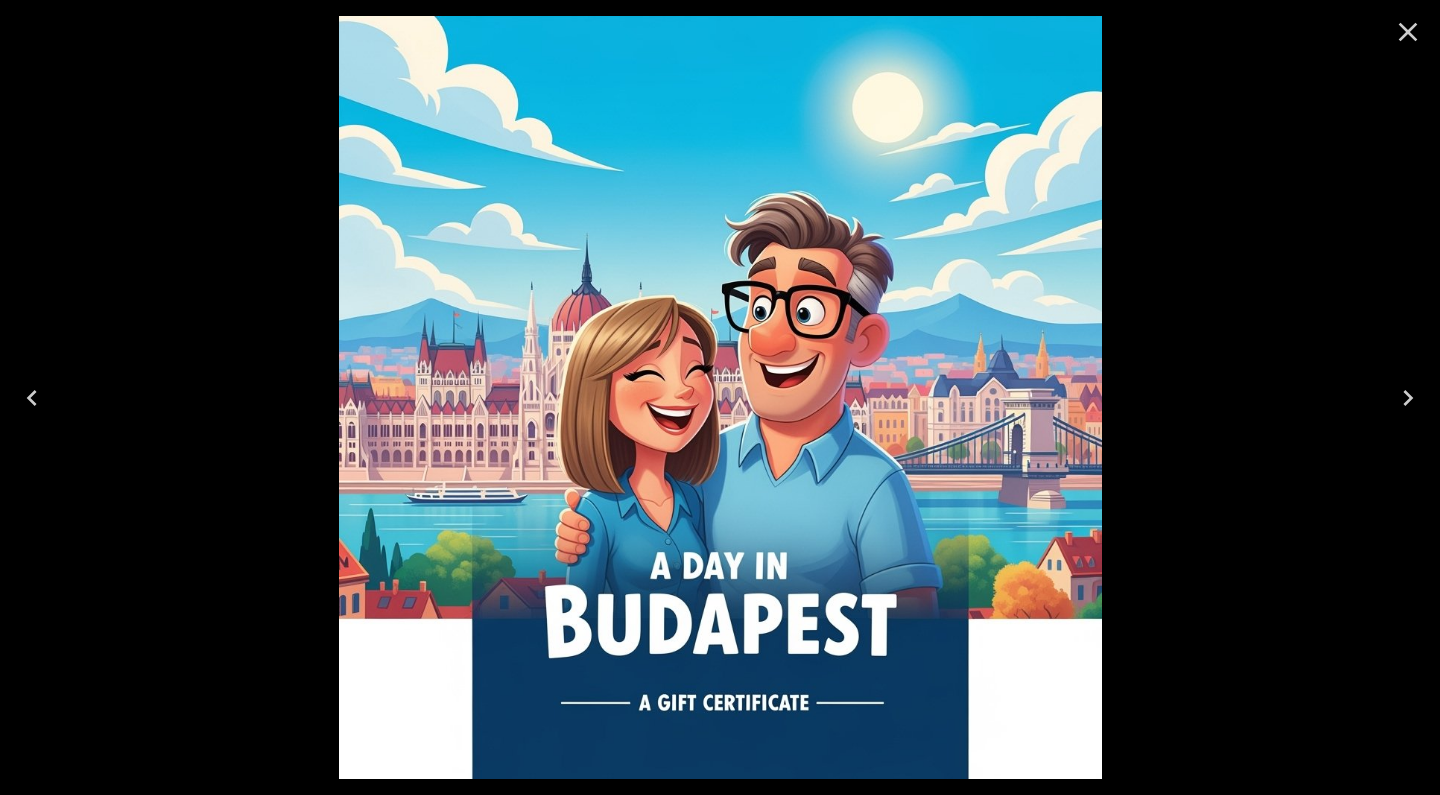 click 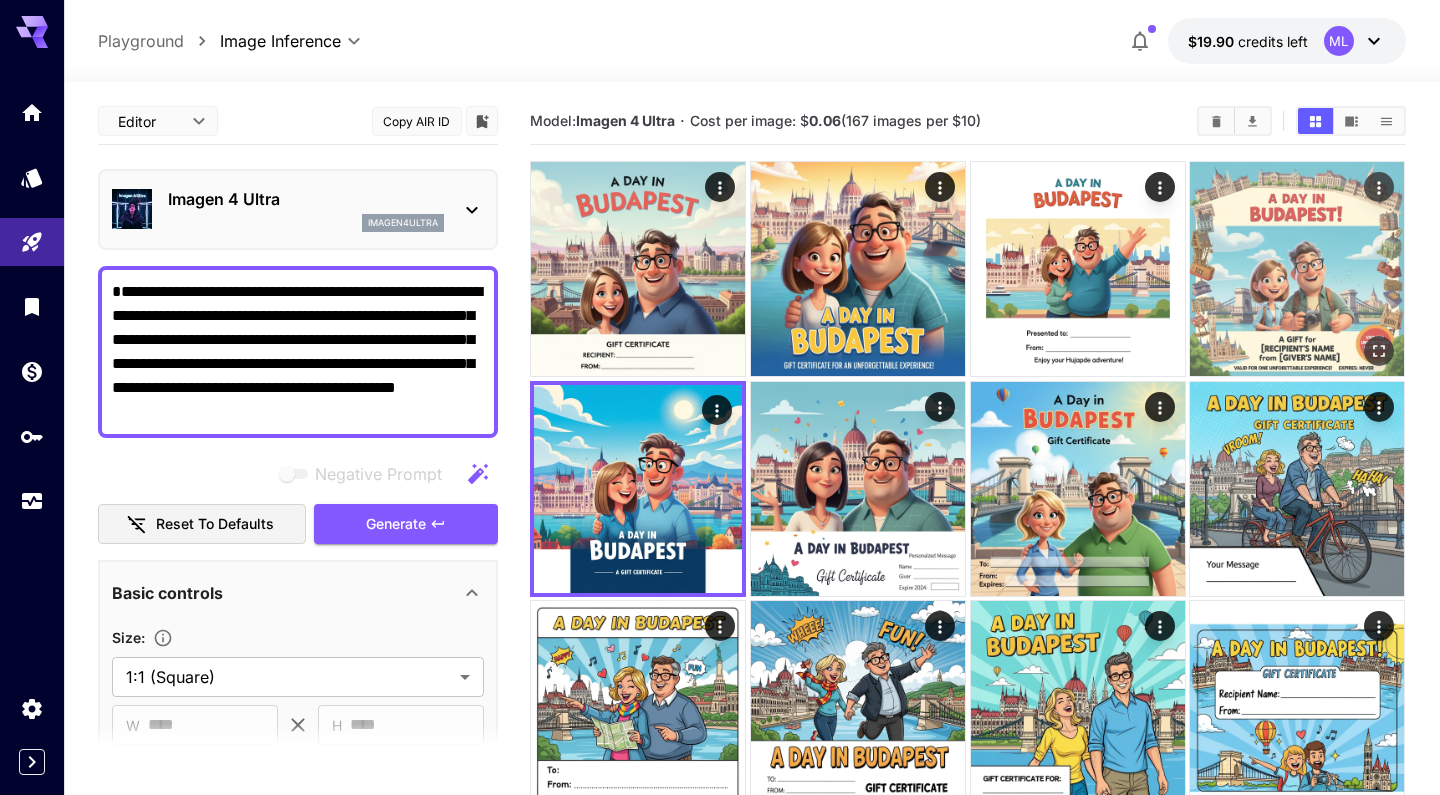 click at bounding box center [1297, 269] 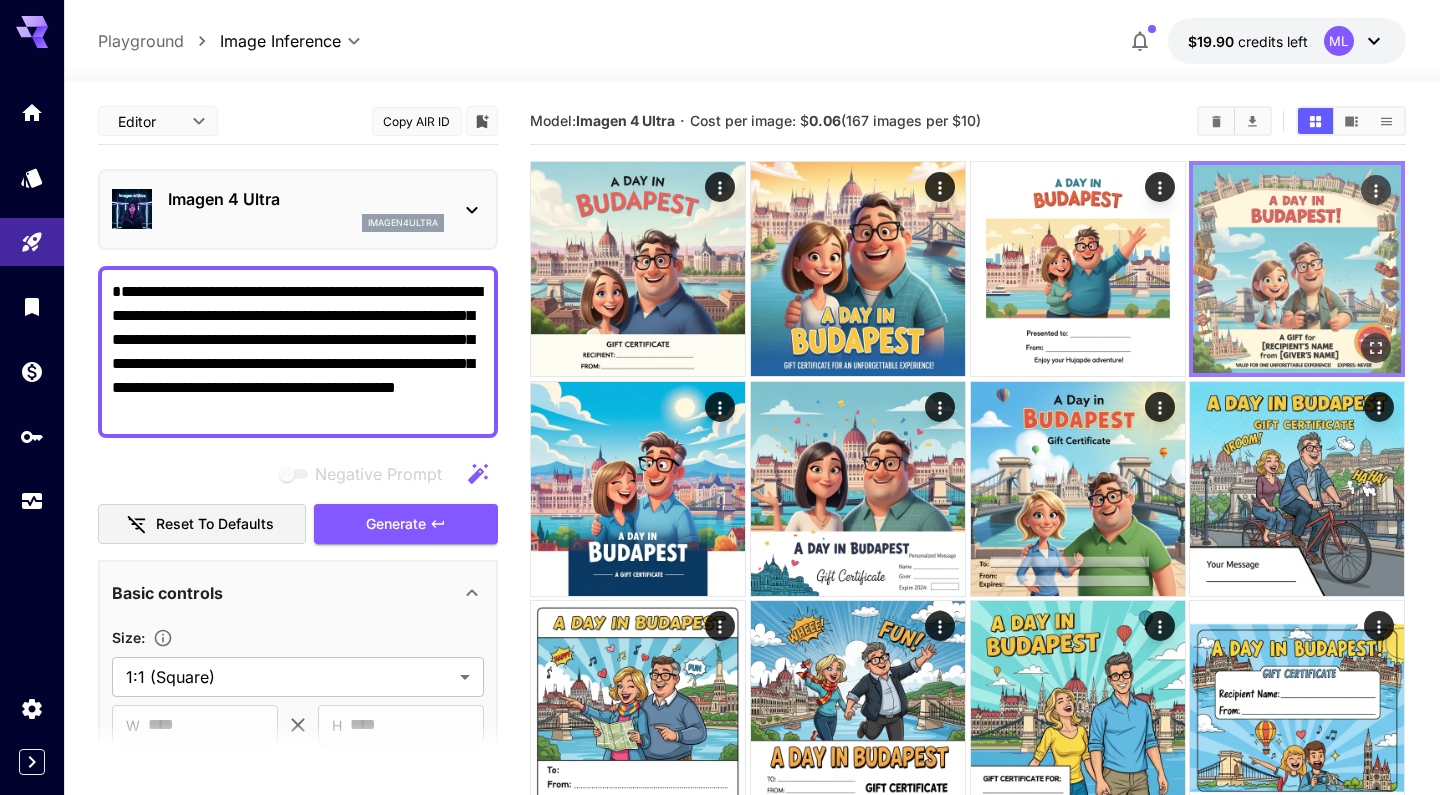 click at bounding box center [1297, 269] 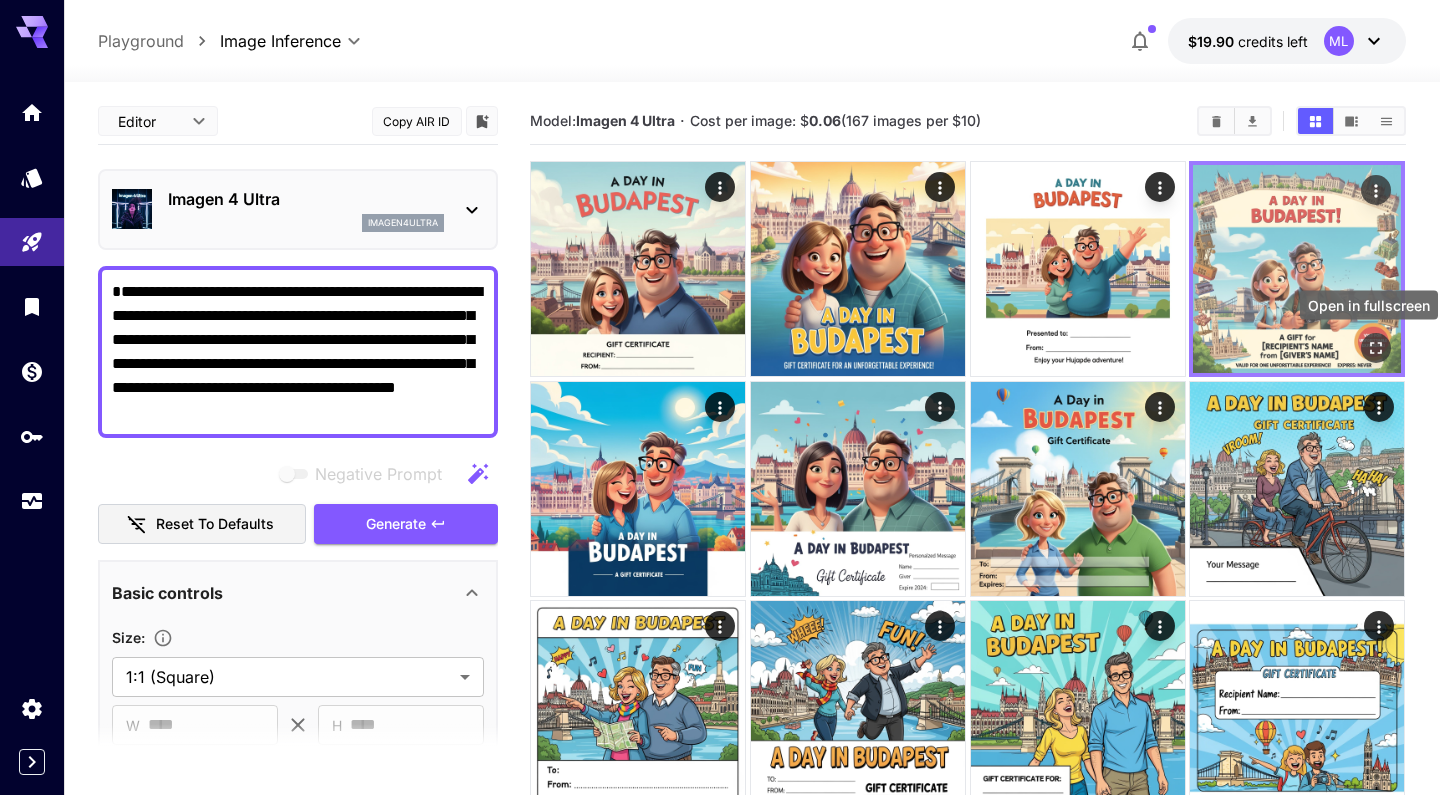 click 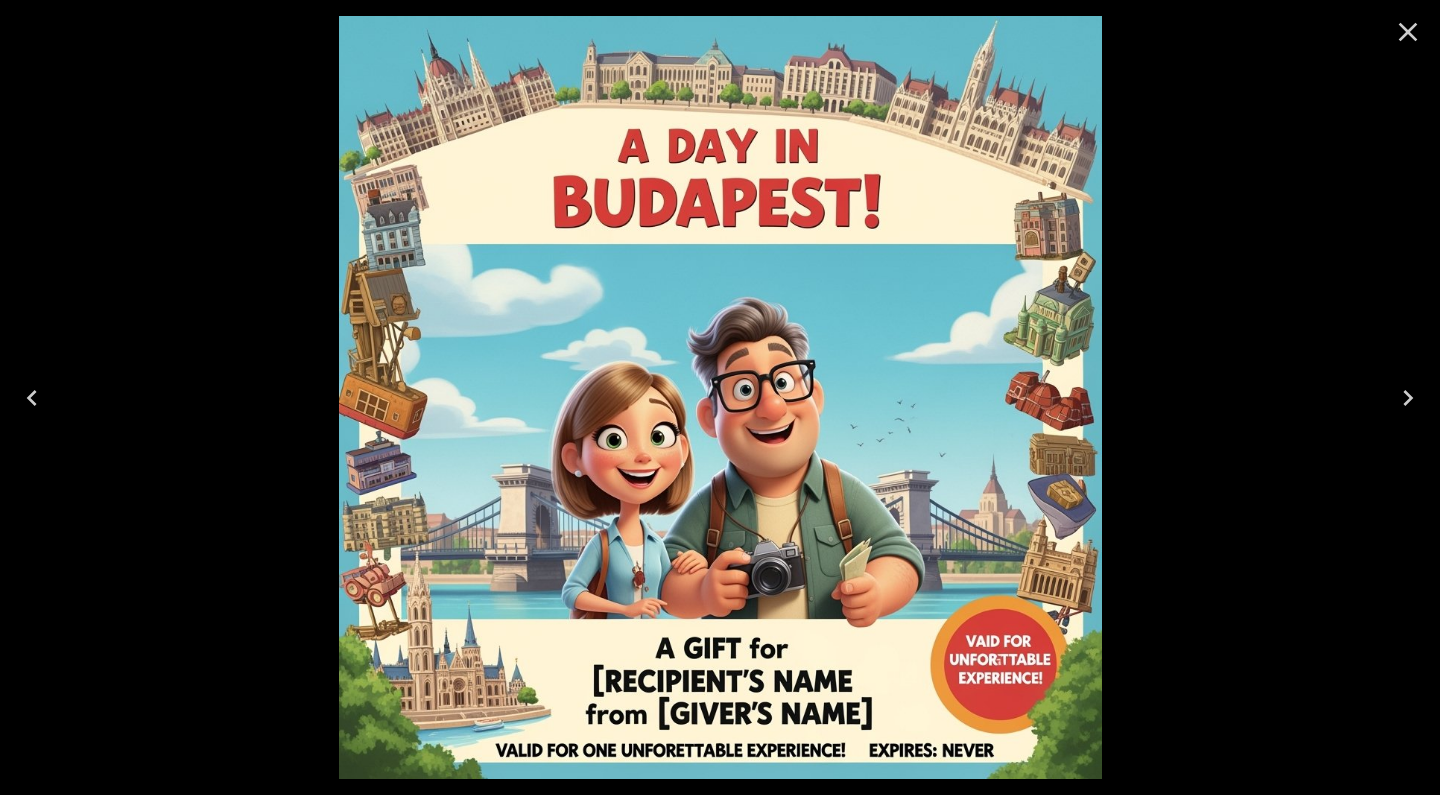 click 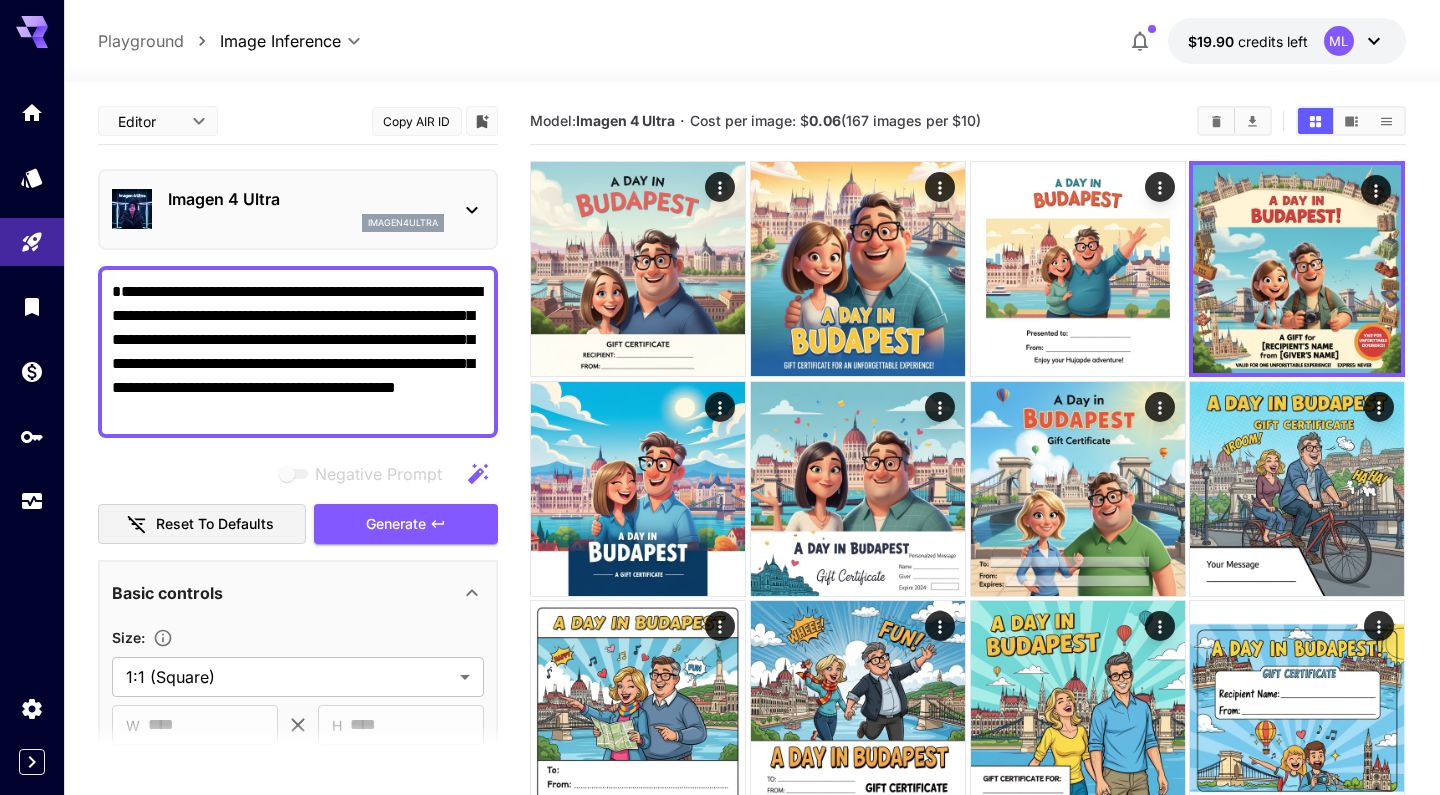 click on "Imagen 4 Ultra imagen4ultra" at bounding box center [298, 209] 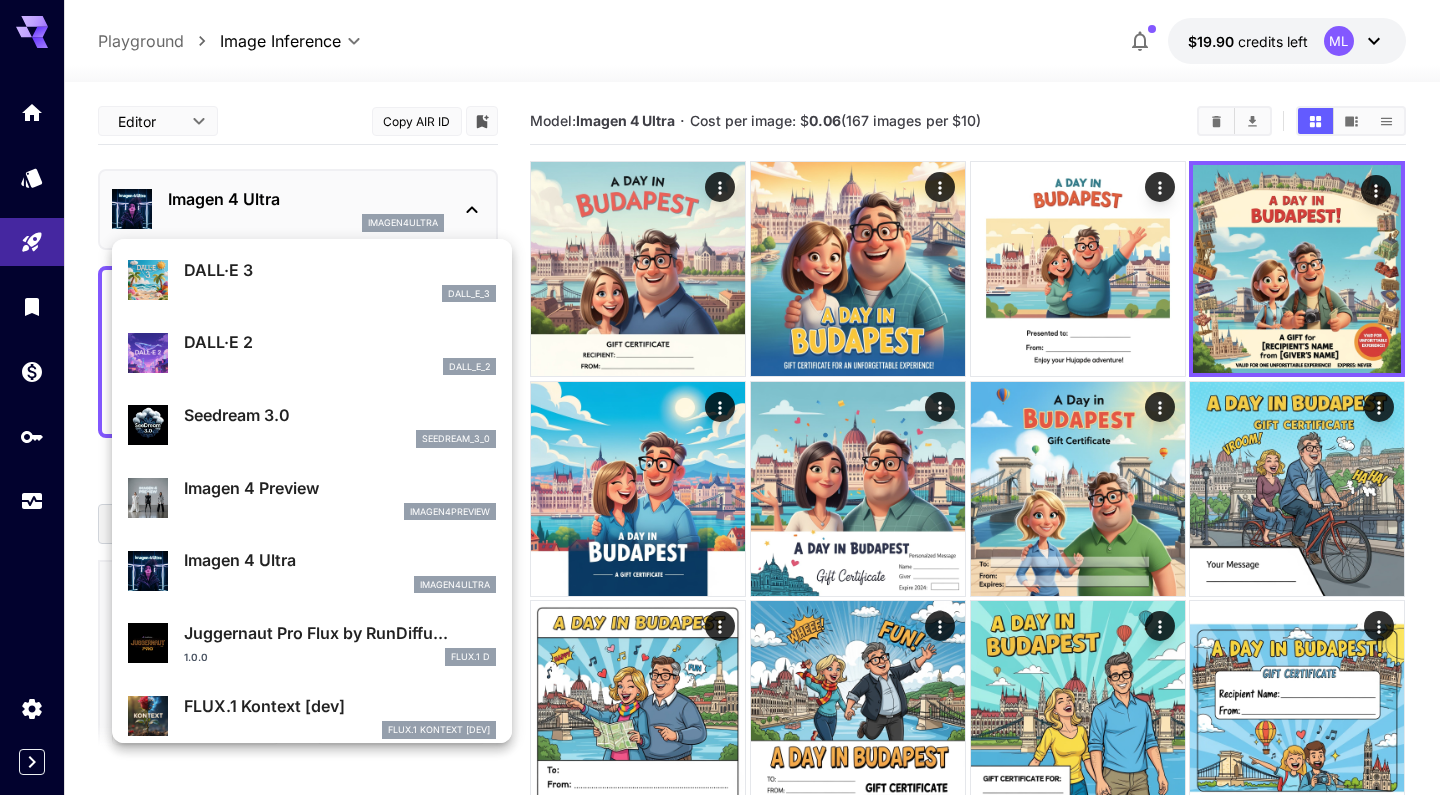 scroll, scrollTop: 391, scrollLeft: 0, axis: vertical 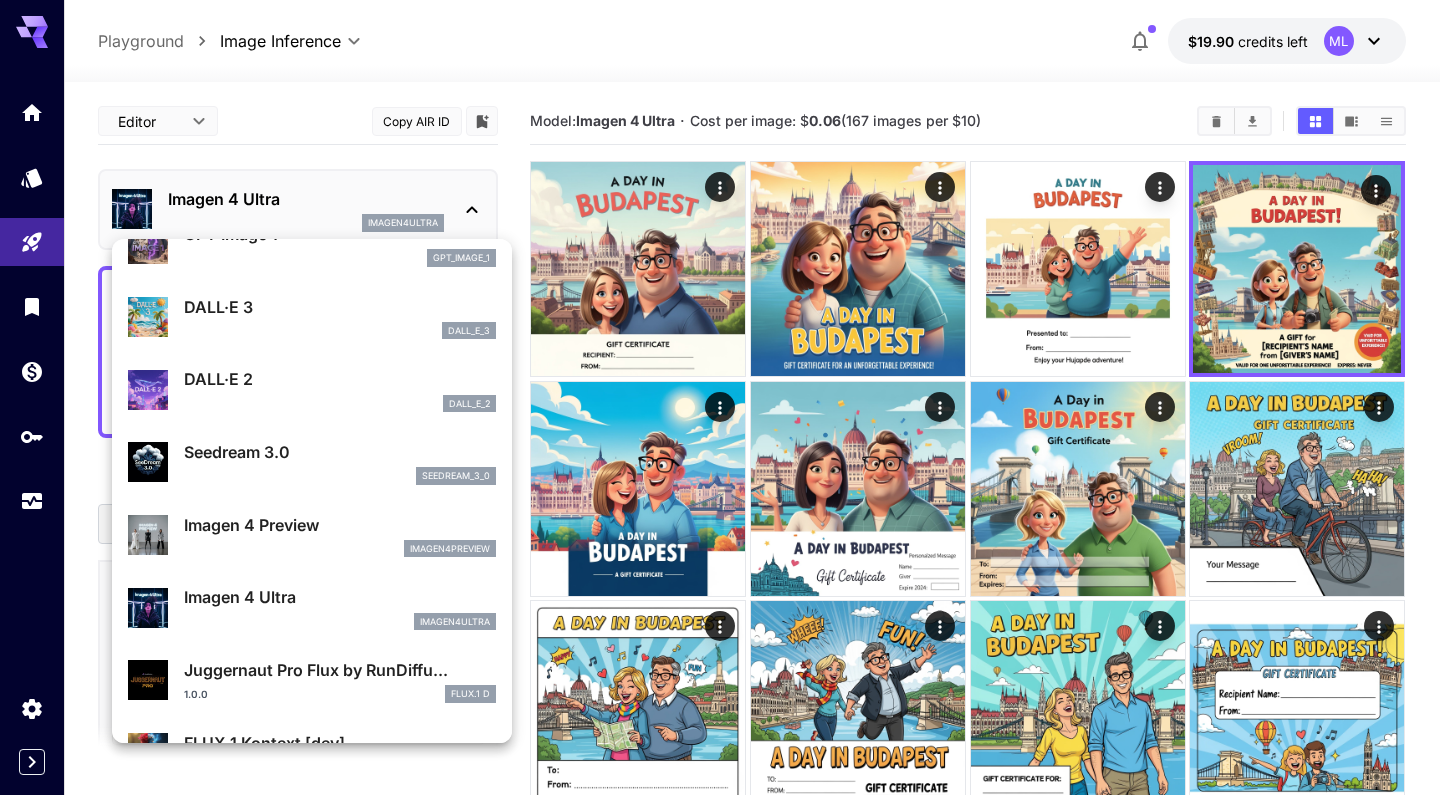 click on "DALL·E 3" at bounding box center (340, 307) 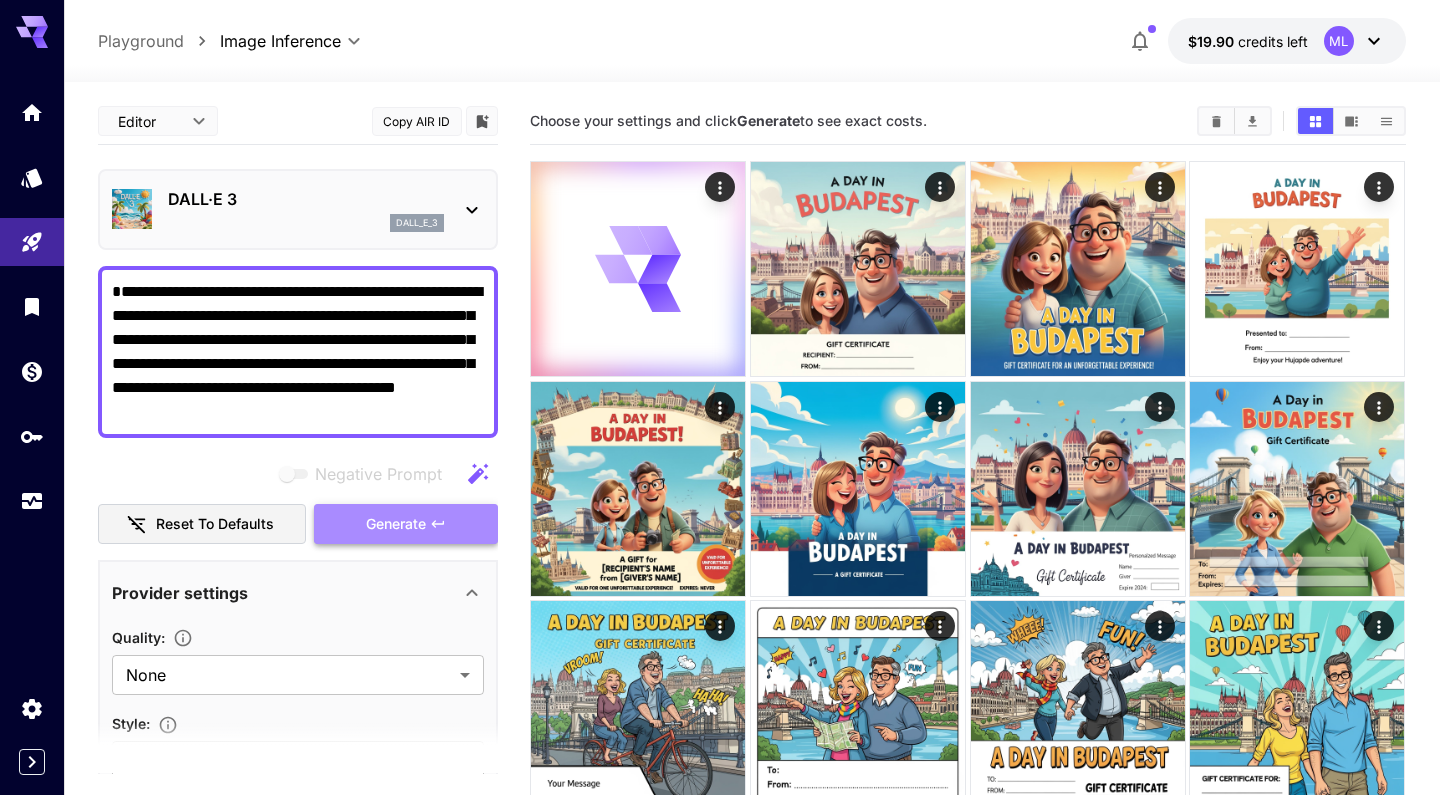 click on "Generate" at bounding box center (406, 524) 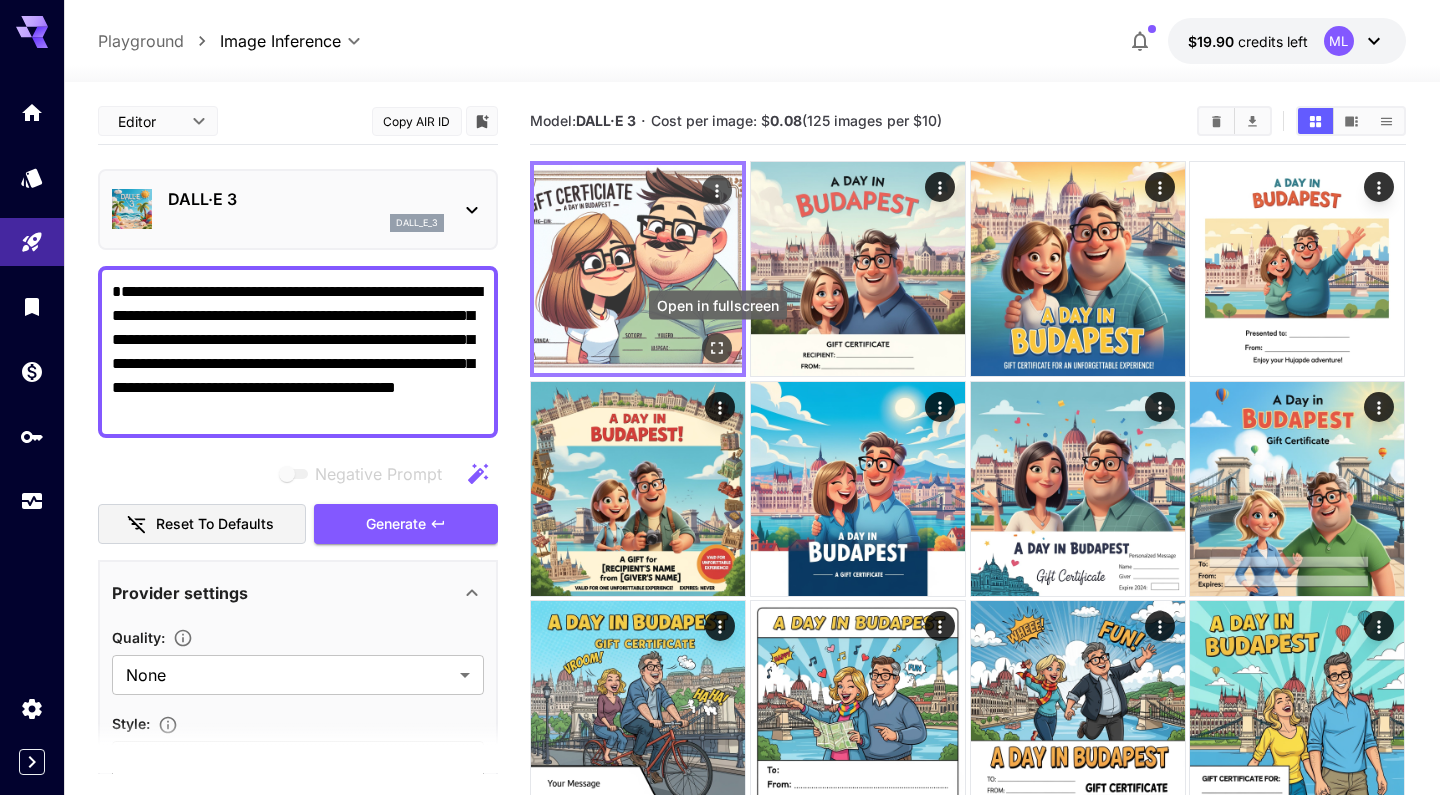 click 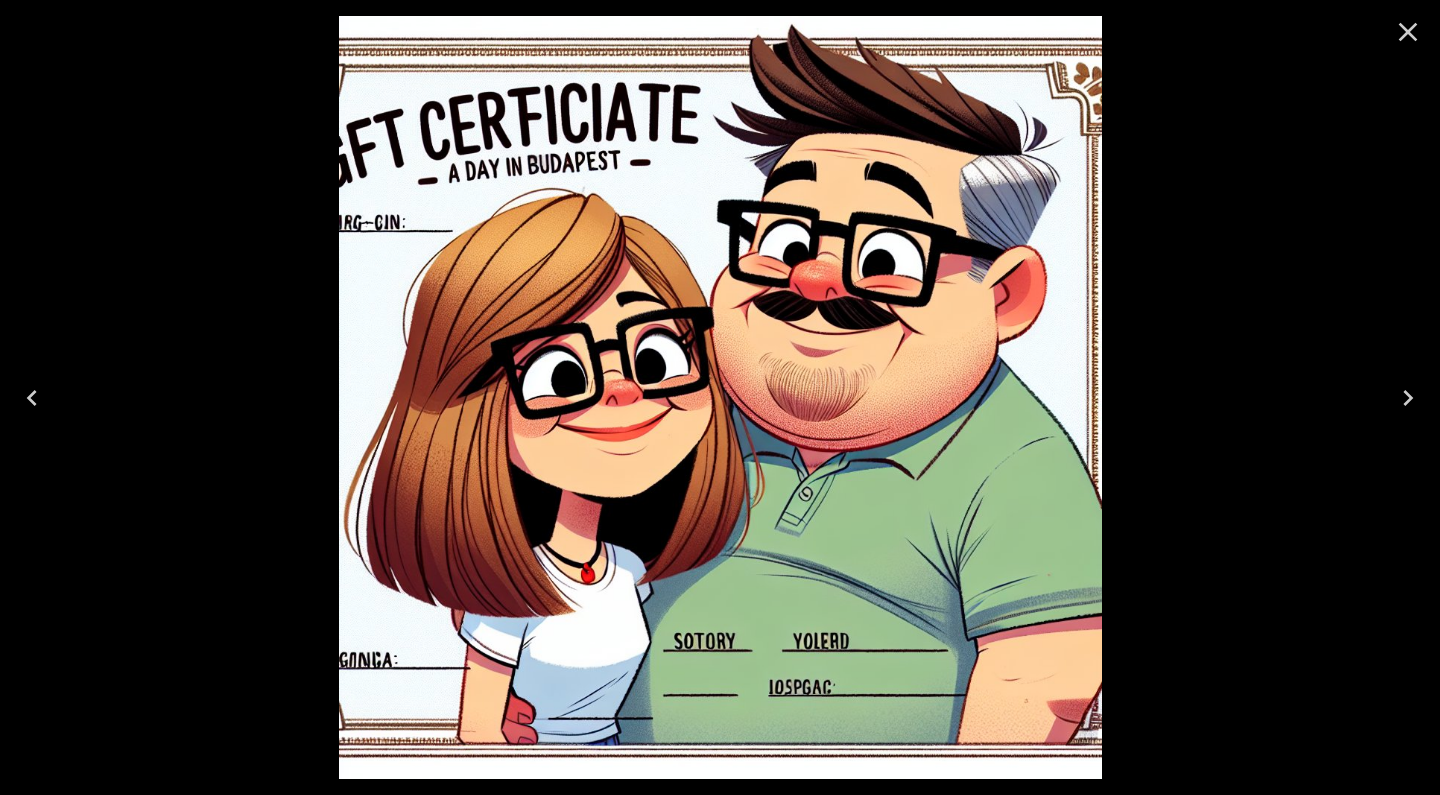 click 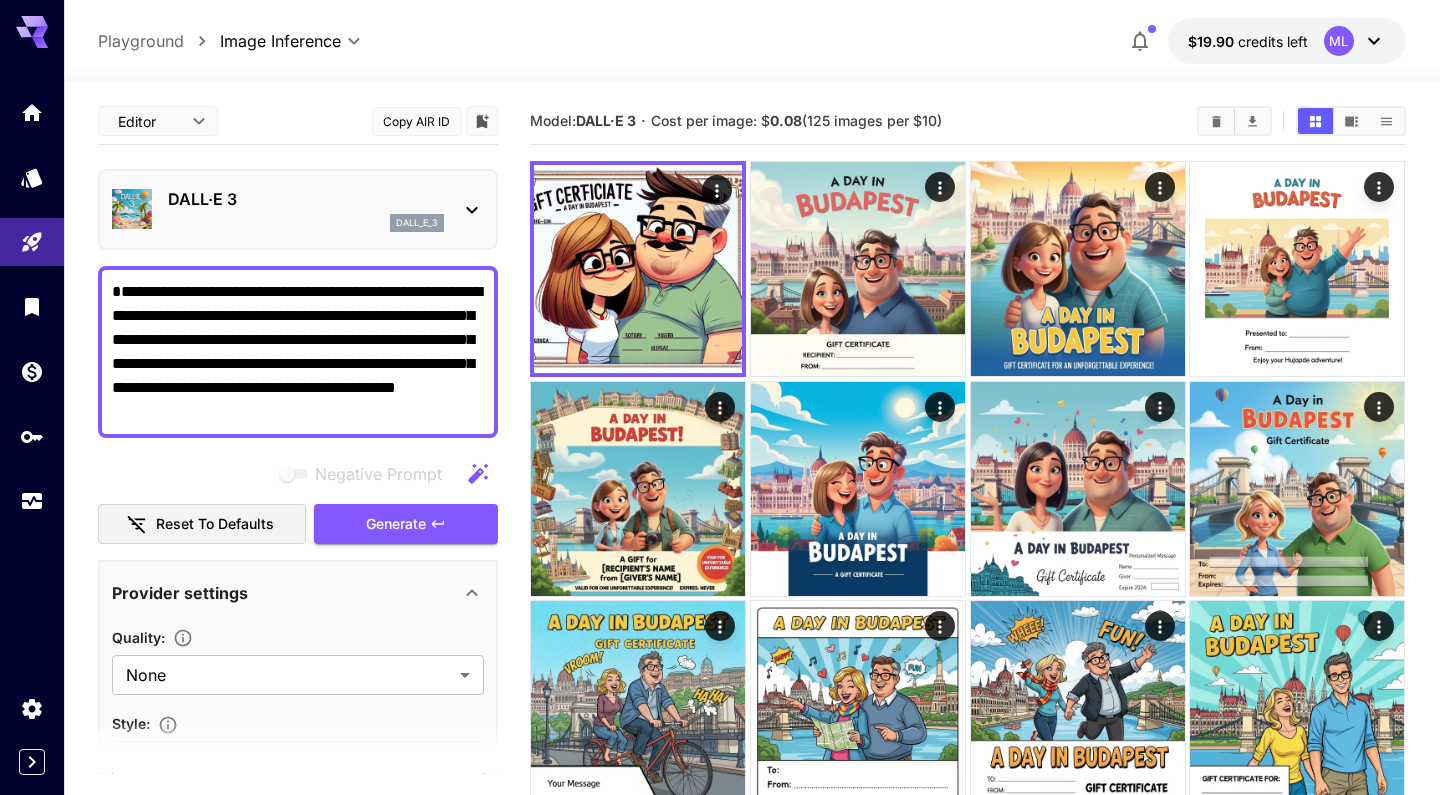 click on "DALL·E 3 dall_e_3" at bounding box center (298, 209) 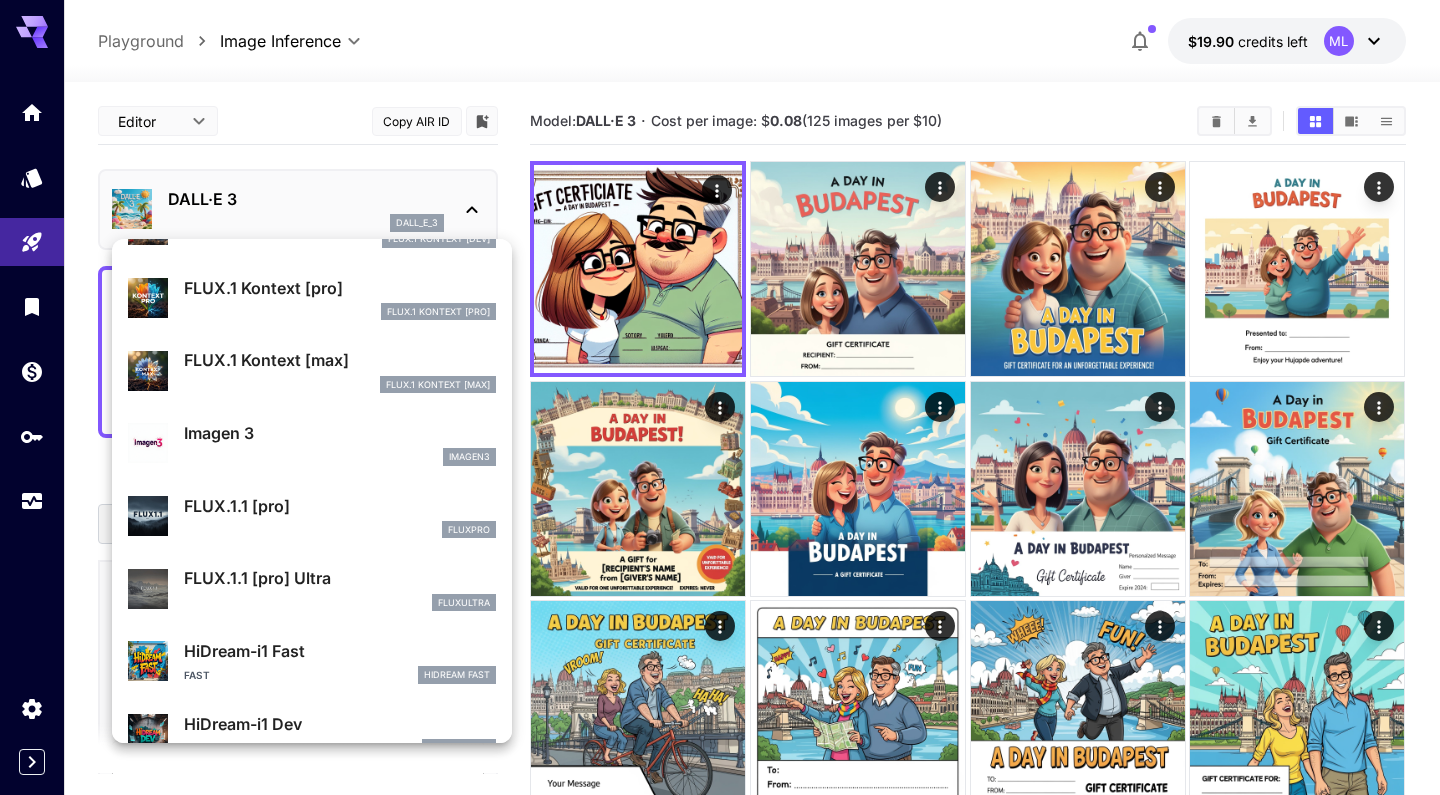 scroll, scrollTop: 917, scrollLeft: 0, axis: vertical 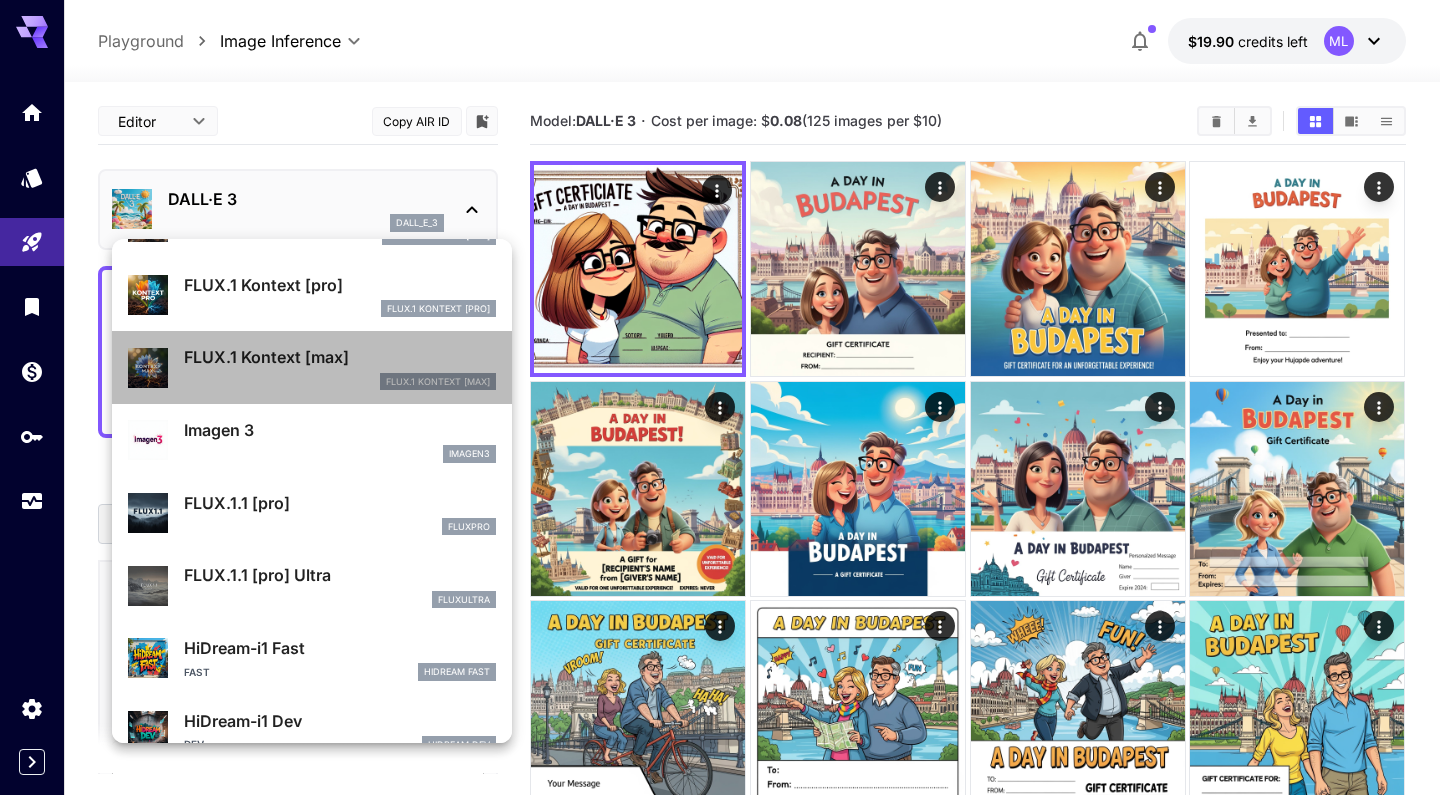 click on "FlUX.1 Kontext [max]" at bounding box center [340, 382] 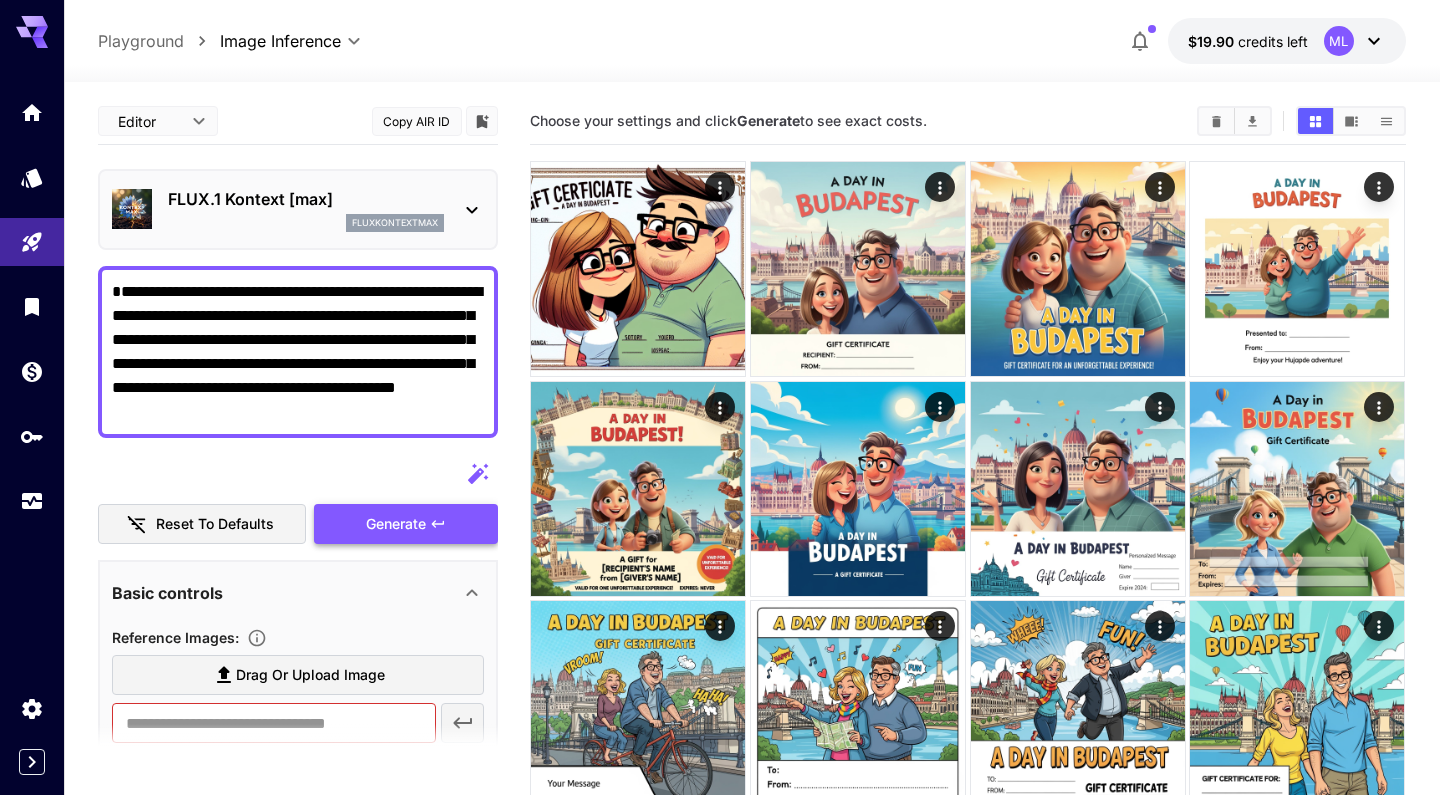 click on "Generate" at bounding box center (406, 524) 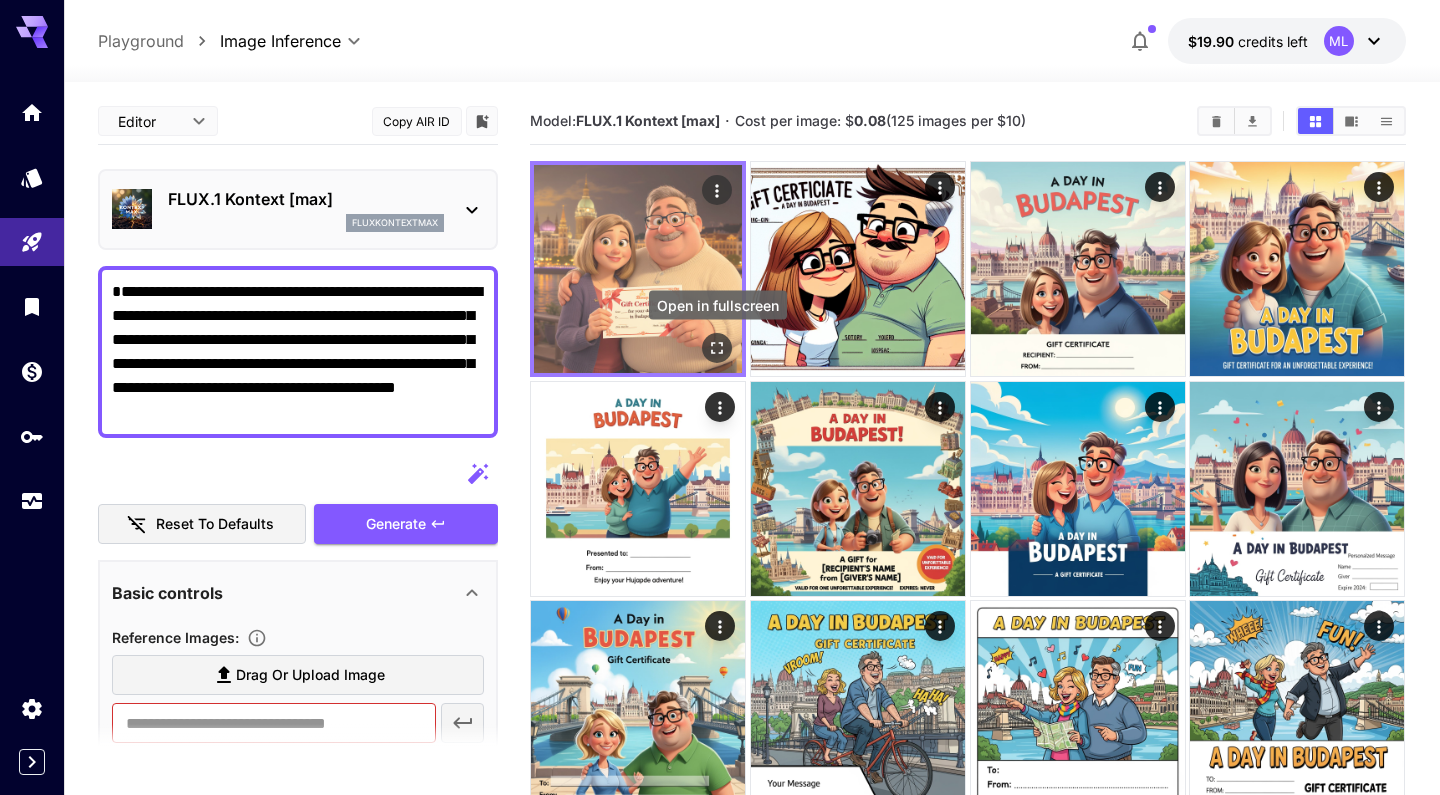 click 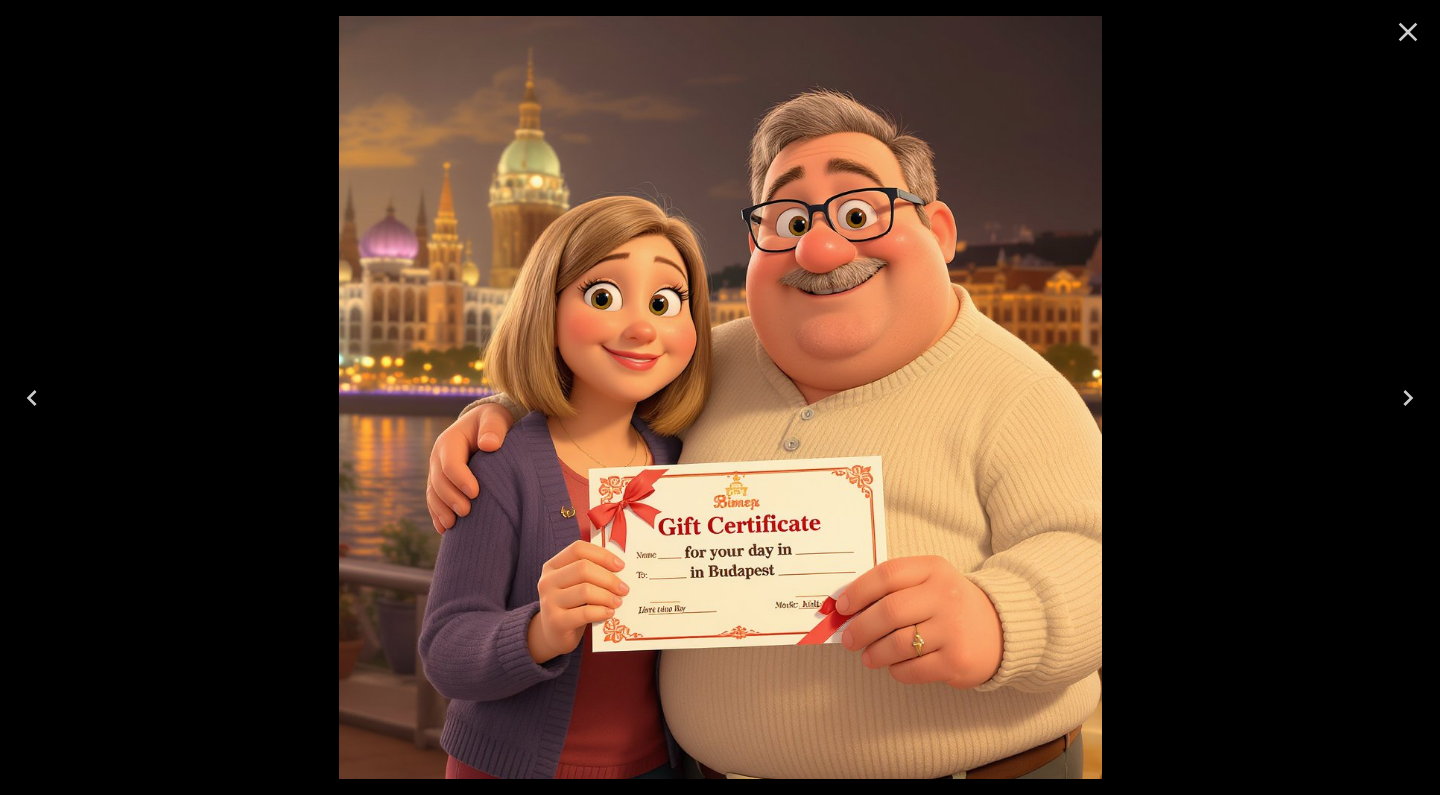 click 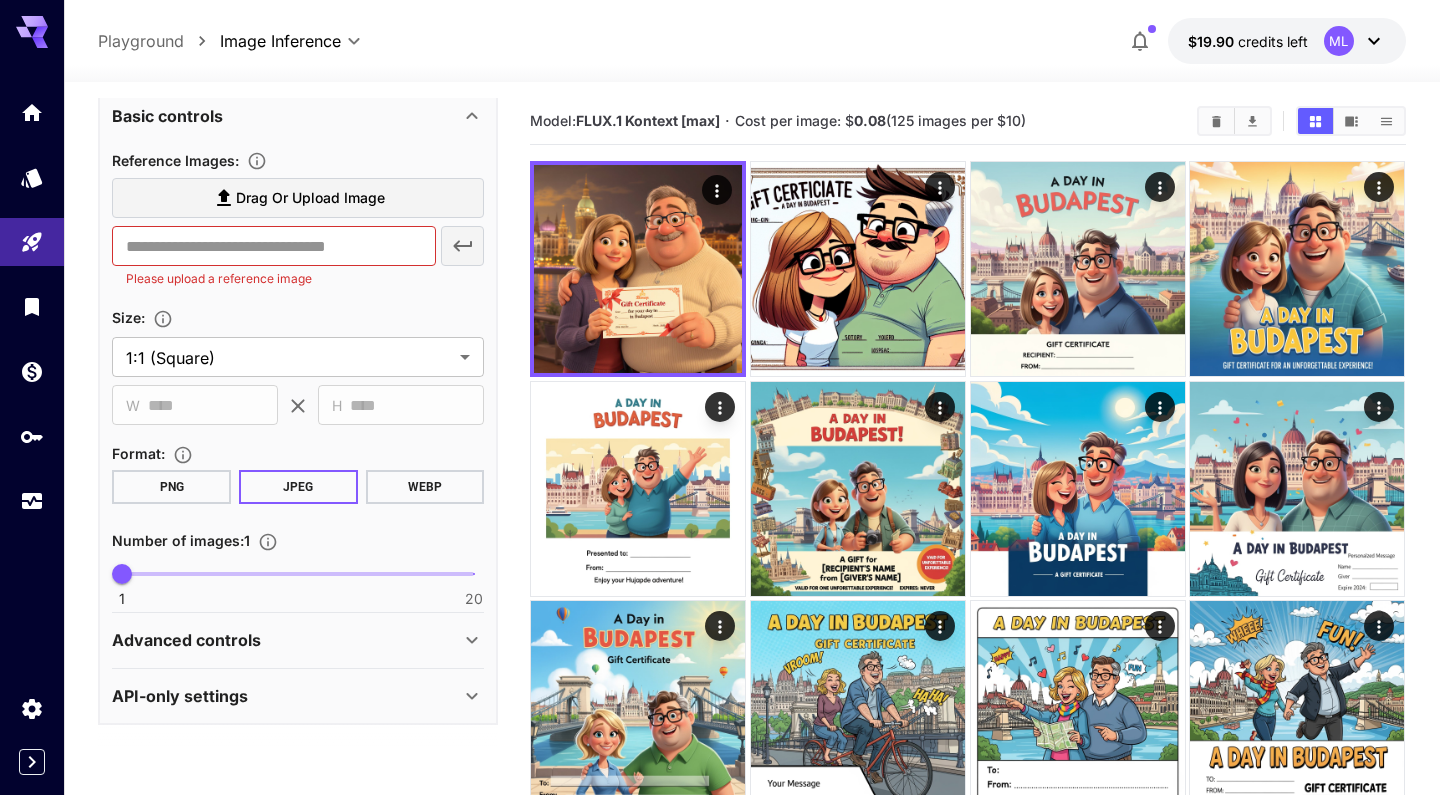 scroll, scrollTop: 476, scrollLeft: 0, axis: vertical 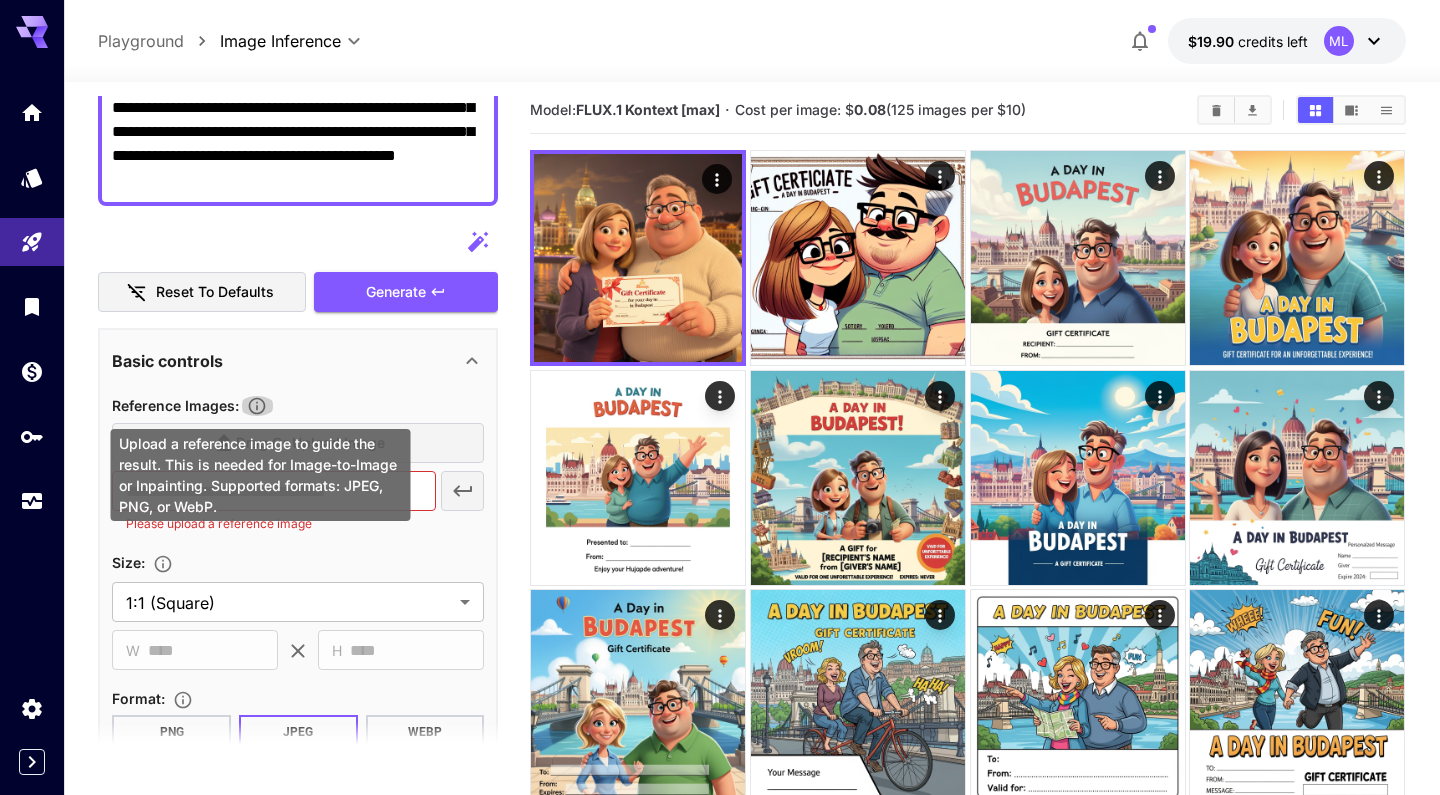 click 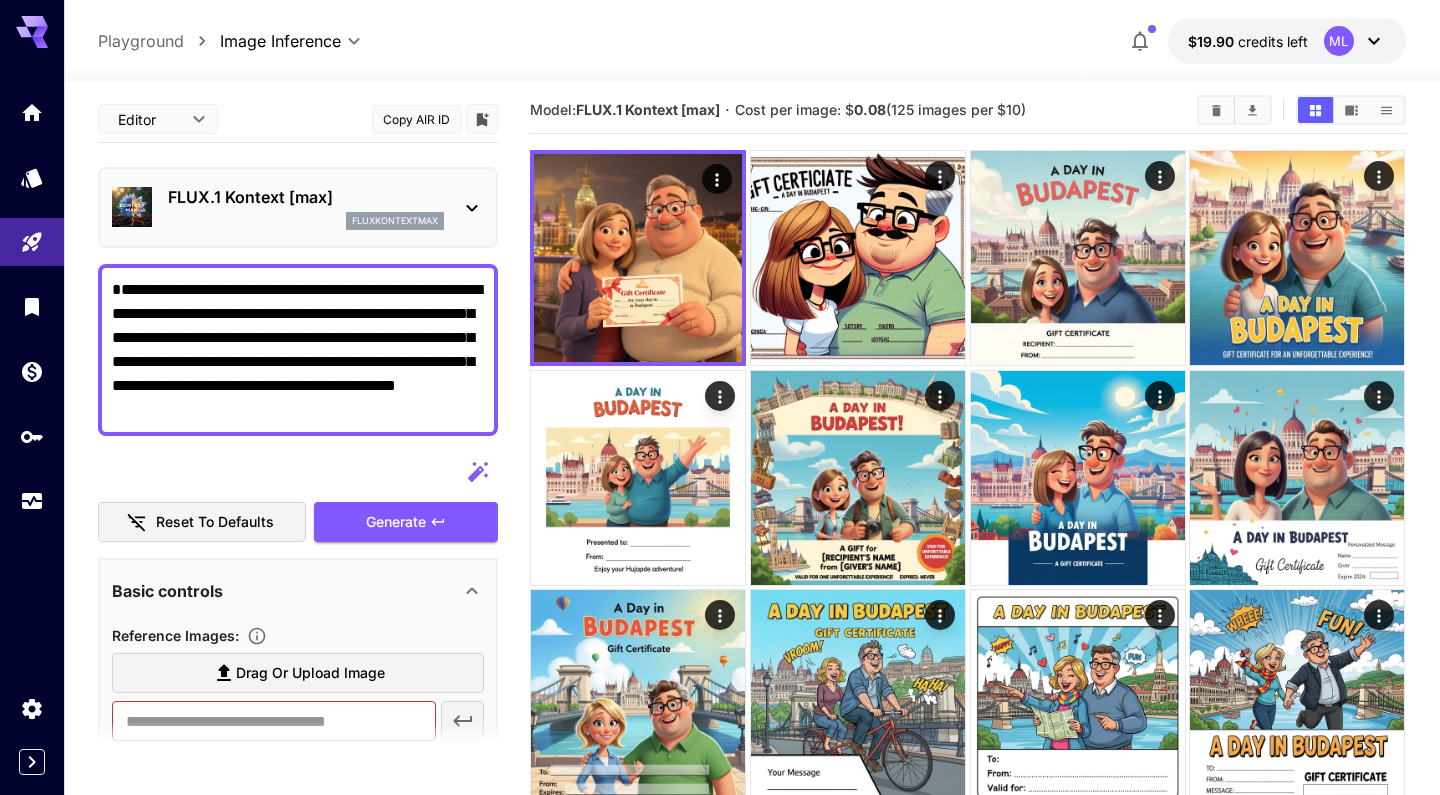 scroll, scrollTop: 0, scrollLeft: 0, axis: both 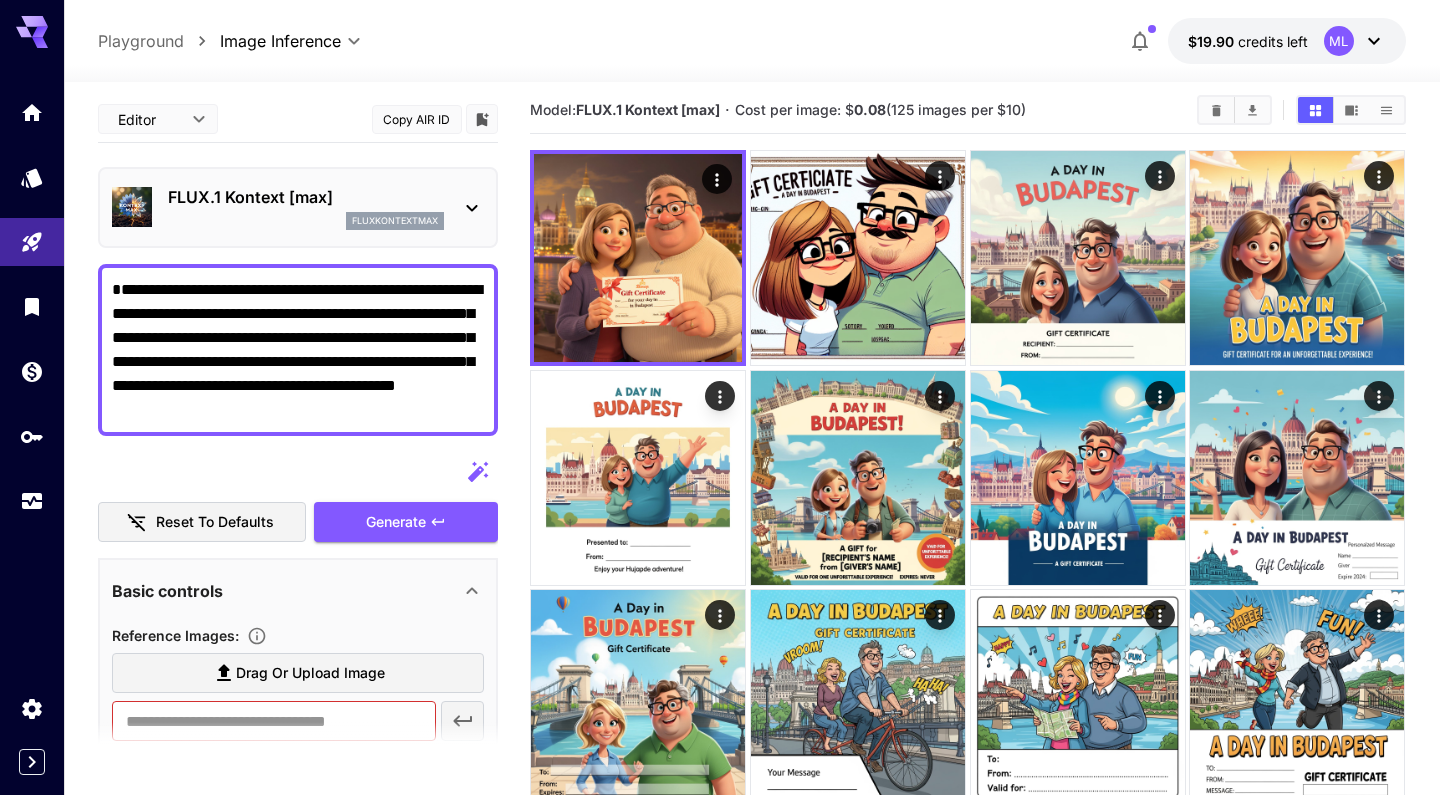 drag, startPoint x: 405, startPoint y: 381, endPoint x: 283, endPoint y: 409, distance: 125.17188 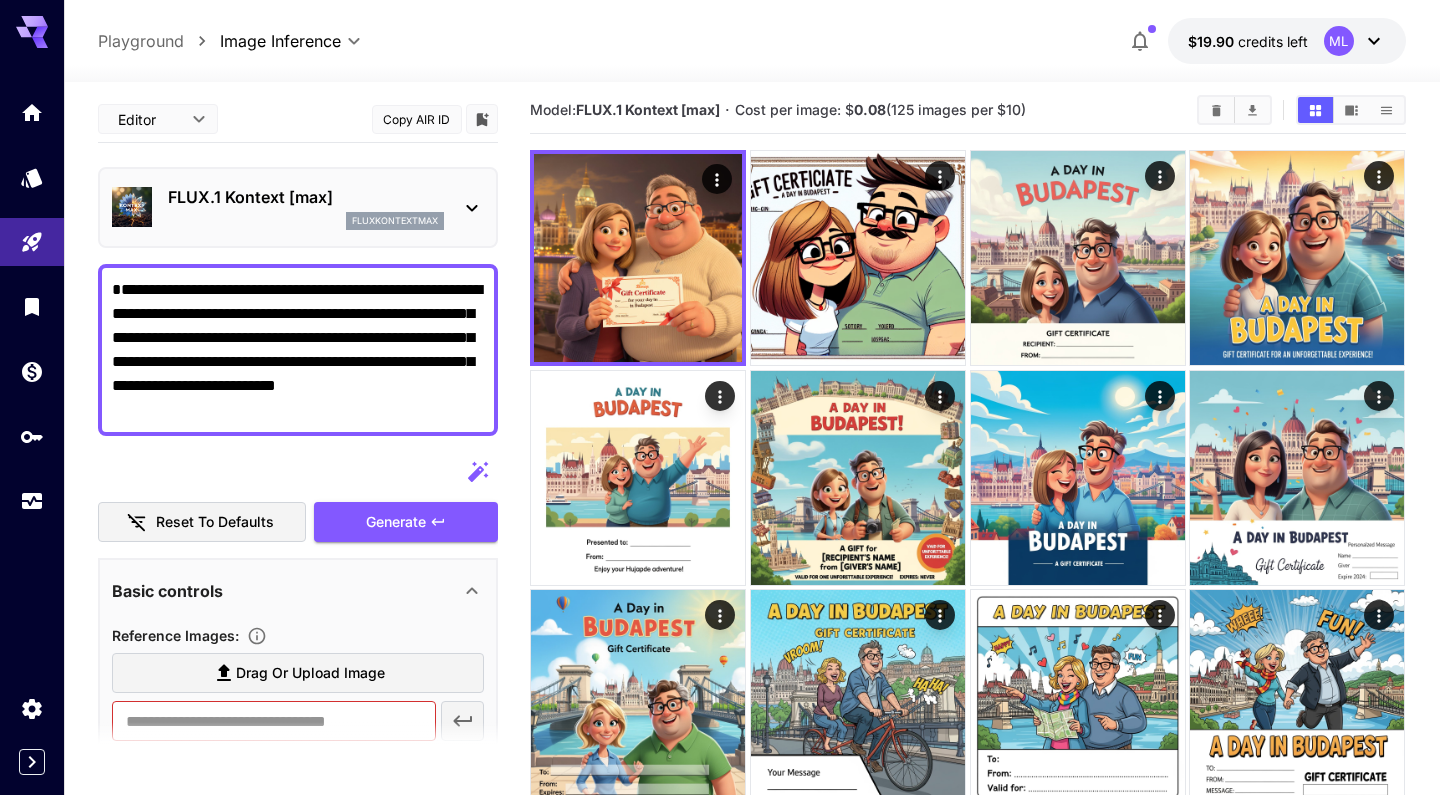 type on "**********" 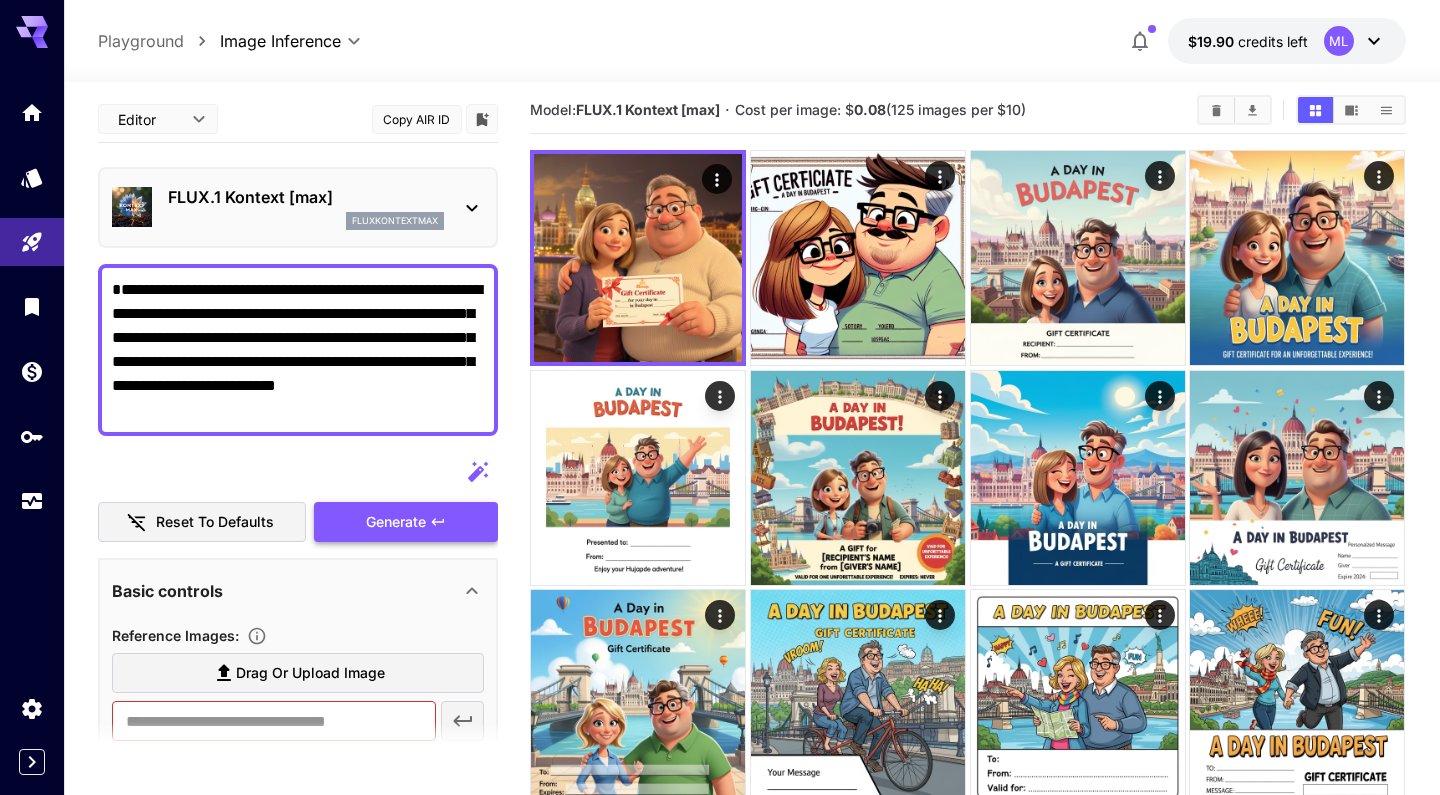 drag, startPoint x: 283, startPoint y: 409, endPoint x: 363, endPoint y: 516, distance: 133.60014 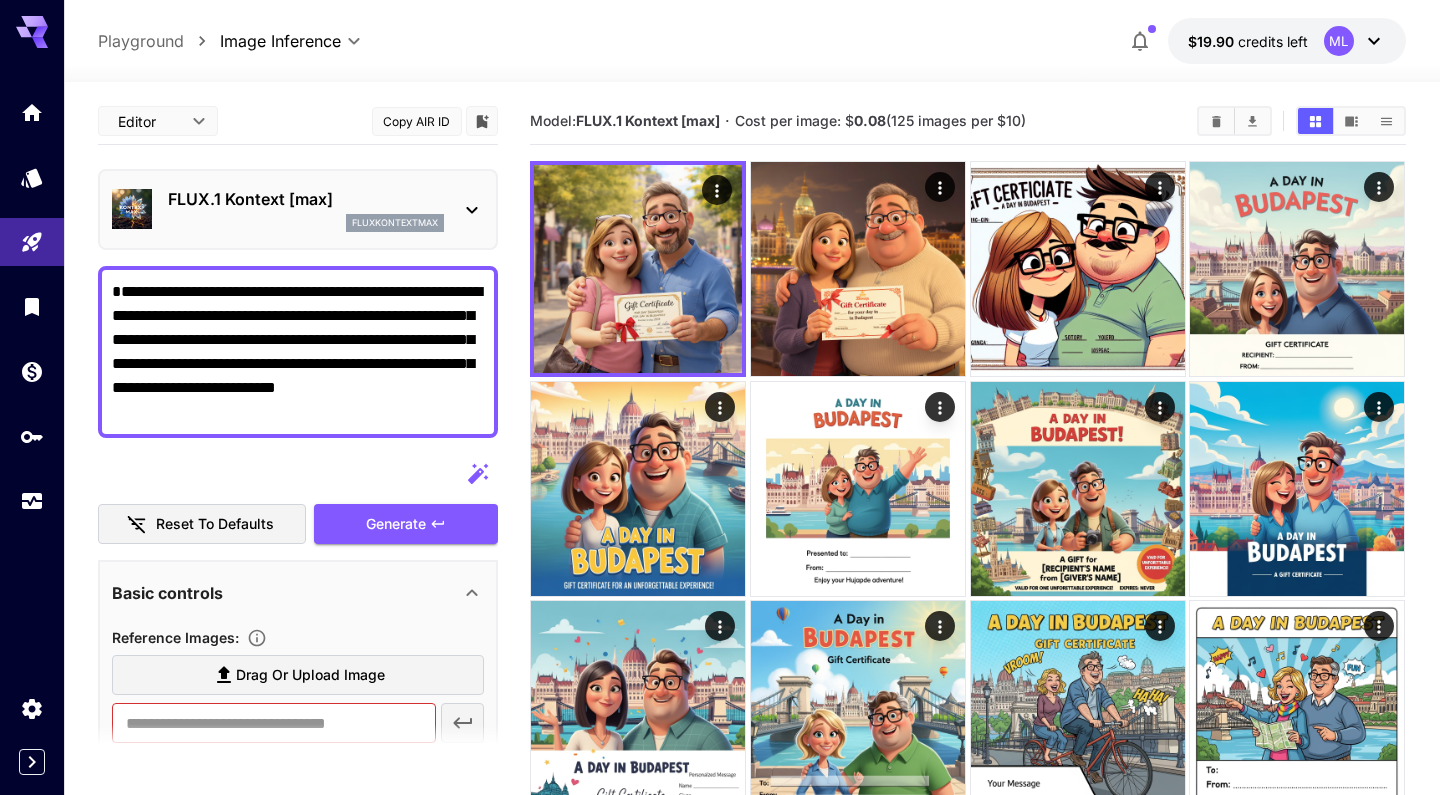 scroll, scrollTop: 0, scrollLeft: 0, axis: both 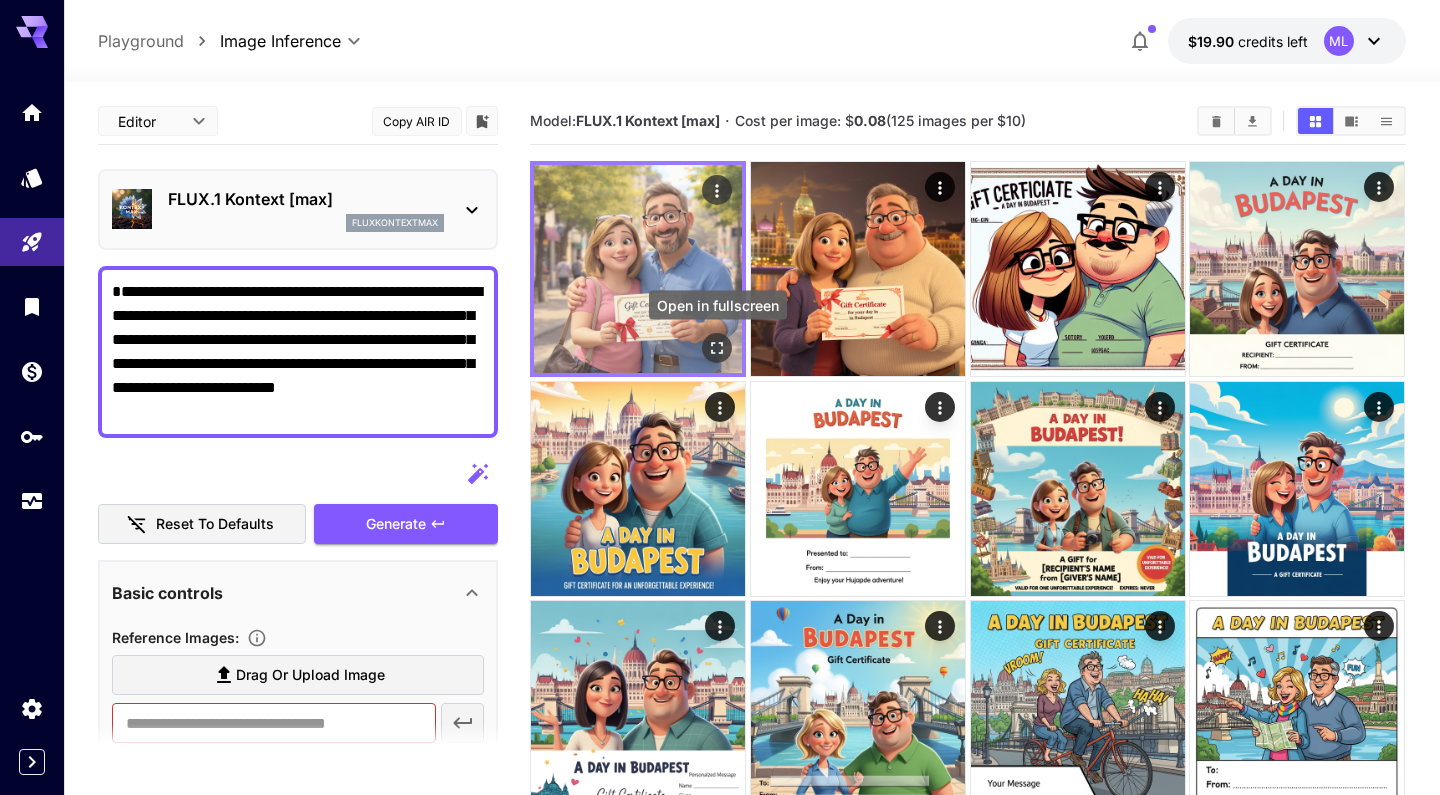 click 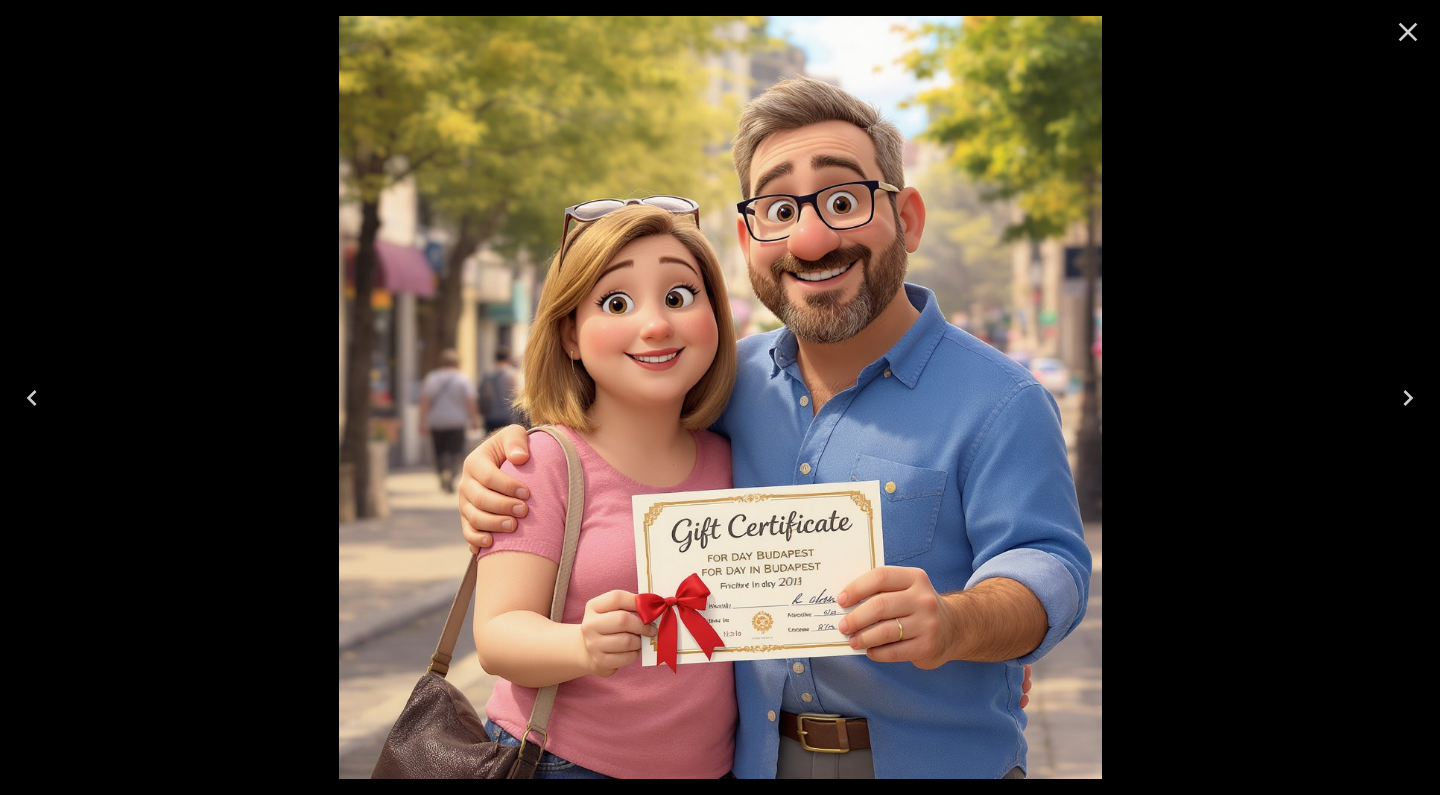 click 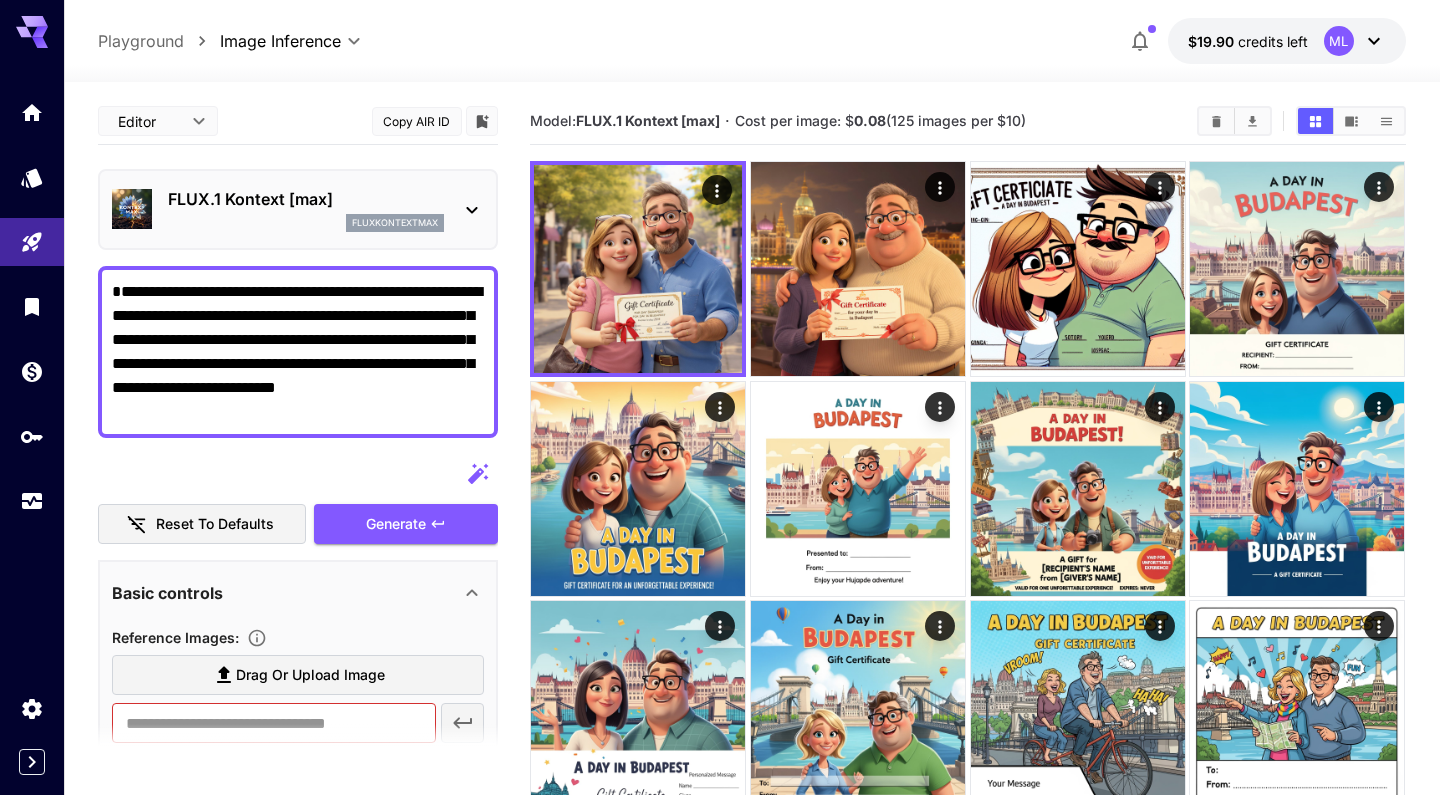 click on "**********" at bounding box center (298, 352) 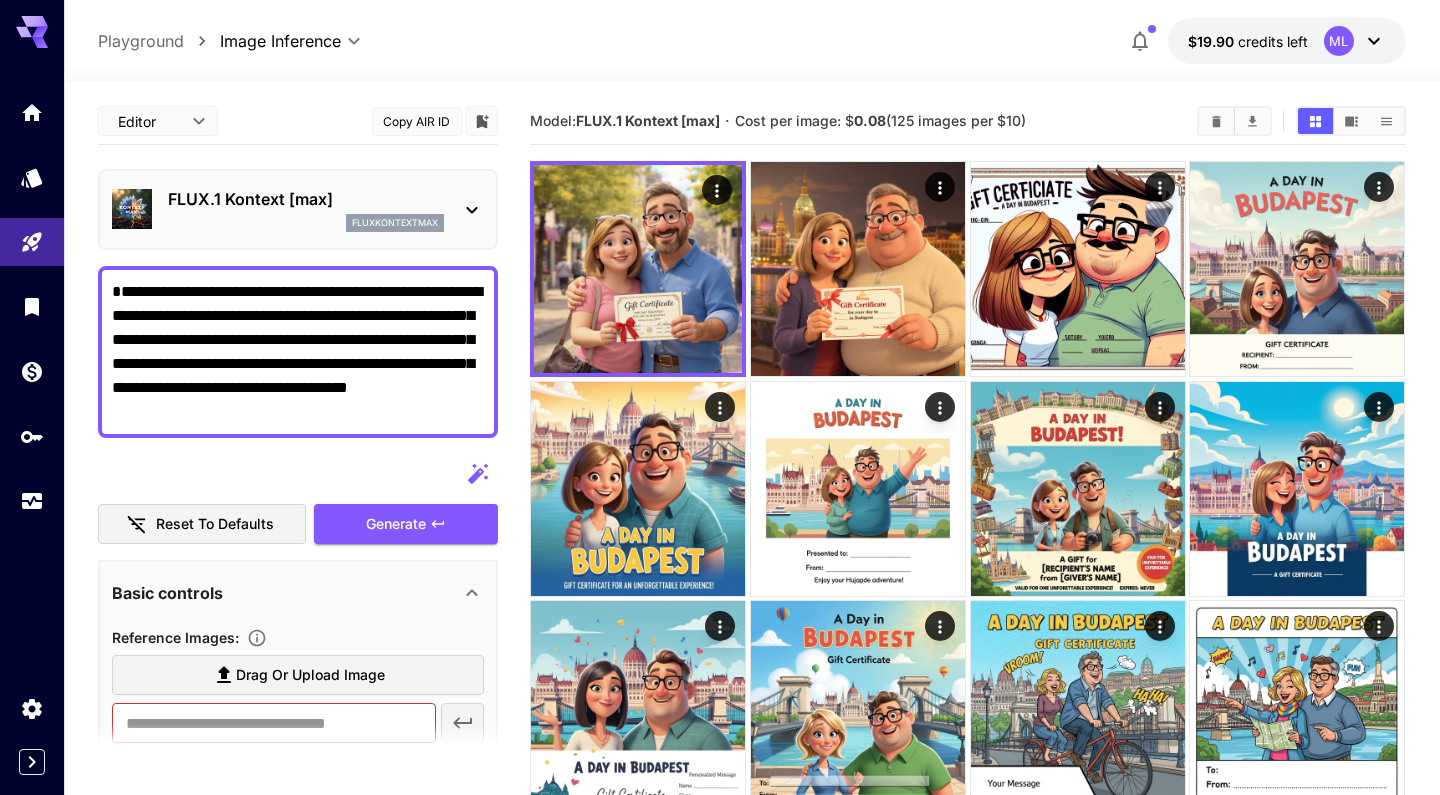 click on "**********" at bounding box center [298, 352] 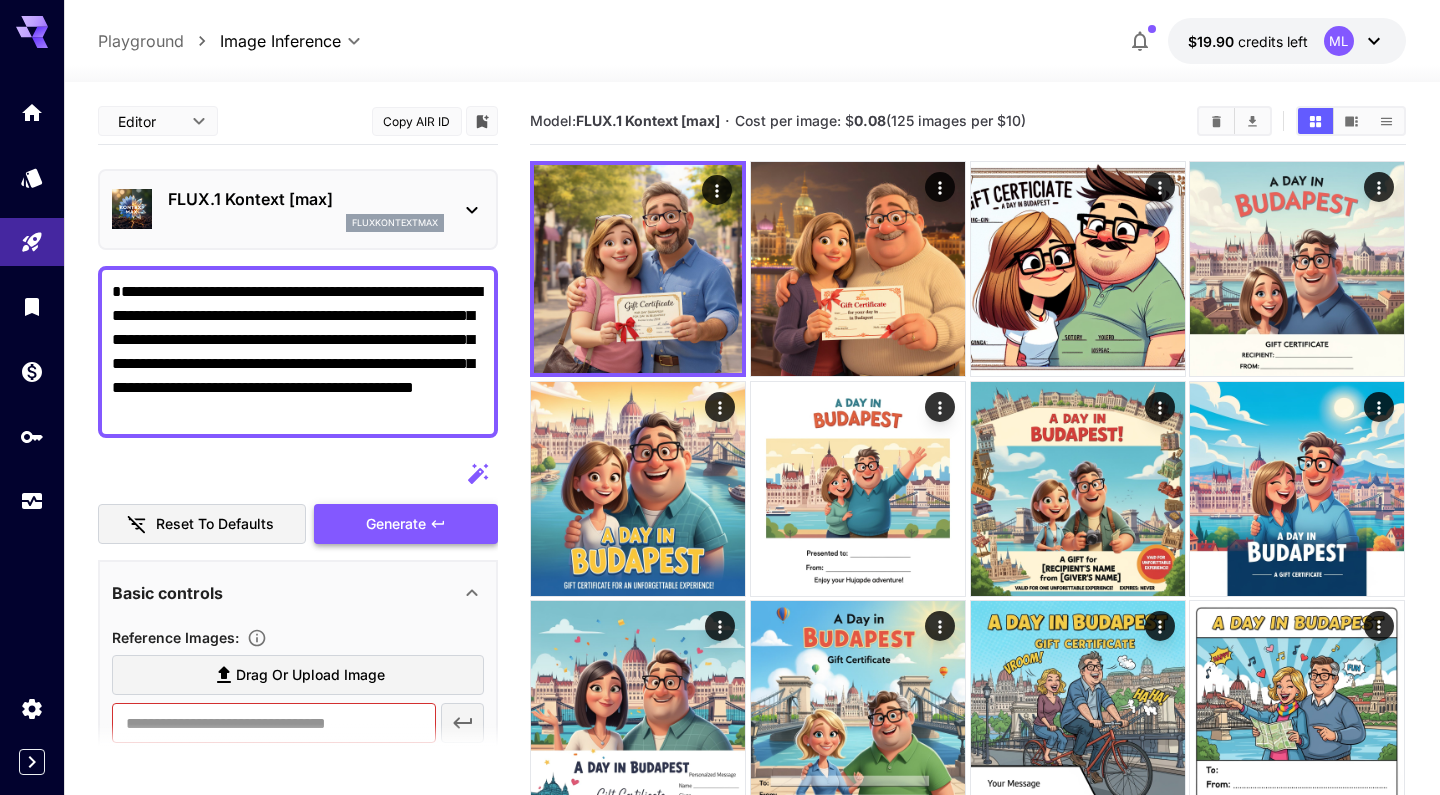 type on "**********" 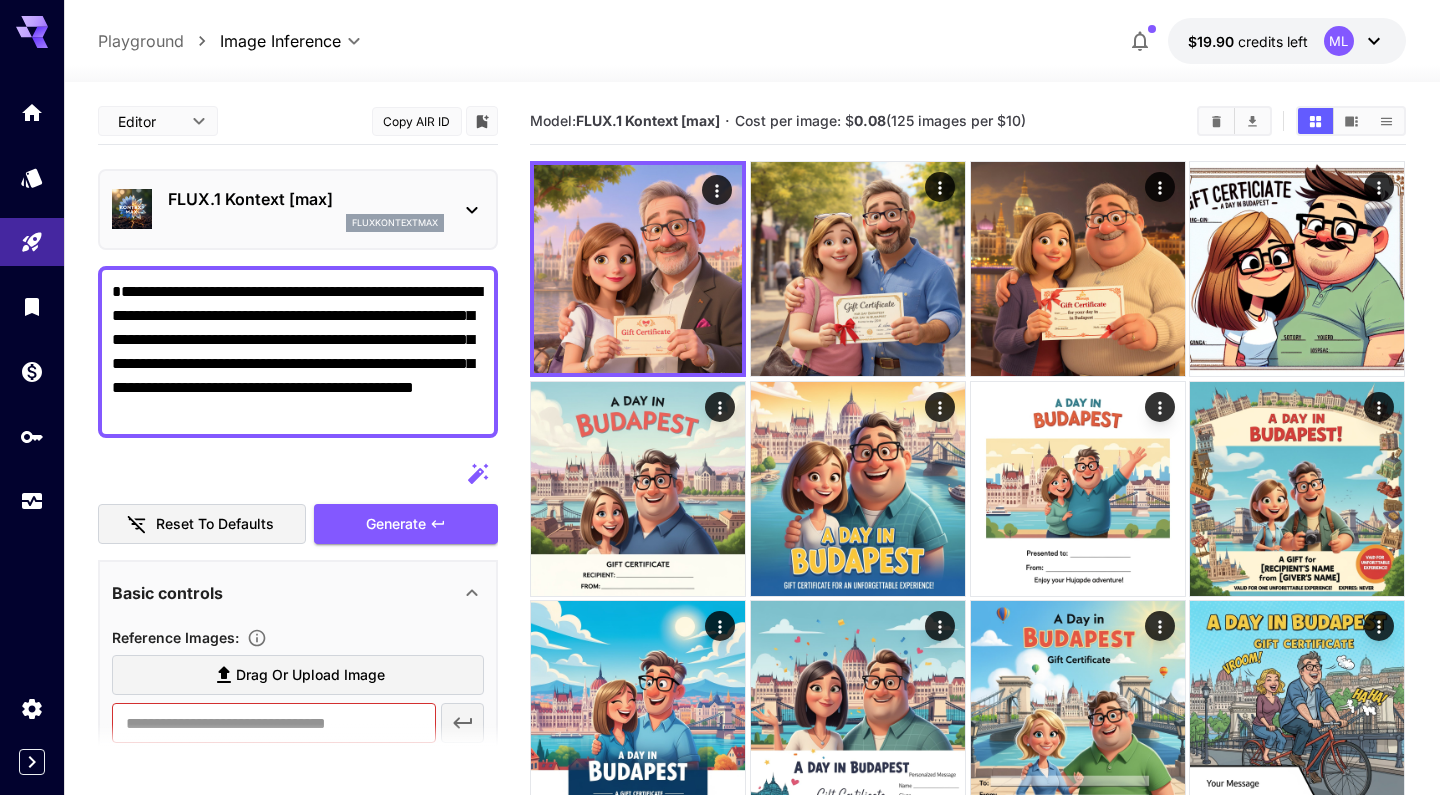 scroll, scrollTop: 0, scrollLeft: 0, axis: both 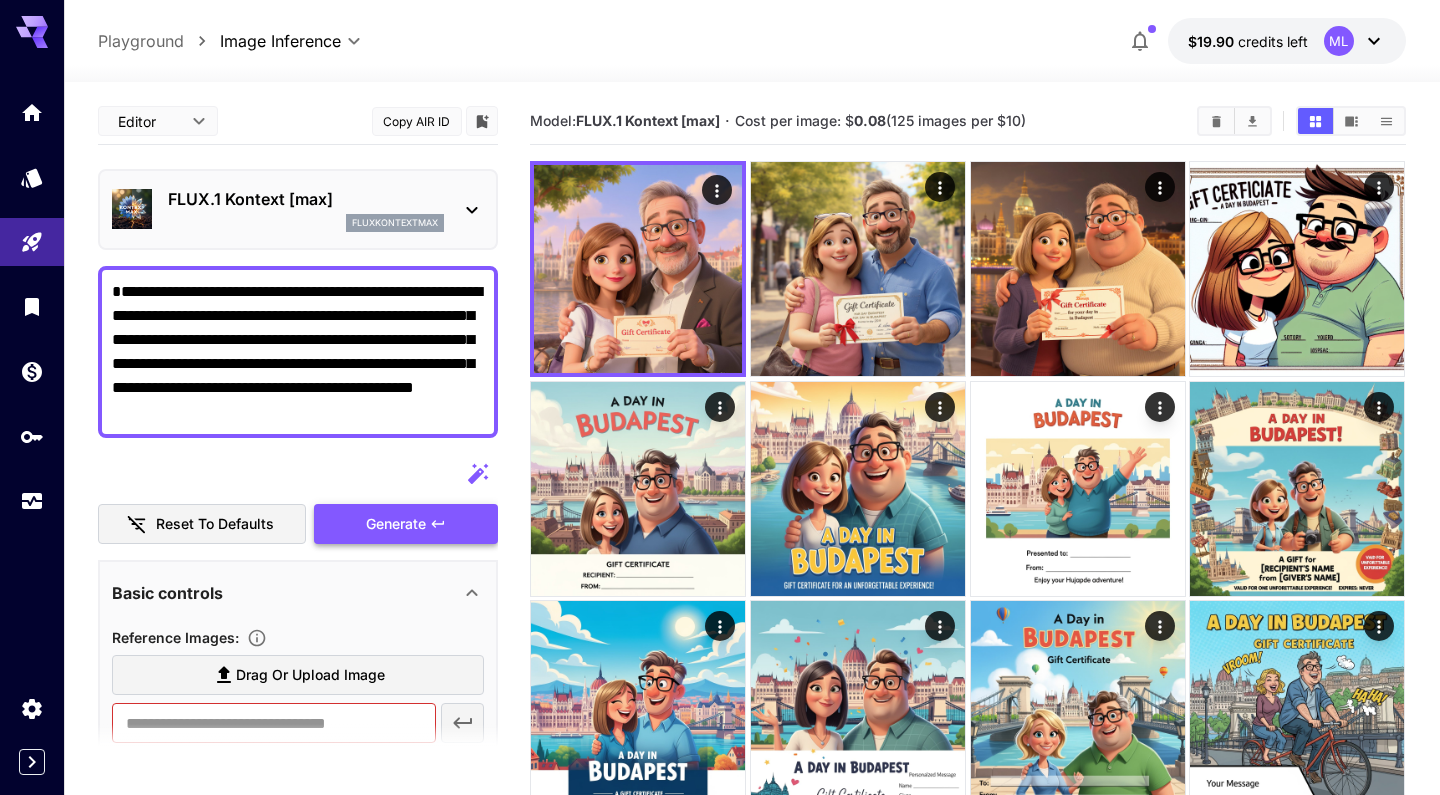 click on "Generate" at bounding box center (396, 524) 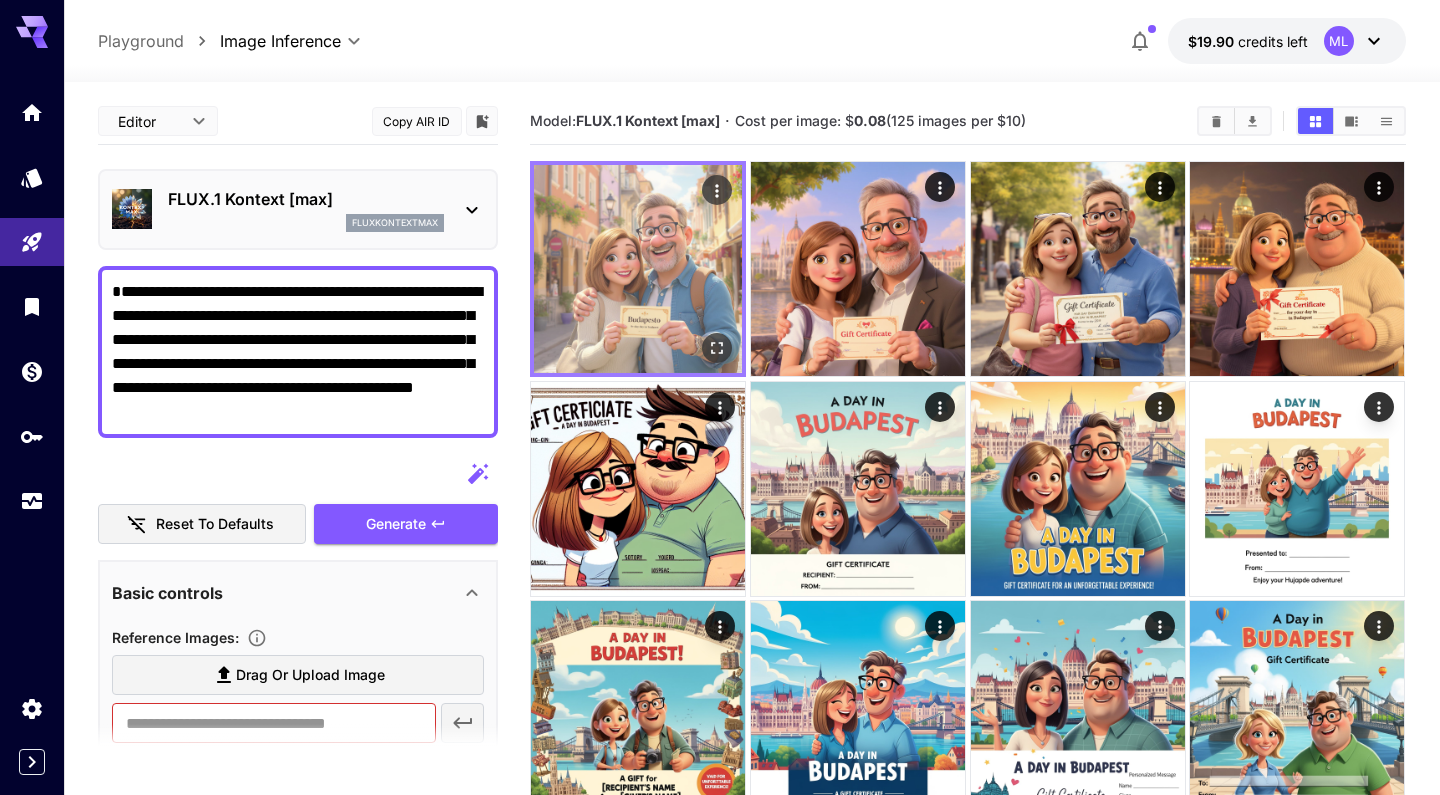 click at bounding box center [638, 269] 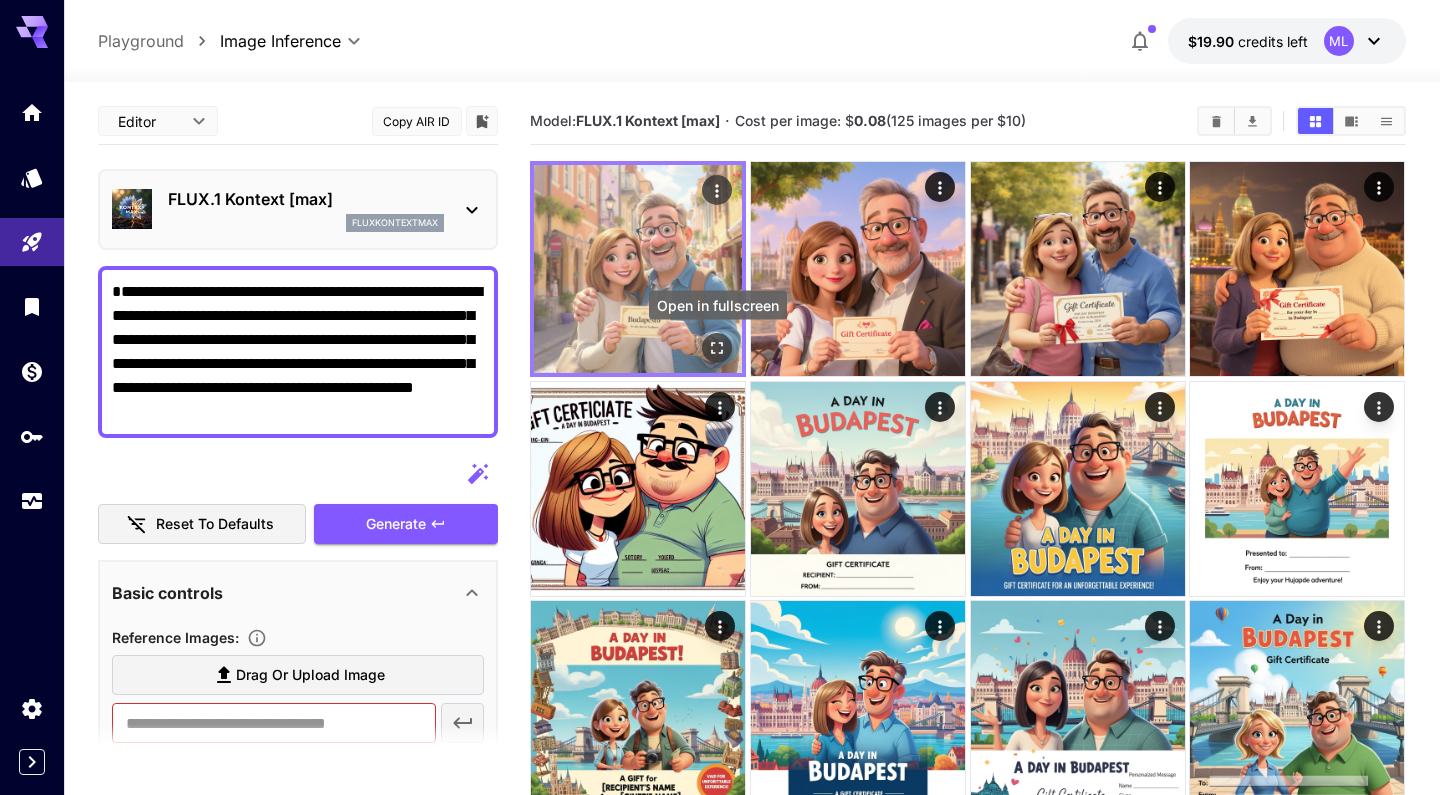 click 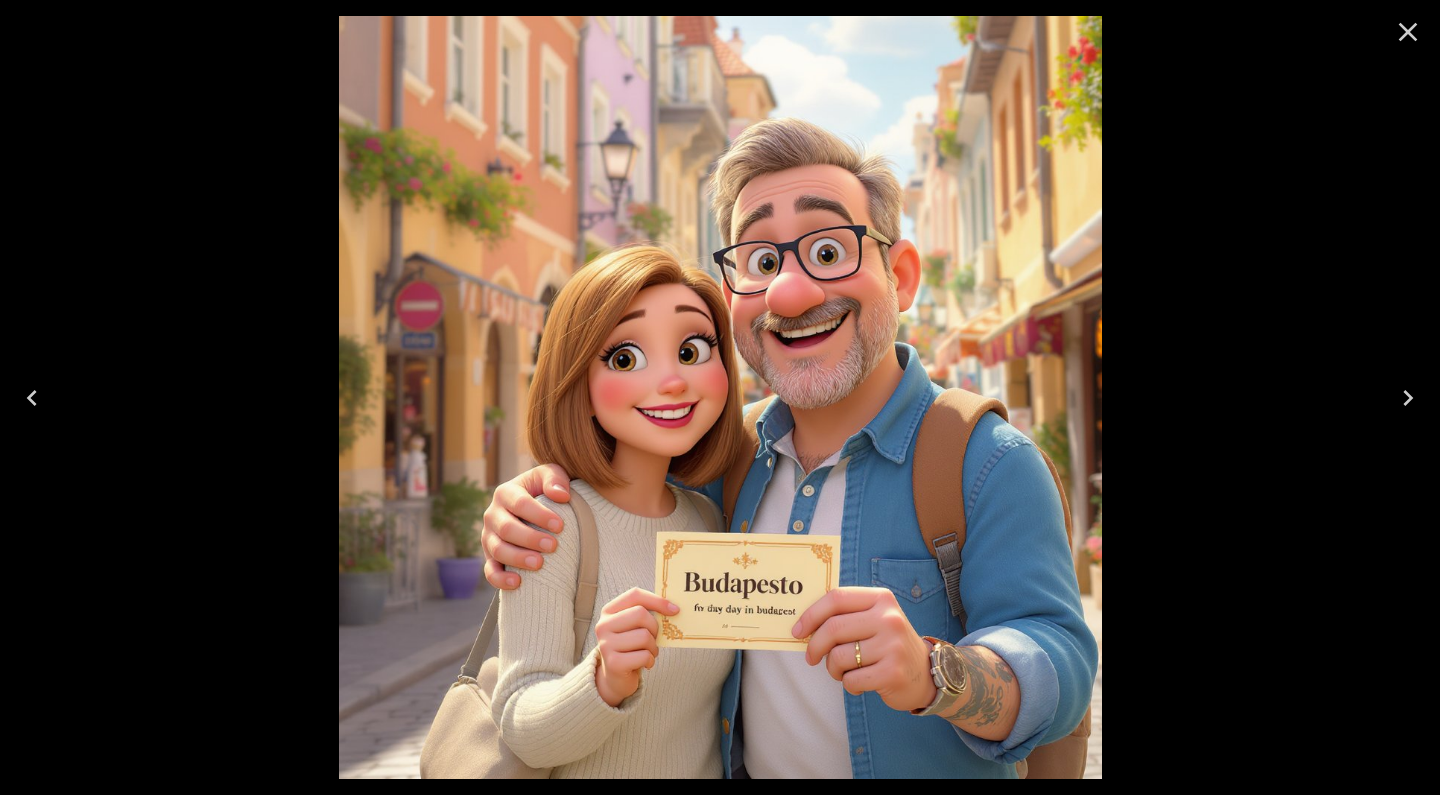 click 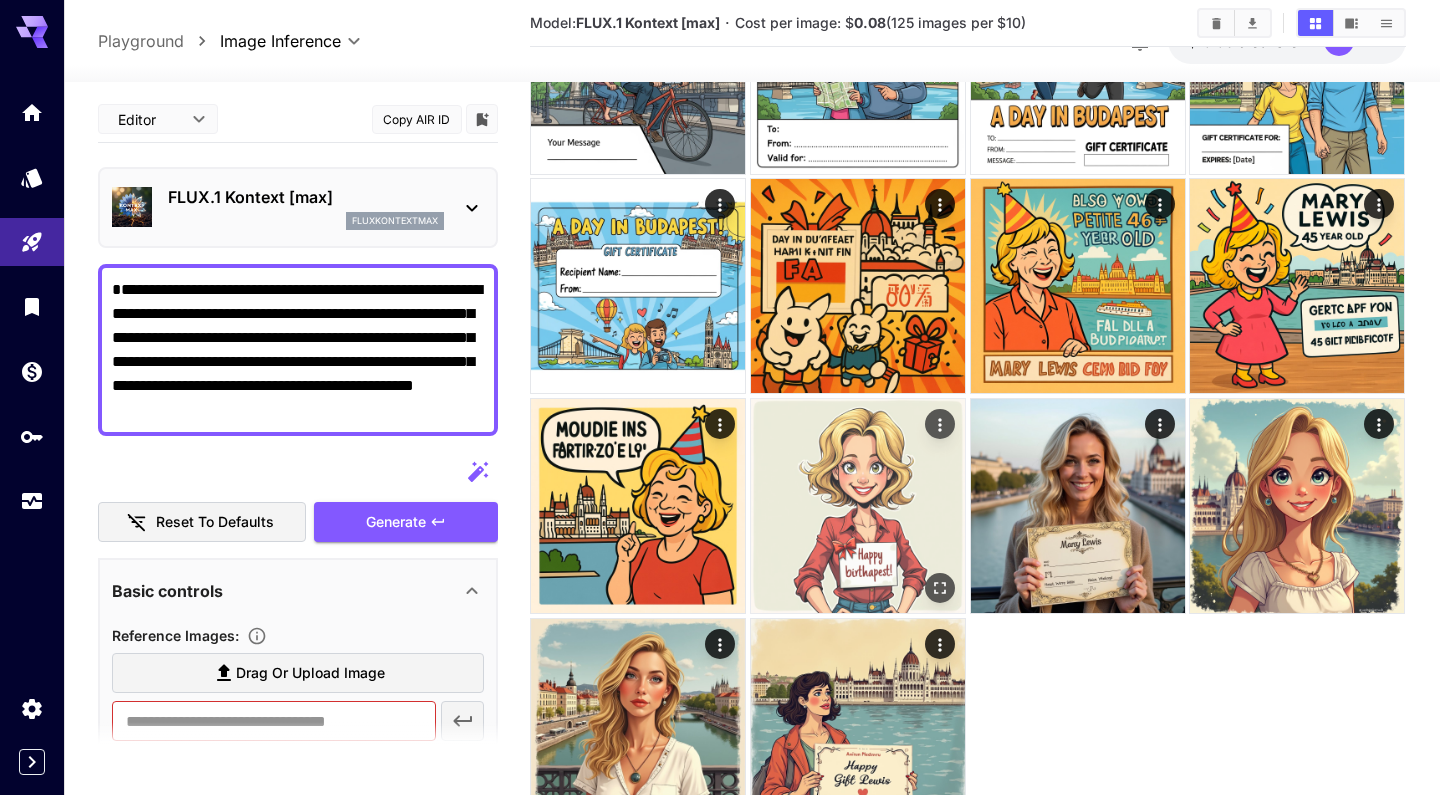 scroll, scrollTop: 841, scrollLeft: 0, axis: vertical 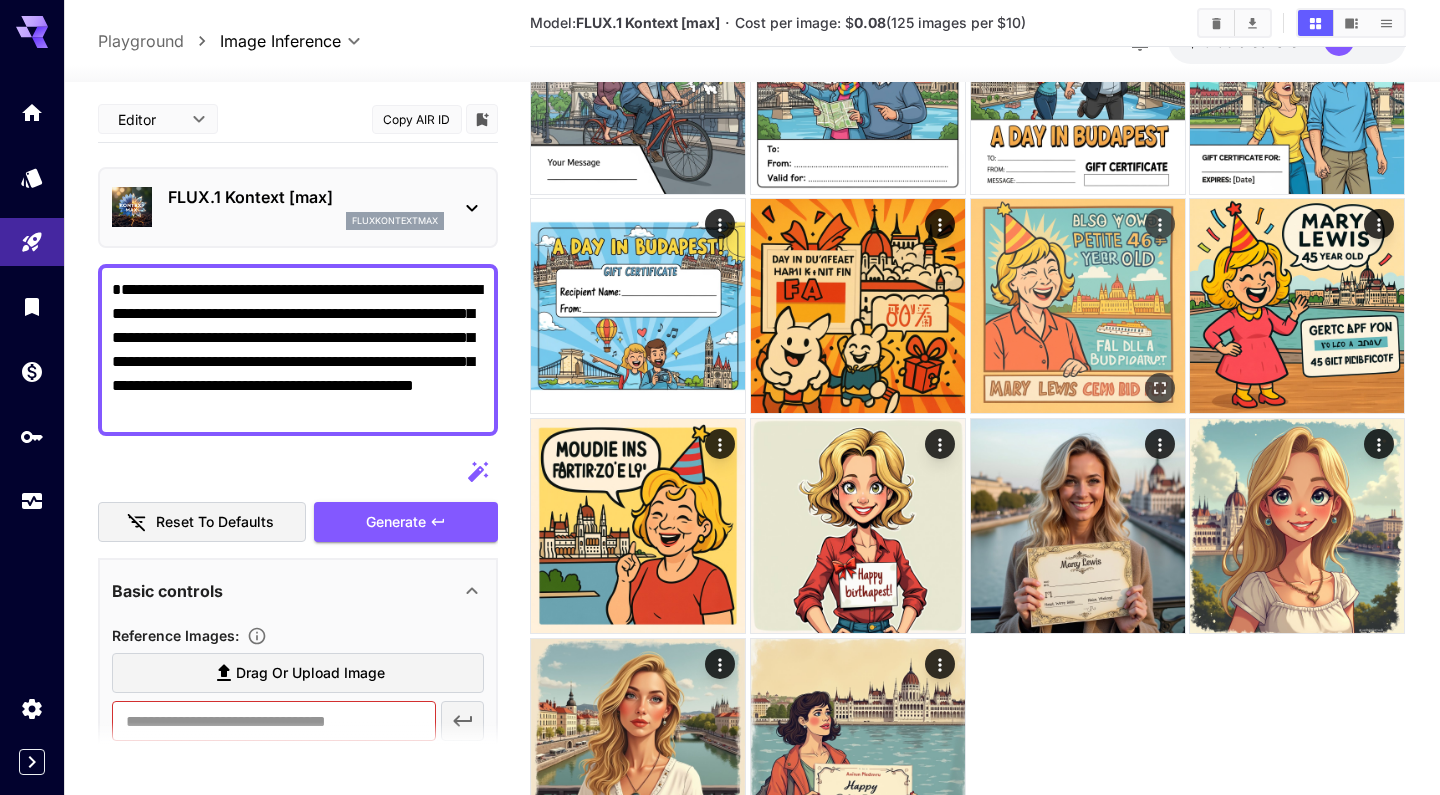 click at bounding box center [1078, 306] 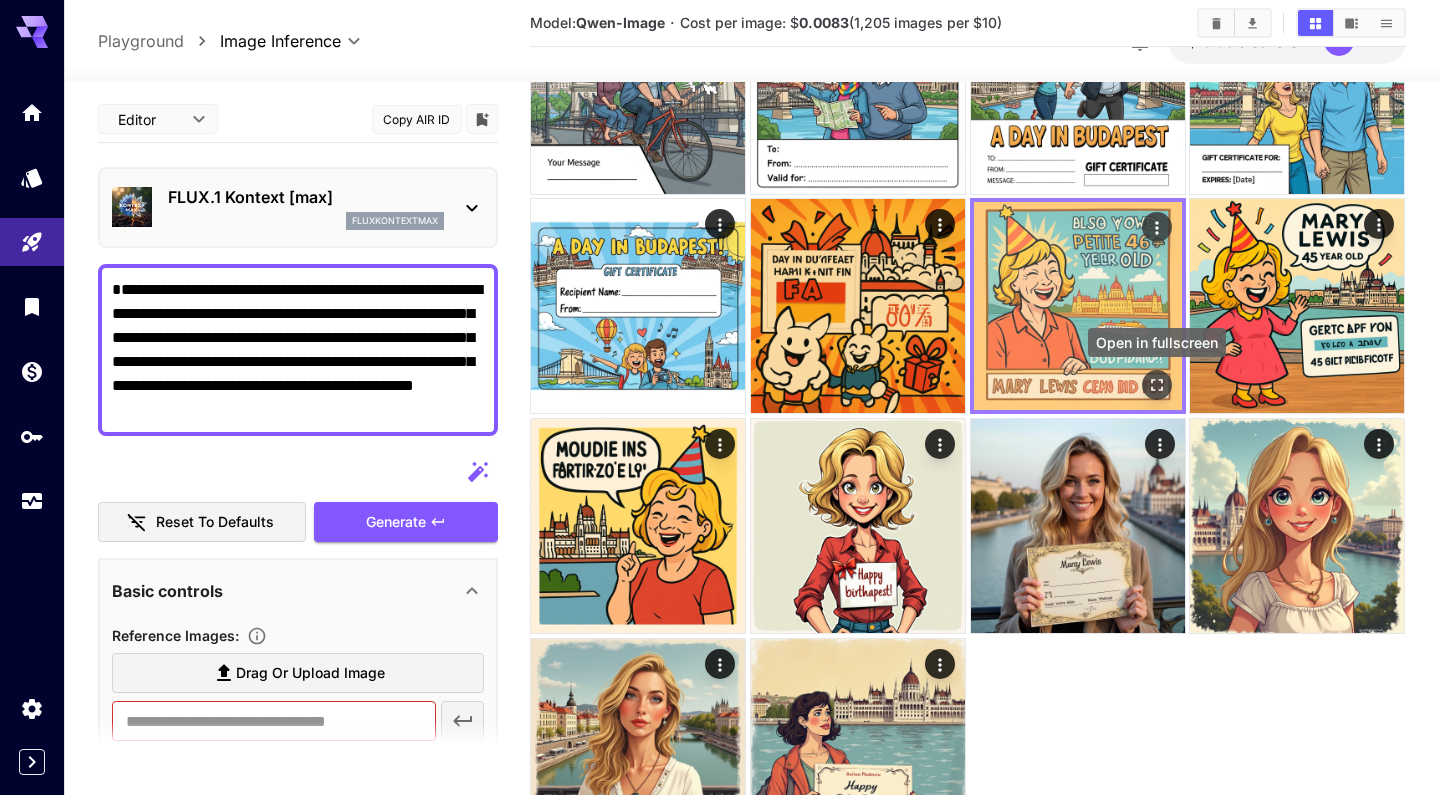 click 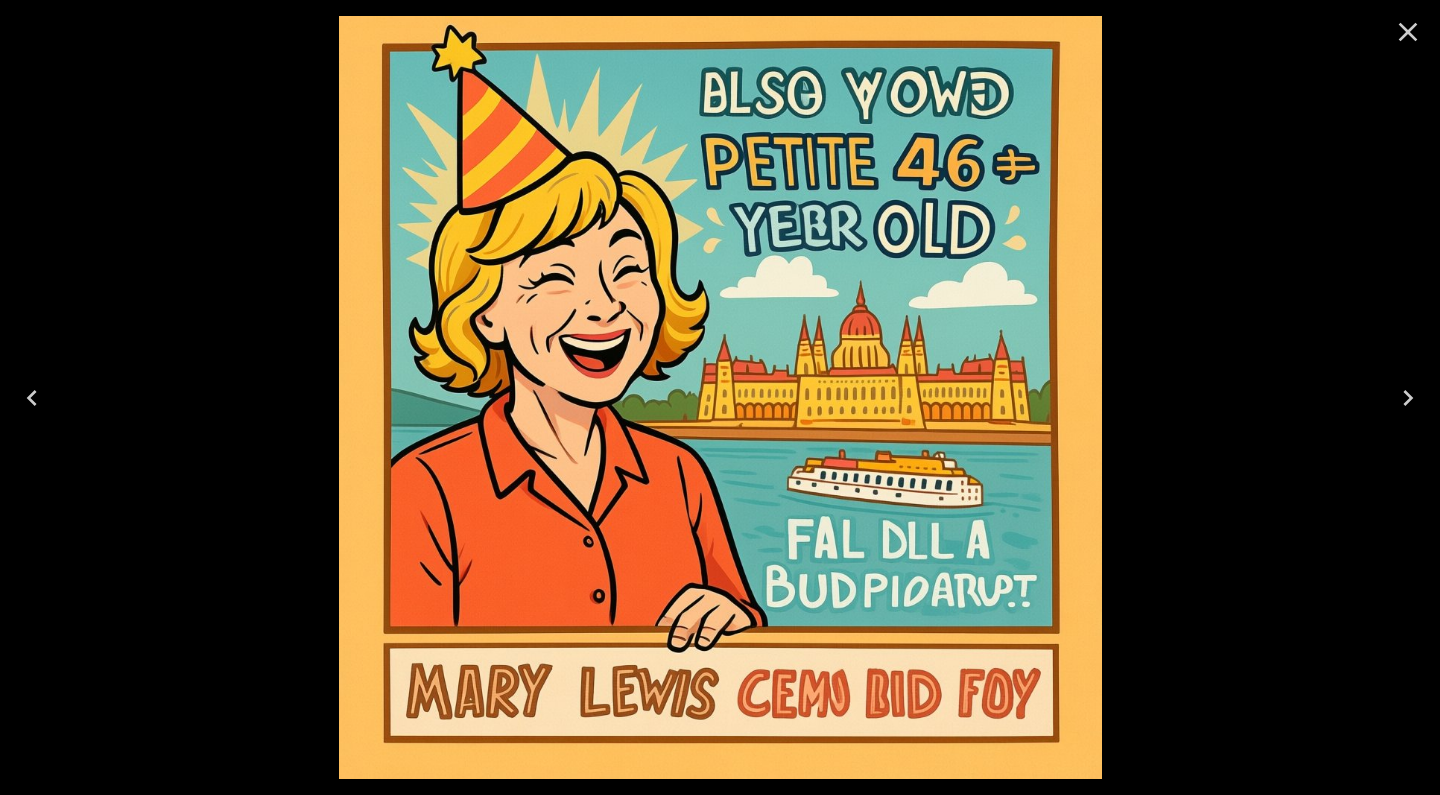 click 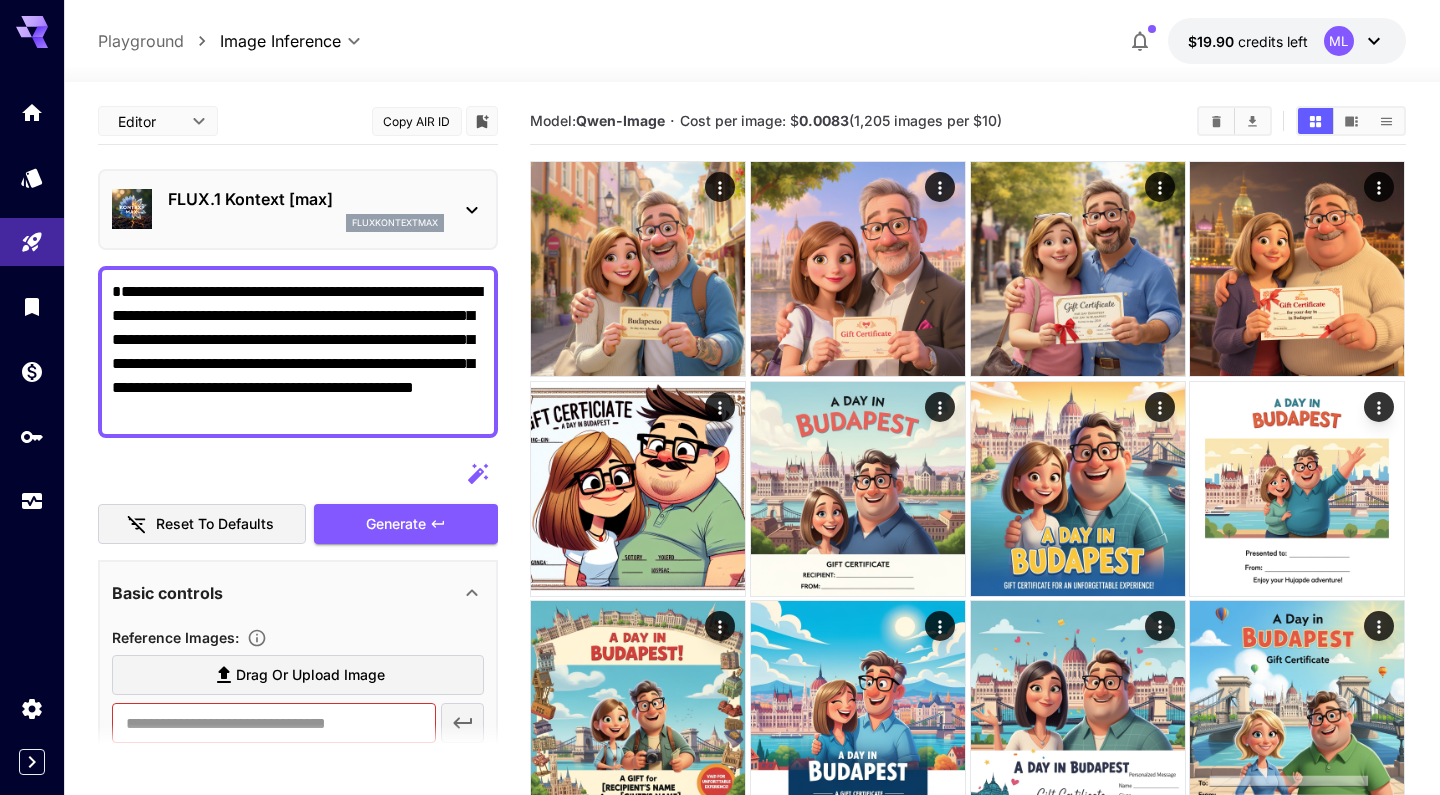 scroll, scrollTop: 0, scrollLeft: 0, axis: both 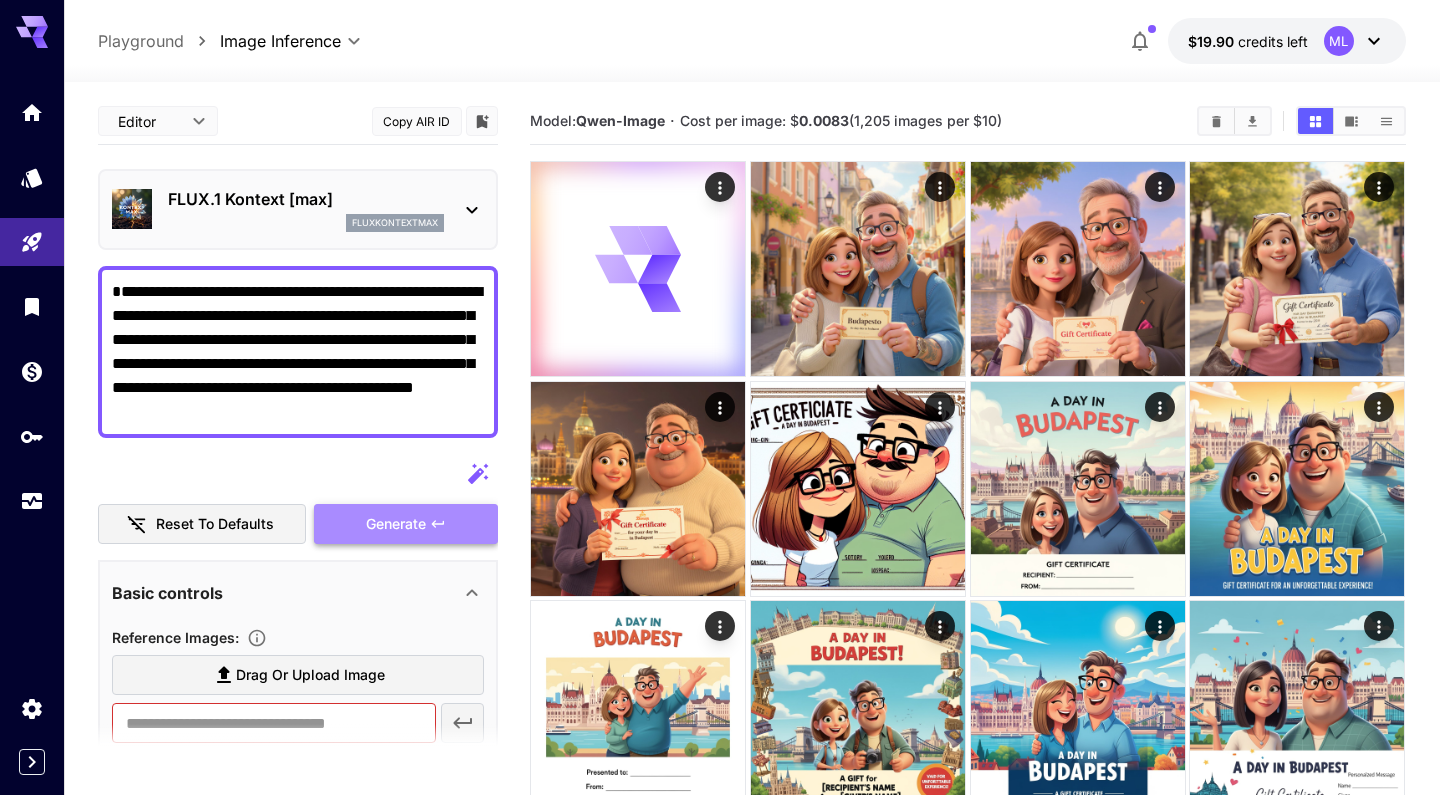 click on "Generate" at bounding box center (396, 524) 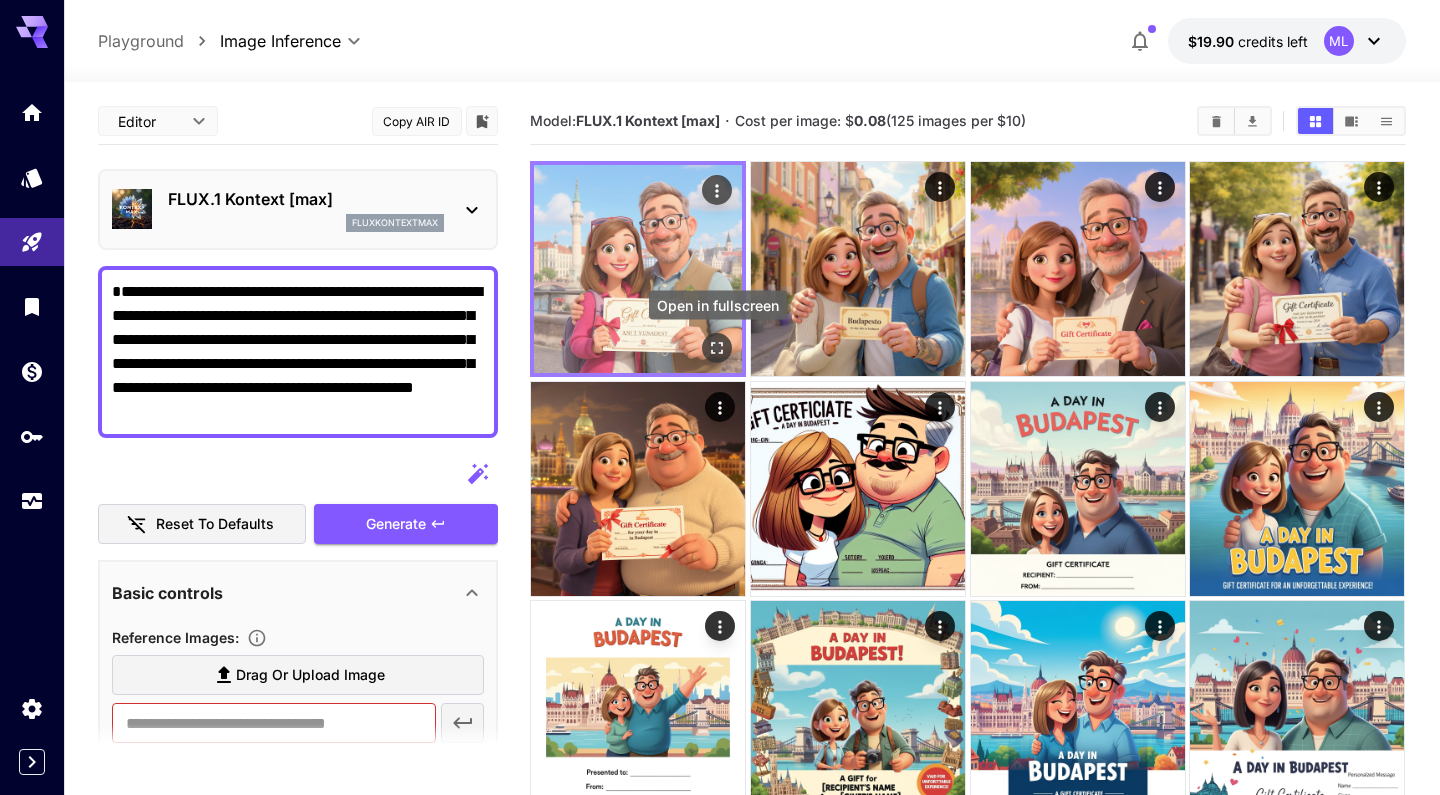 click 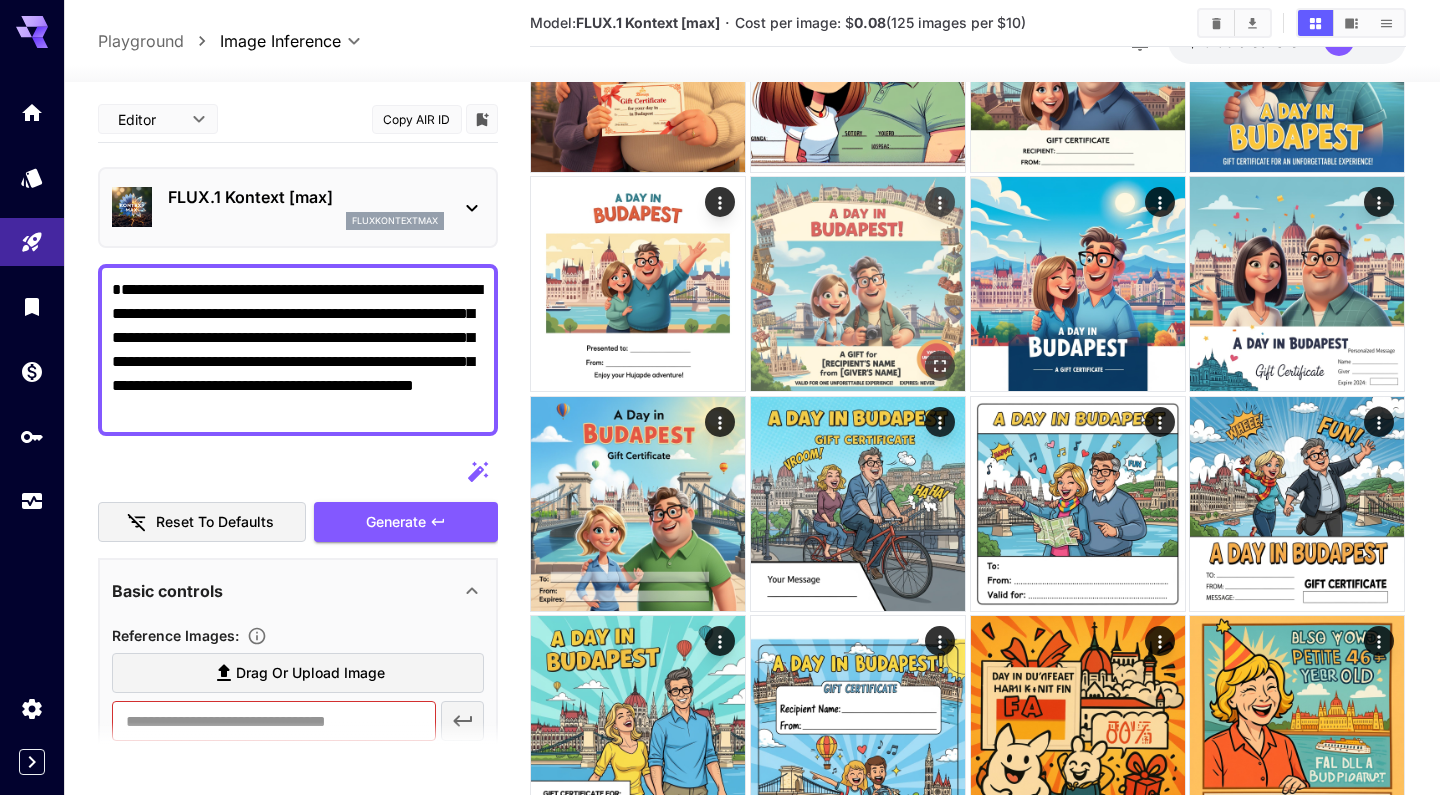 scroll, scrollTop: 561, scrollLeft: 0, axis: vertical 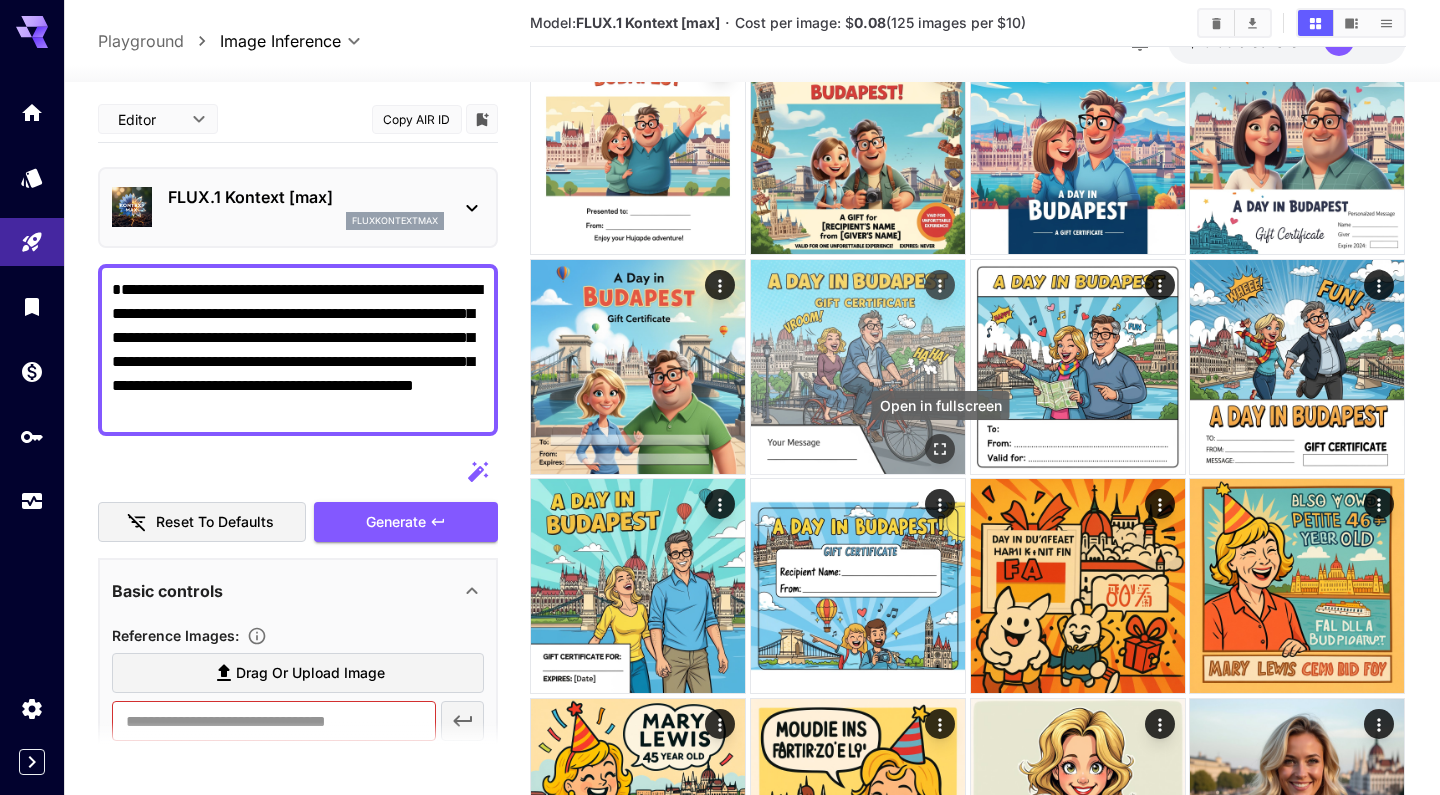 click 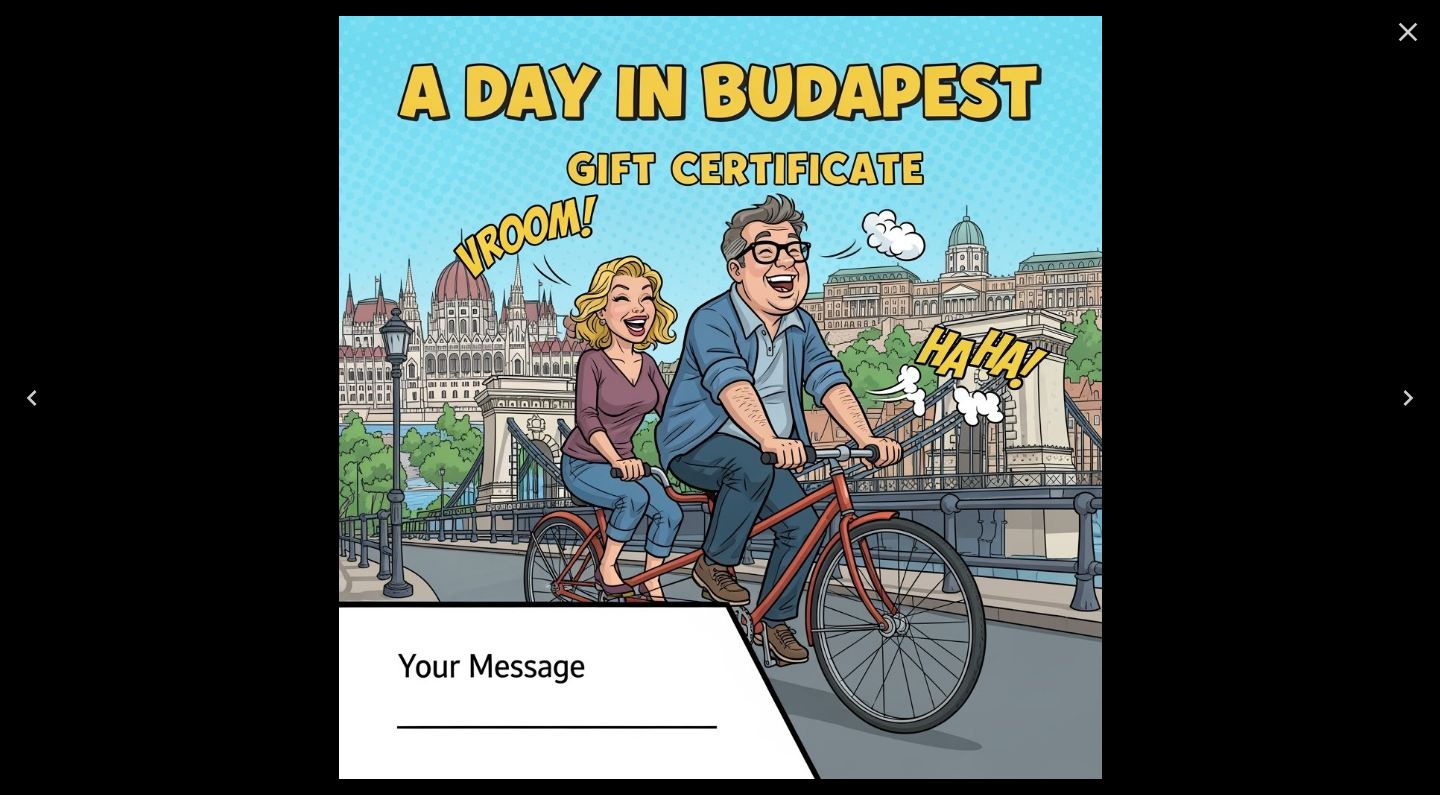 click 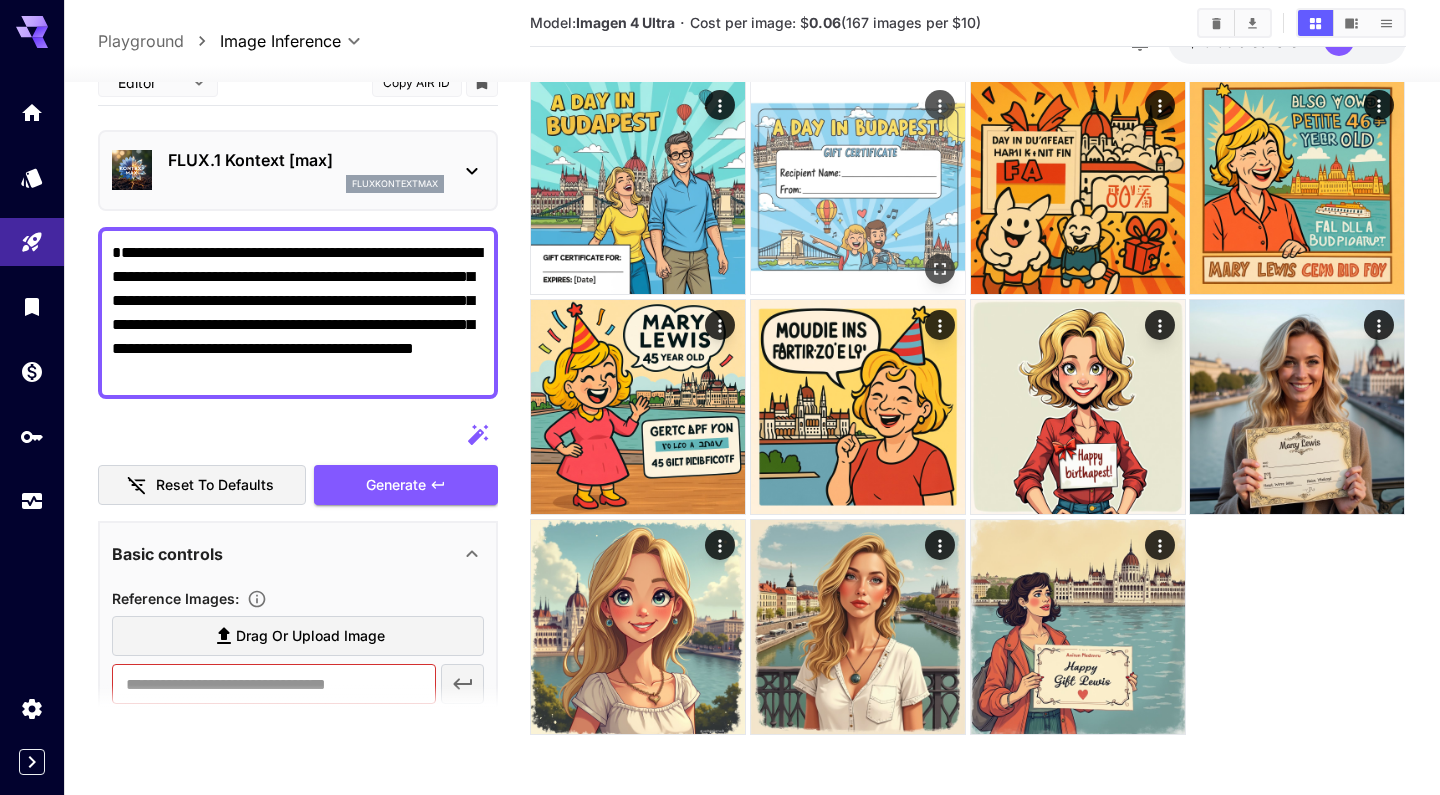 scroll, scrollTop: 960, scrollLeft: 0, axis: vertical 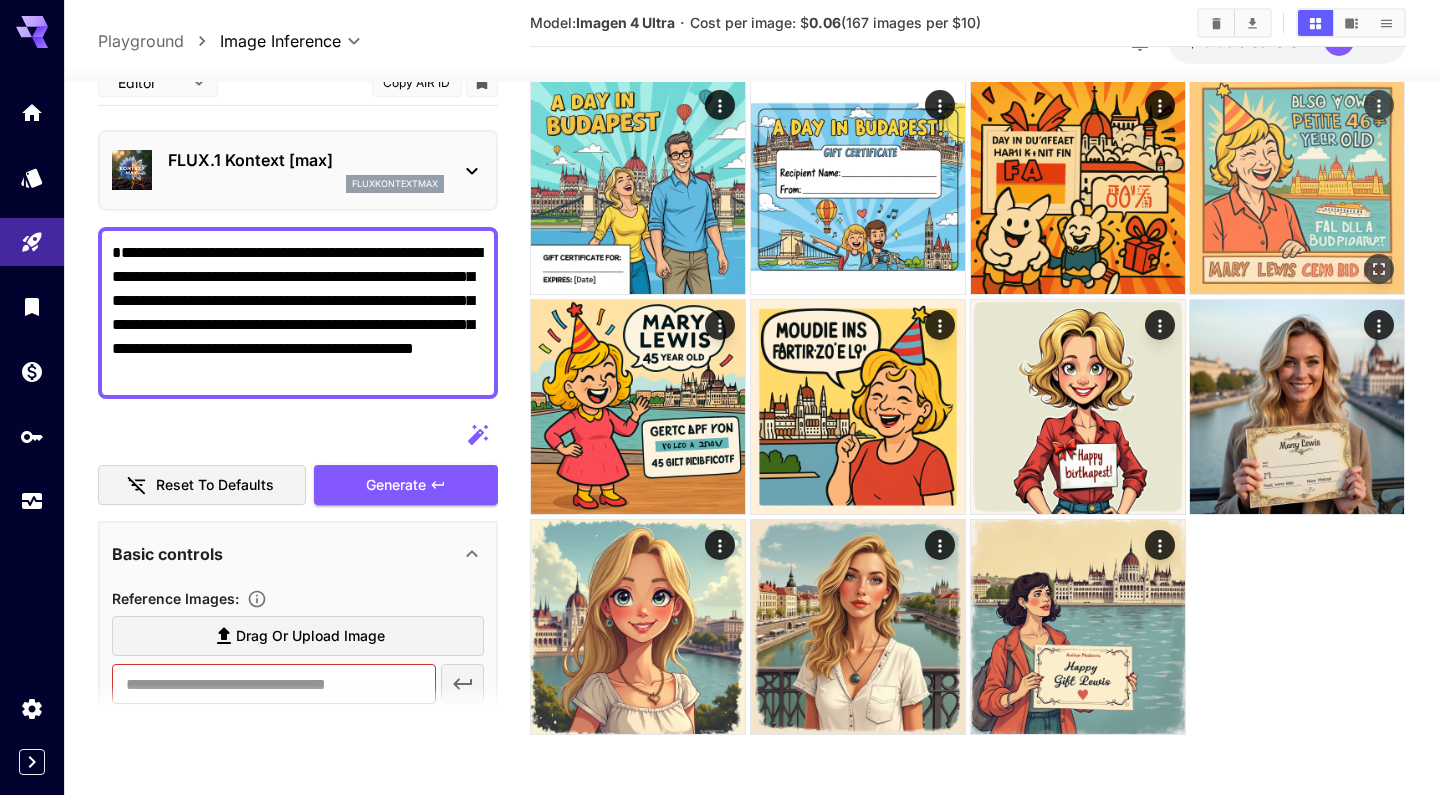 click at bounding box center [1297, 187] 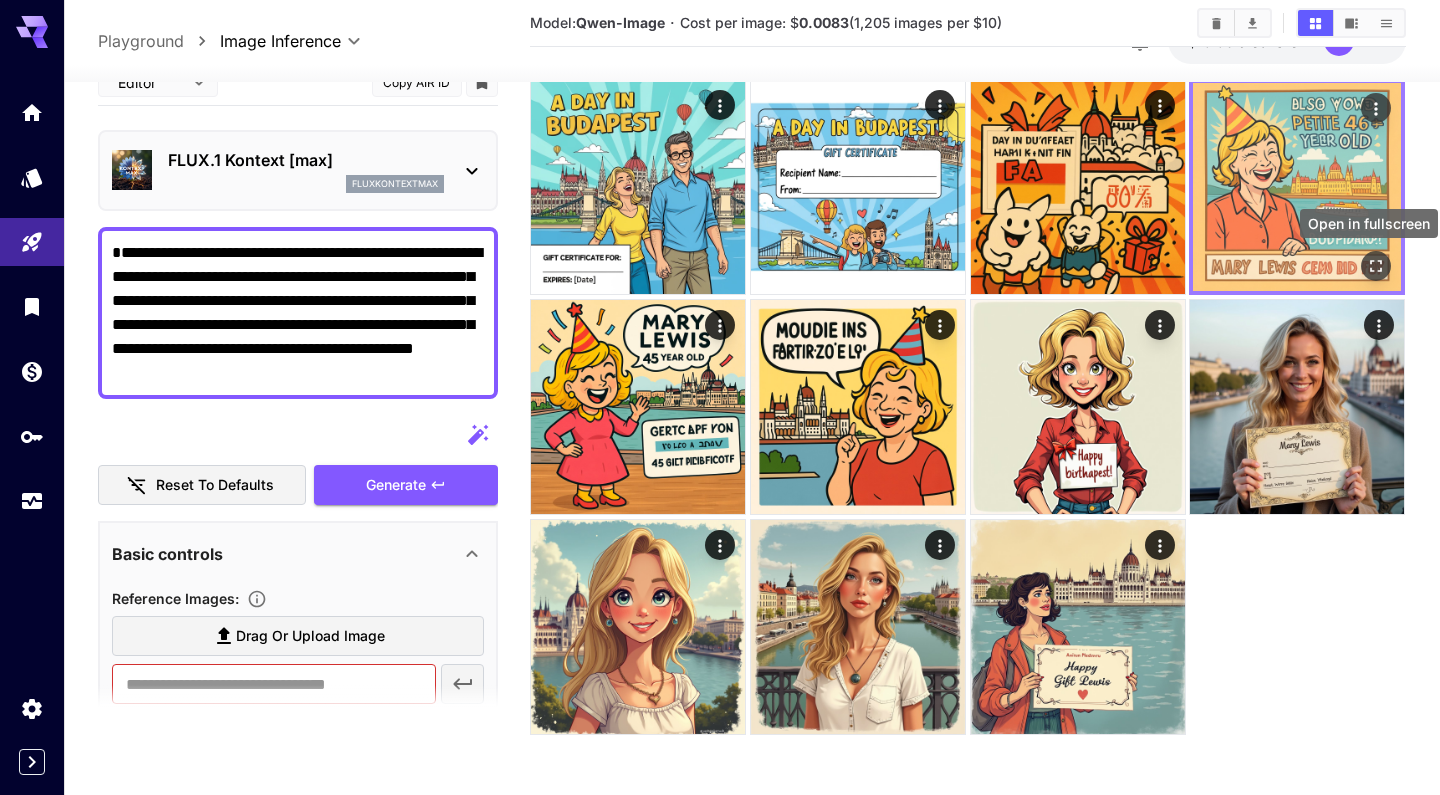 click 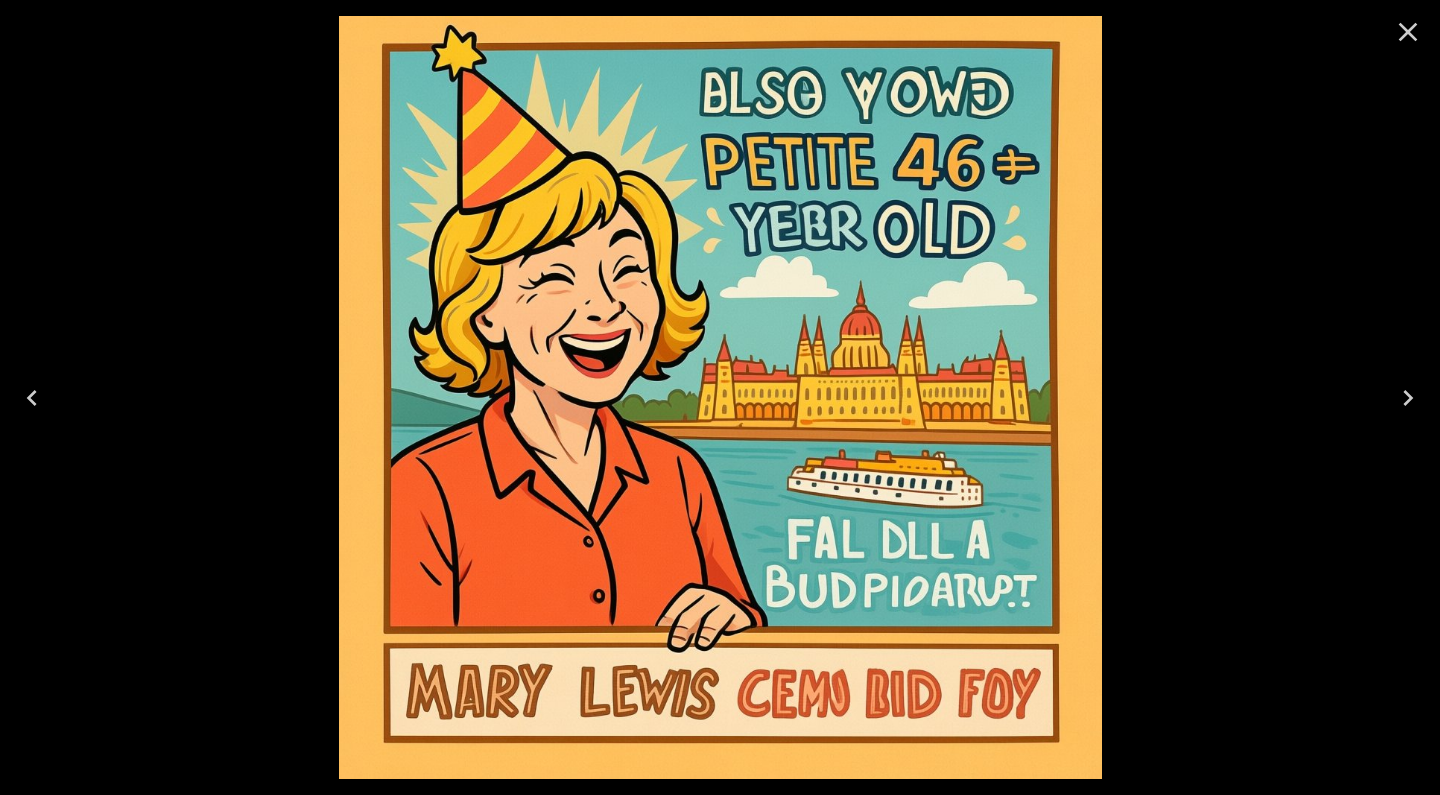 click 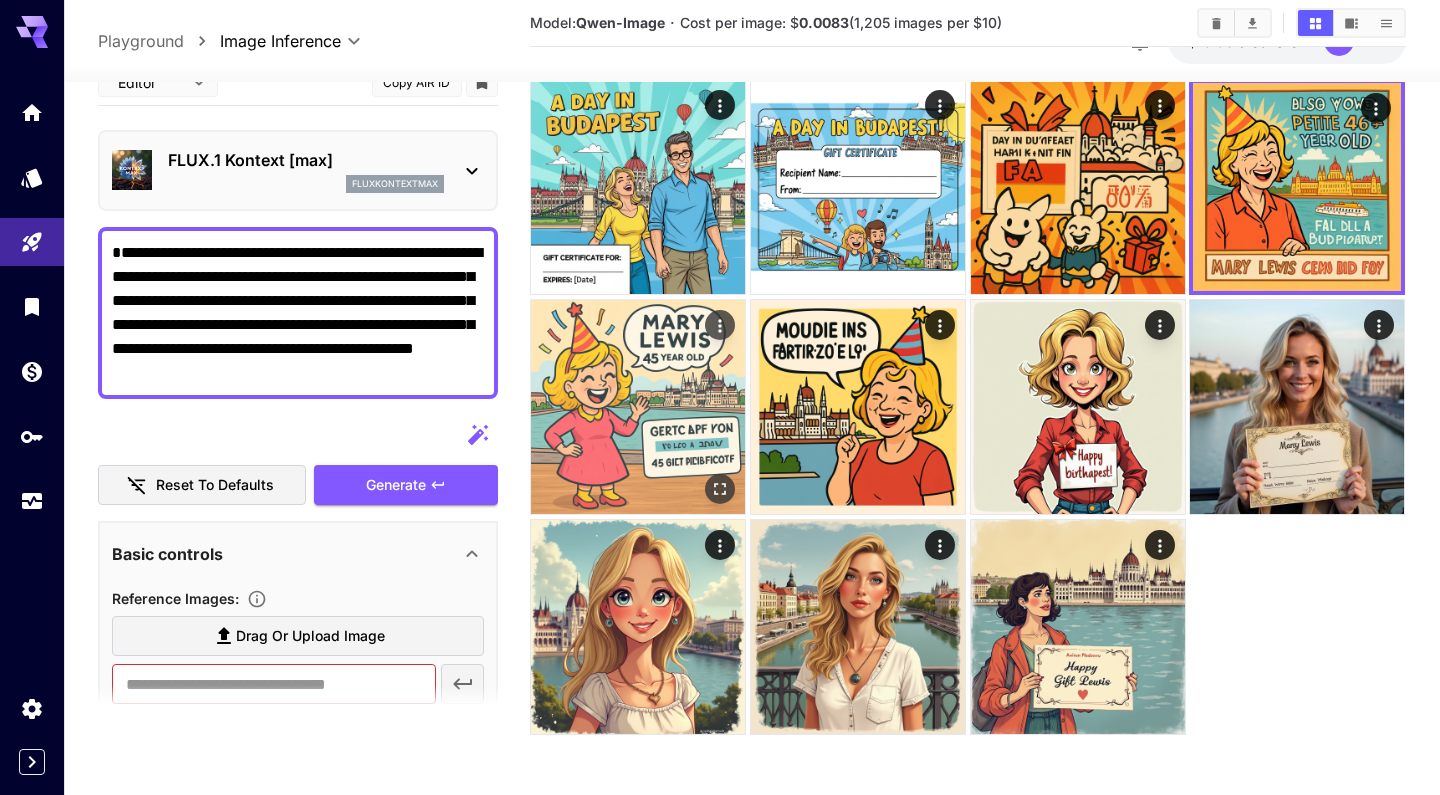 click at bounding box center [638, 407] 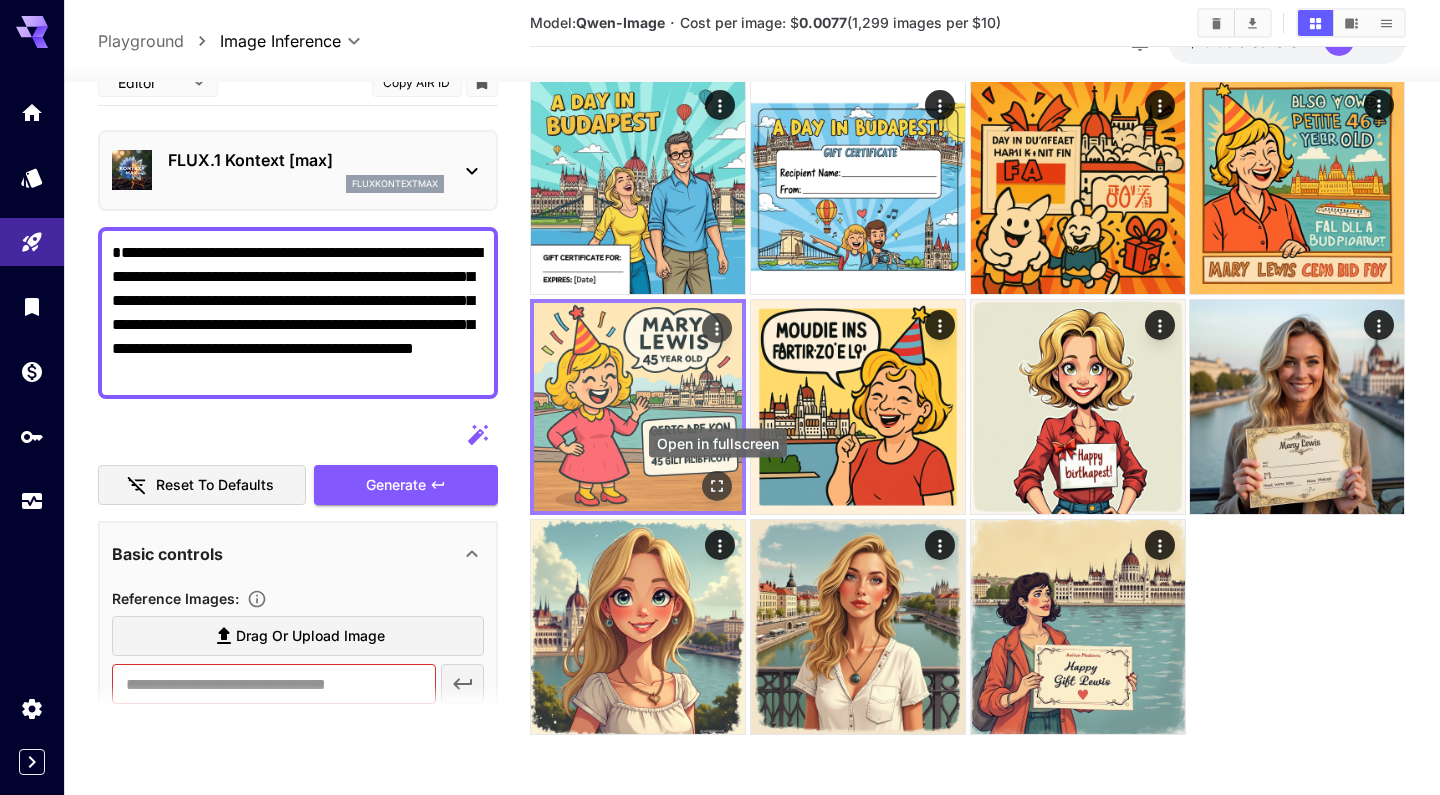 click 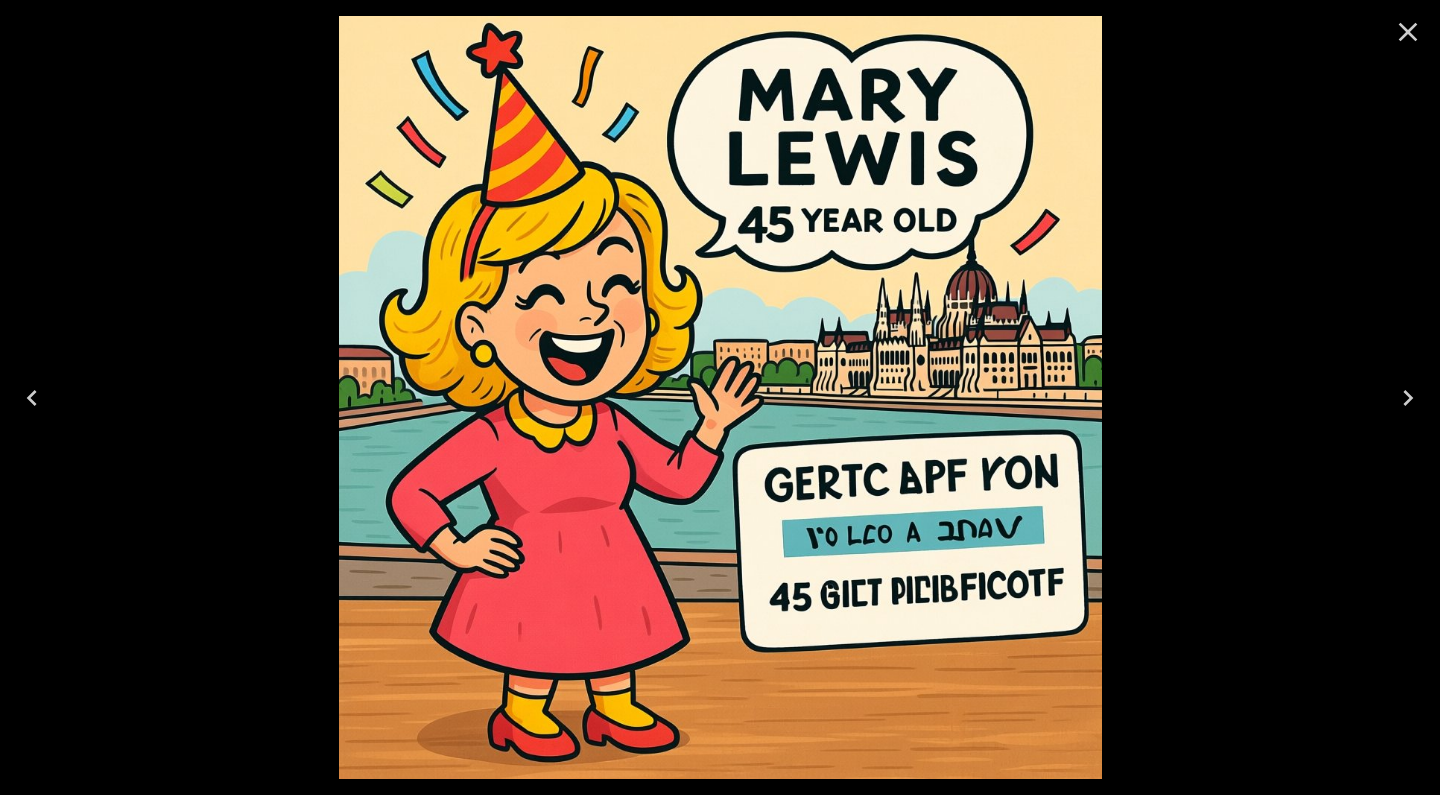 click 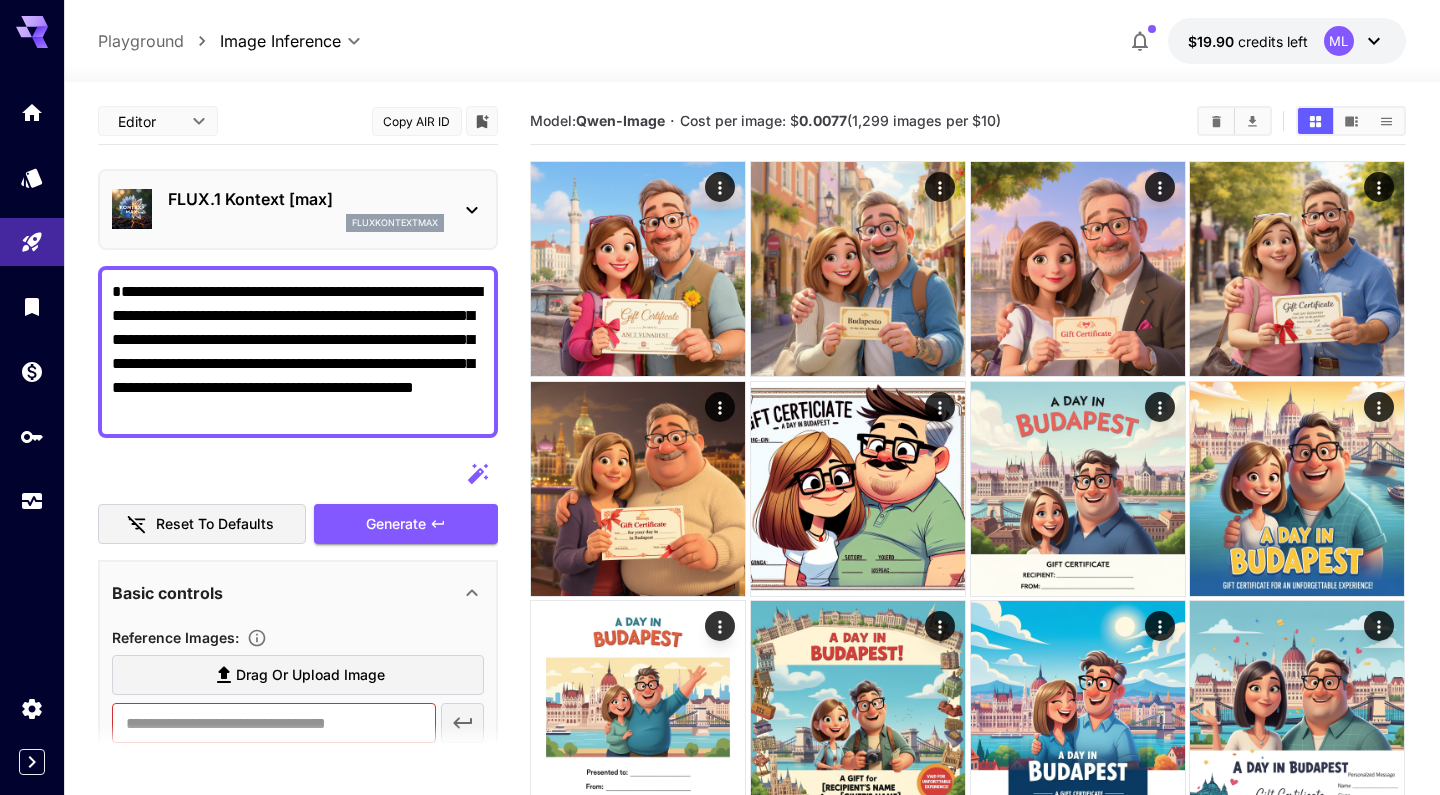 scroll, scrollTop: 0, scrollLeft: 0, axis: both 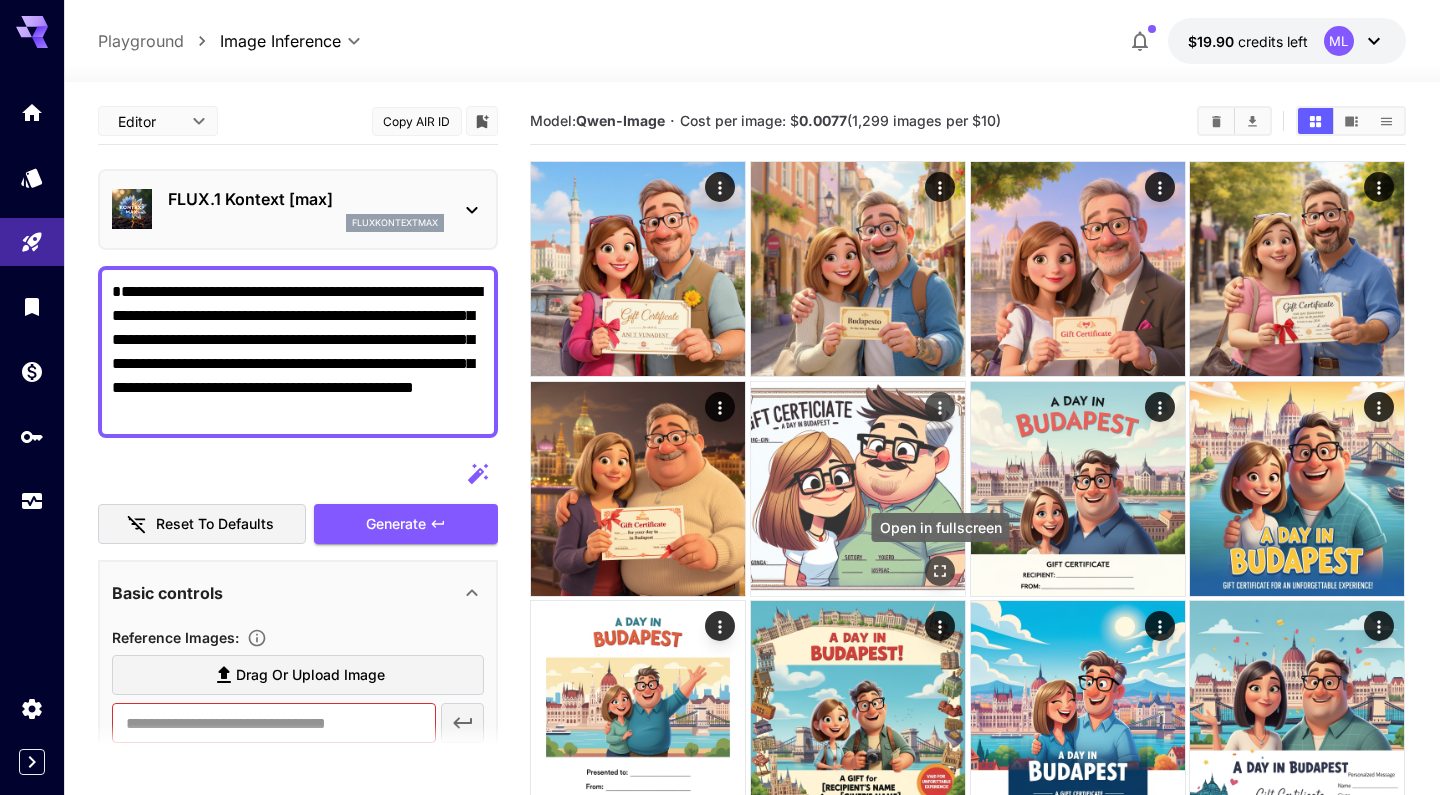 click 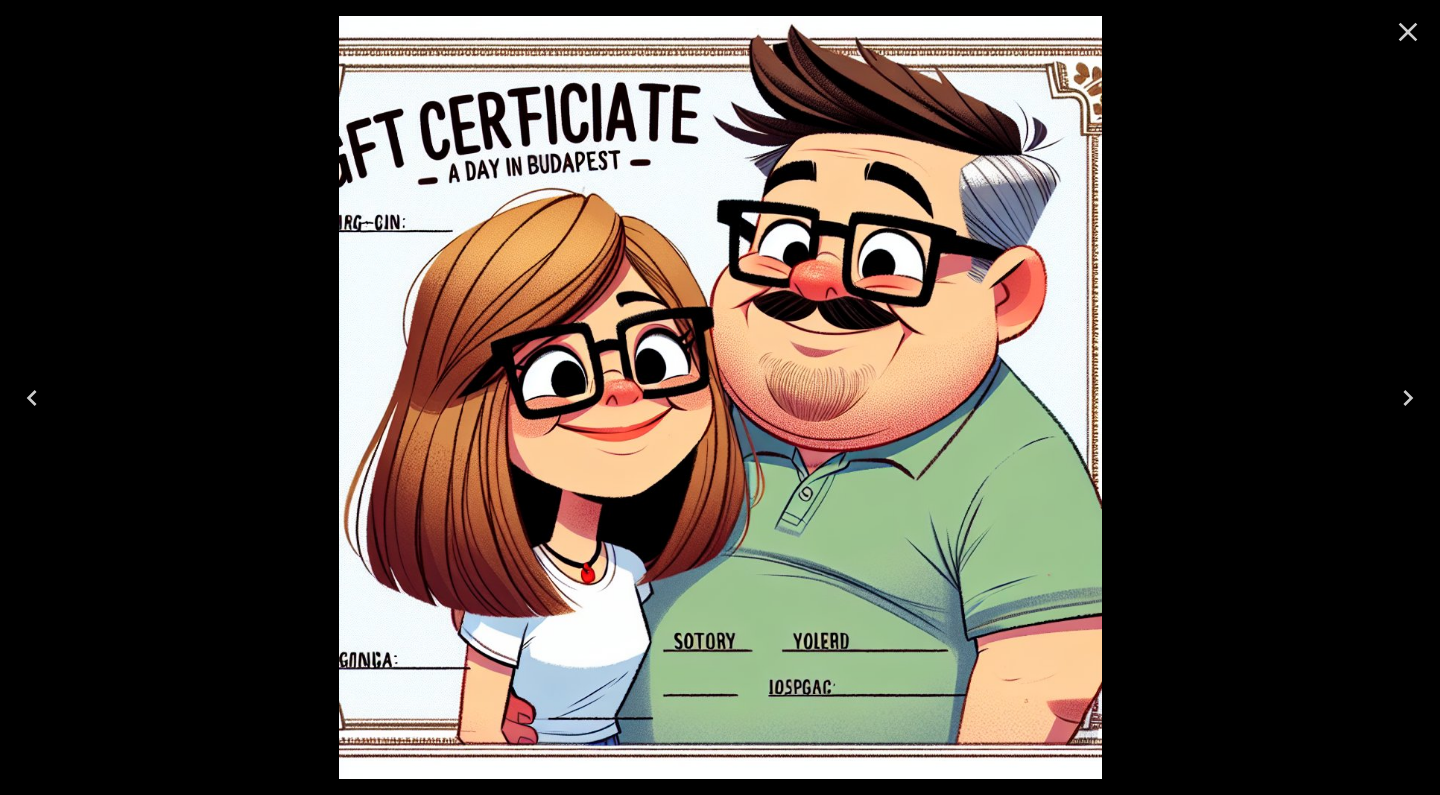click 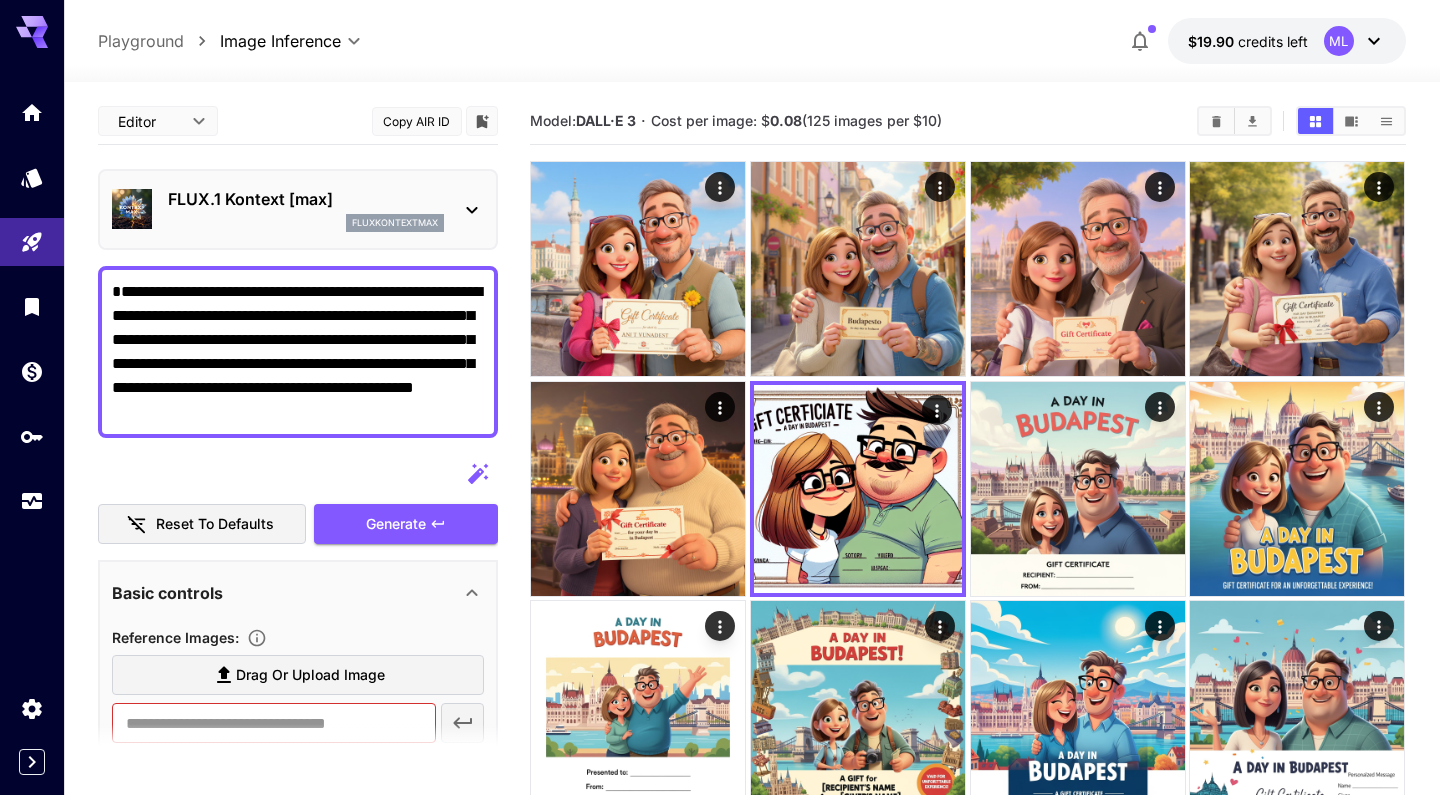click on "**********" at bounding box center [298, 352] 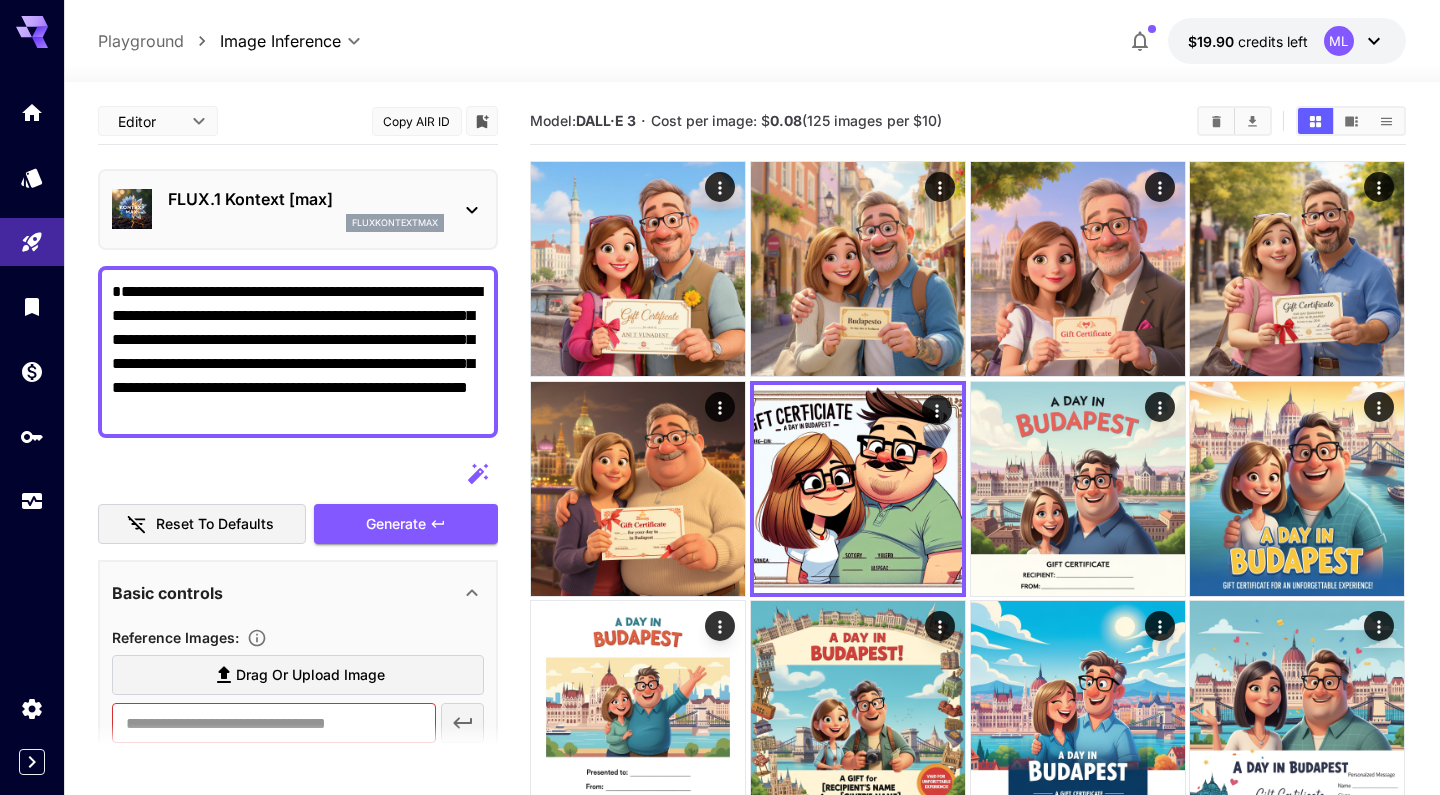 click on "**********" at bounding box center [298, 352] 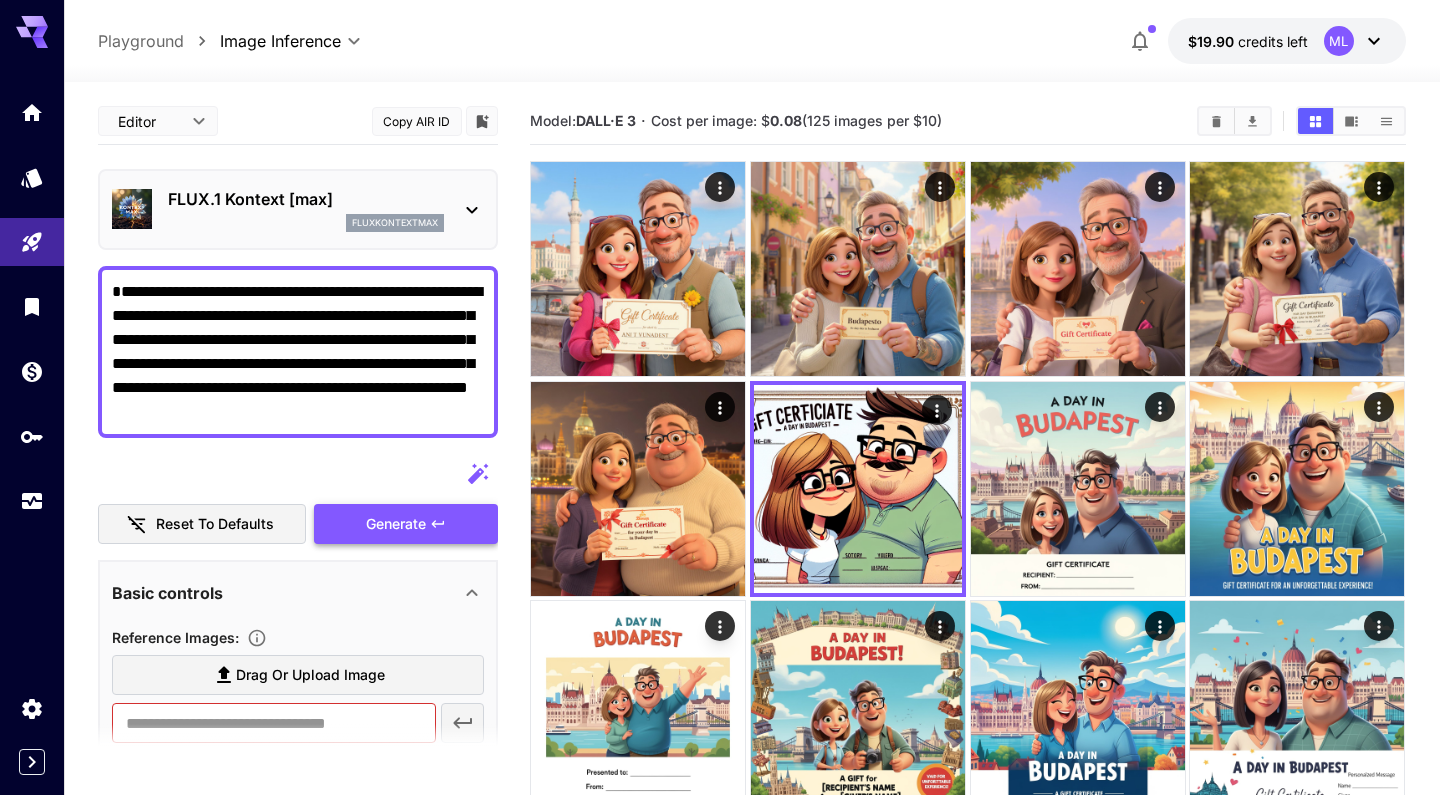 click on "Generate" at bounding box center (406, 524) 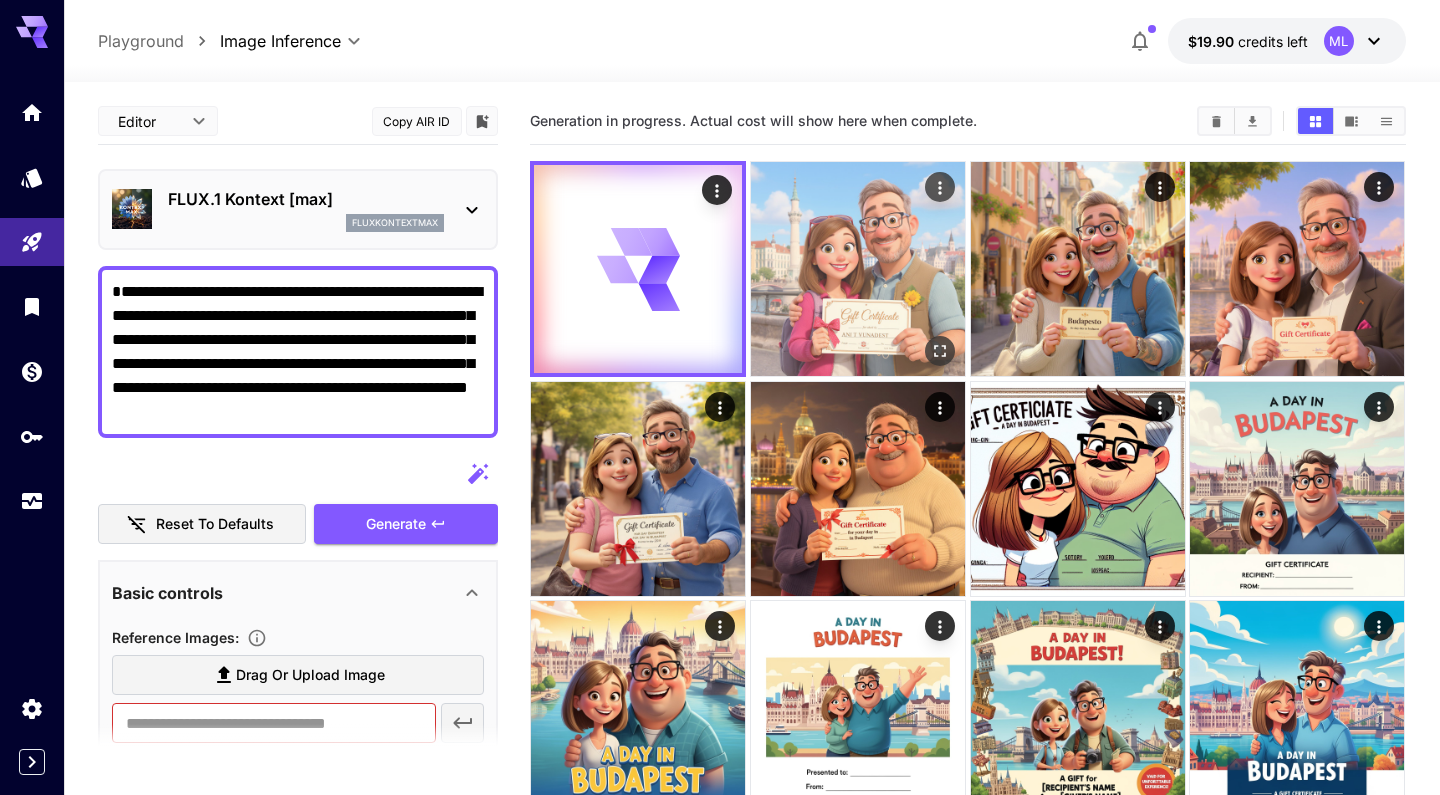 click 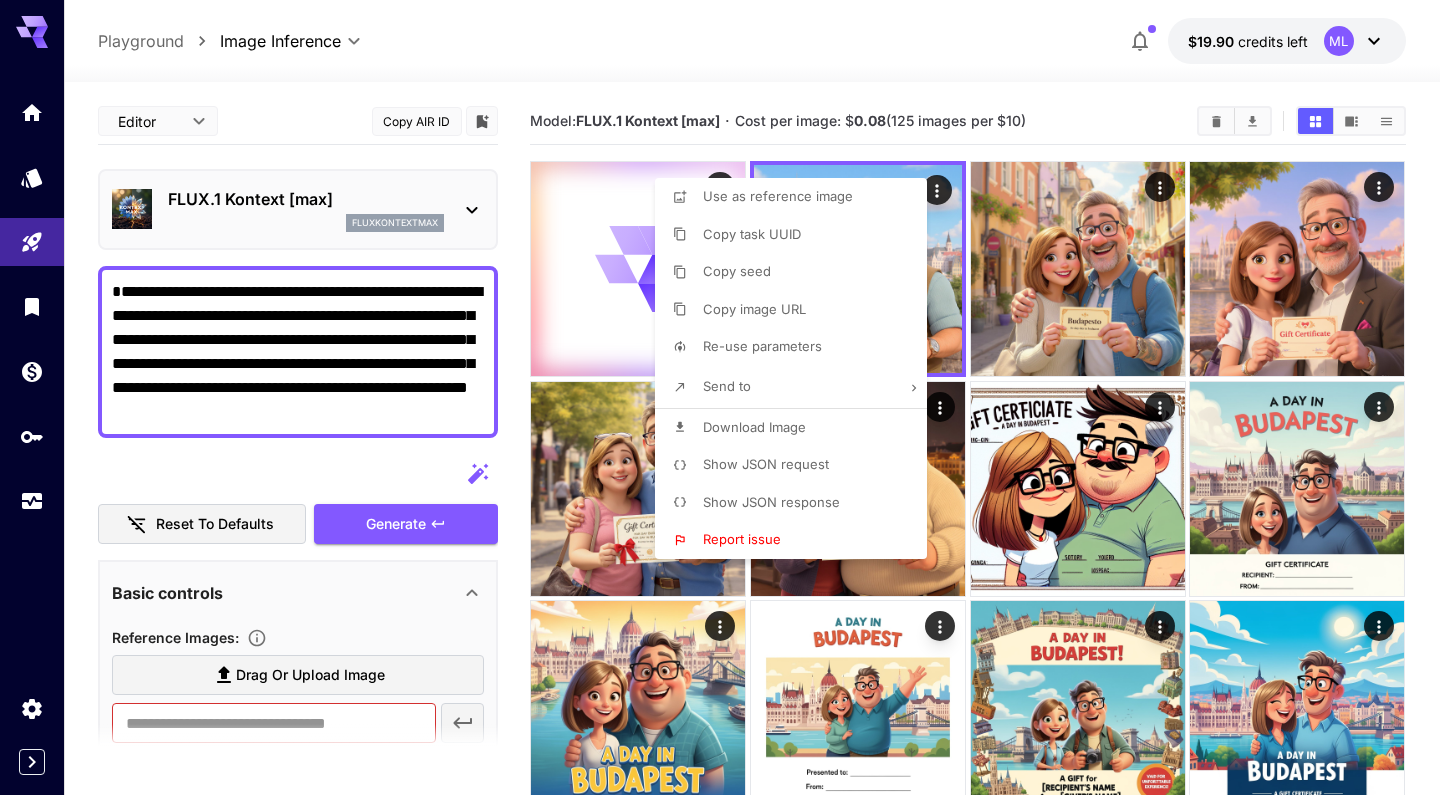 click at bounding box center (720, 397) 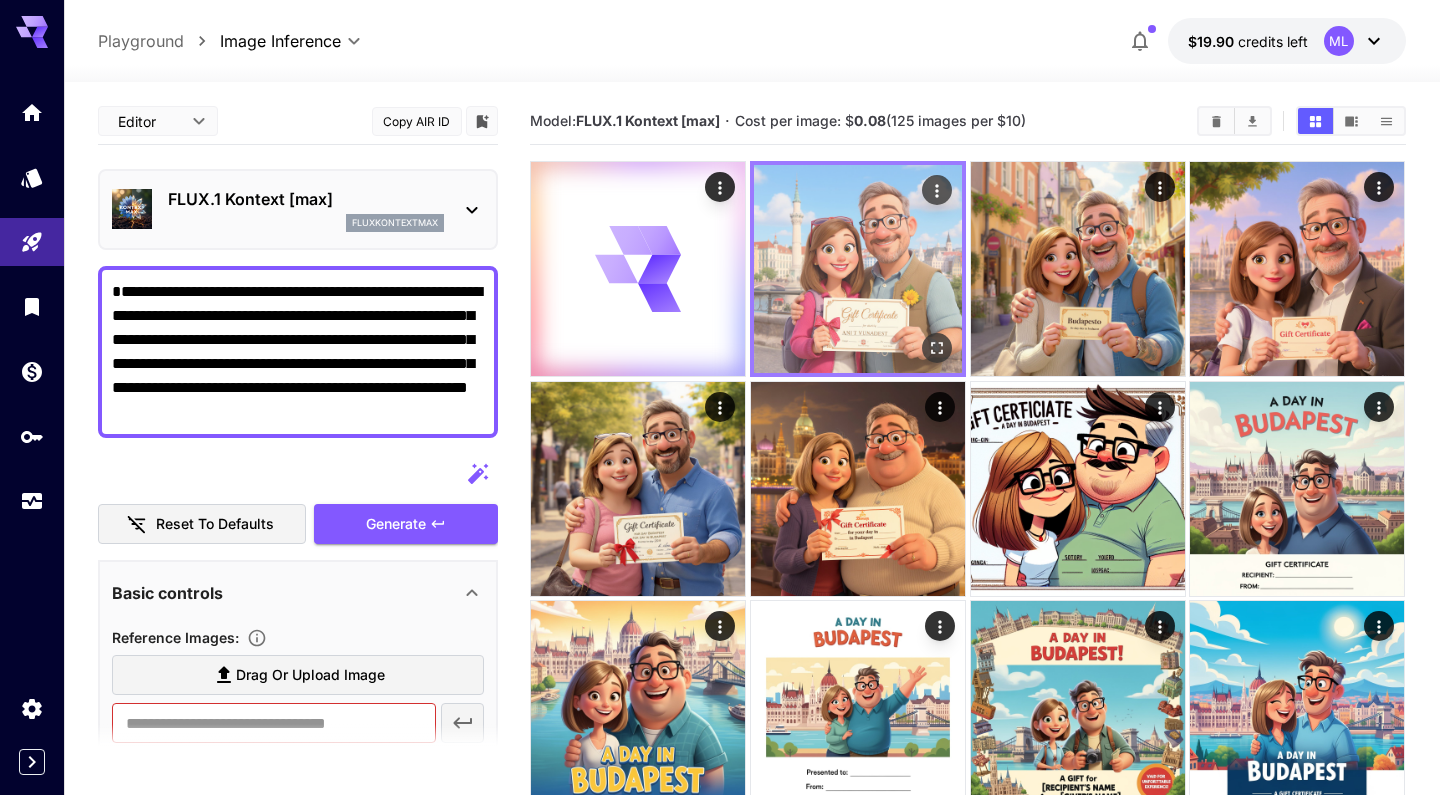 click at bounding box center [858, 269] 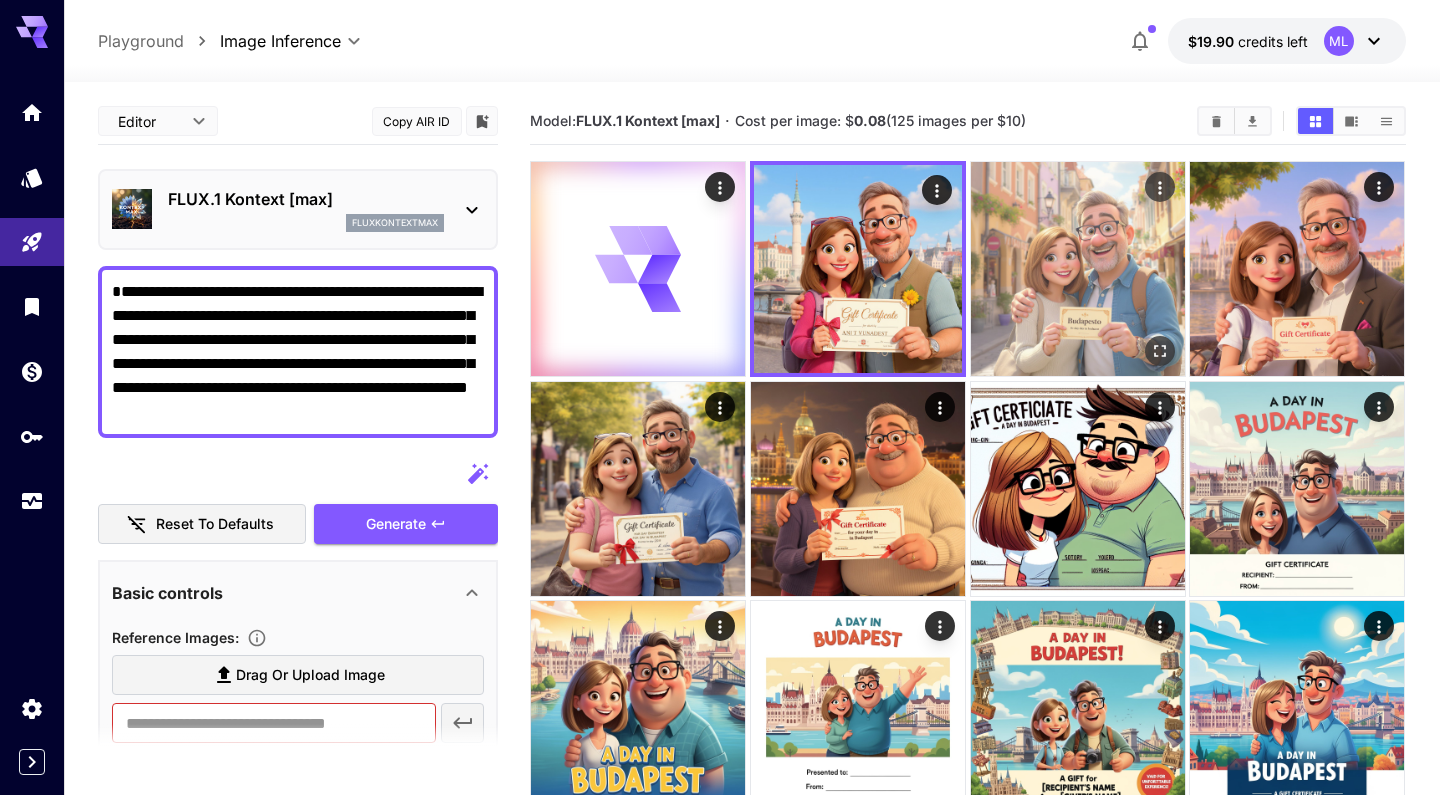 click at bounding box center (1078, 269) 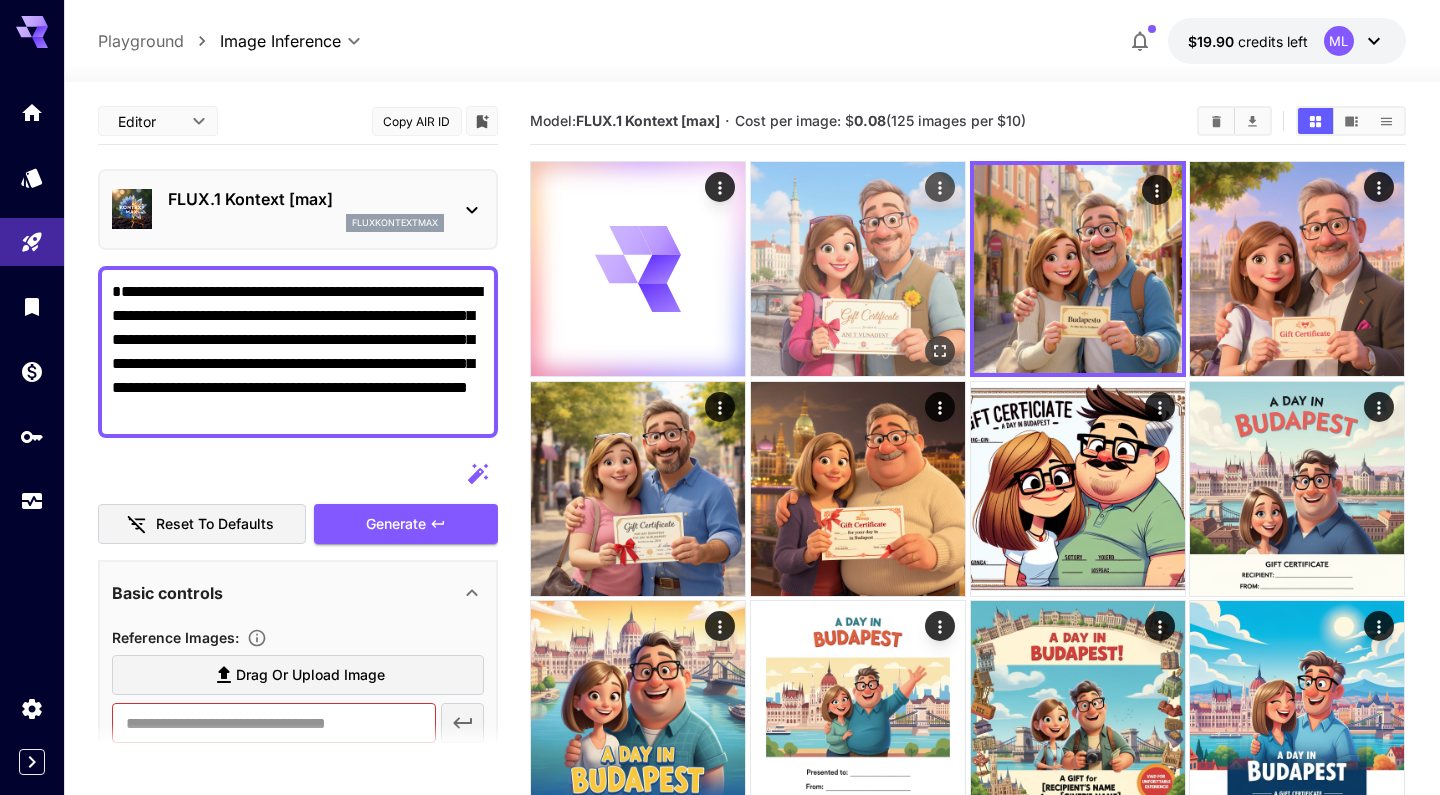 click at bounding box center [858, 269] 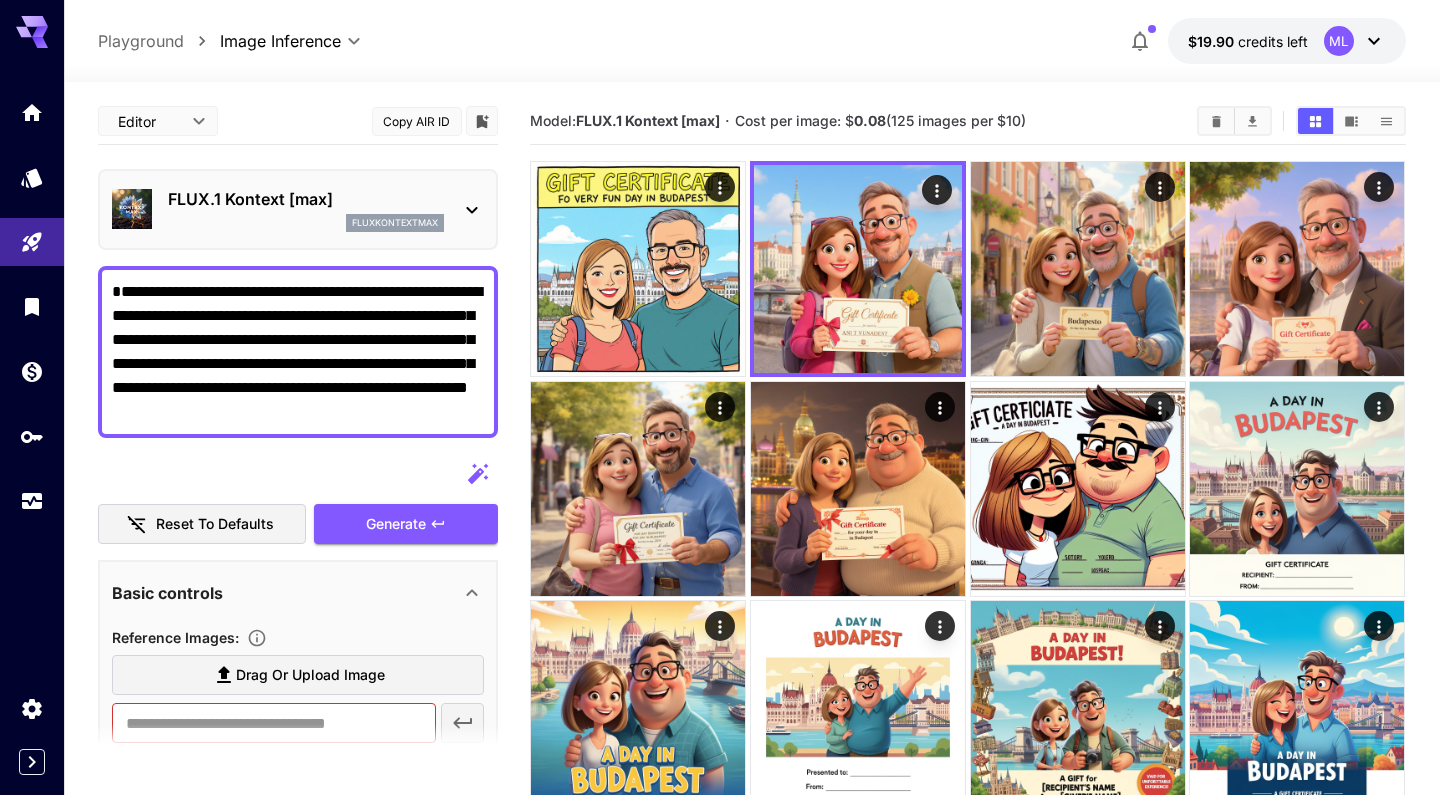 click on "**********" at bounding box center (298, 352) 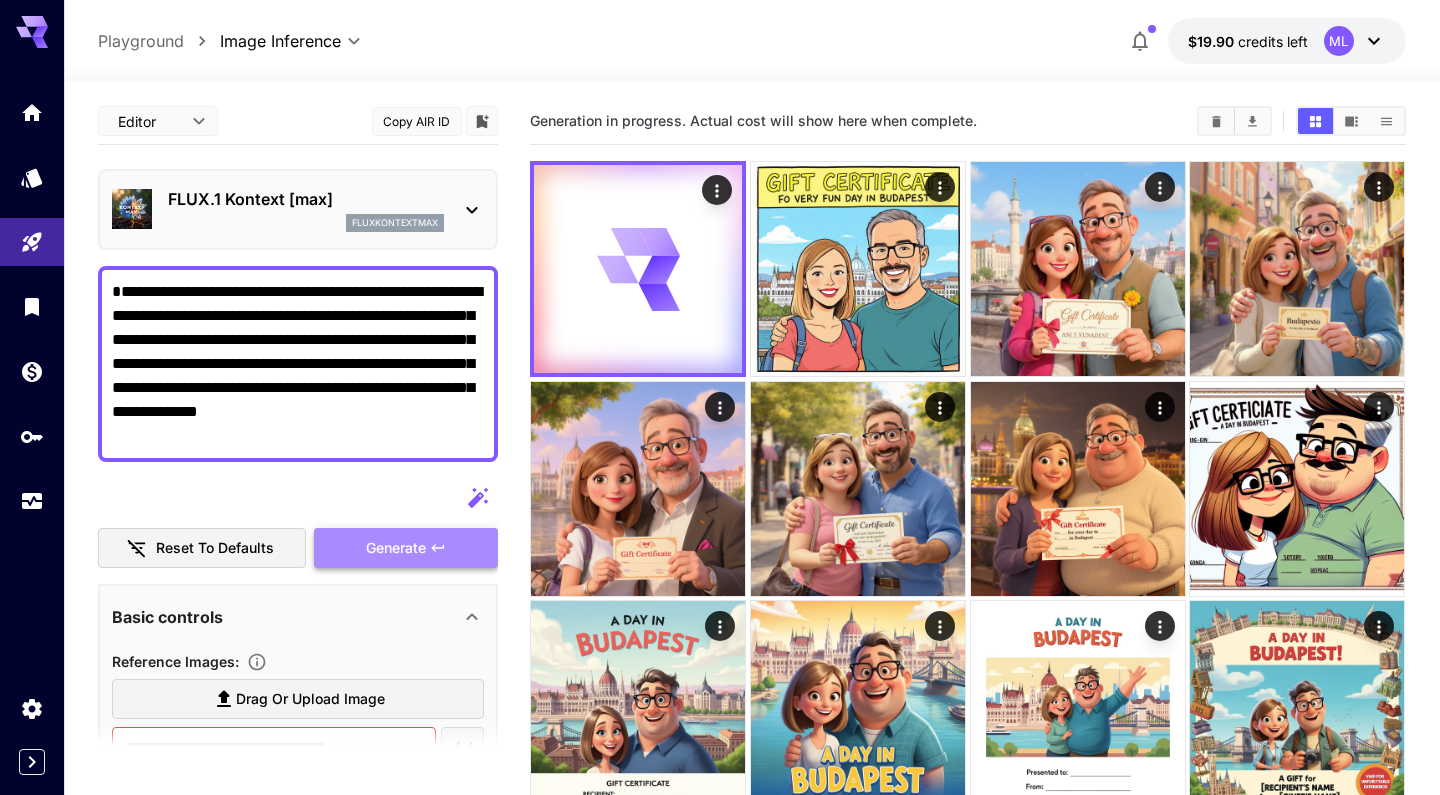click on "Generate" at bounding box center (396, 548) 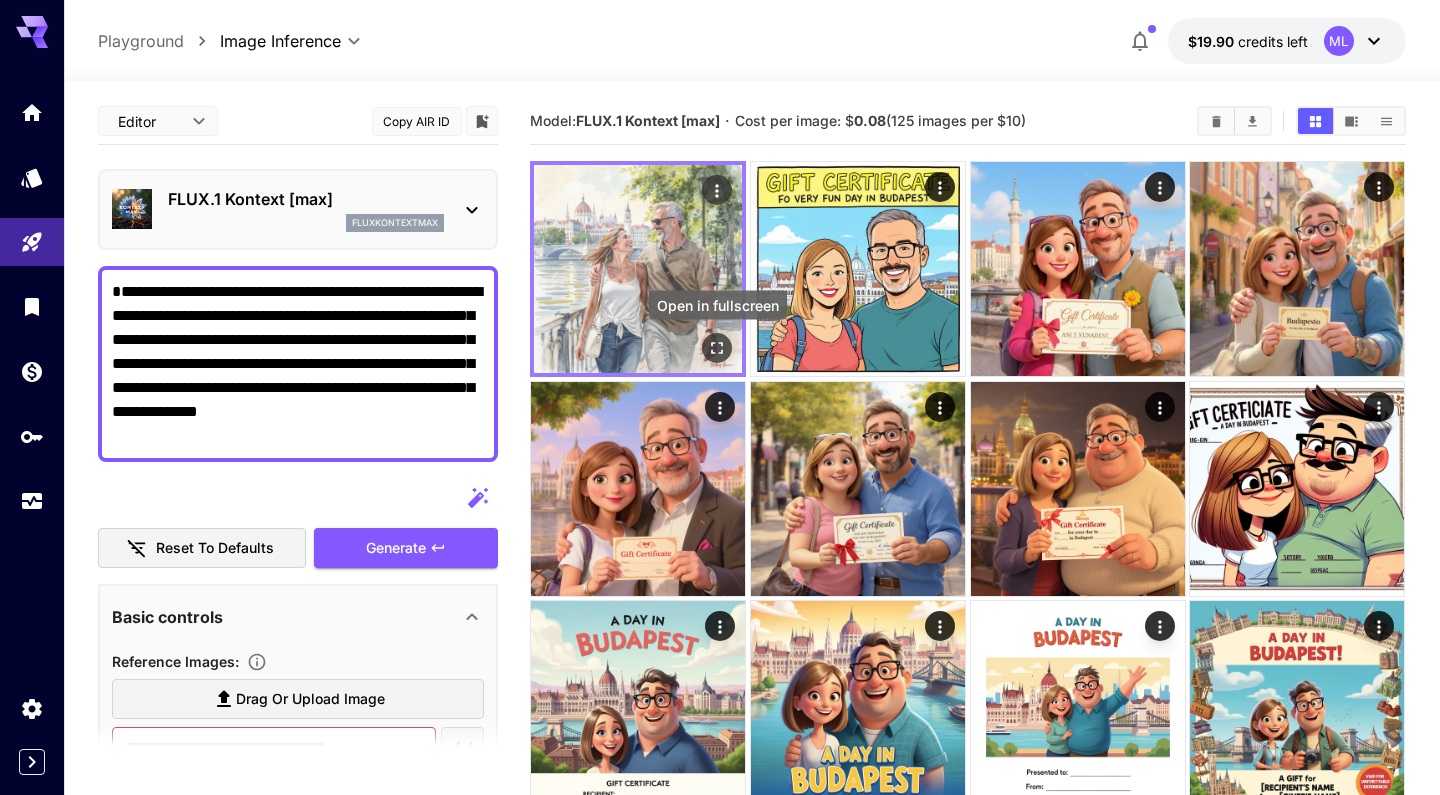 click 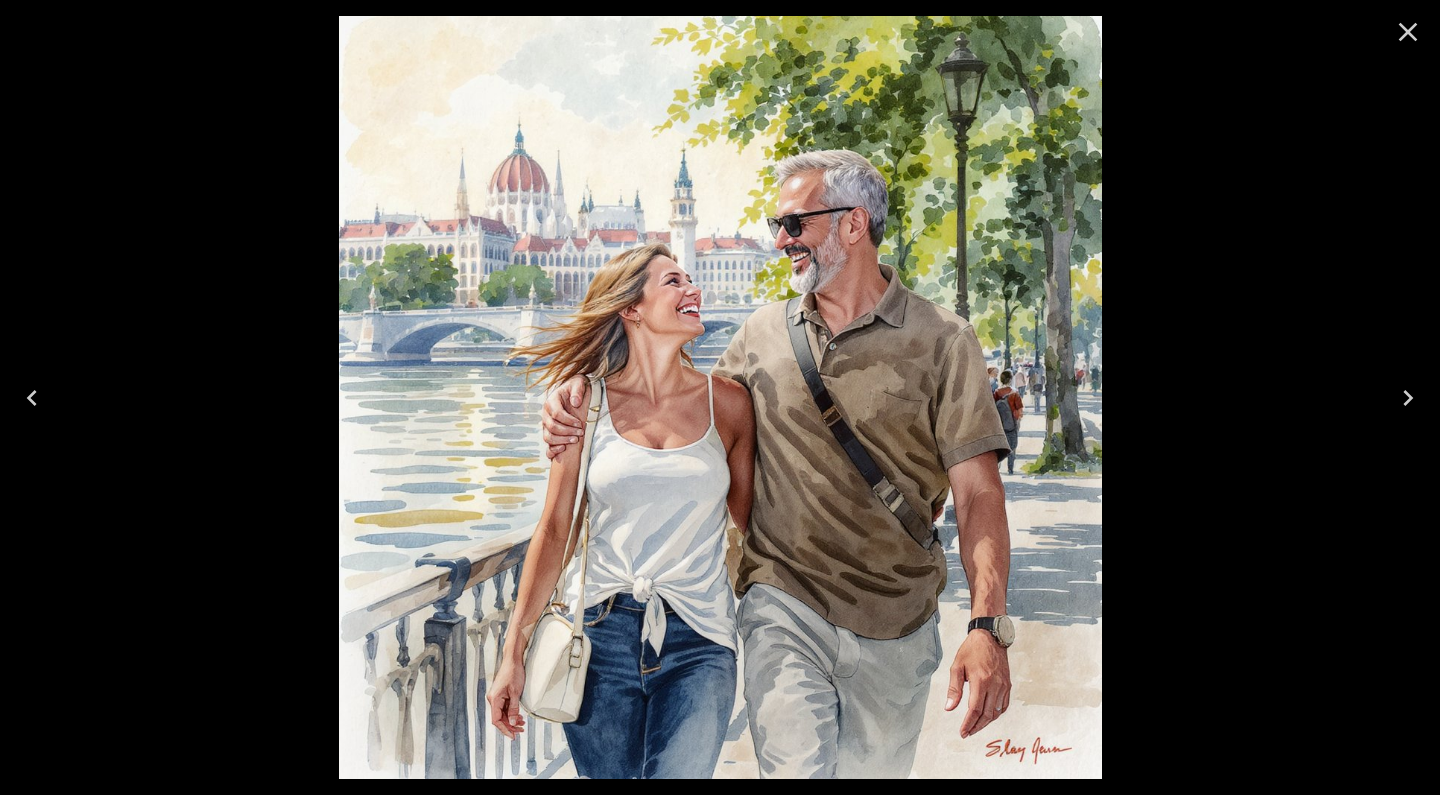 click 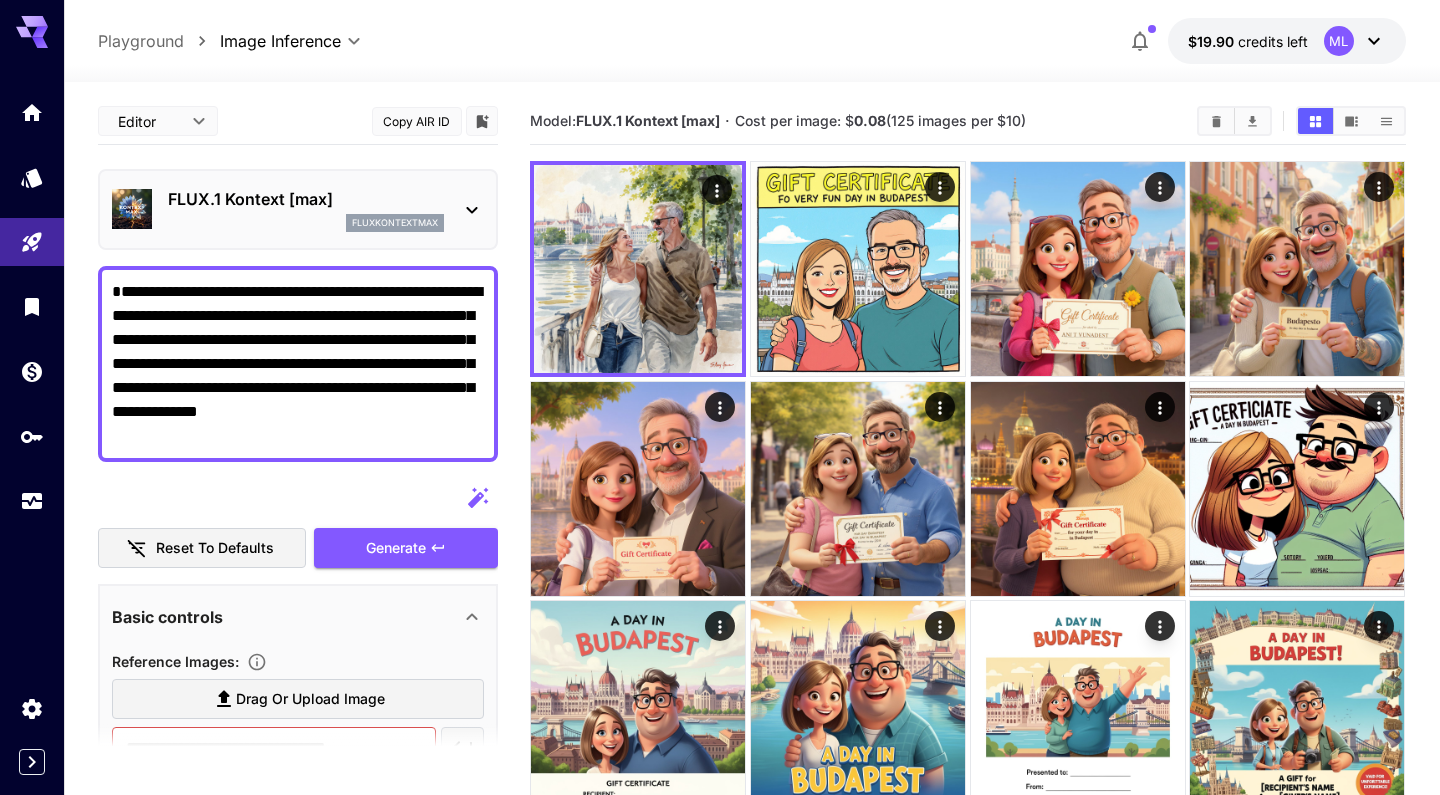 click on "FLUX.1 Kontext [max] fluxkontextmax" at bounding box center (298, 209) 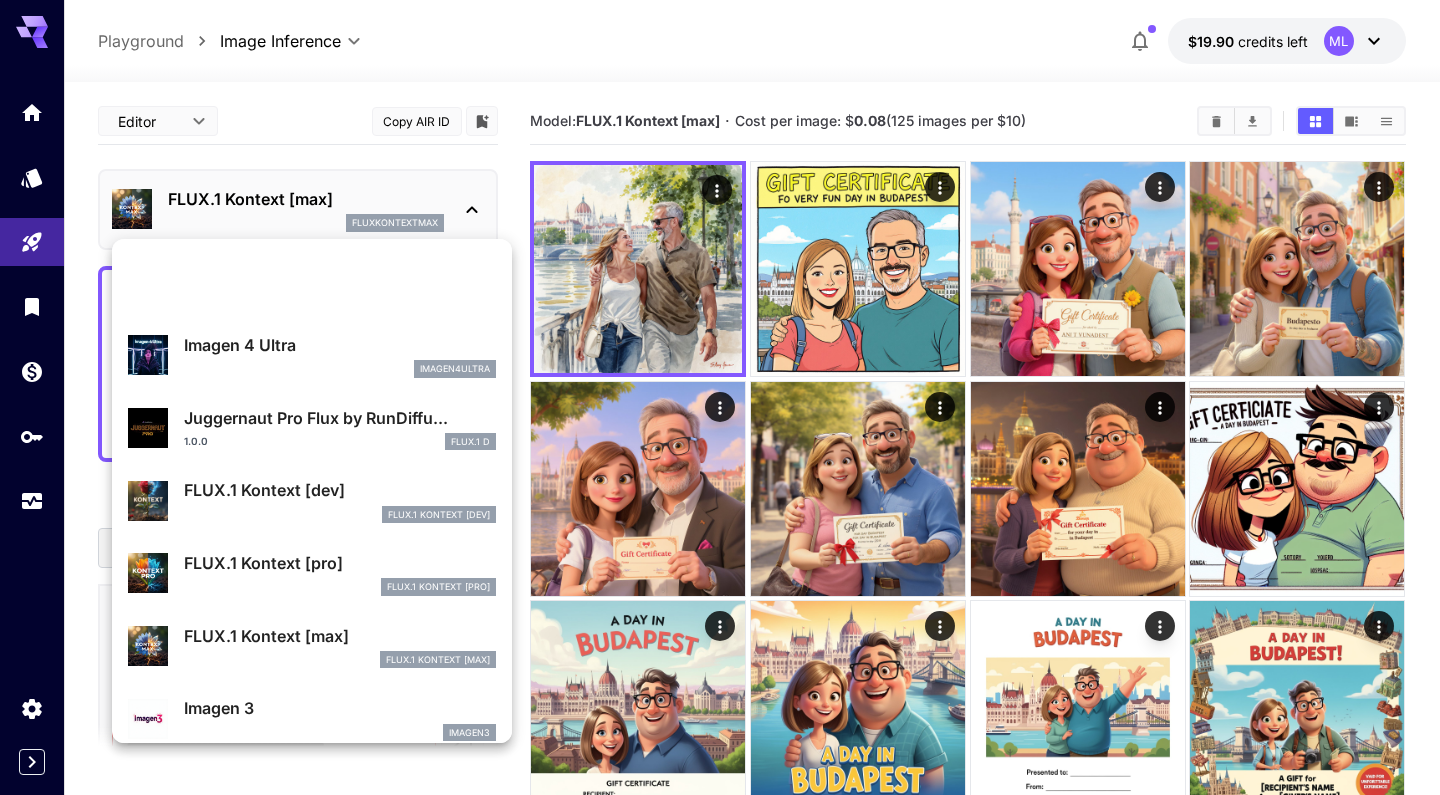 scroll, scrollTop: 616, scrollLeft: 0, axis: vertical 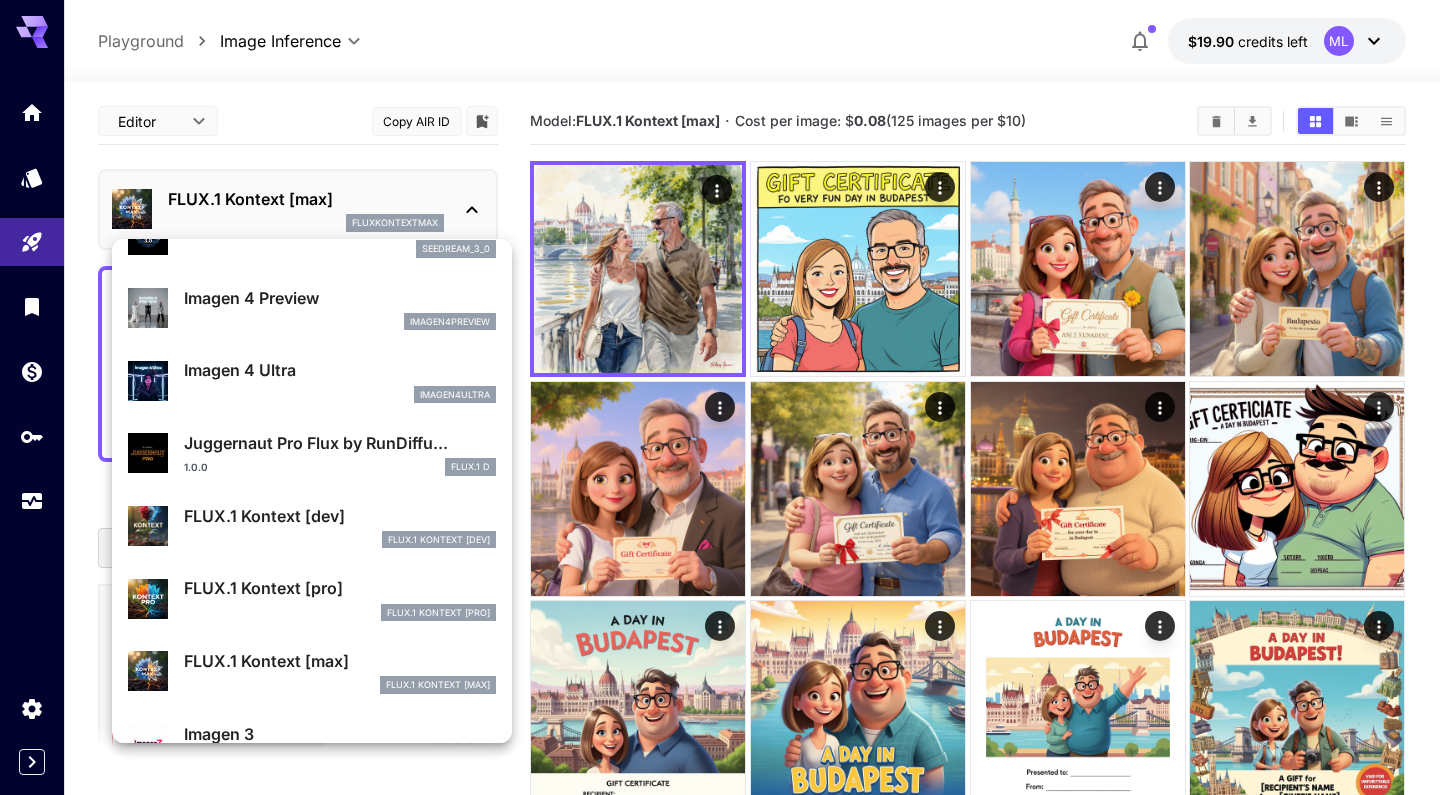 click on "imagen4ultra" at bounding box center (340, 395) 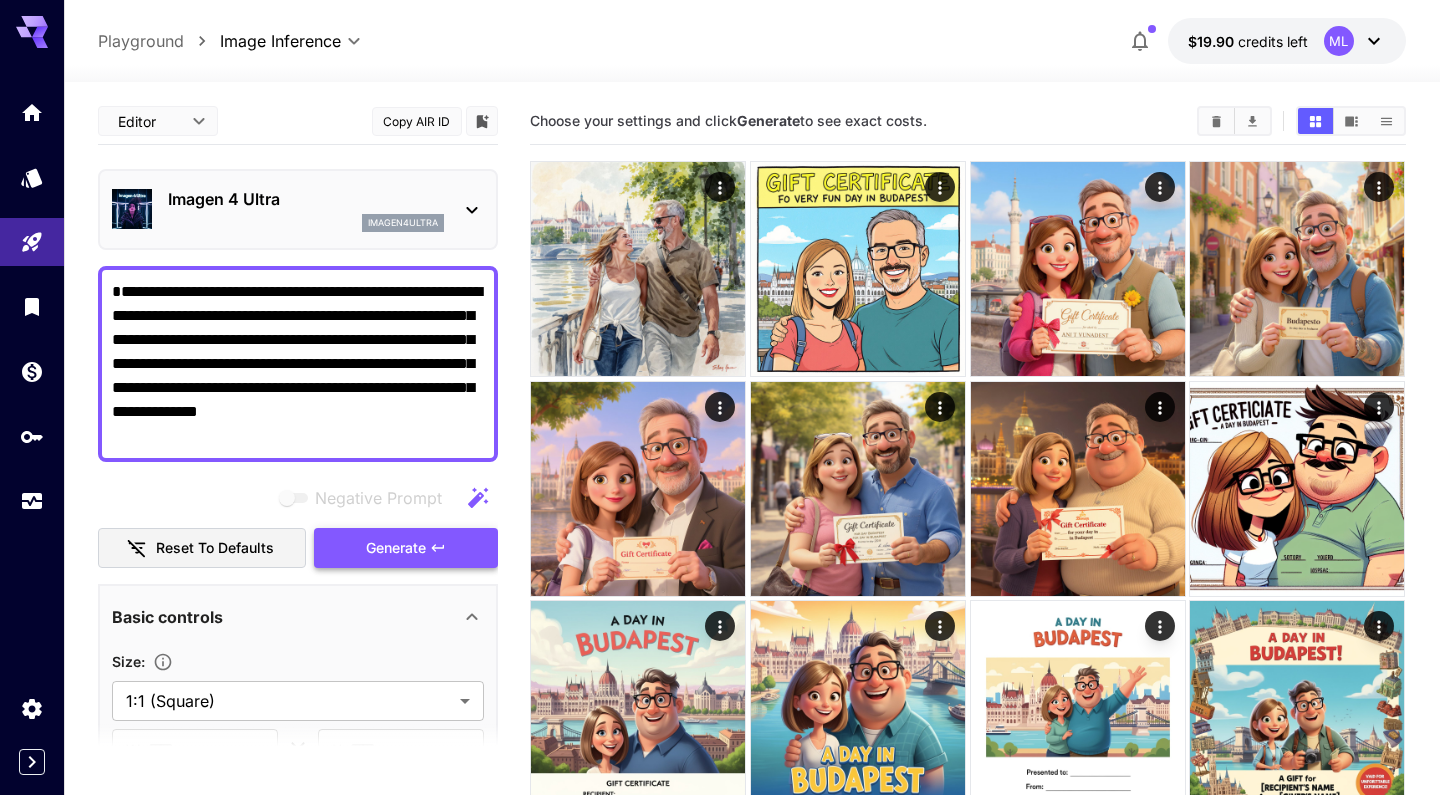 click on "Generate" at bounding box center (396, 548) 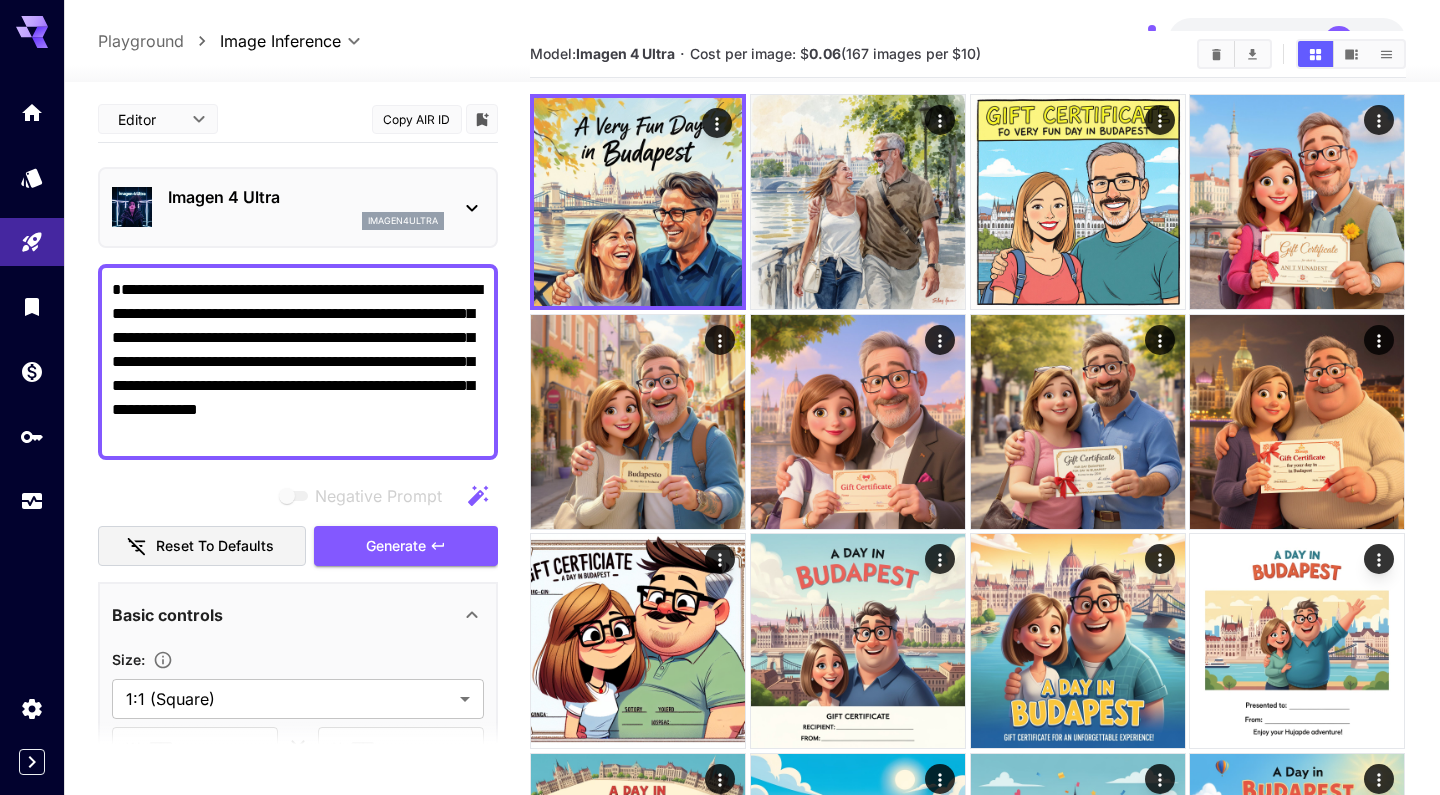scroll, scrollTop: 112, scrollLeft: 0, axis: vertical 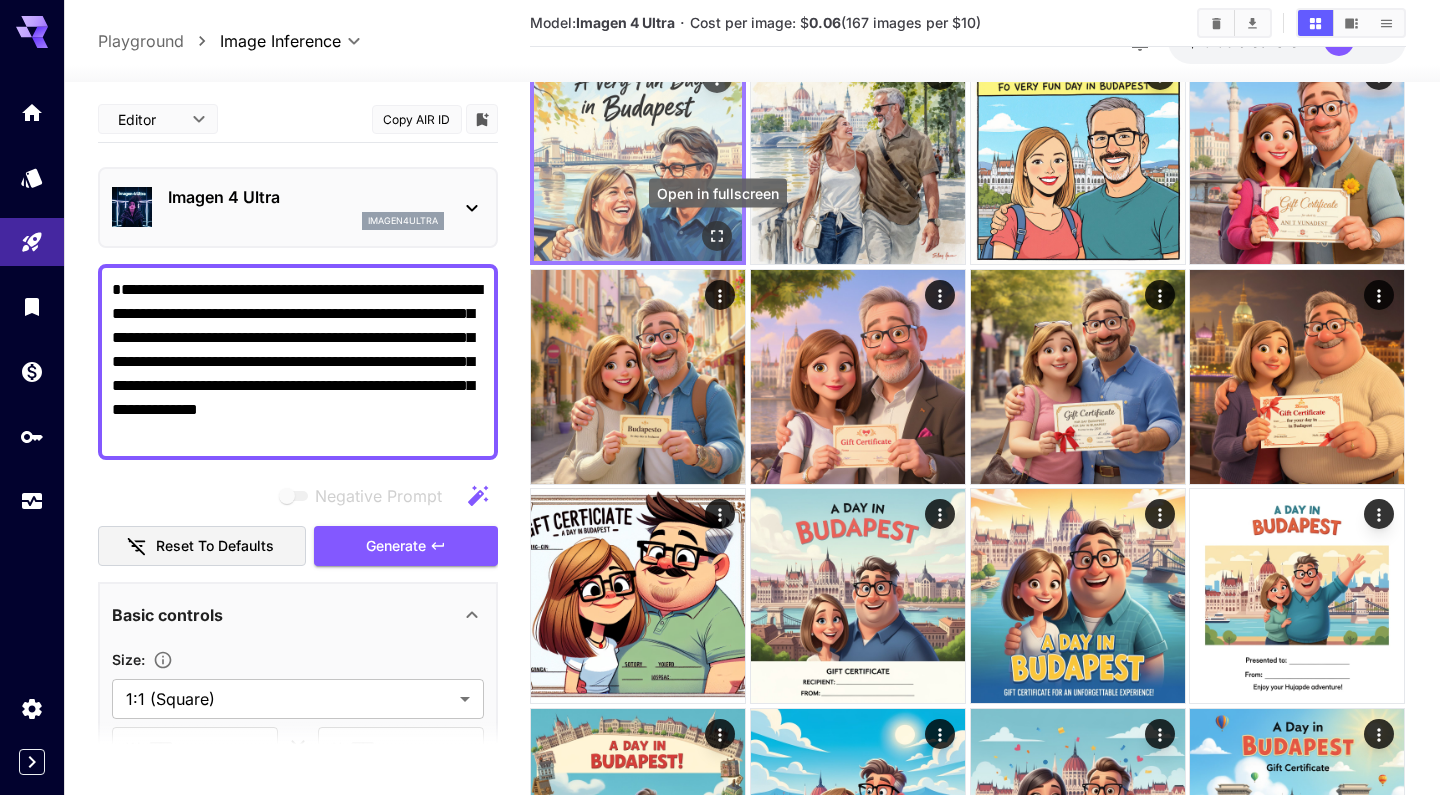 click 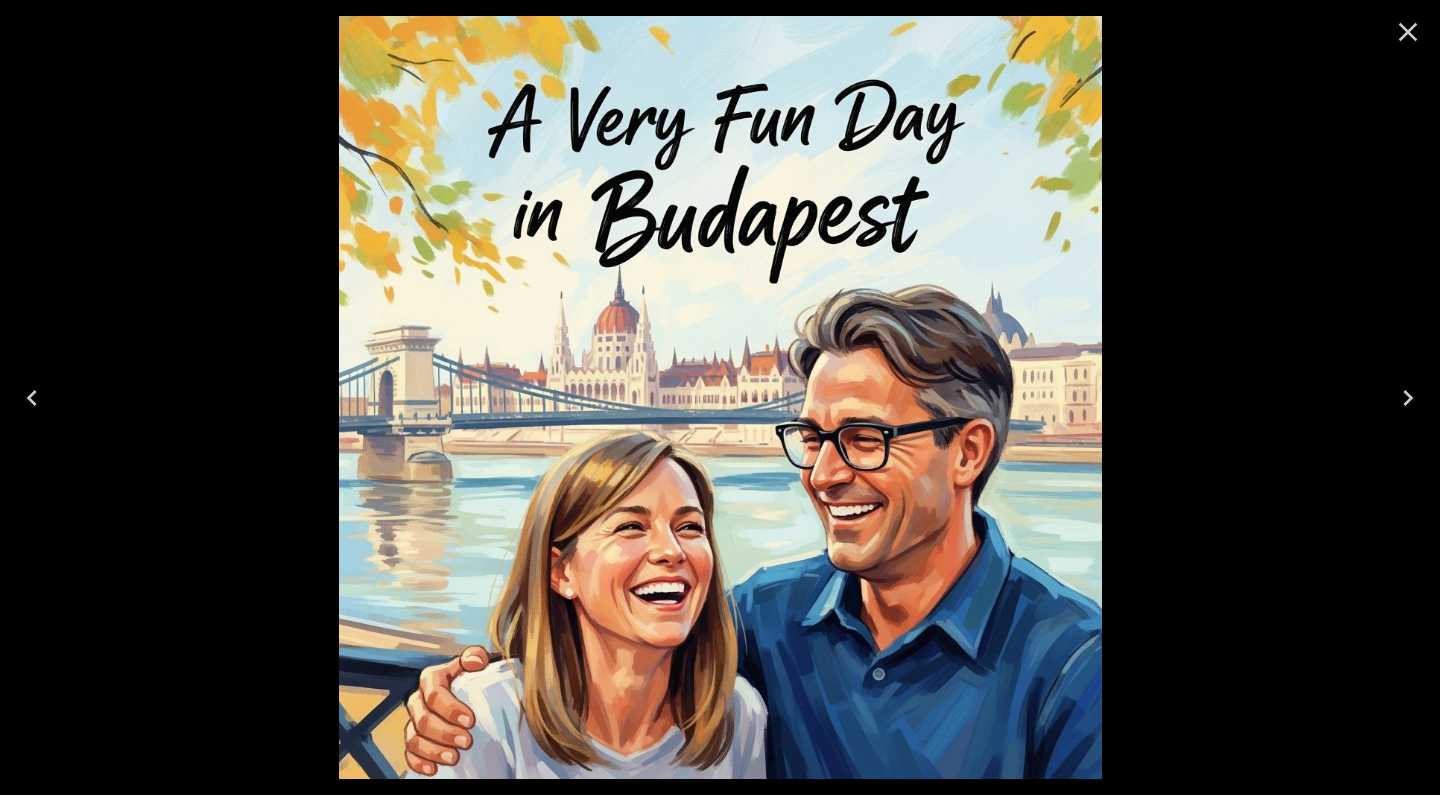 click 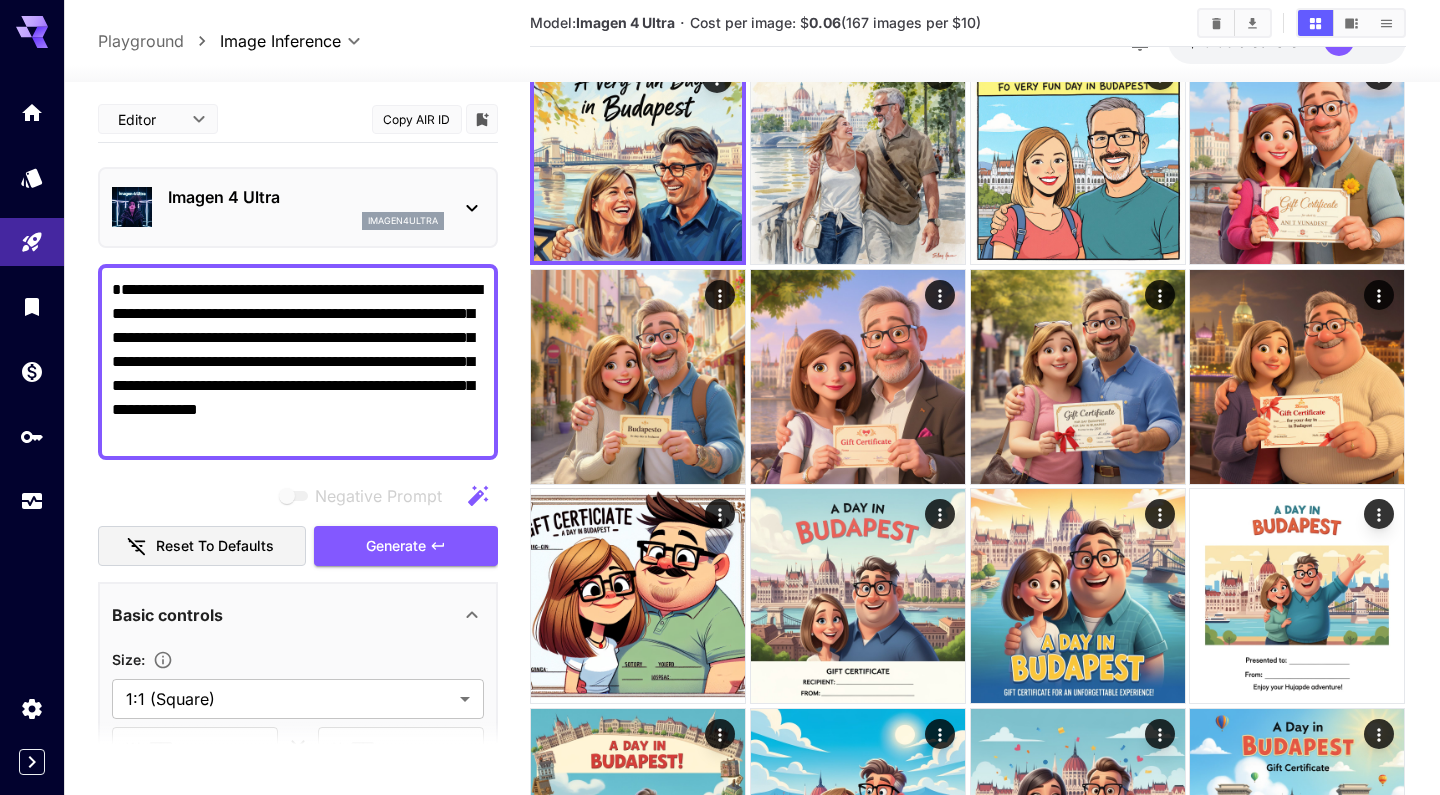 drag, startPoint x: 163, startPoint y: 312, endPoint x: 310, endPoint y: 310, distance: 147.01361 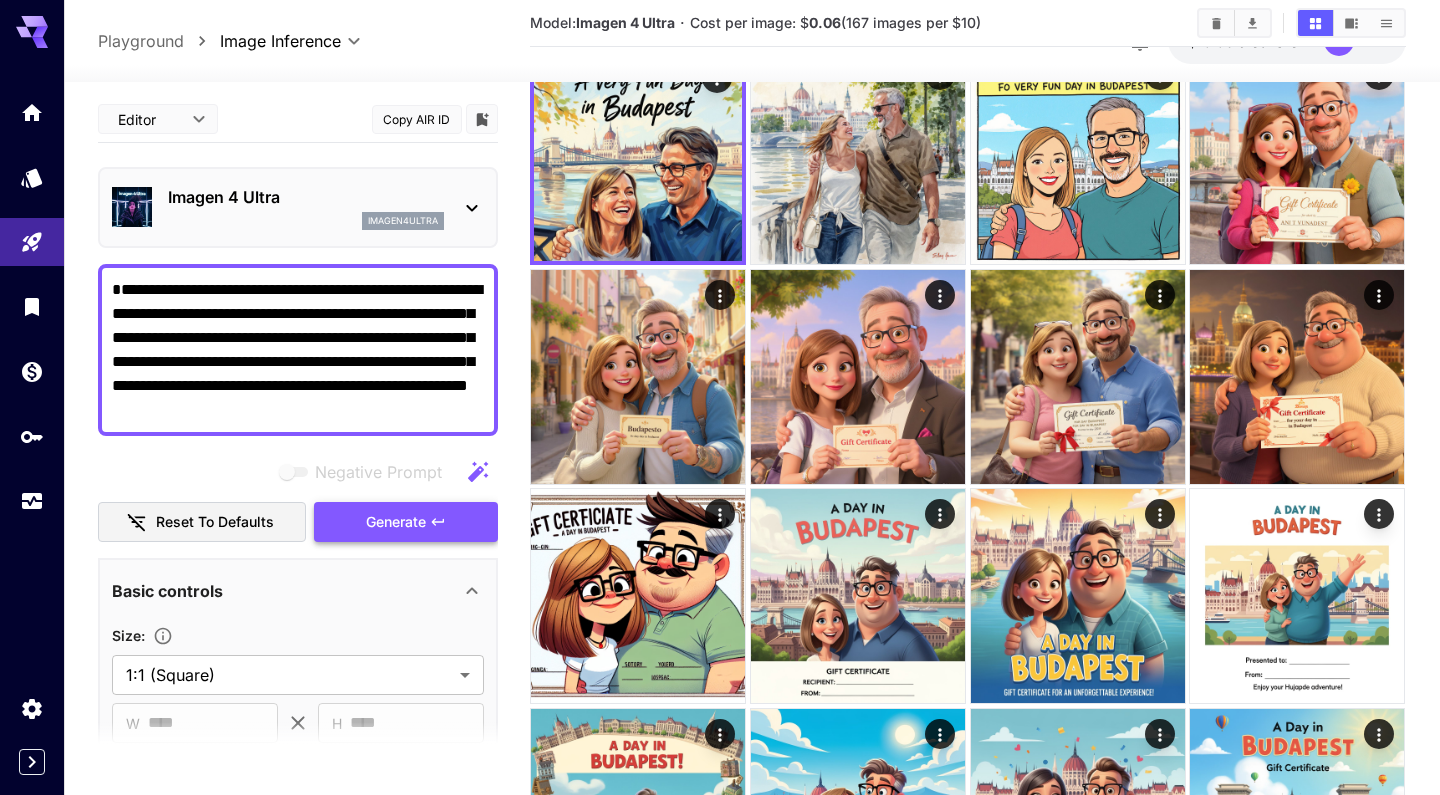 type on "**********" 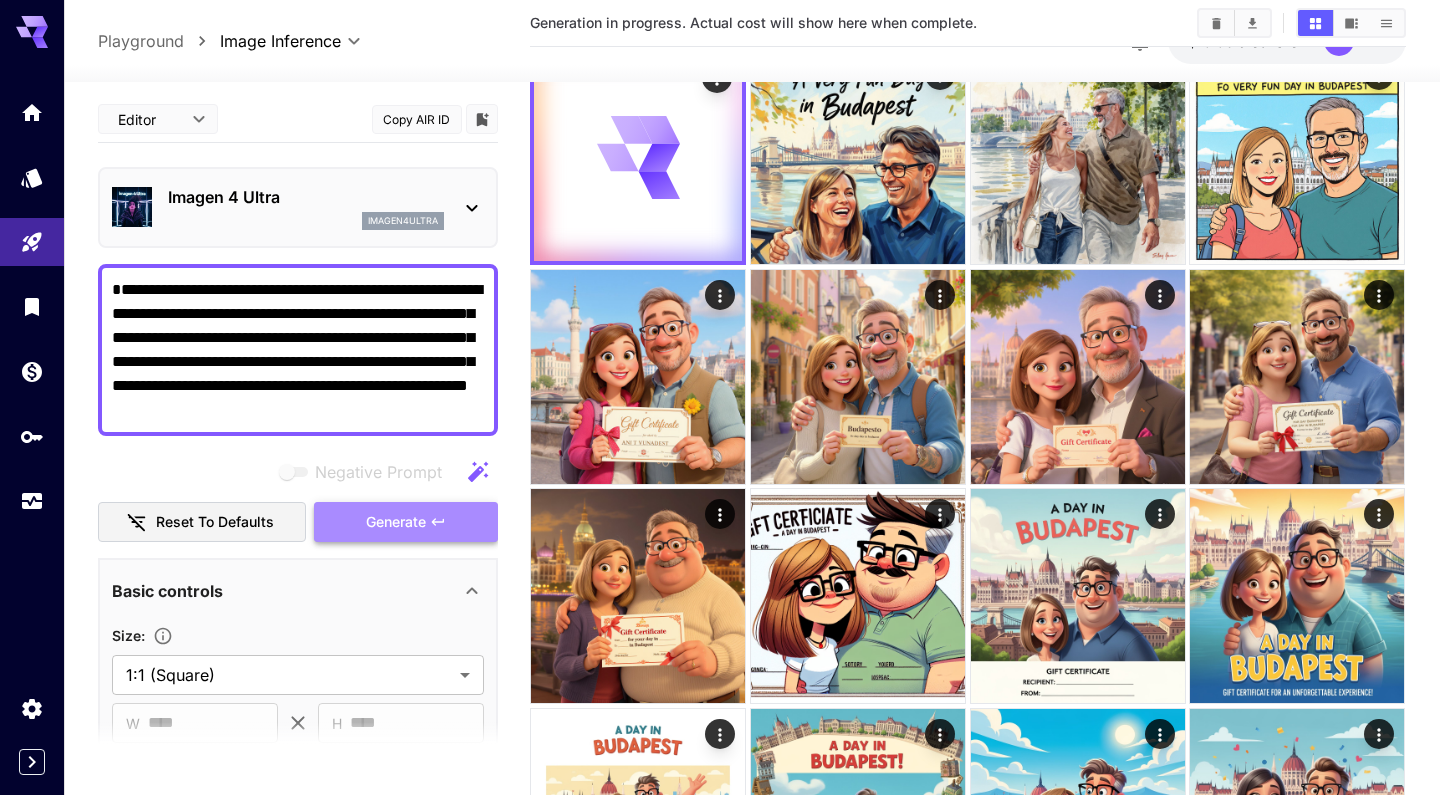 click on "Generate" at bounding box center [406, 522] 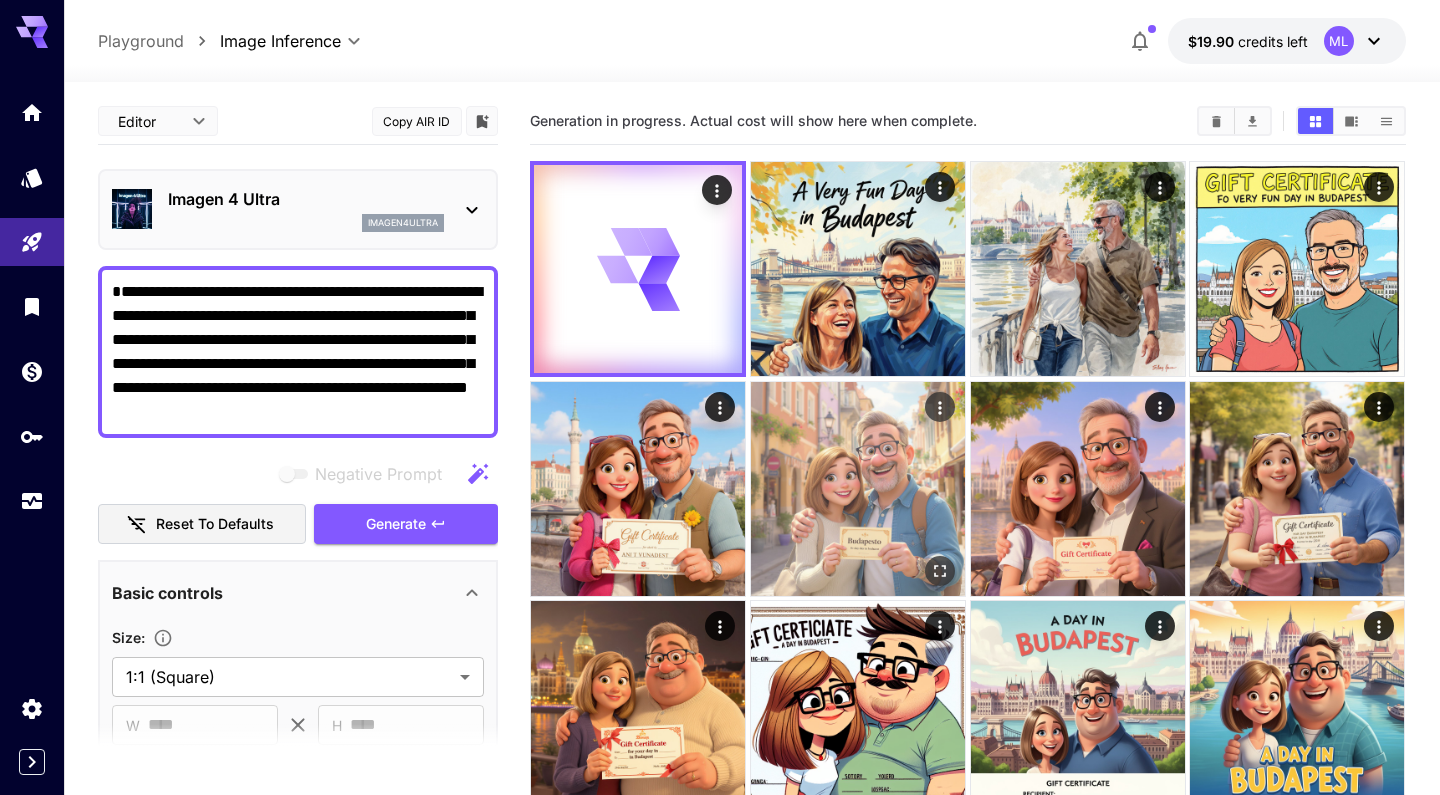 scroll, scrollTop: 0, scrollLeft: 0, axis: both 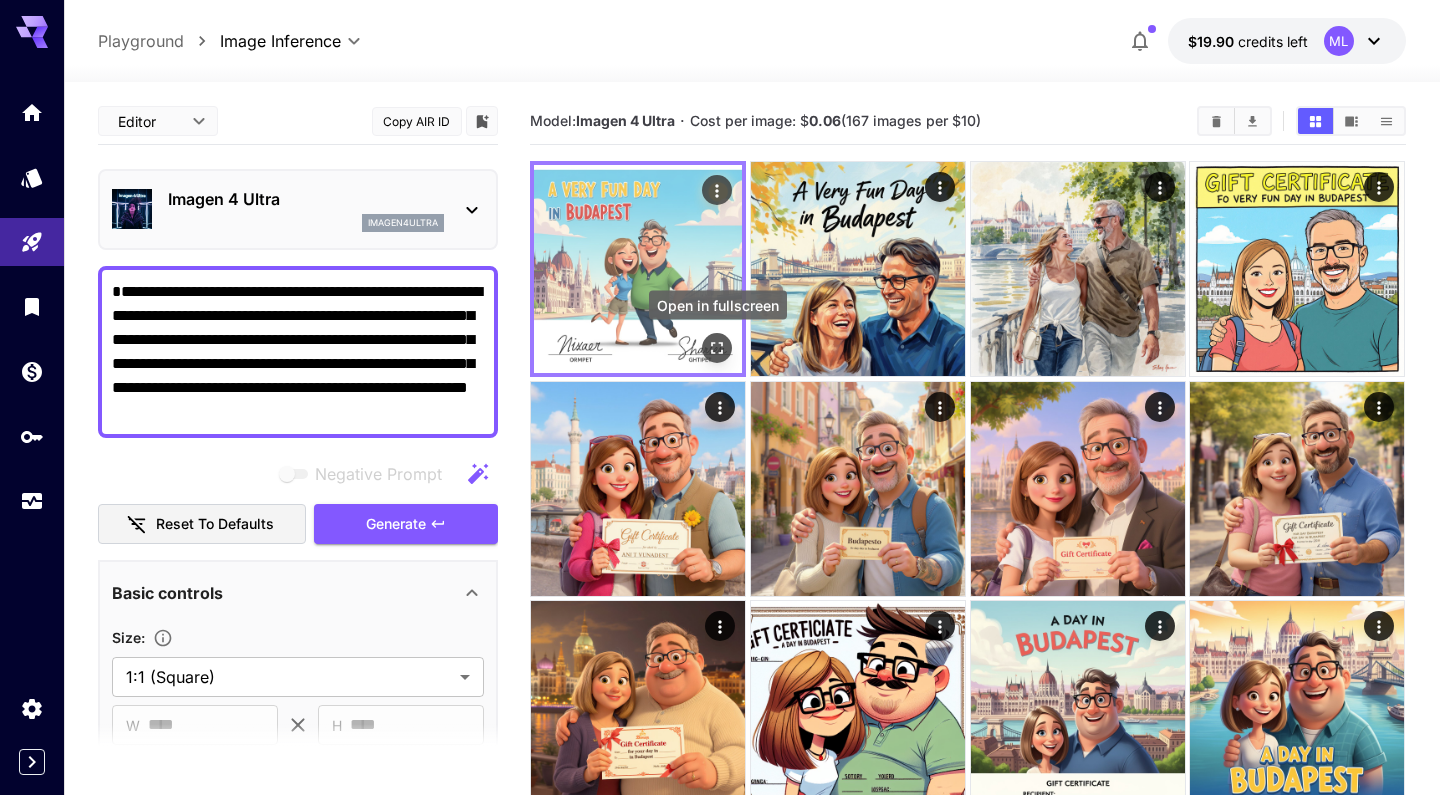 click 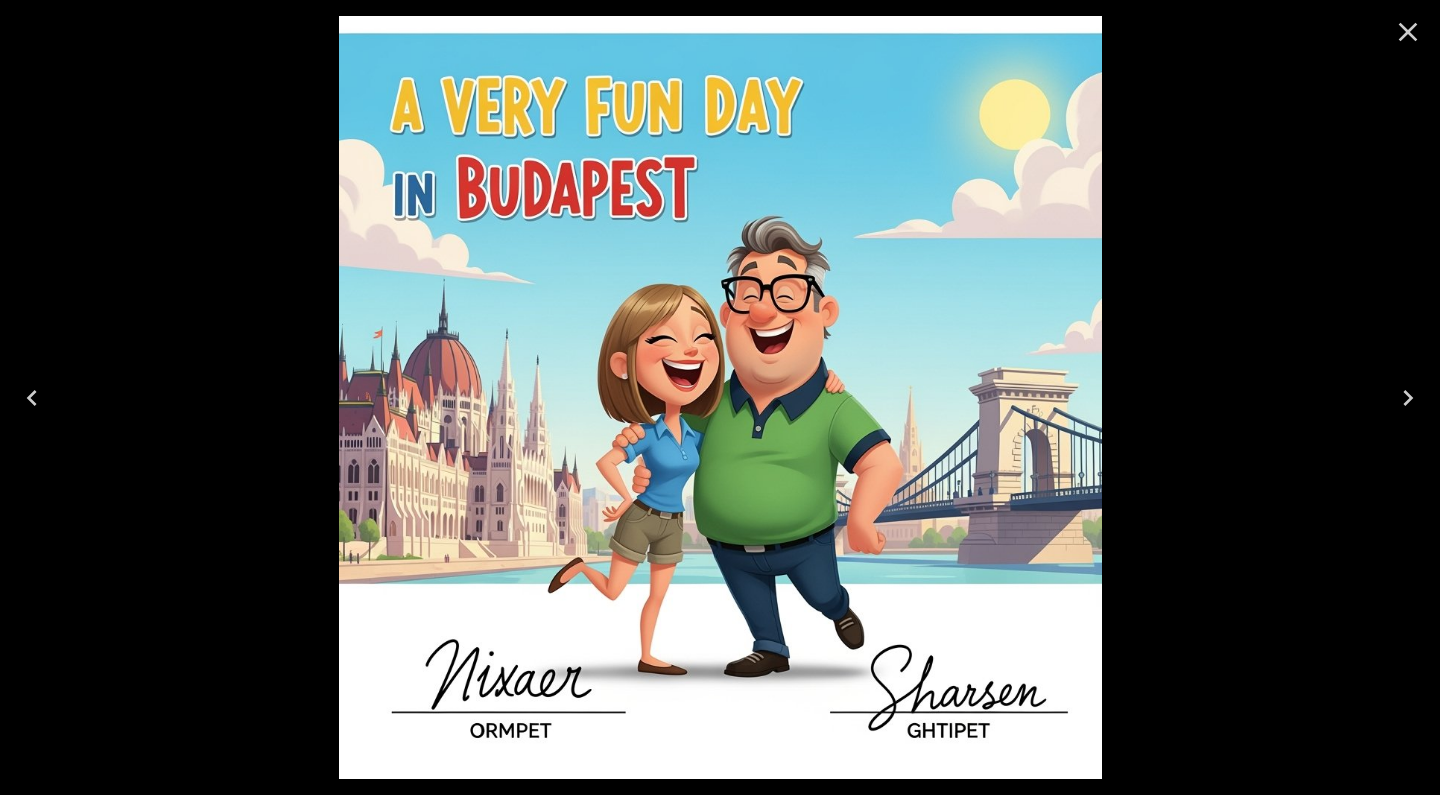 scroll, scrollTop: 0, scrollLeft: 0, axis: both 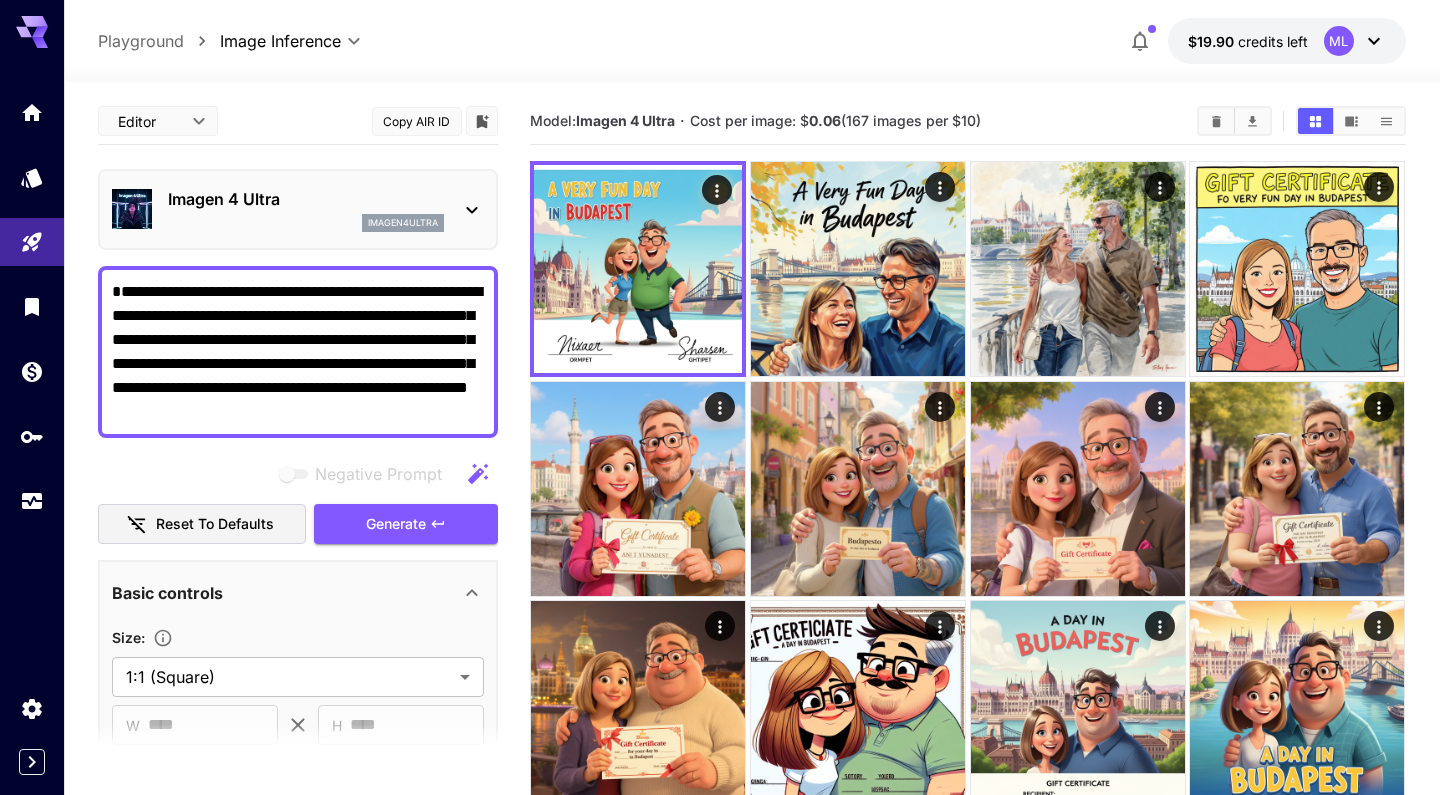 click on "Imagen 4 Ultra imagen4ultra" at bounding box center (306, 209) 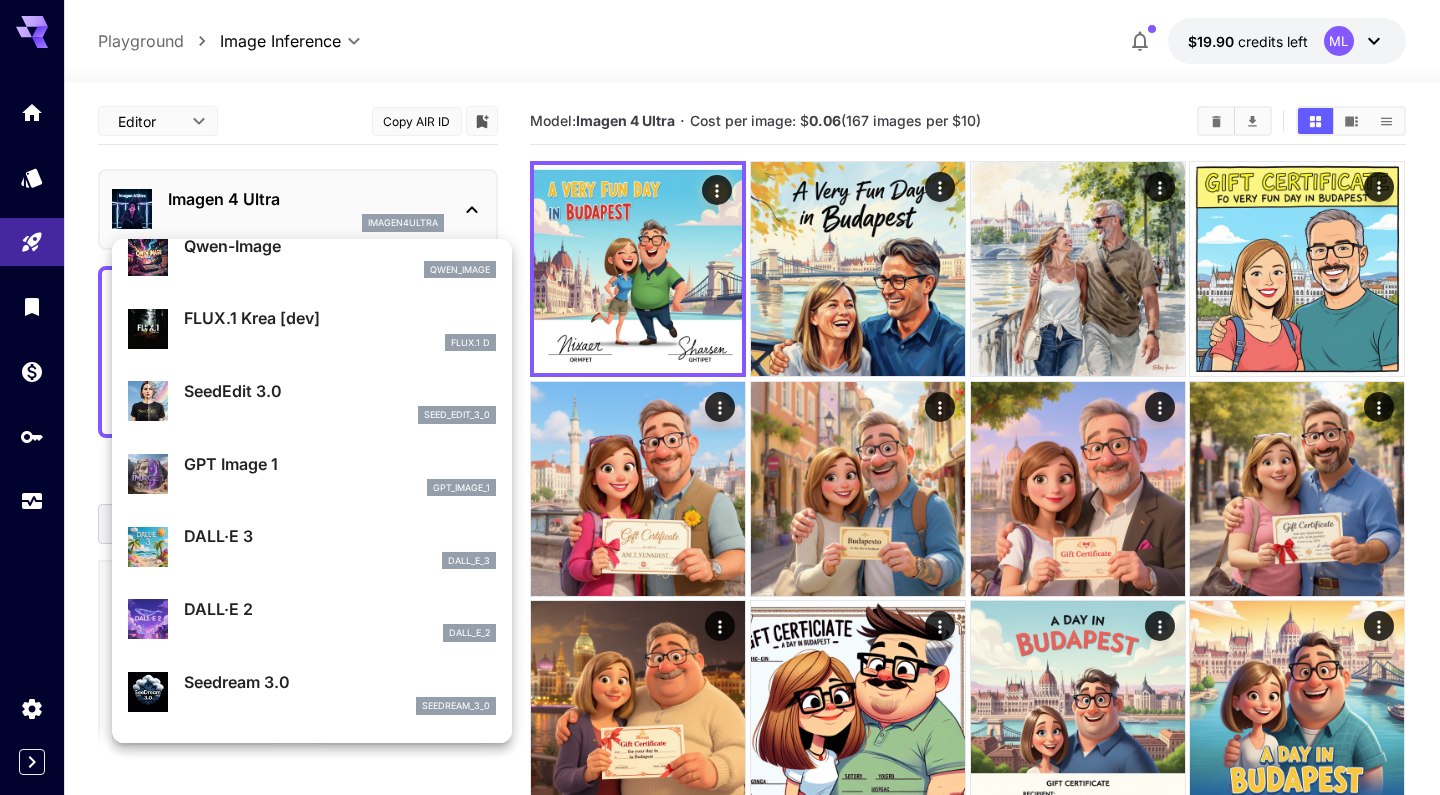scroll, scrollTop: 191, scrollLeft: 0, axis: vertical 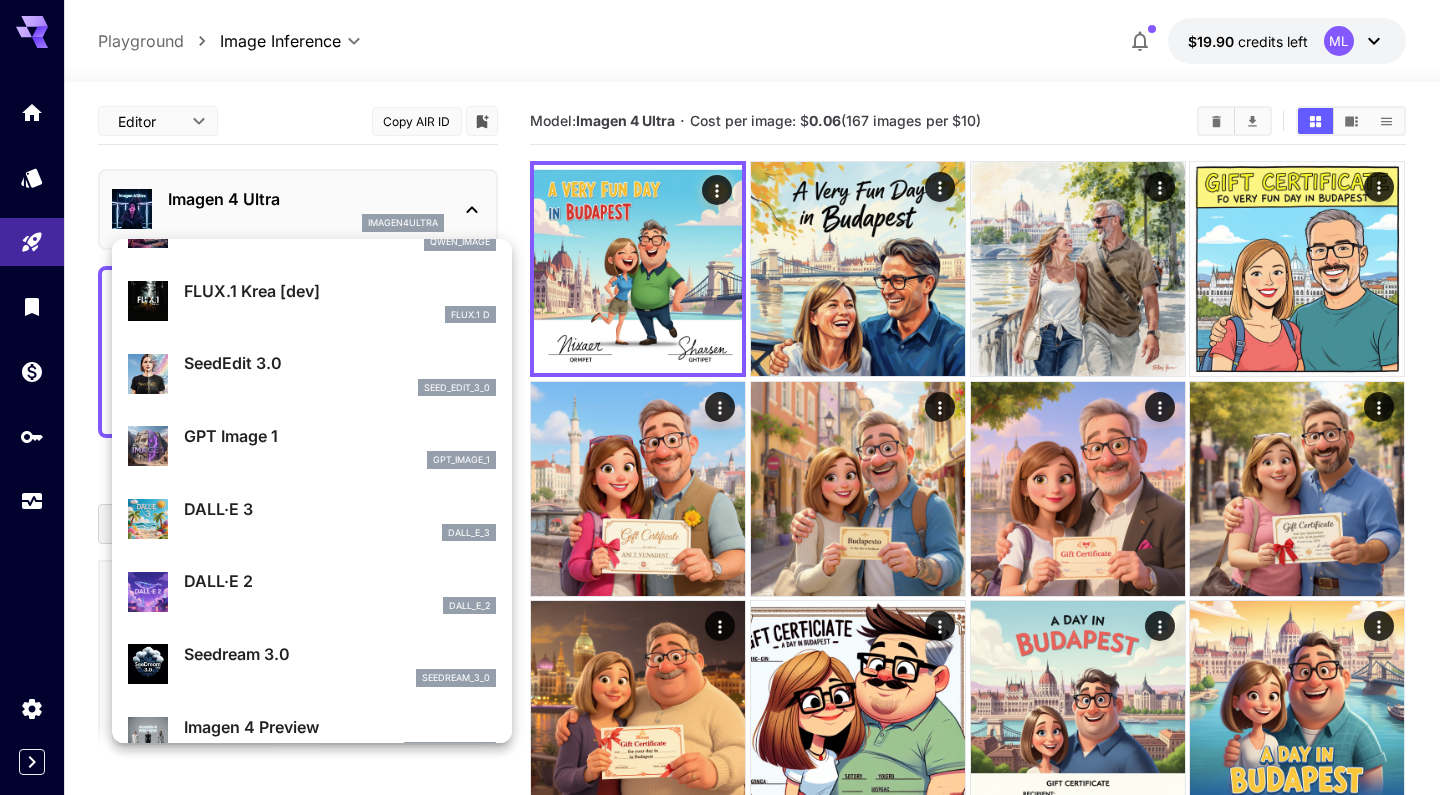 click on "gpt_image_1" at bounding box center (340, 460) 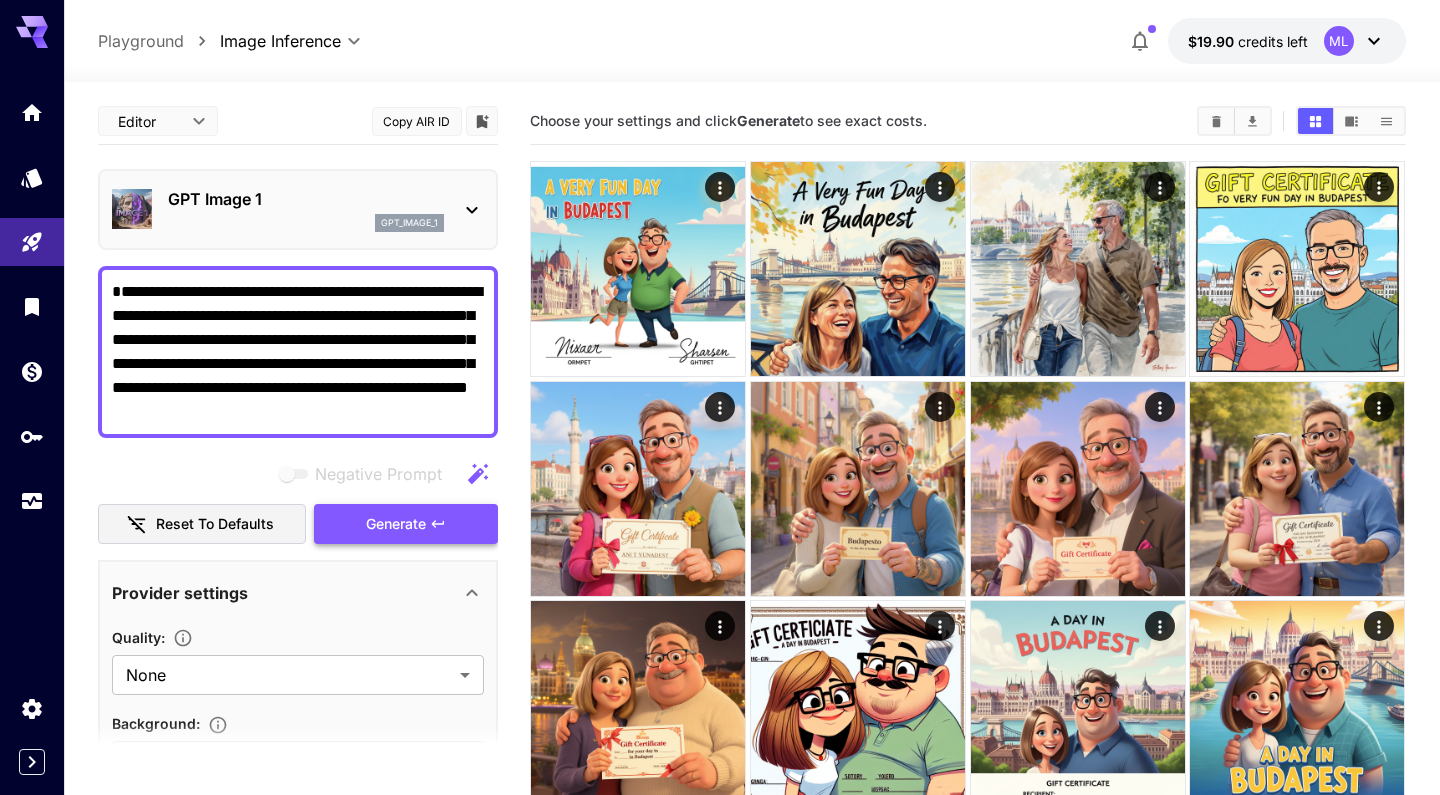 click on "Generate" at bounding box center (396, 524) 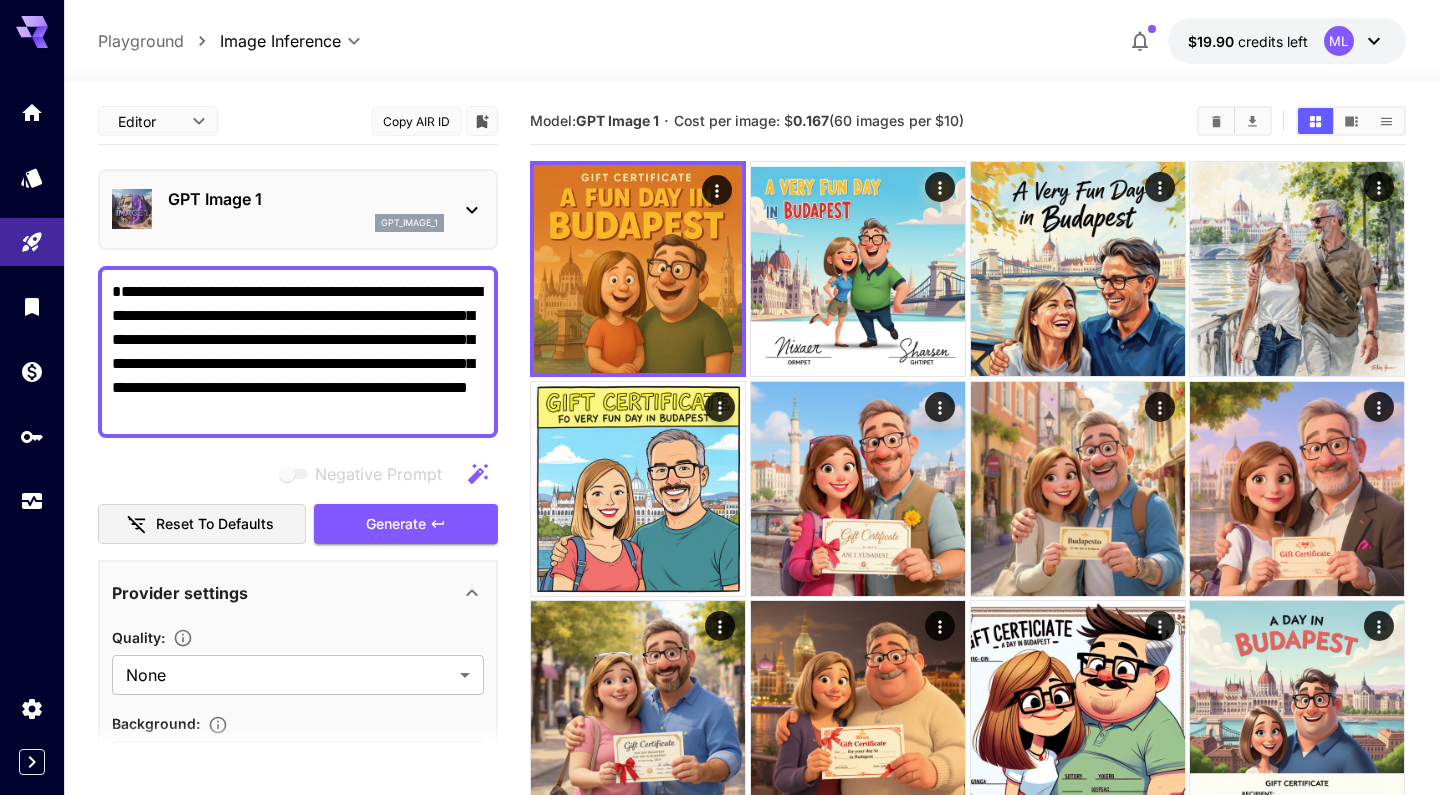 scroll, scrollTop: 0, scrollLeft: 0, axis: both 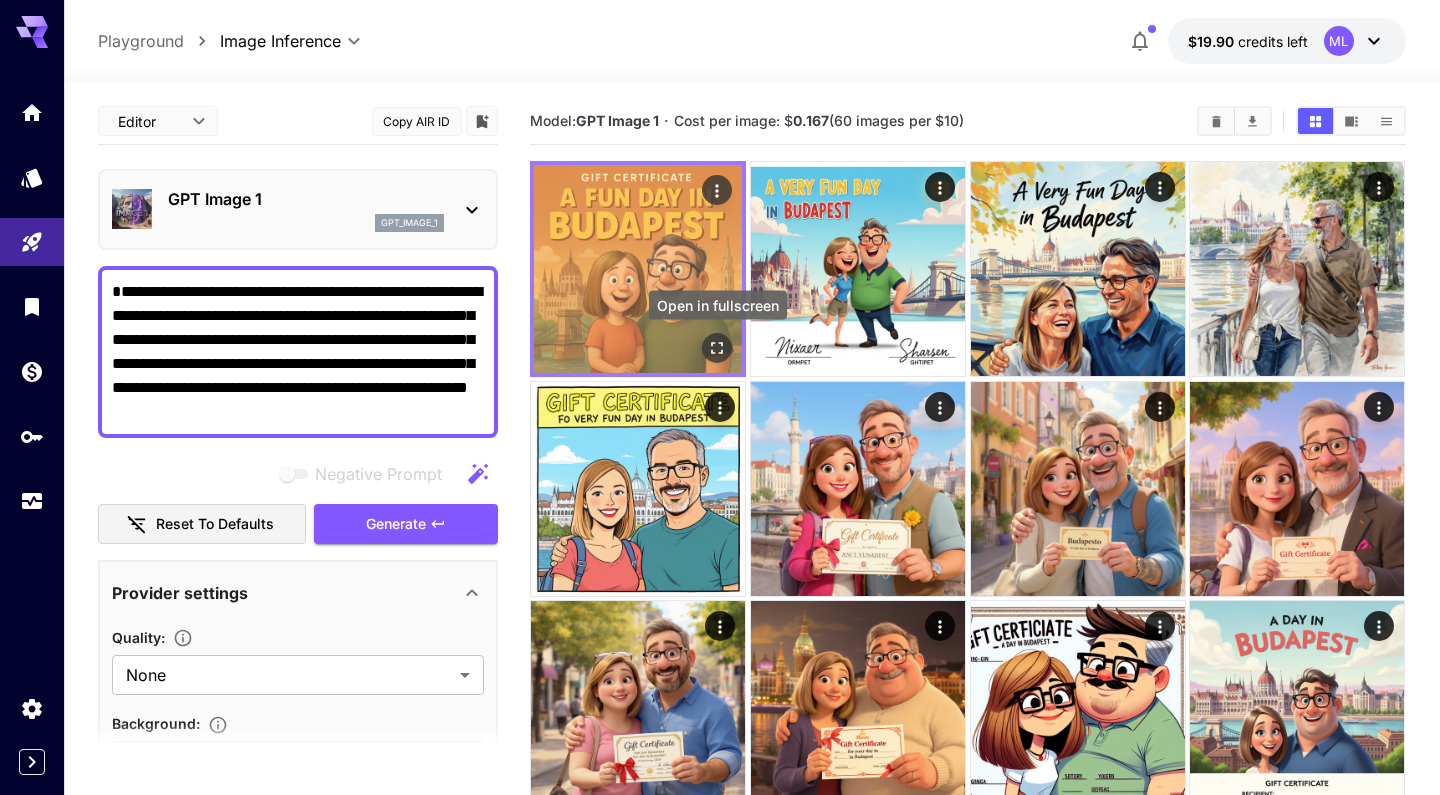 click 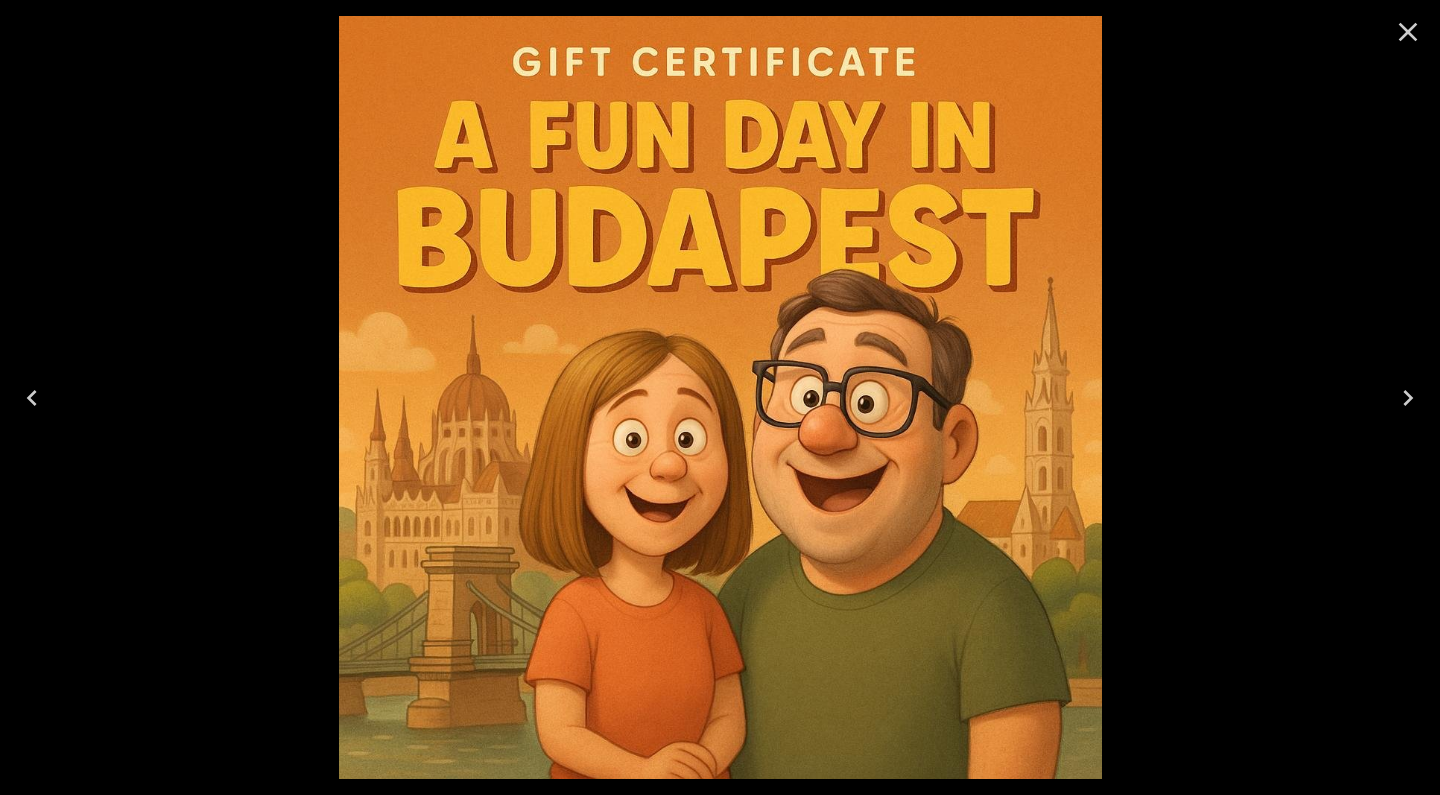 click 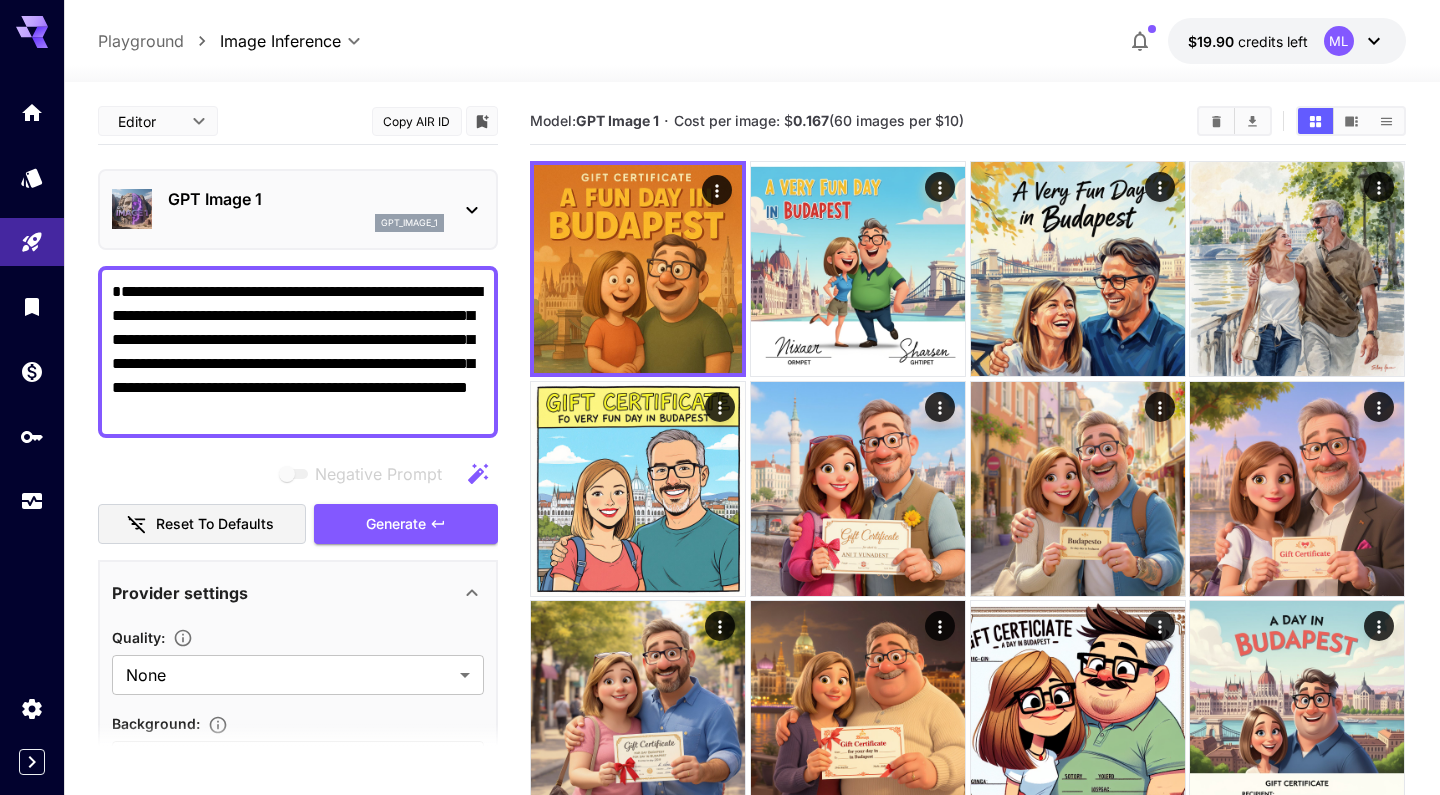 scroll, scrollTop: 0, scrollLeft: 0, axis: both 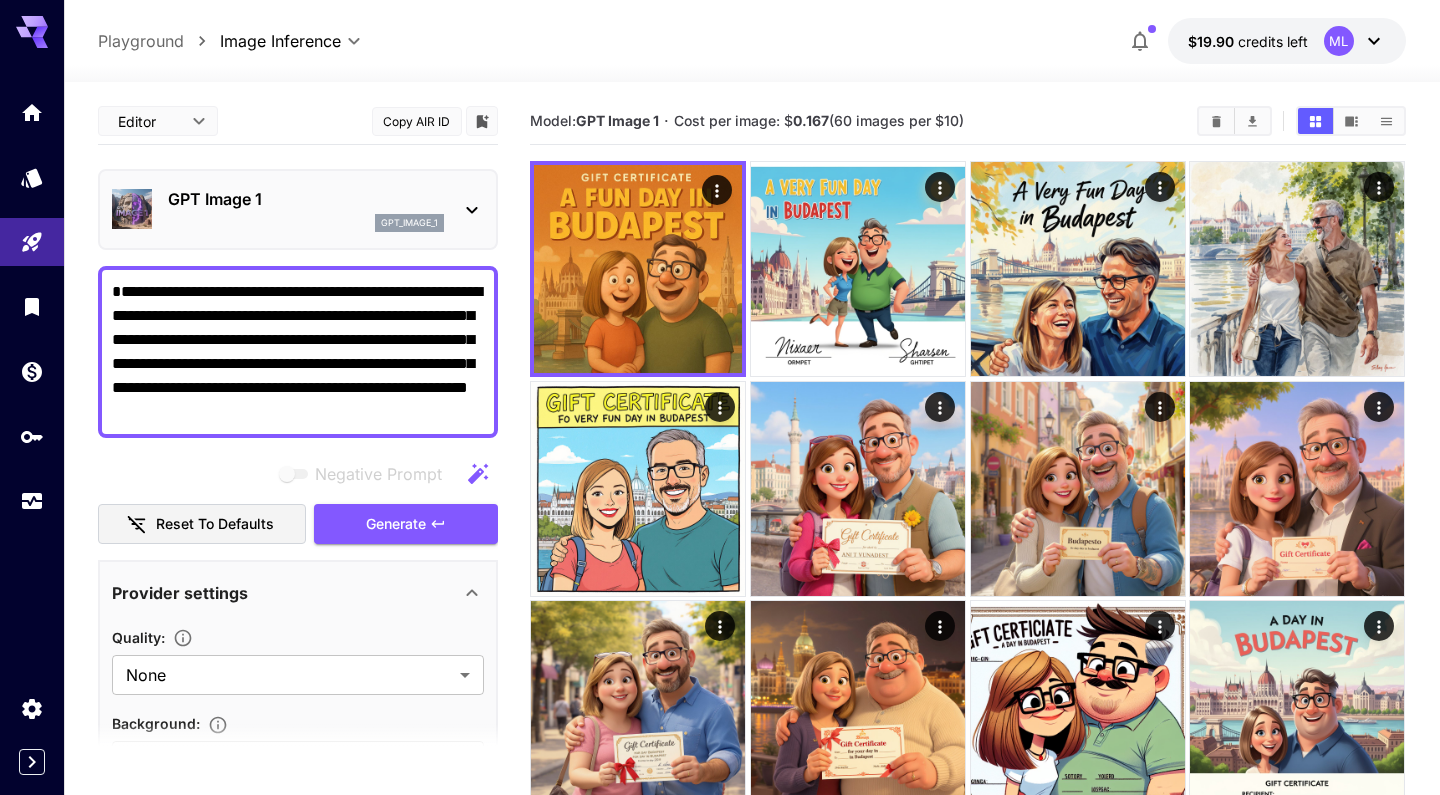 click on "GPT Image 1 gpt_image_1" at bounding box center (306, 209) 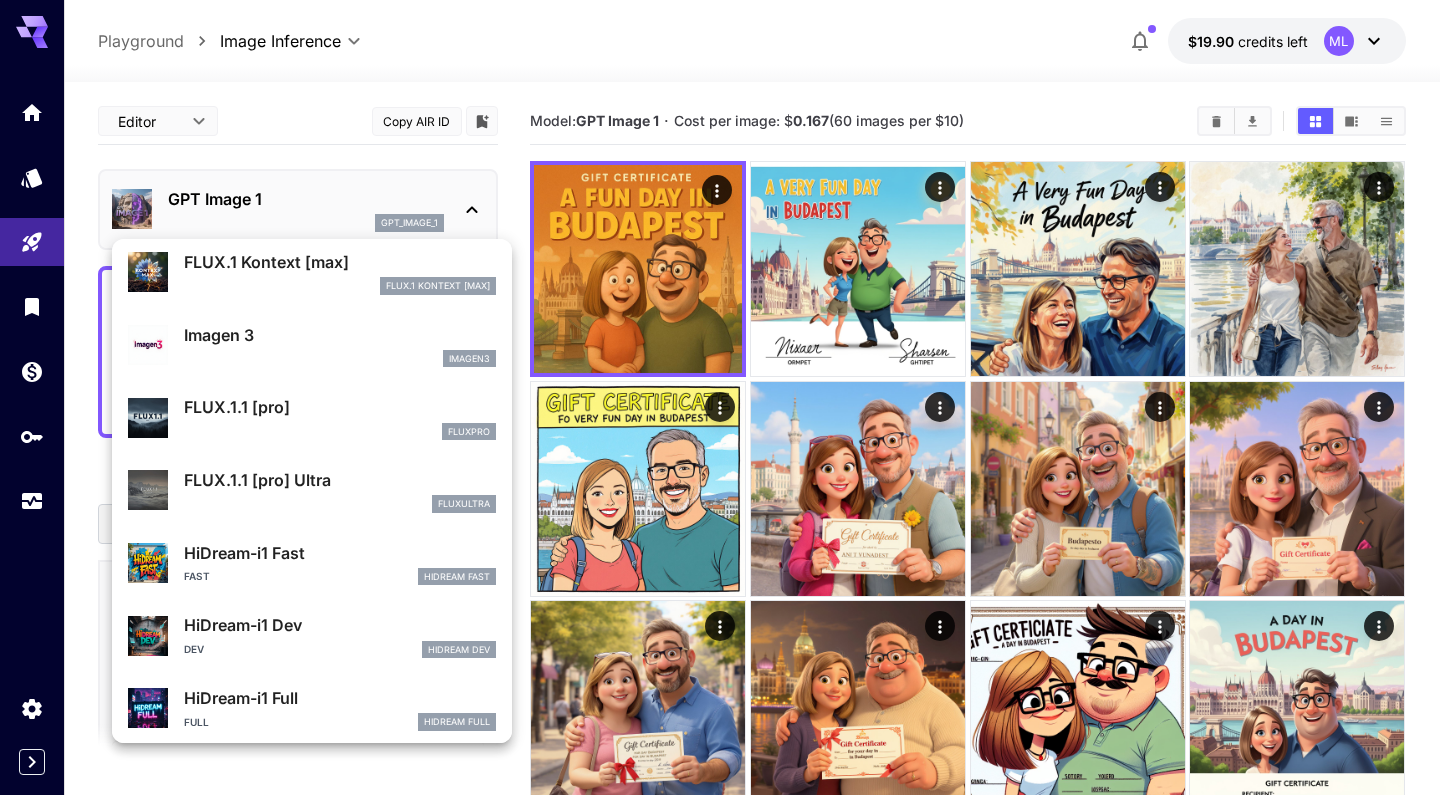 scroll, scrollTop: 1030, scrollLeft: 0, axis: vertical 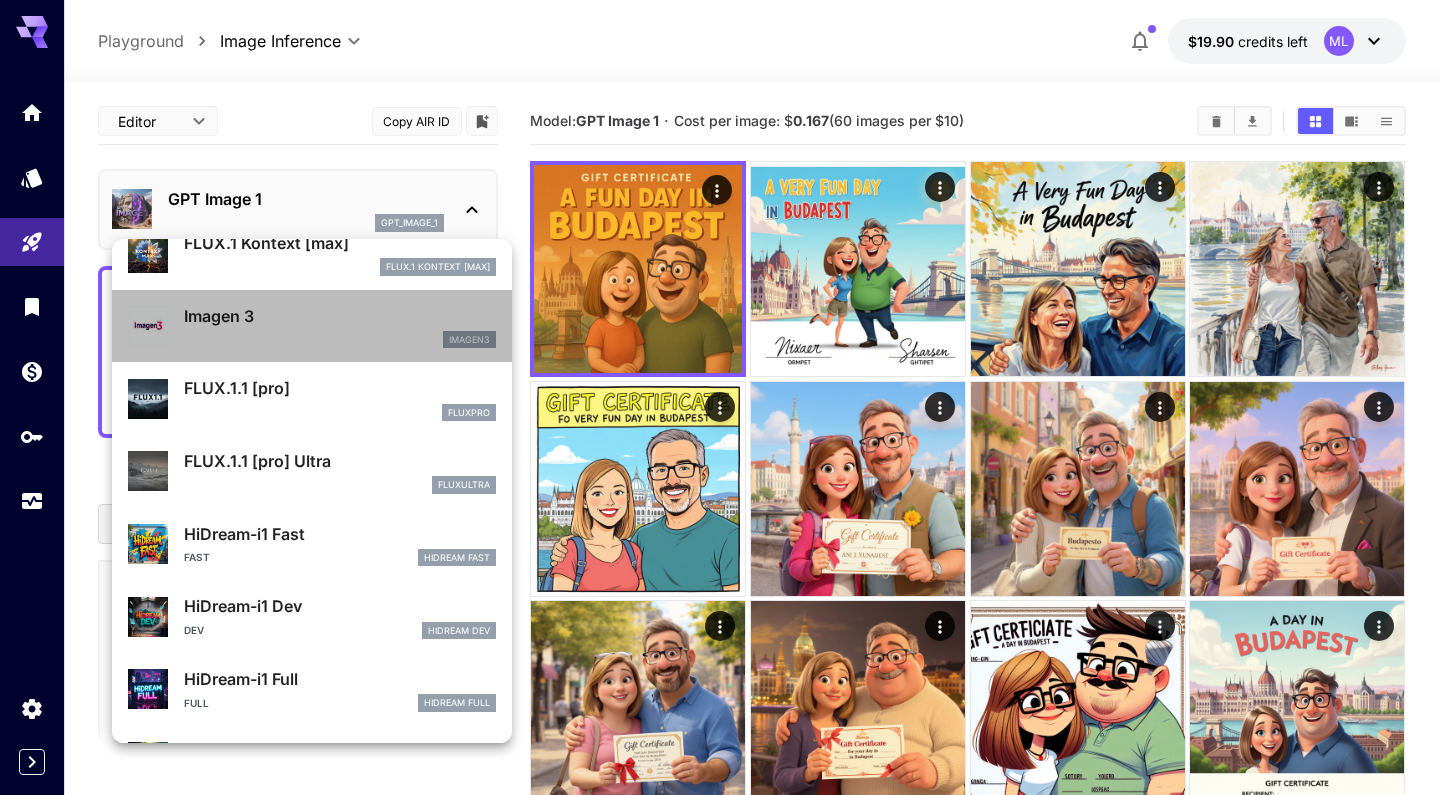 click on "Imagen 3 imagen3" at bounding box center [312, 326] 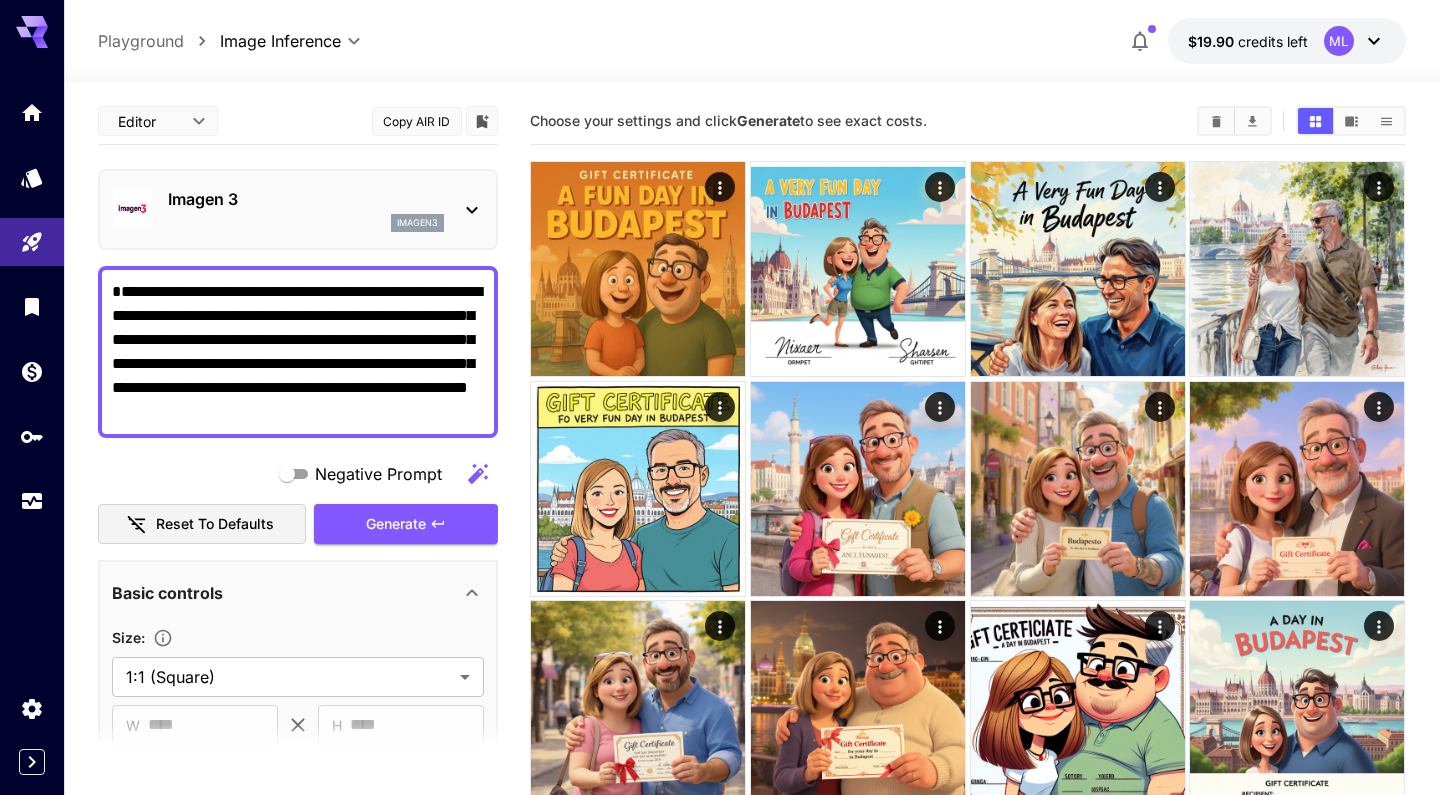 click on "Negative Prompt" at bounding box center [378, 474] 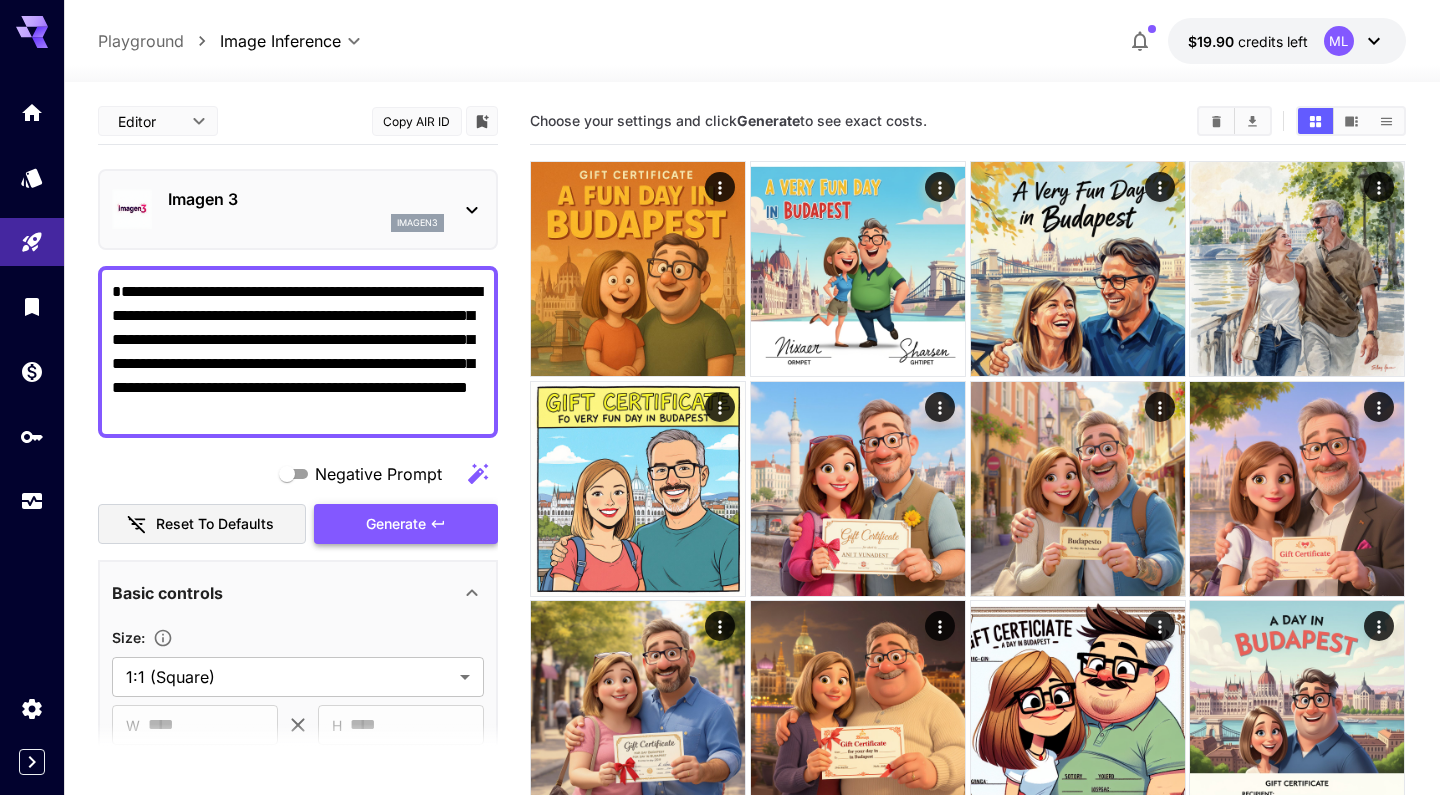 click on "Generate" at bounding box center (396, 524) 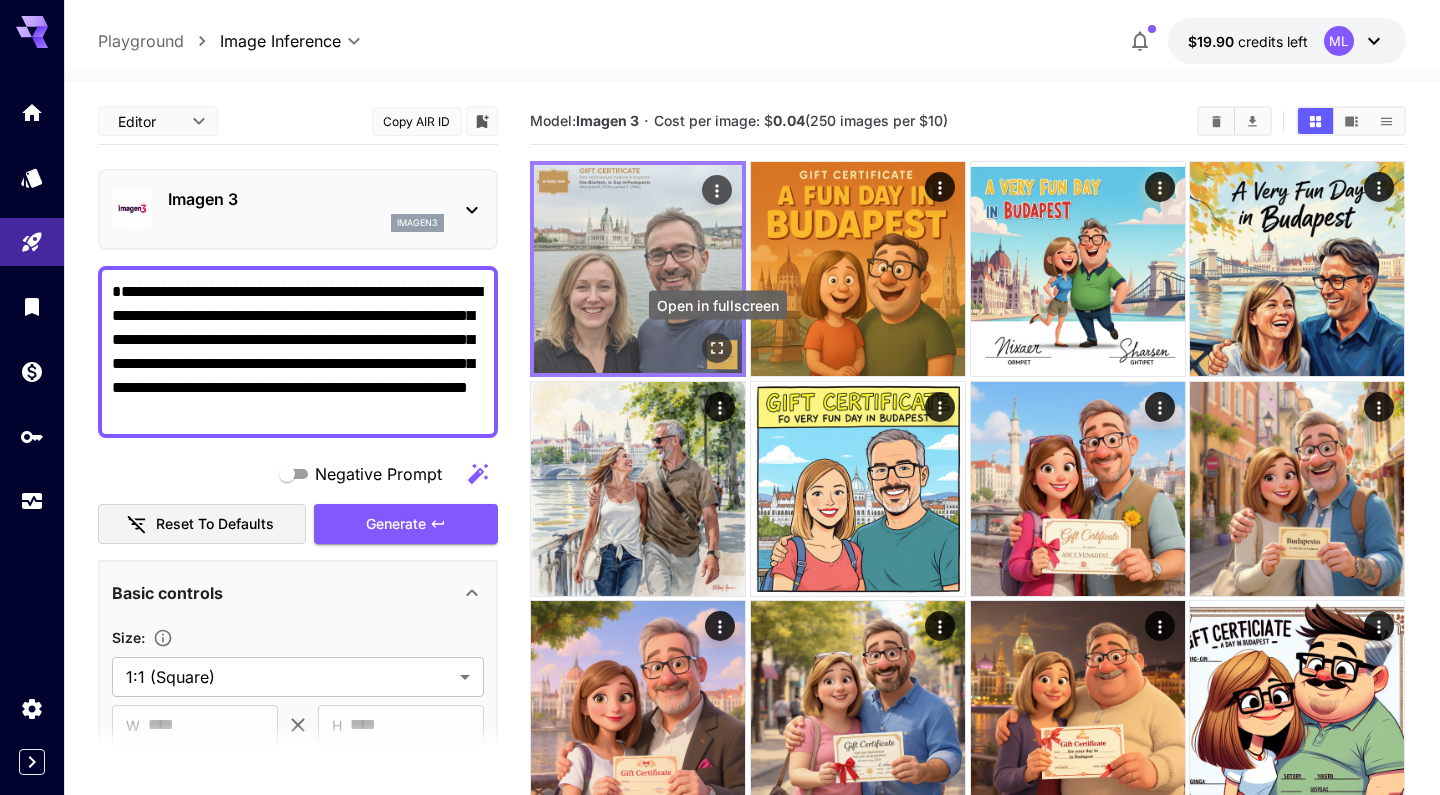 click 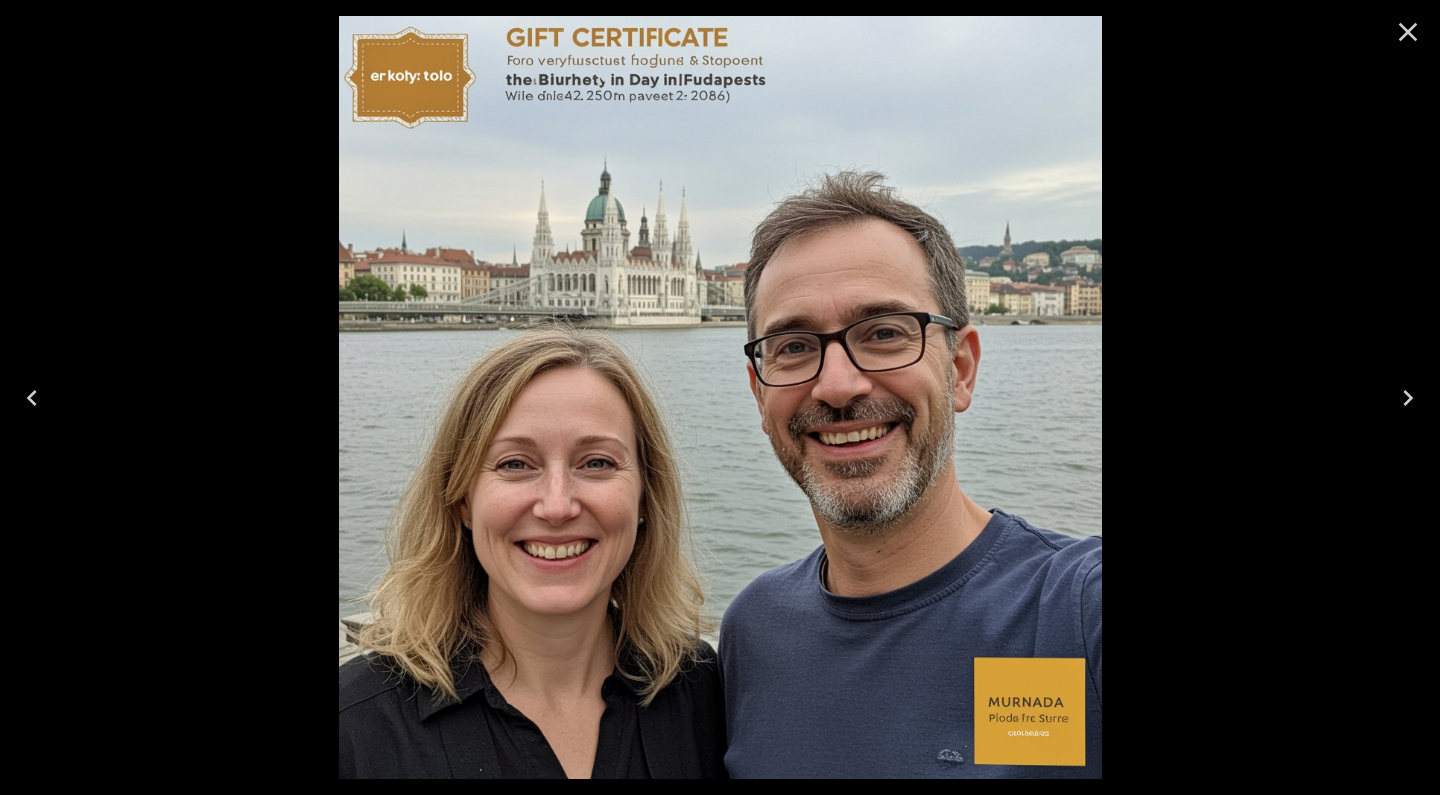 click 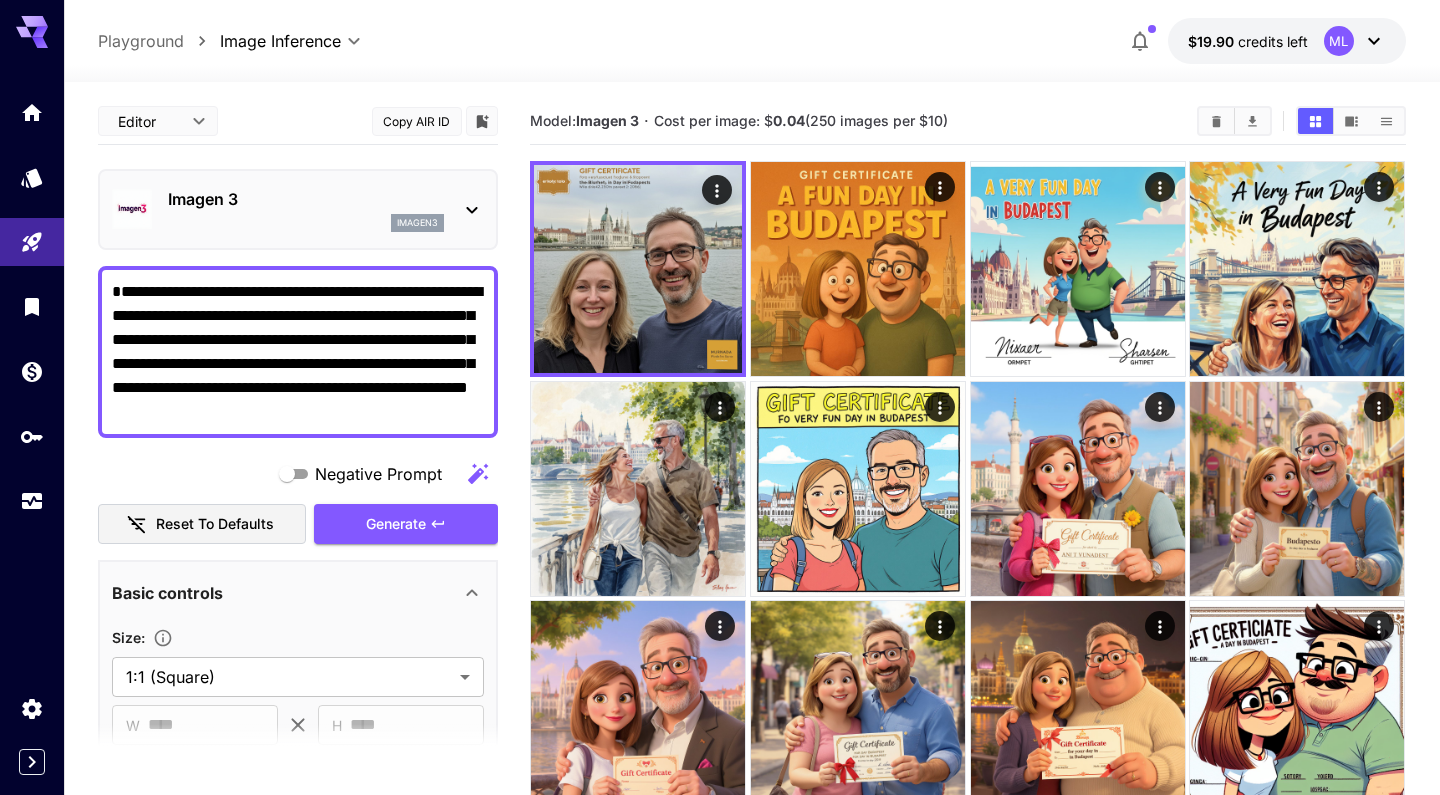 click 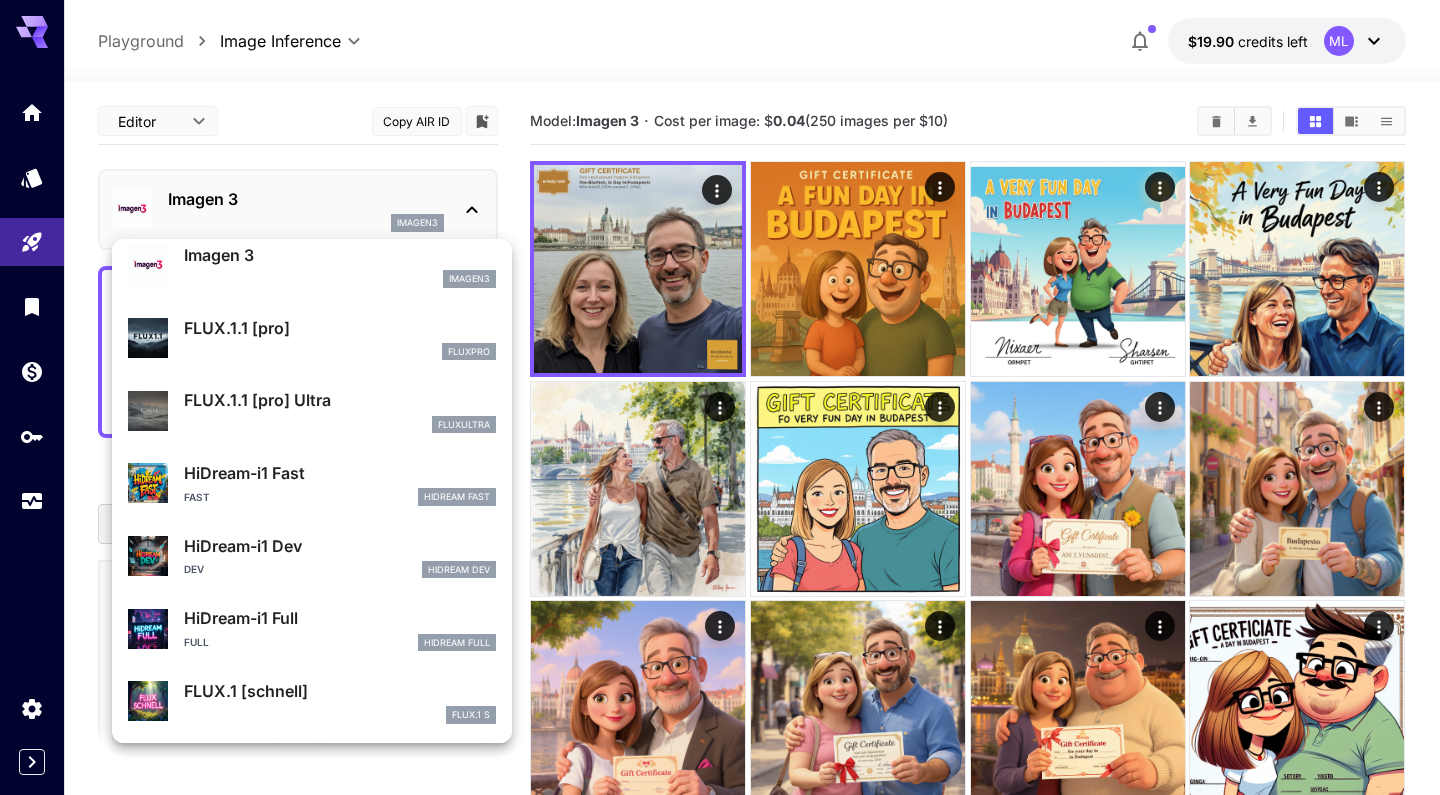 scroll, scrollTop: 1089, scrollLeft: 0, axis: vertical 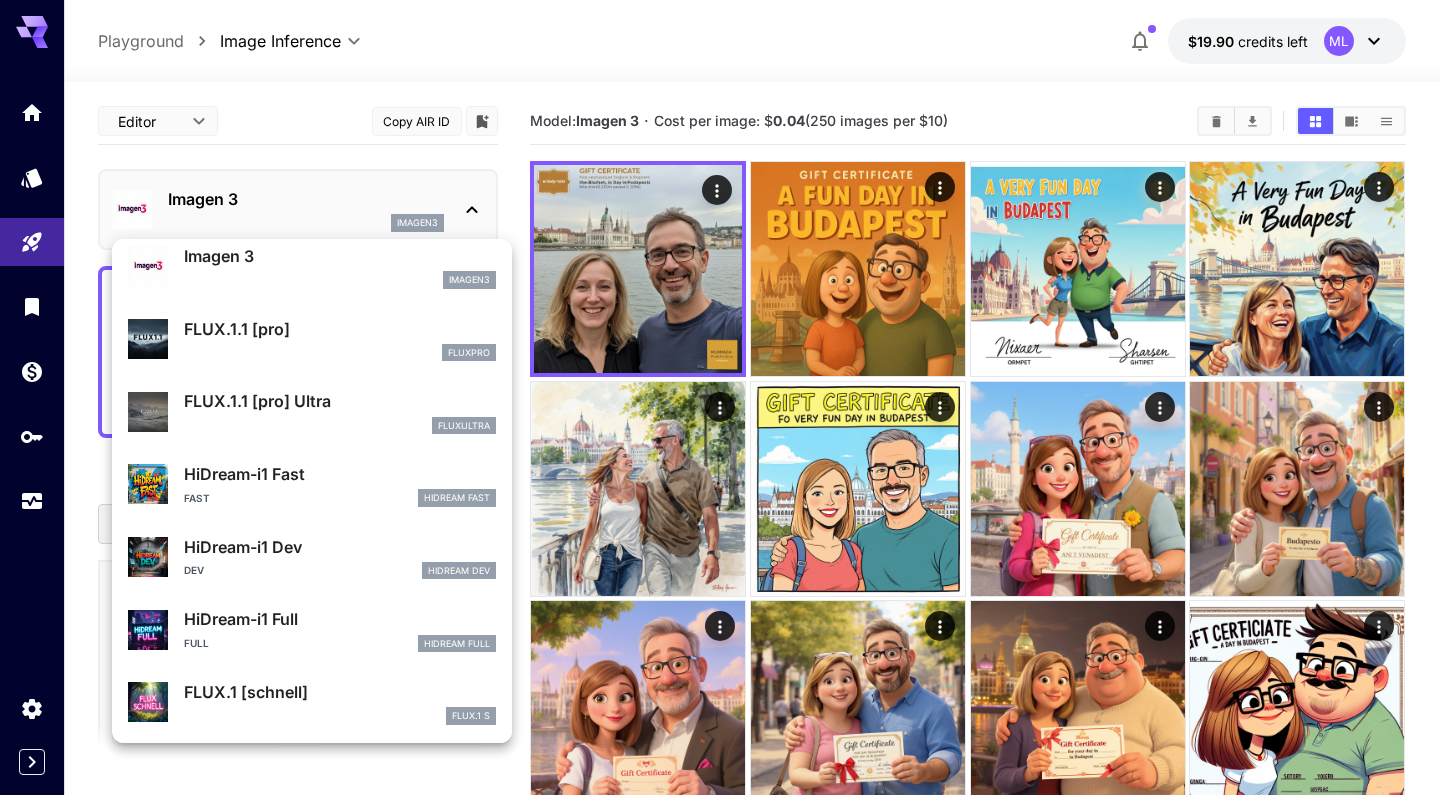 click on "FLUX.1 [schnell]" at bounding box center (340, 692) 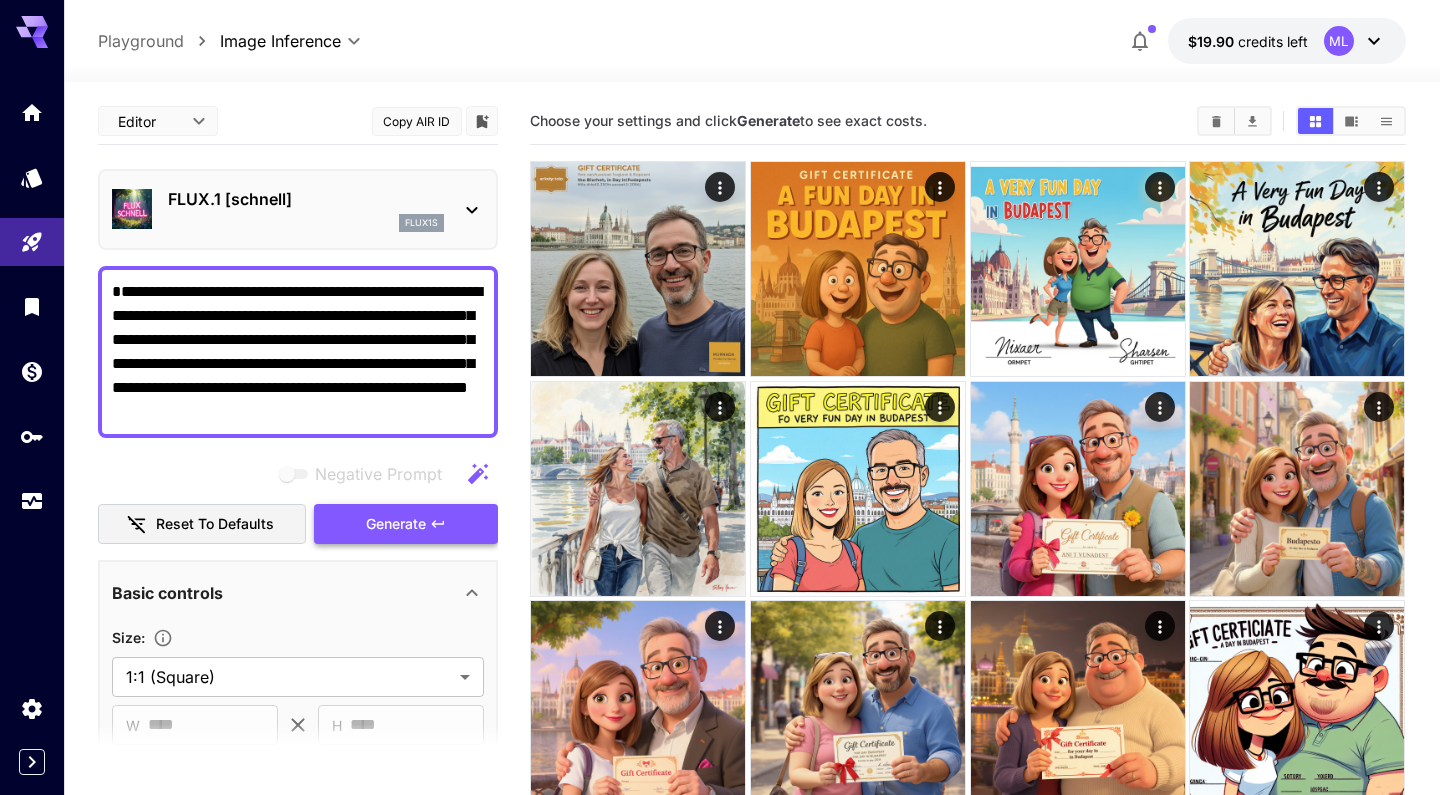click on "Generate" at bounding box center (406, 524) 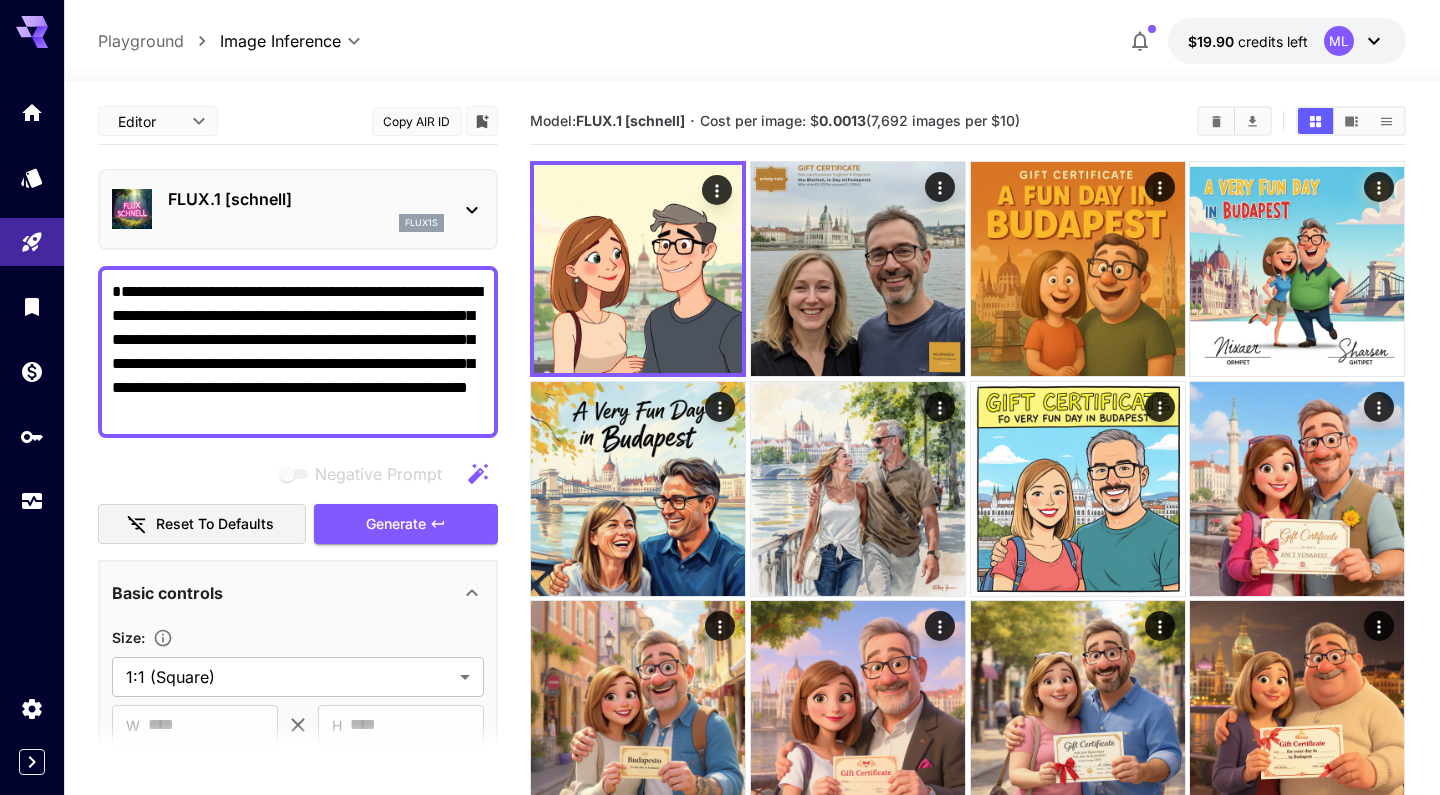 click 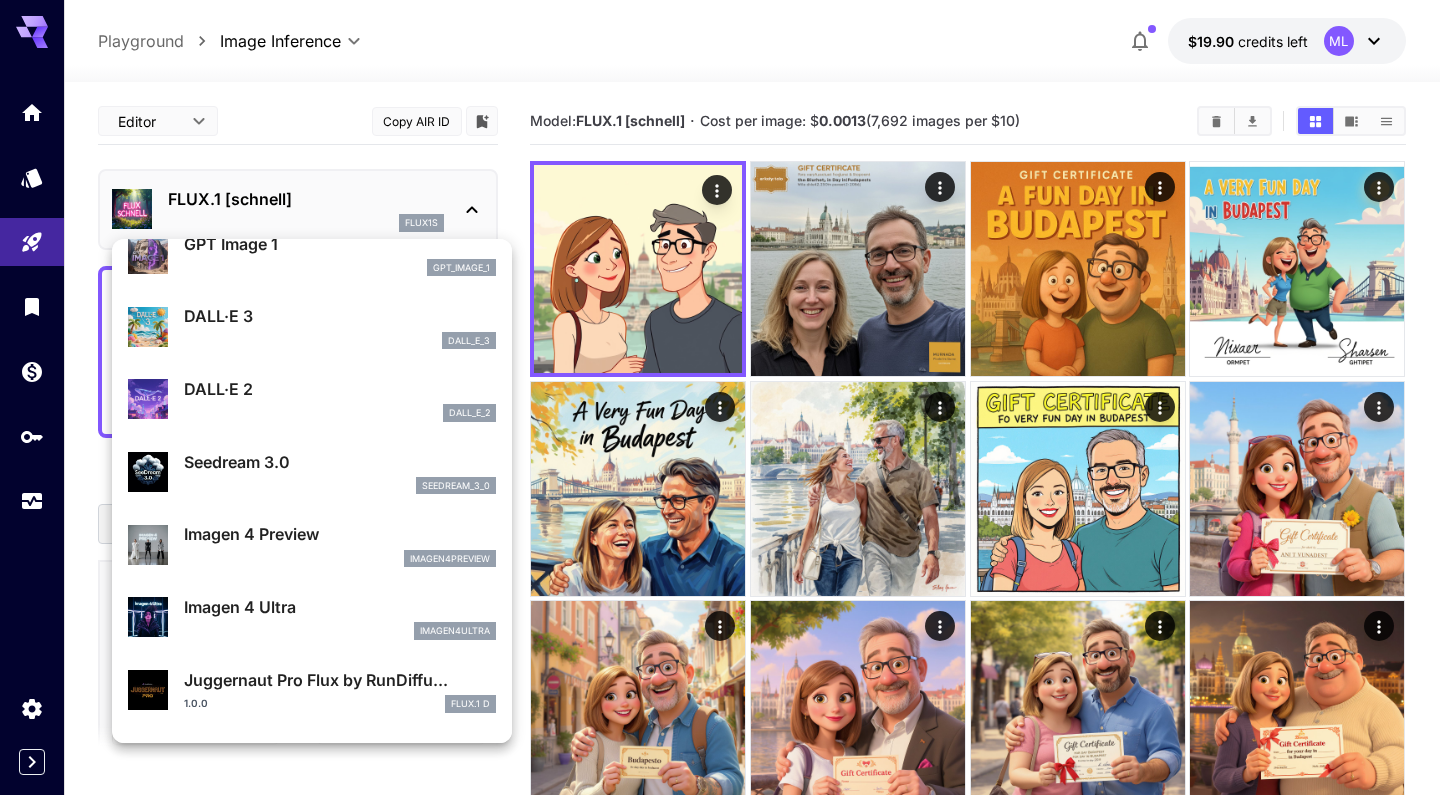 scroll, scrollTop: 271, scrollLeft: 0, axis: vertical 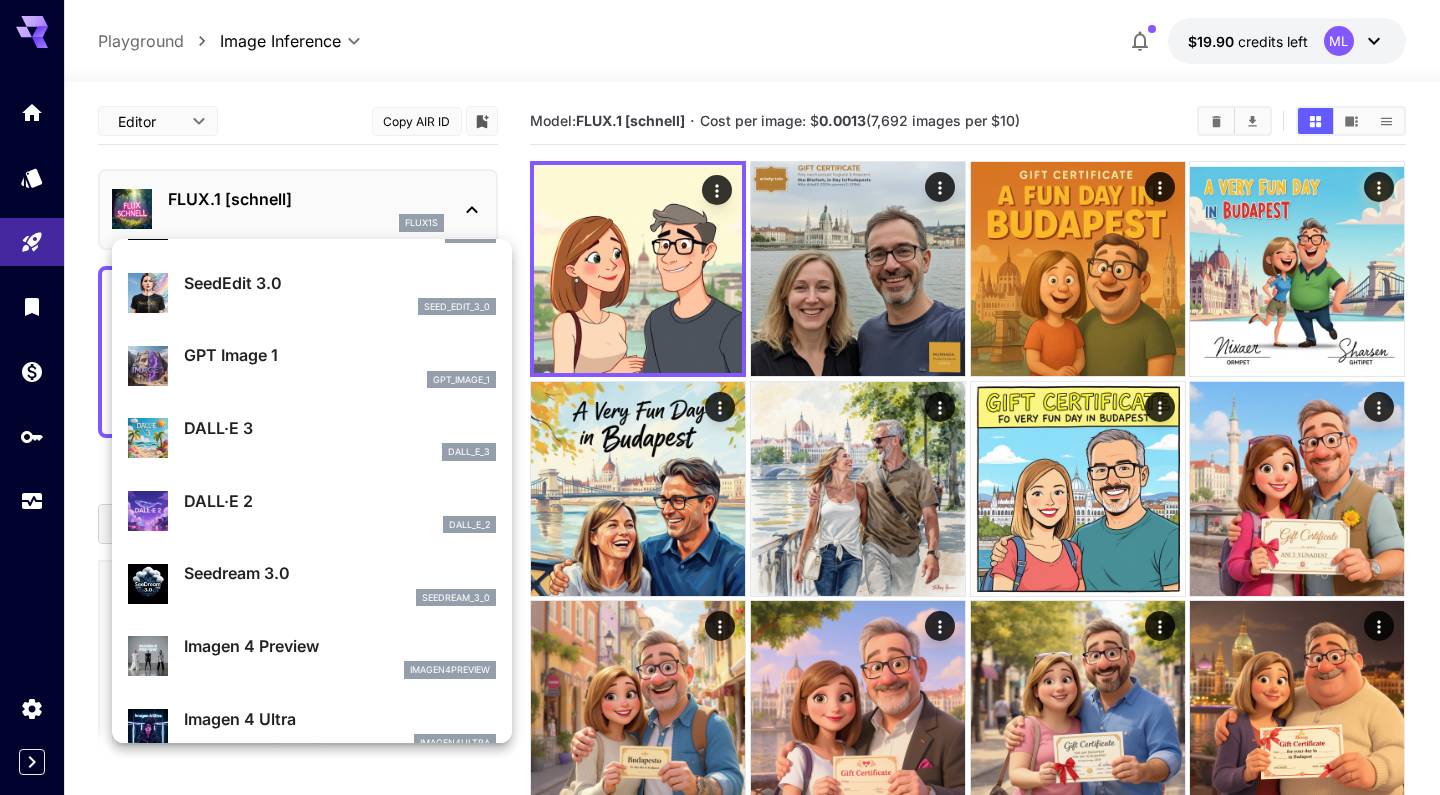 click on "DALL·E 3" at bounding box center (340, 428) 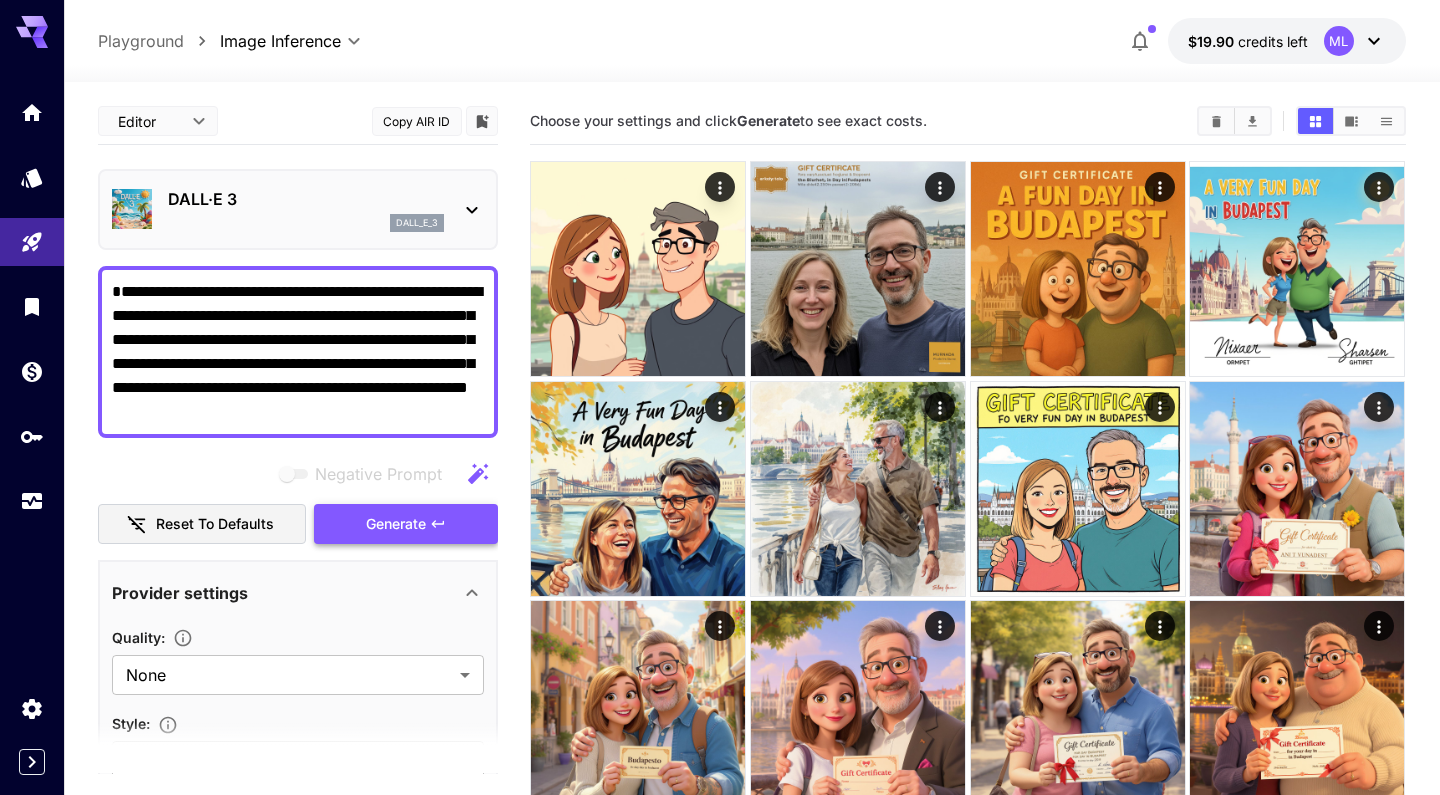 click on "Generate" at bounding box center [396, 524] 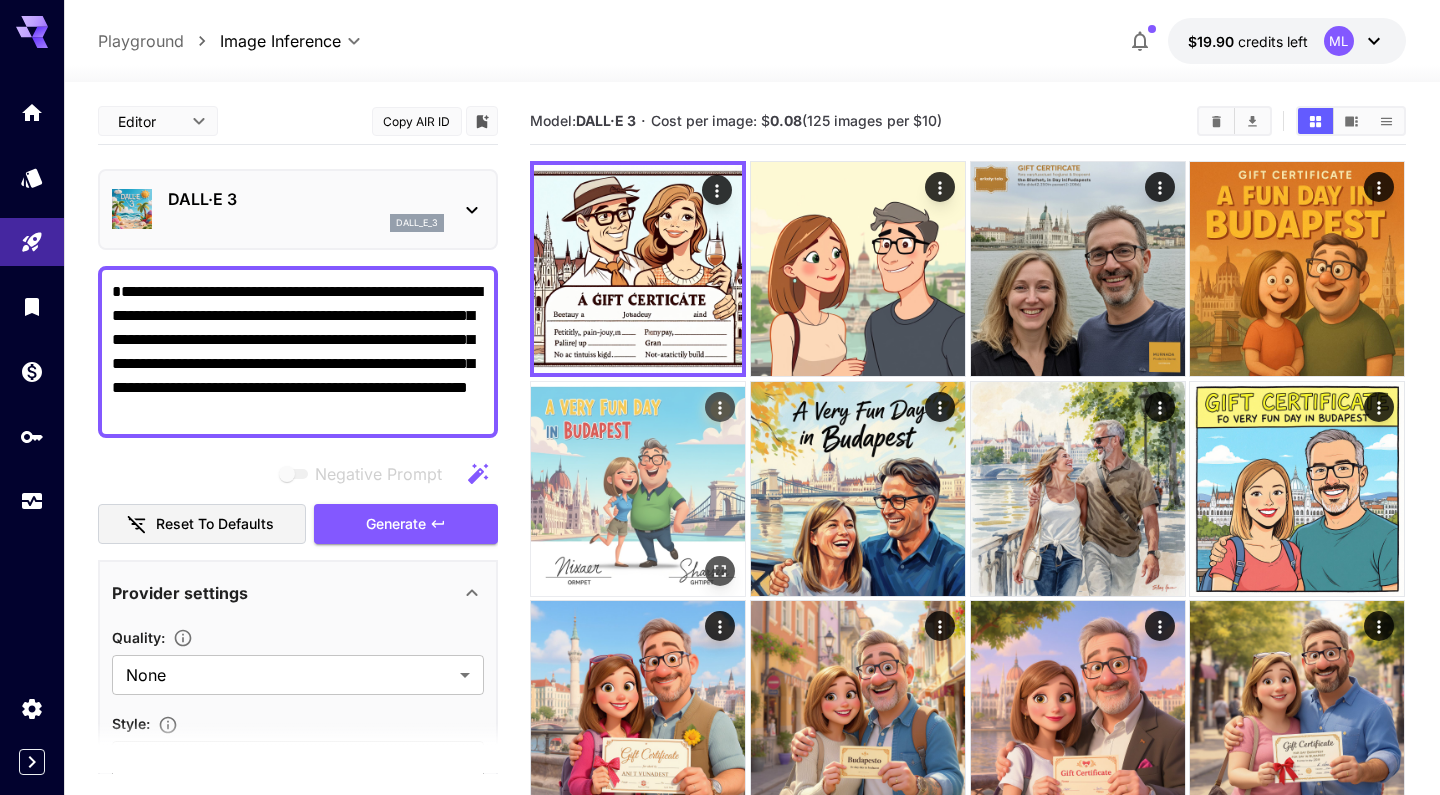 click at bounding box center (638, 489) 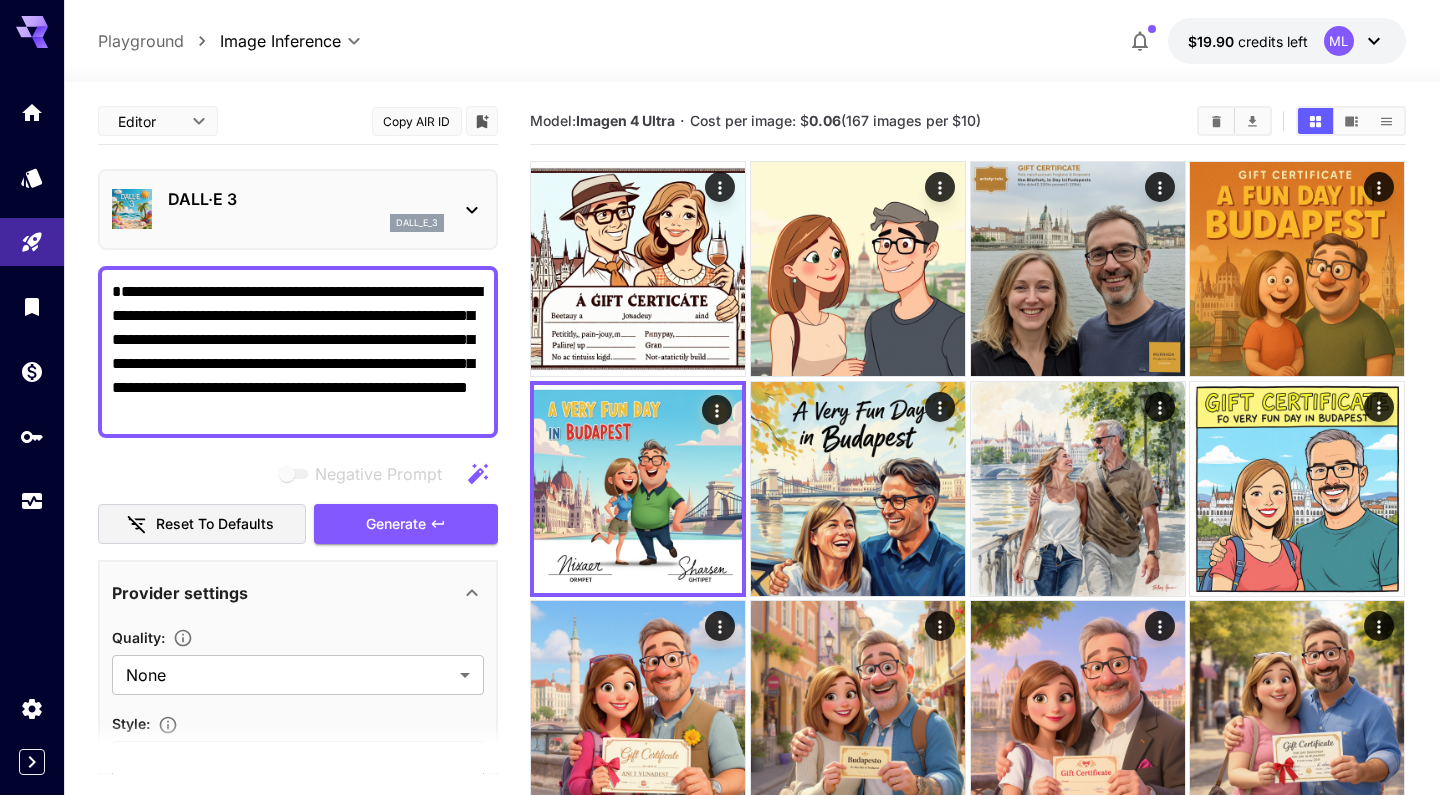 click on "**********" at bounding box center [298, 352] 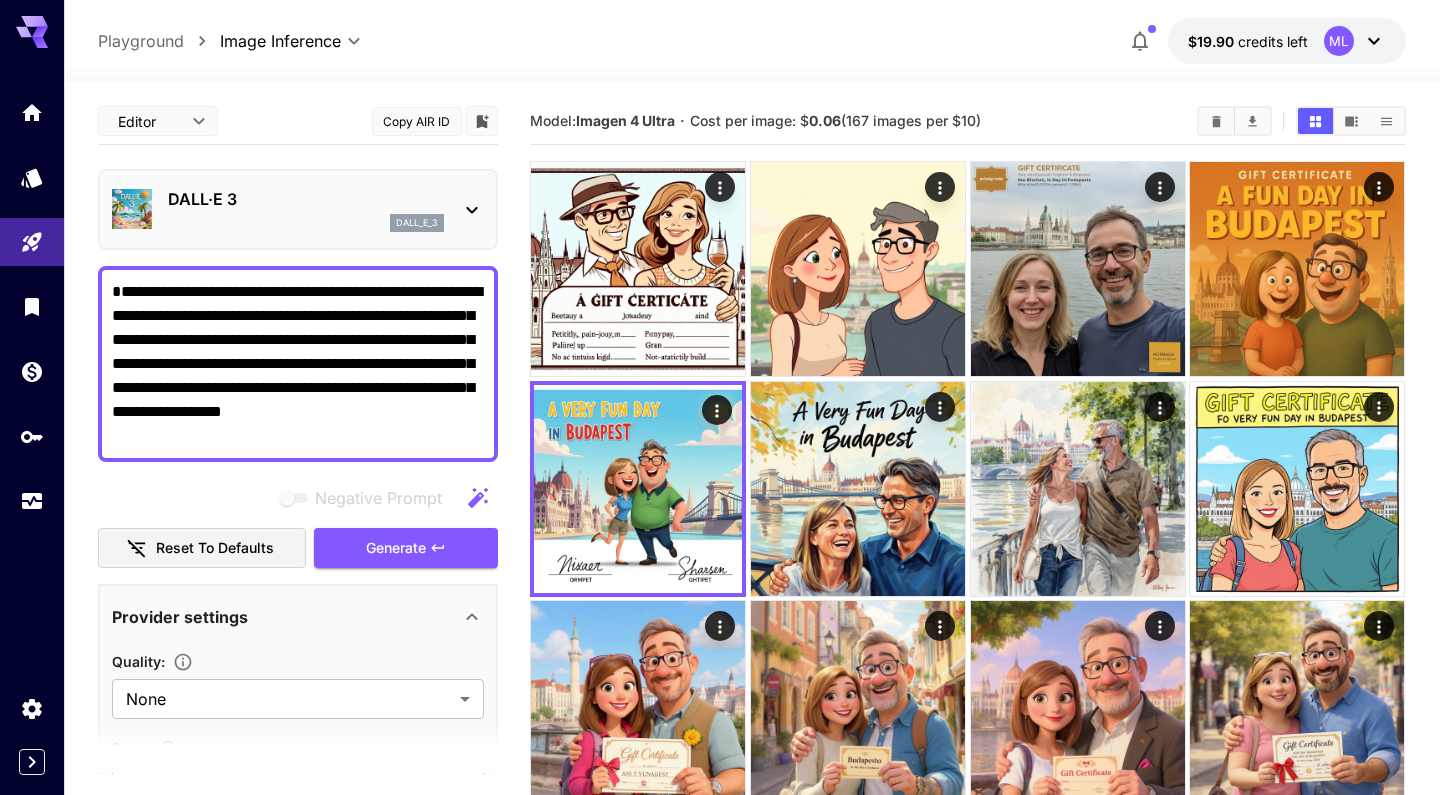 click on "**********" at bounding box center (298, 364) 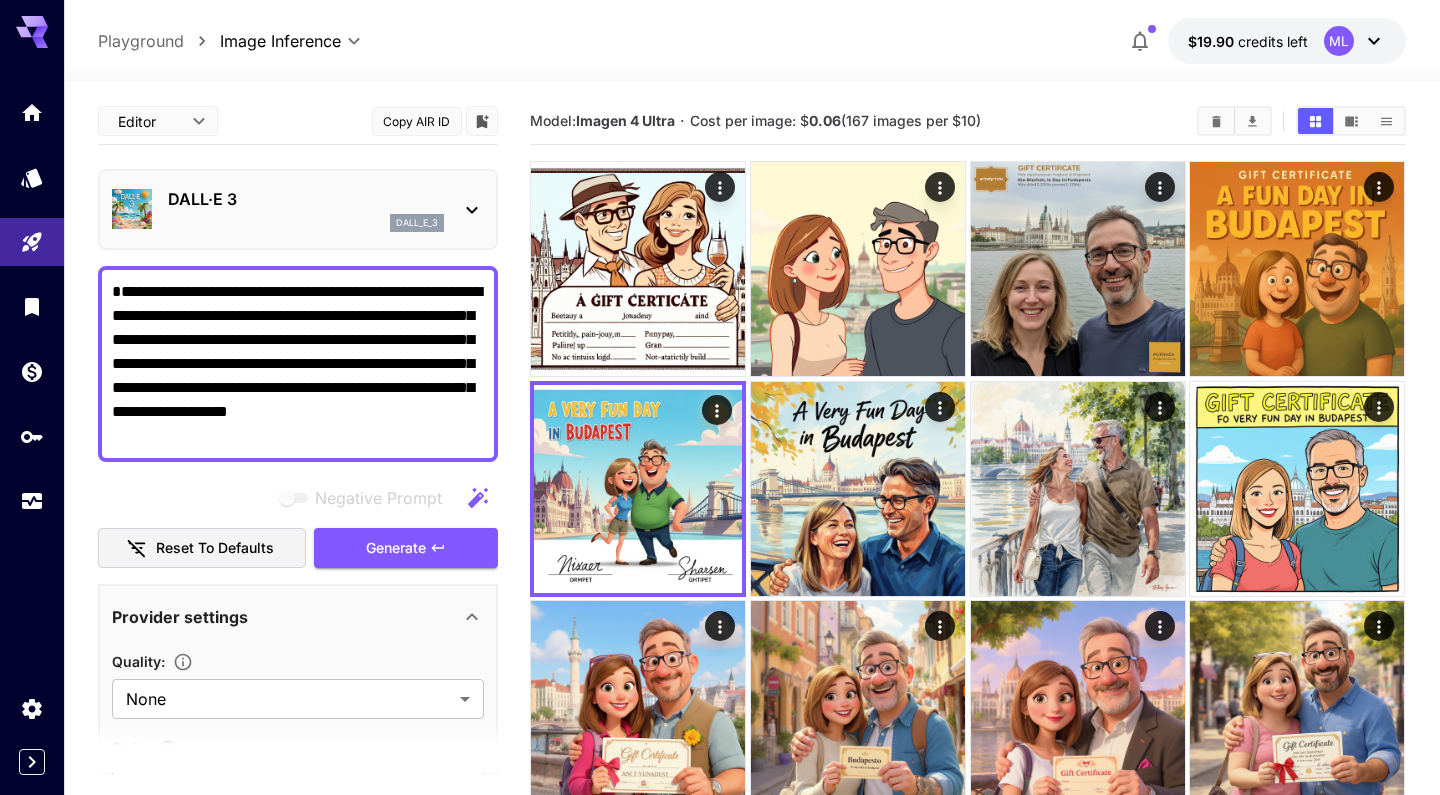 click on "**********" at bounding box center (298, 364) 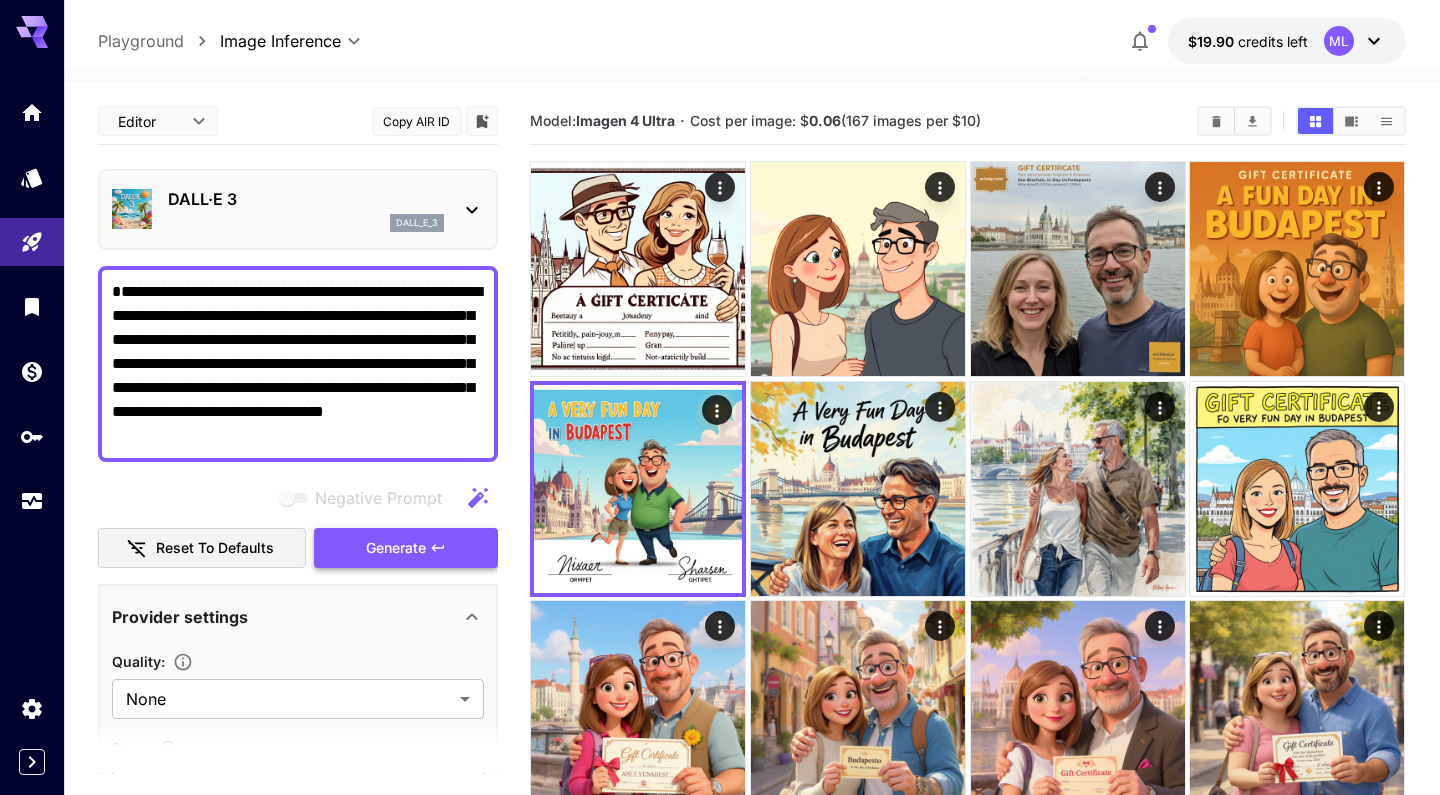 type on "**********" 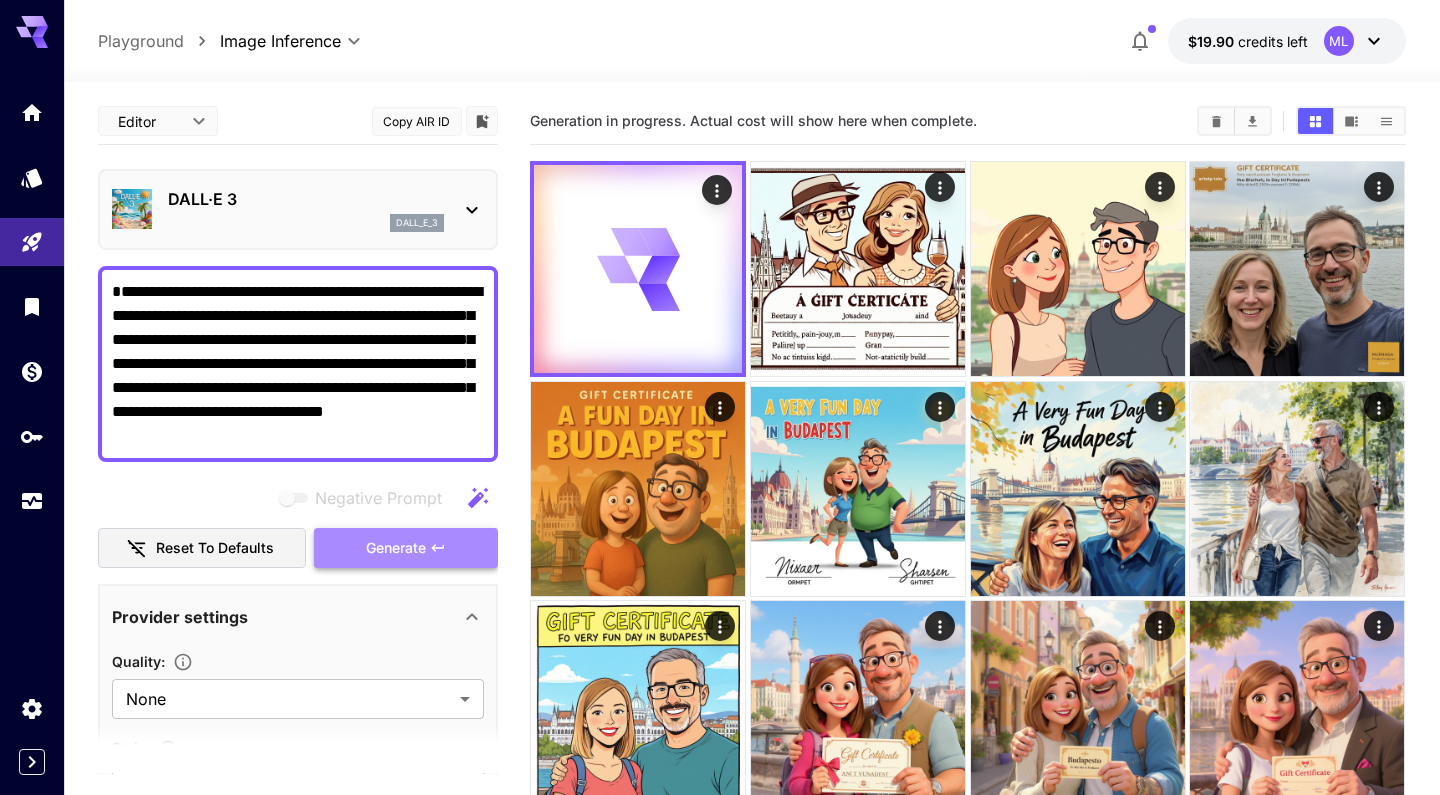 click on "Generate" at bounding box center [406, 548] 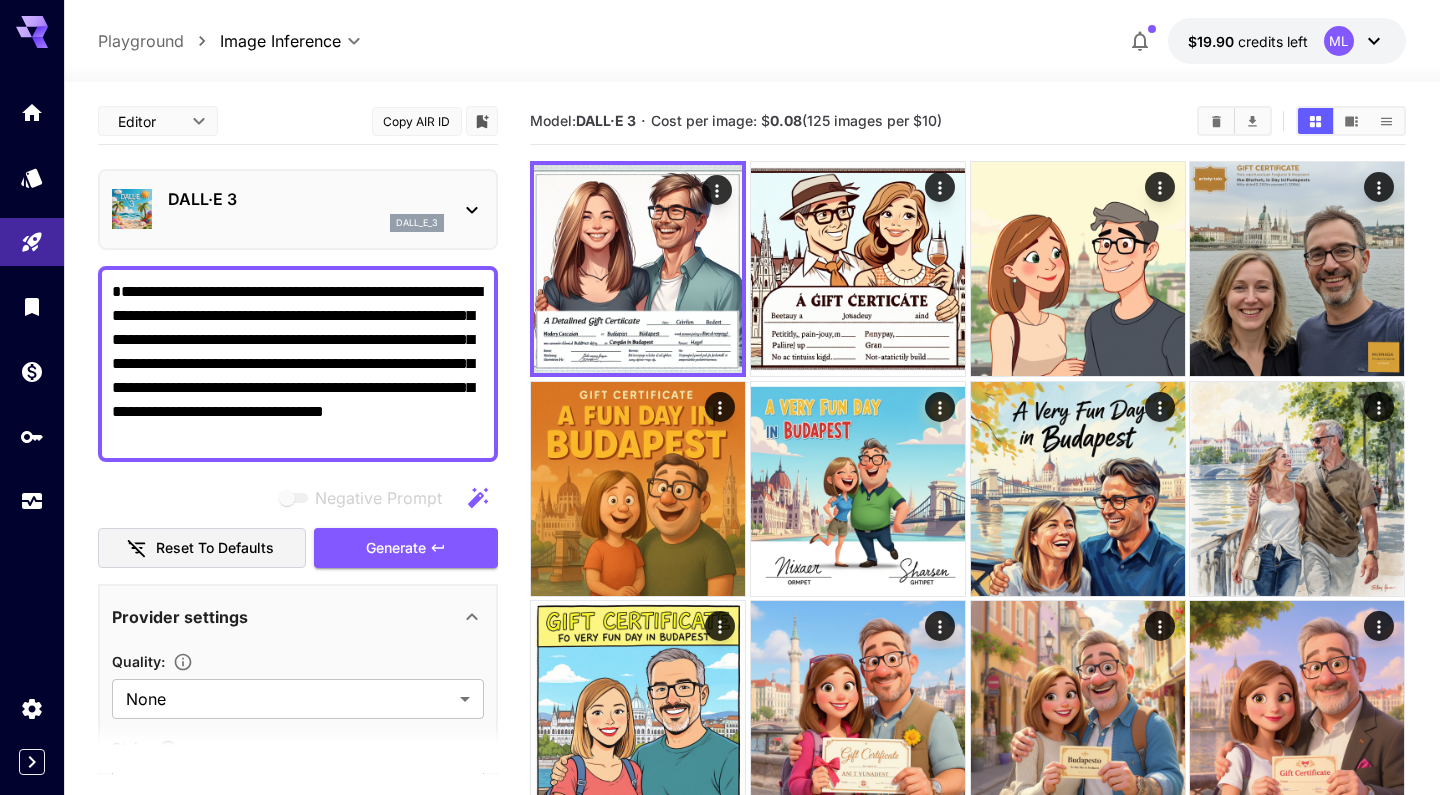 click on "dall_e_3" at bounding box center (417, 223) 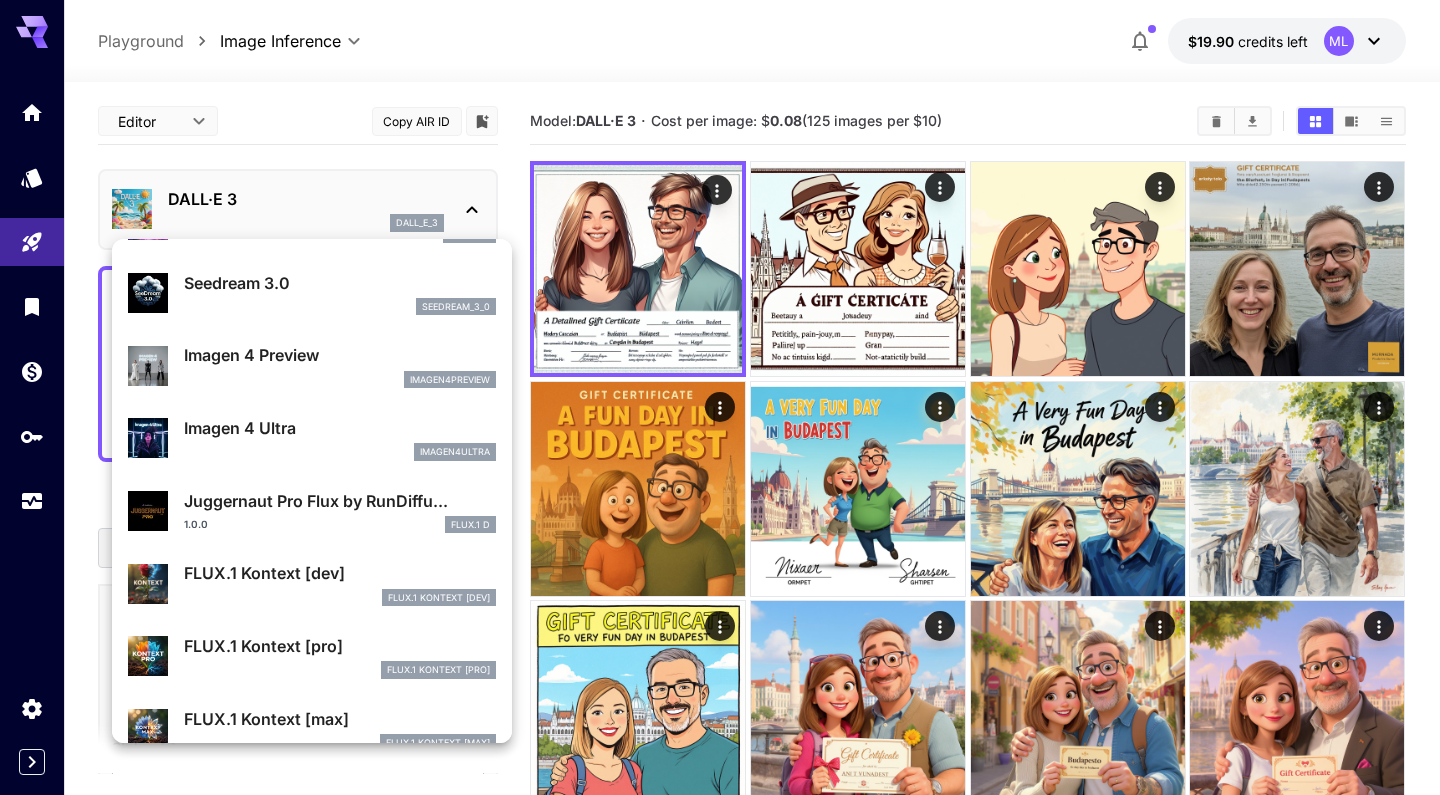 scroll, scrollTop: 591, scrollLeft: 0, axis: vertical 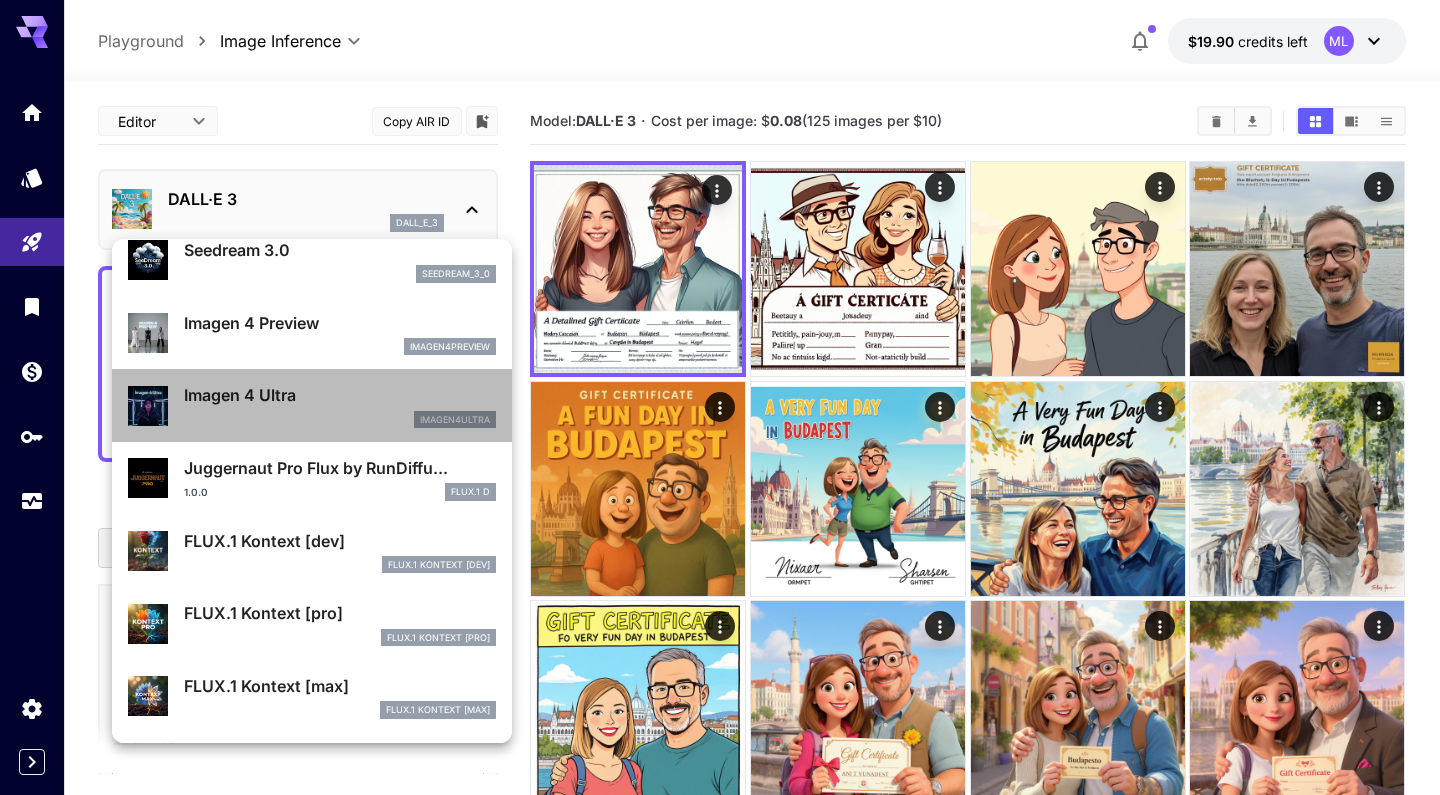 click on "Imagen 4 Ultra" at bounding box center (340, 395) 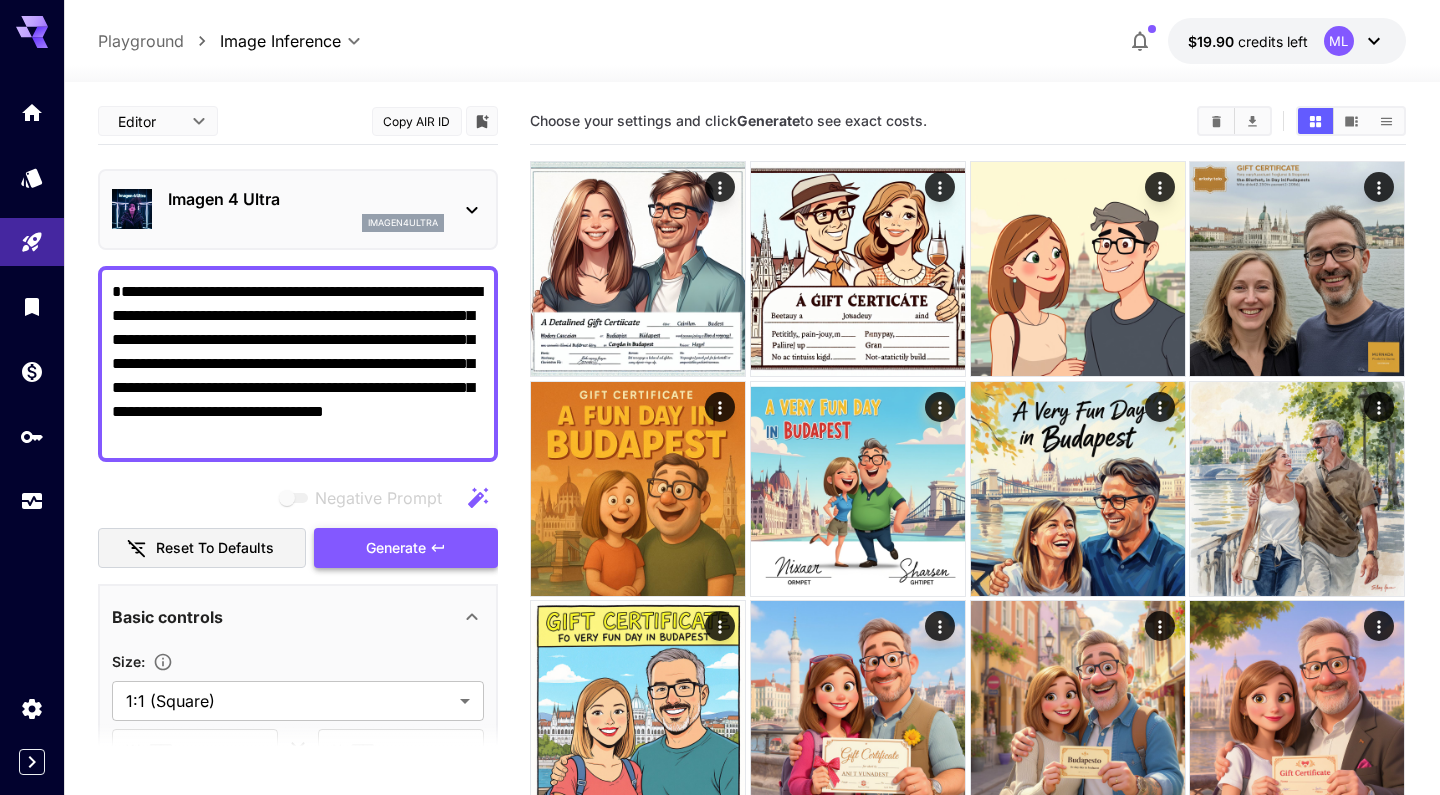 click on "Generate" at bounding box center (406, 548) 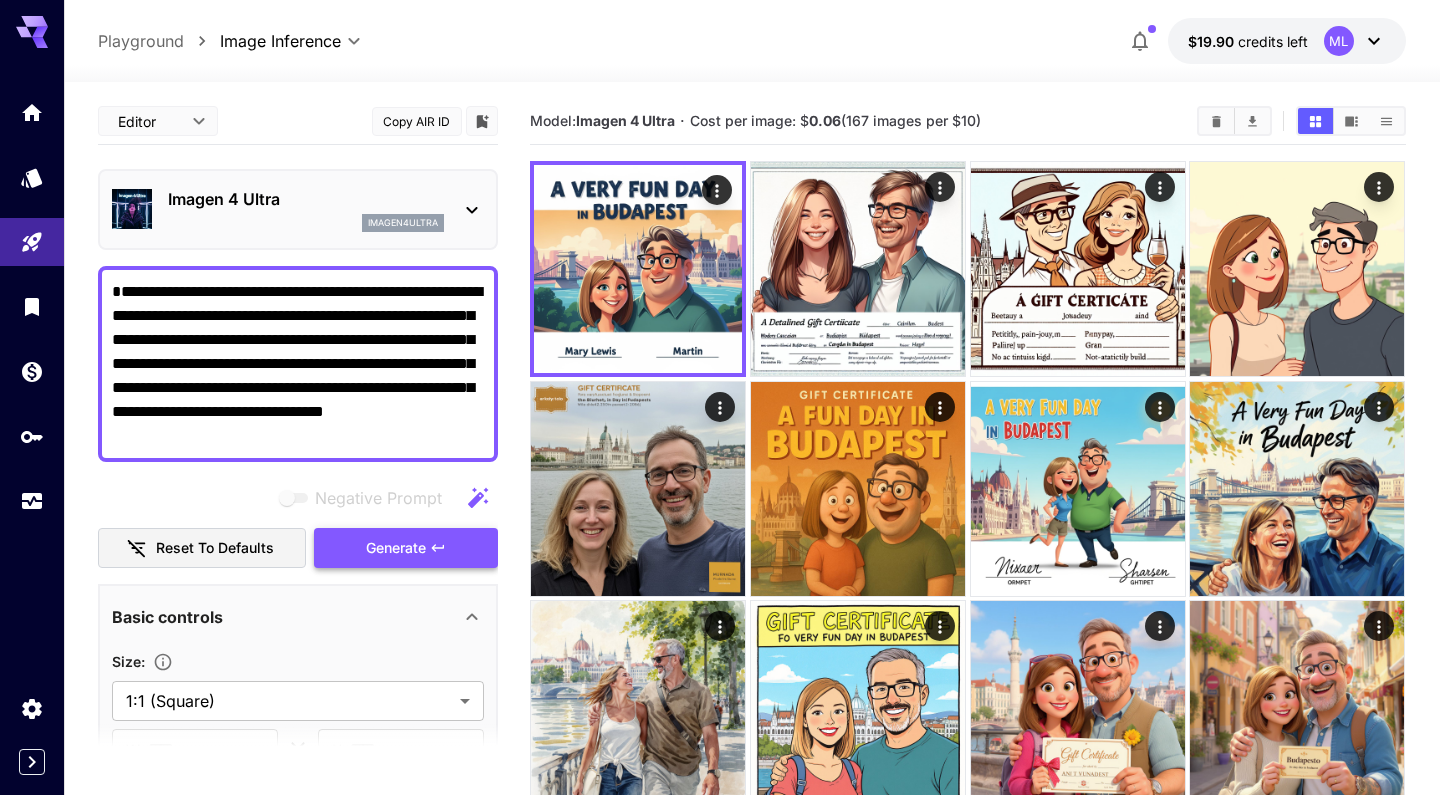 click on "Generate" at bounding box center (396, 548) 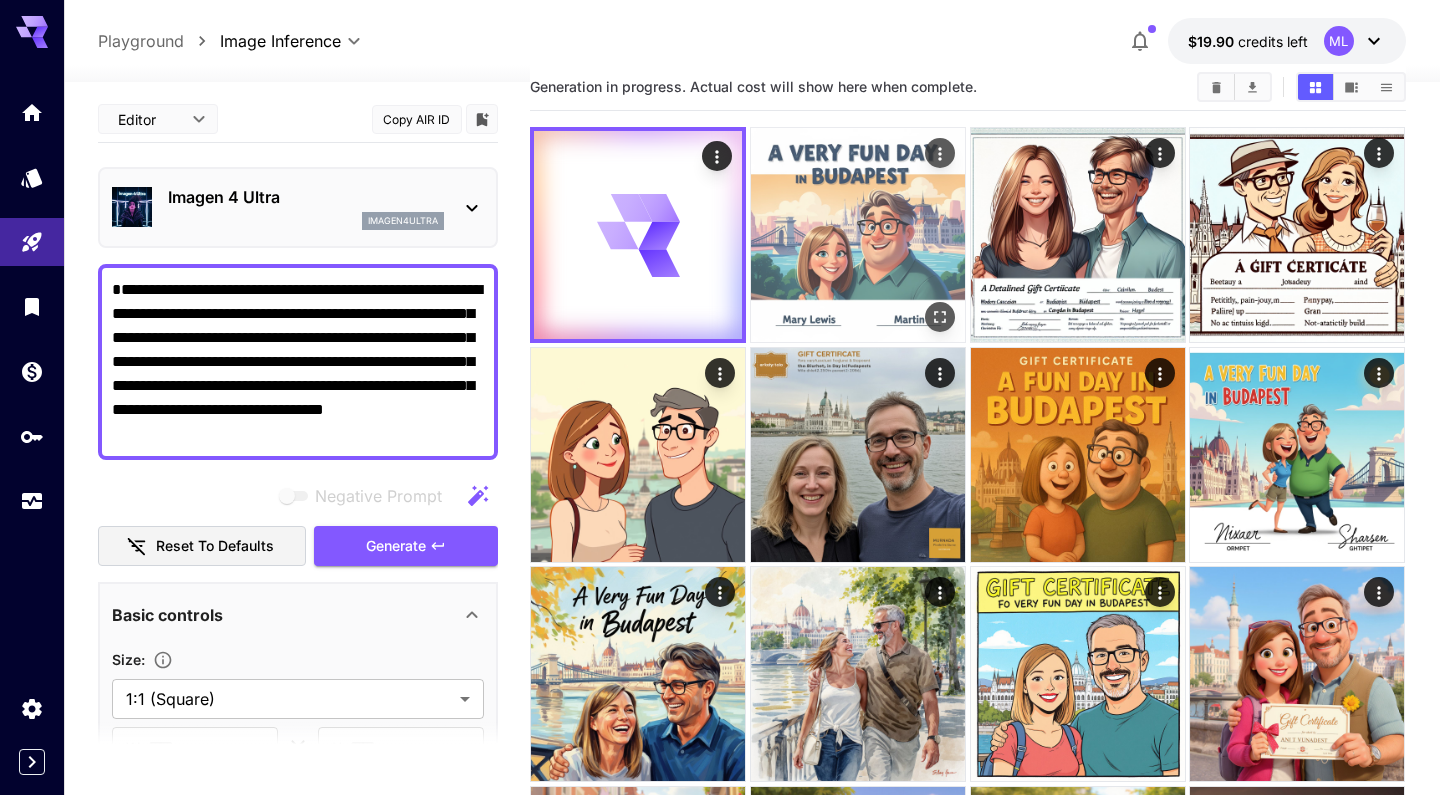 scroll, scrollTop: 38, scrollLeft: 0, axis: vertical 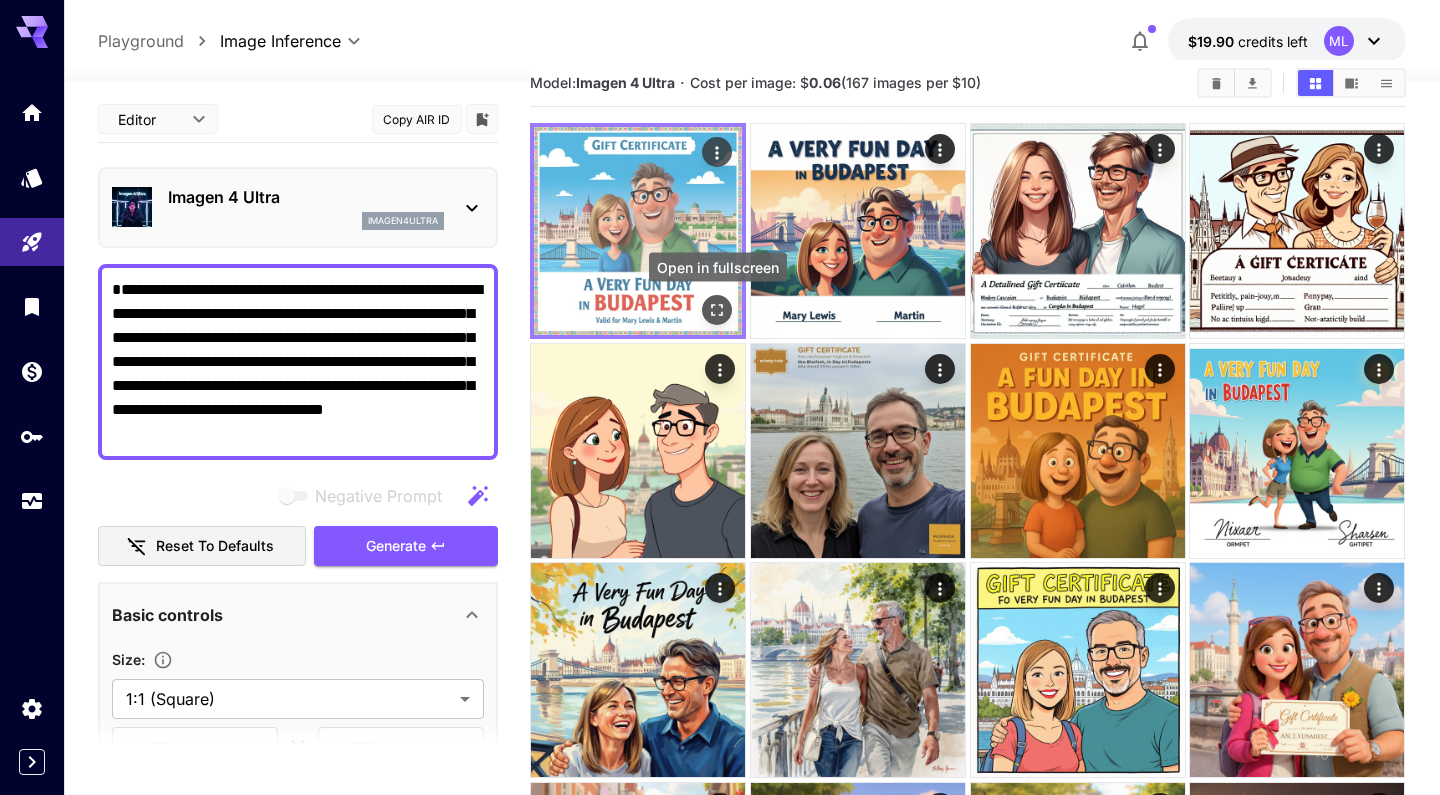 click 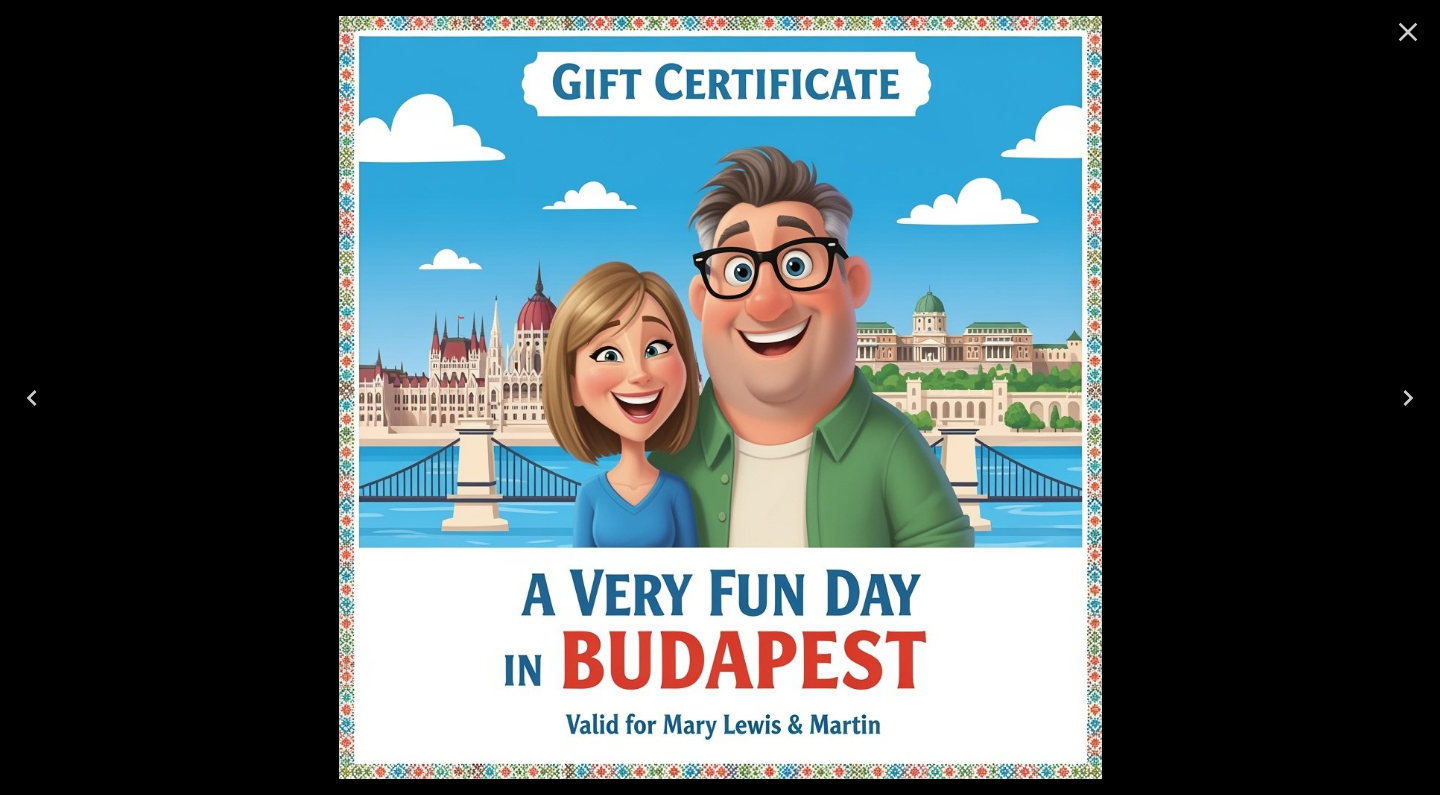 scroll, scrollTop: 38, scrollLeft: 0, axis: vertical 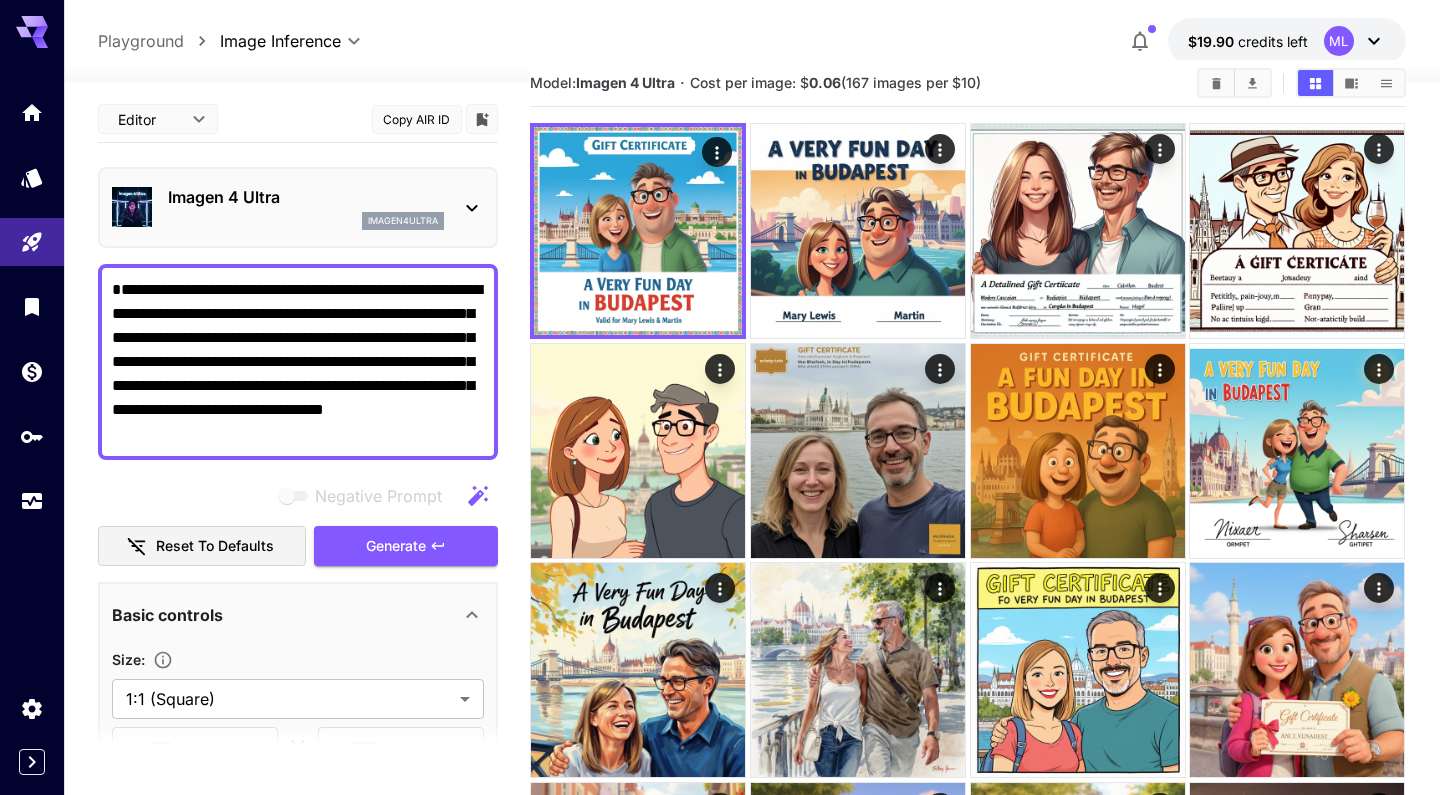 click on "**********" at bounding box center [298, 362] 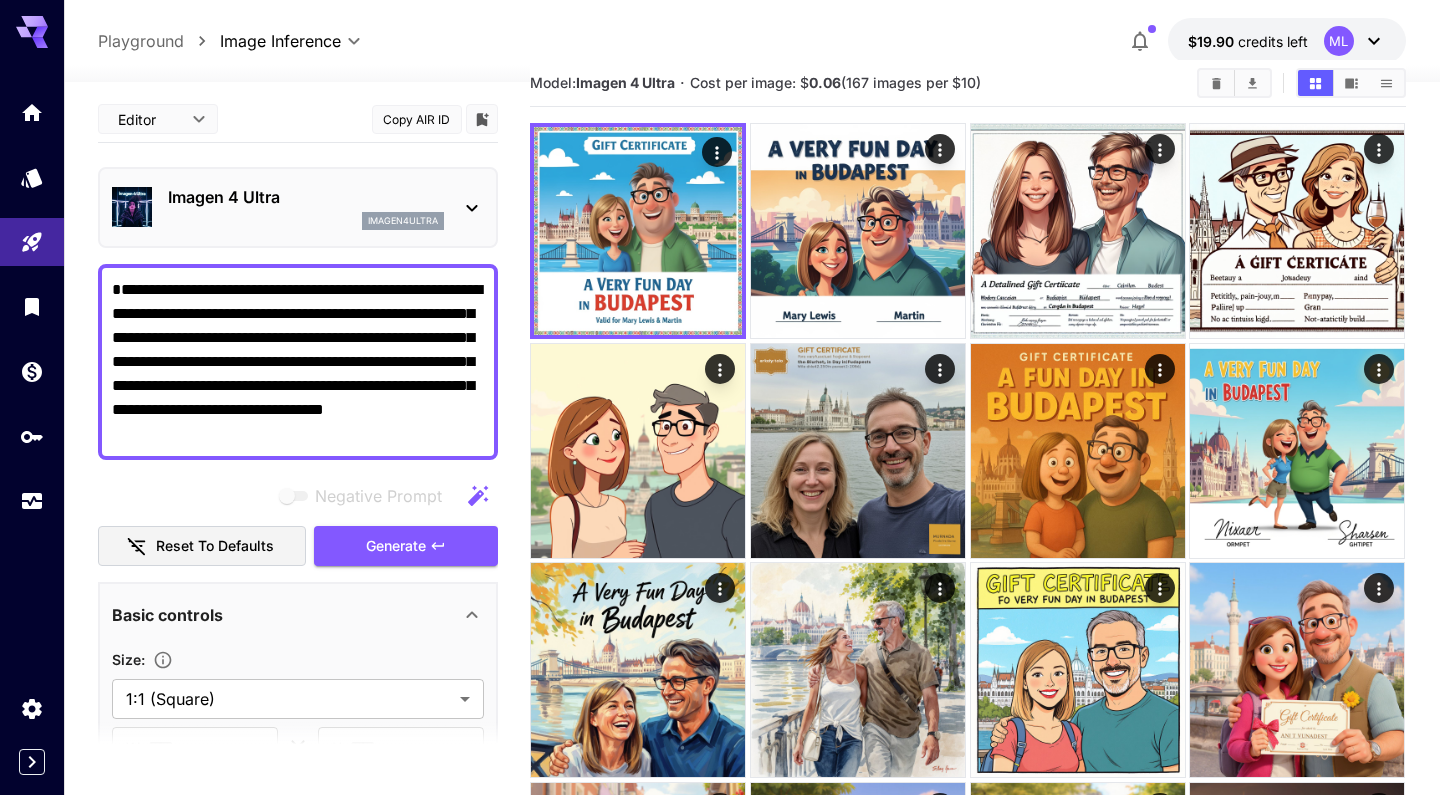 click on "**********" at bounding box center (298, 362) 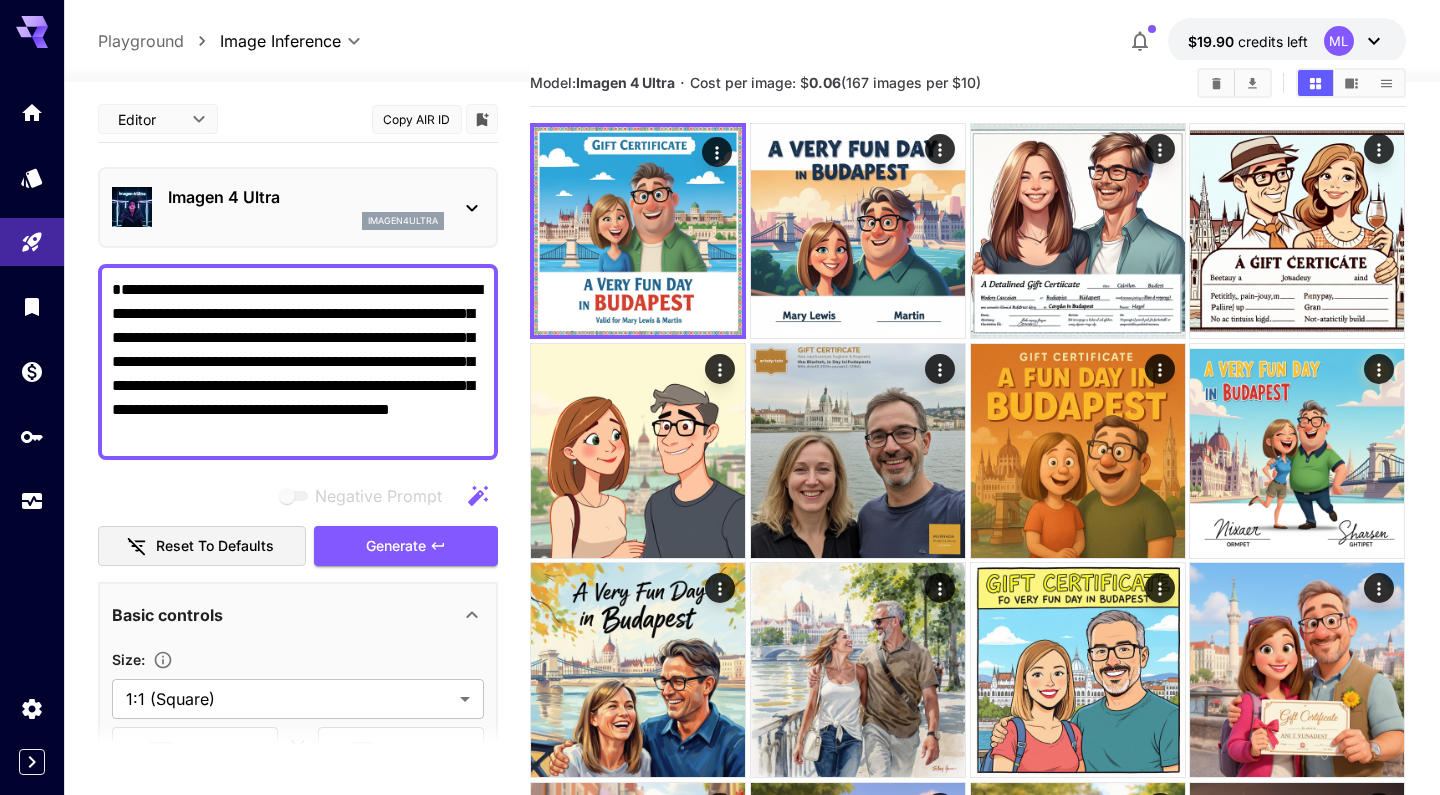 scroll, scrollTop: 0, scrollLeft: 0, axis: both 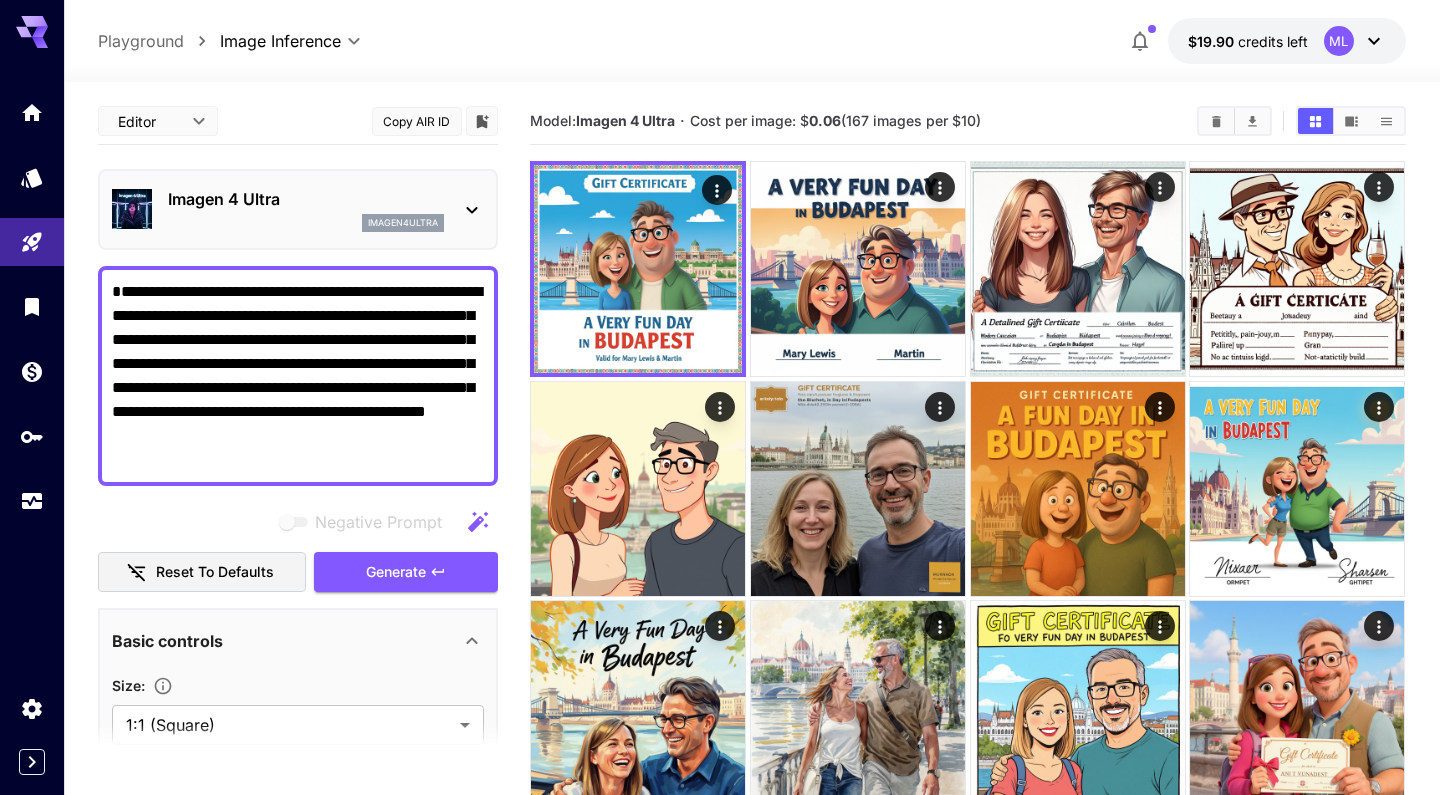 drag, startPoint x: 245, startPoint y: 387, endPoint x: 390, endPoint y: 390, distance: 145.03104 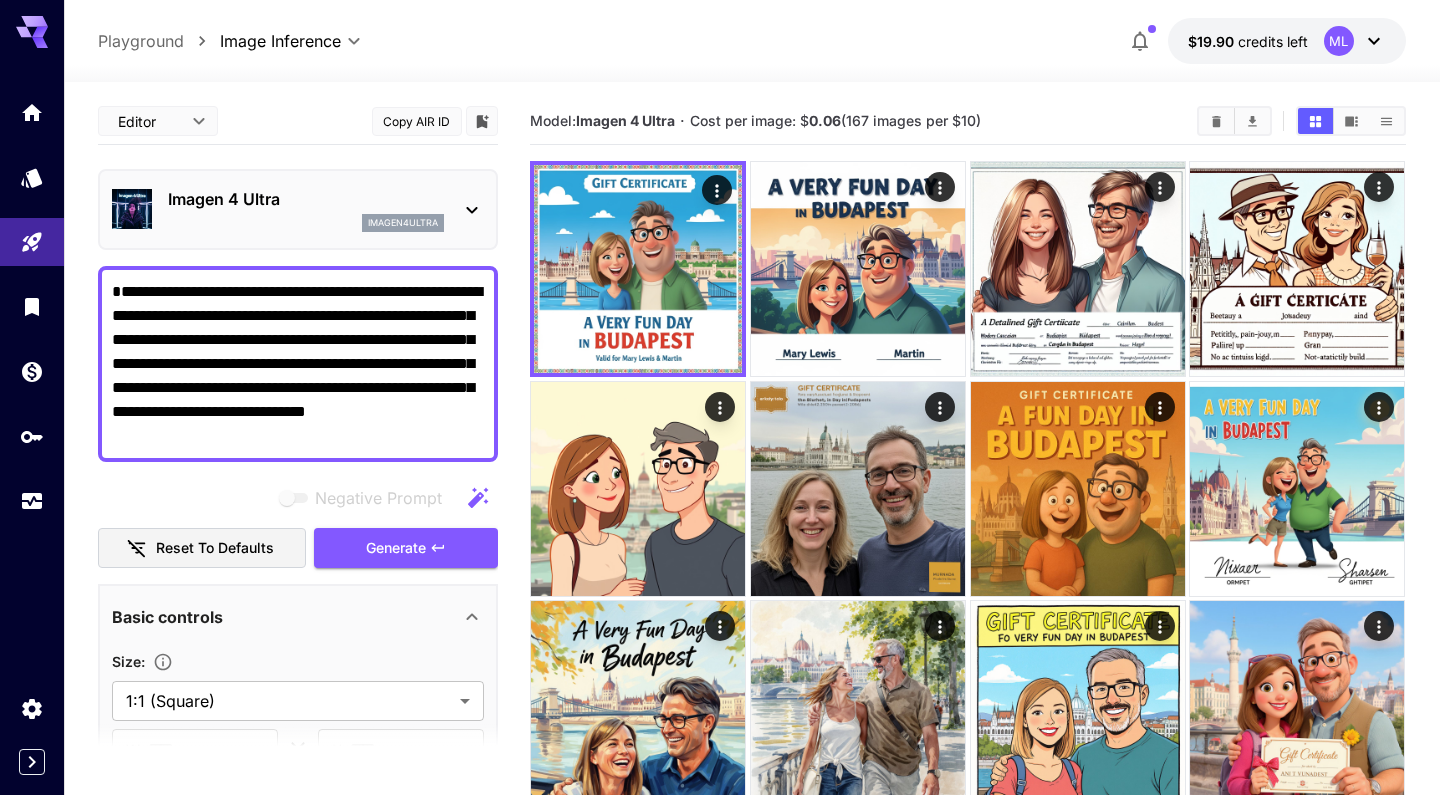 drag, startPoint x: 168, startPoint y: 435, endPoint x: 275, endPoint y: 436, distance: 107.00467 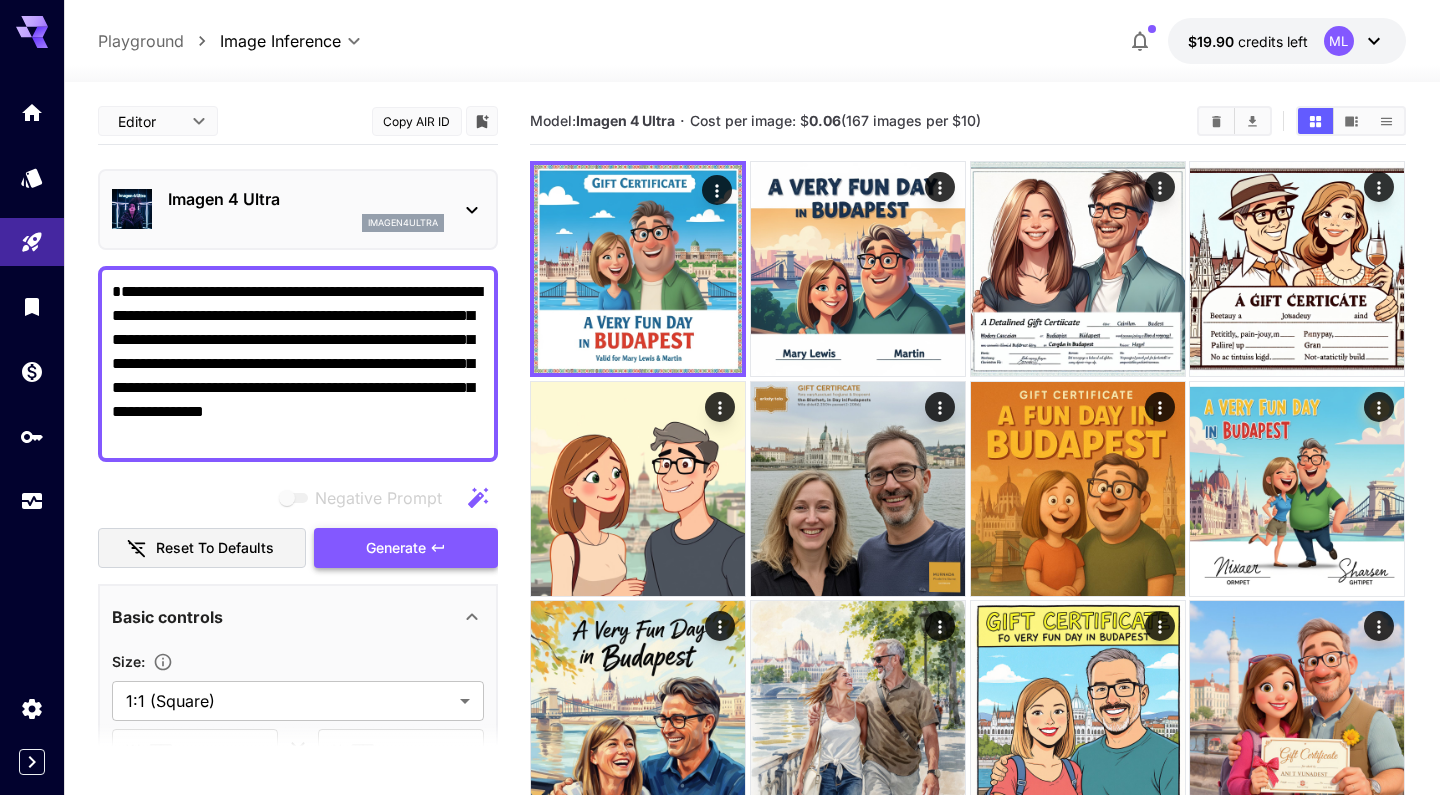 click on "Generate" at bounding box center [406, 548] 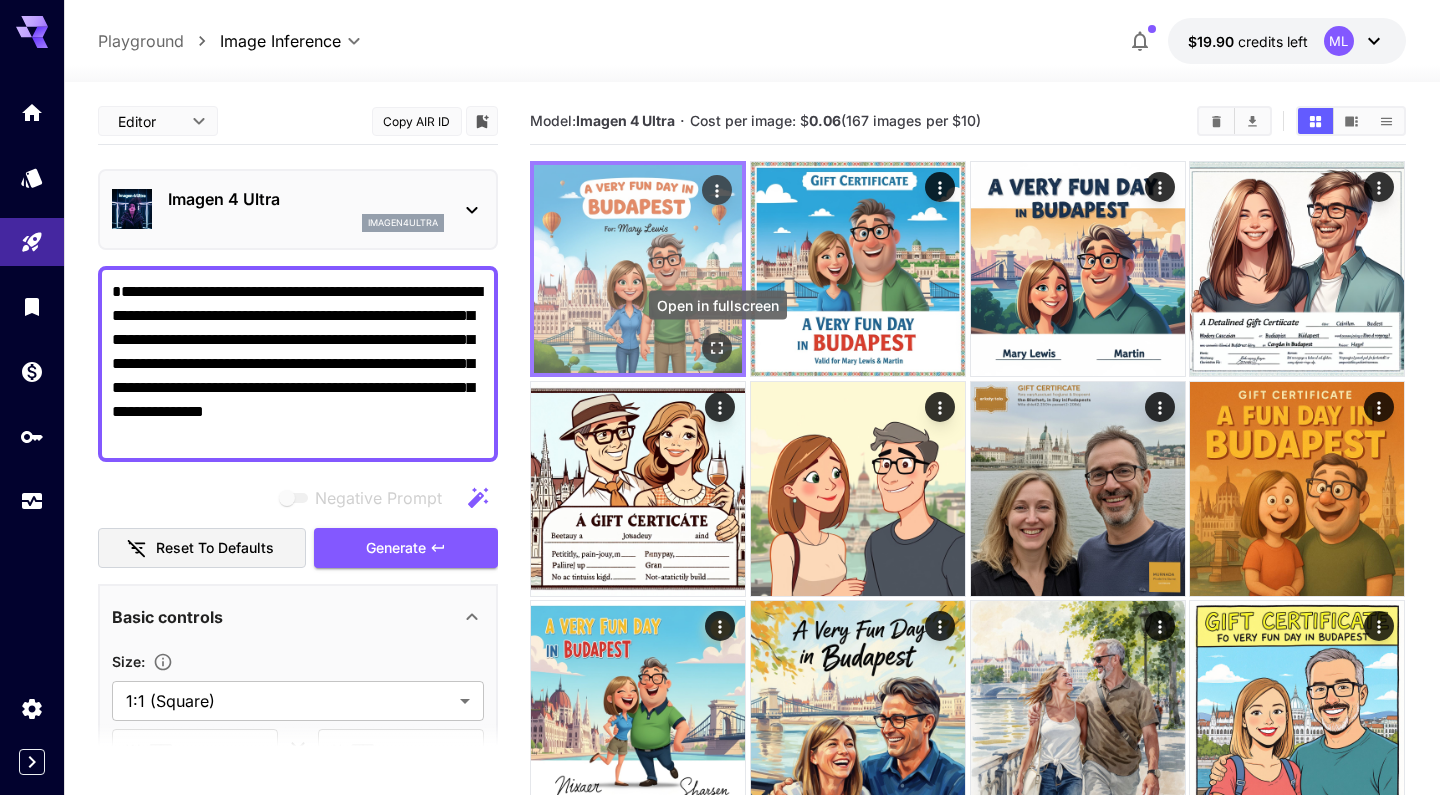 click 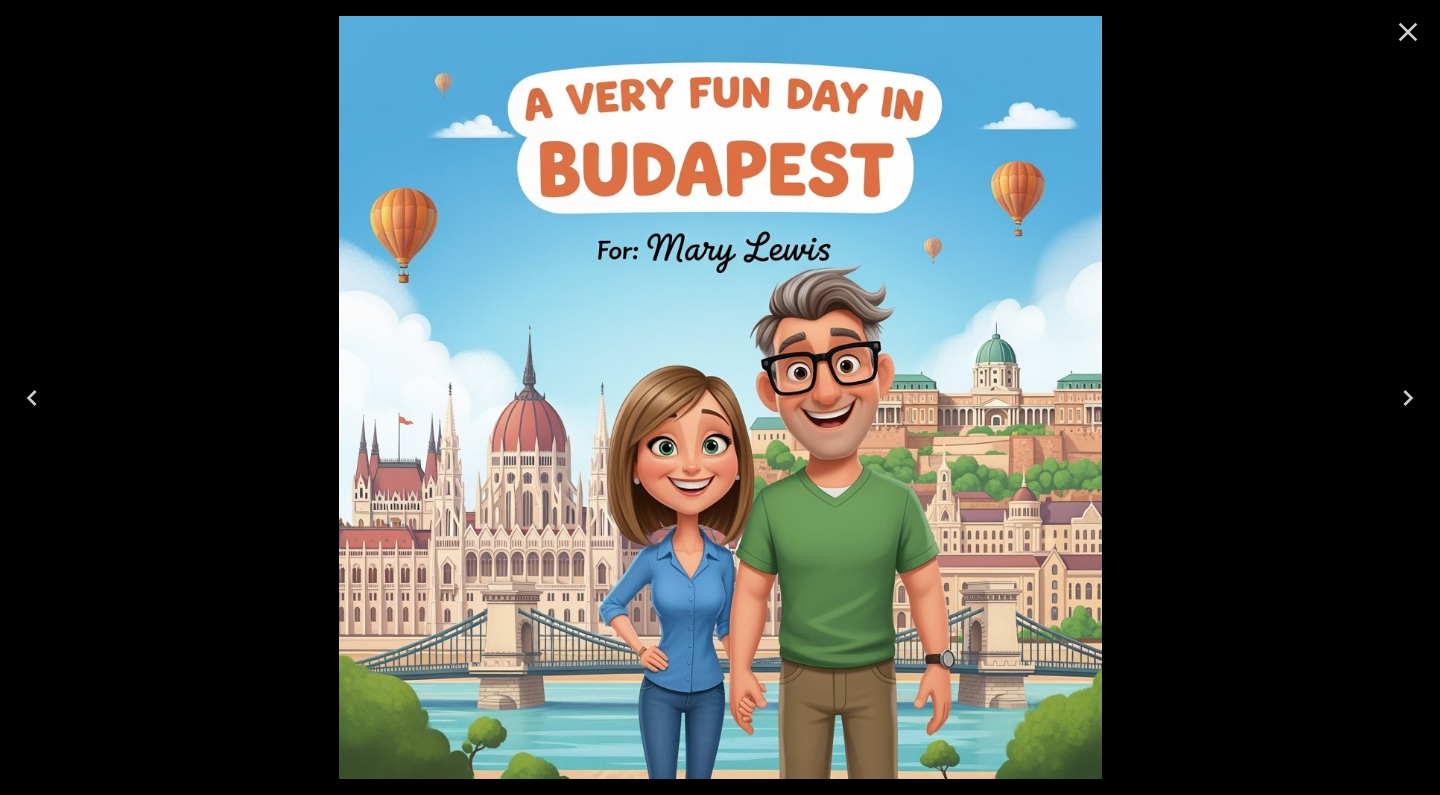 click 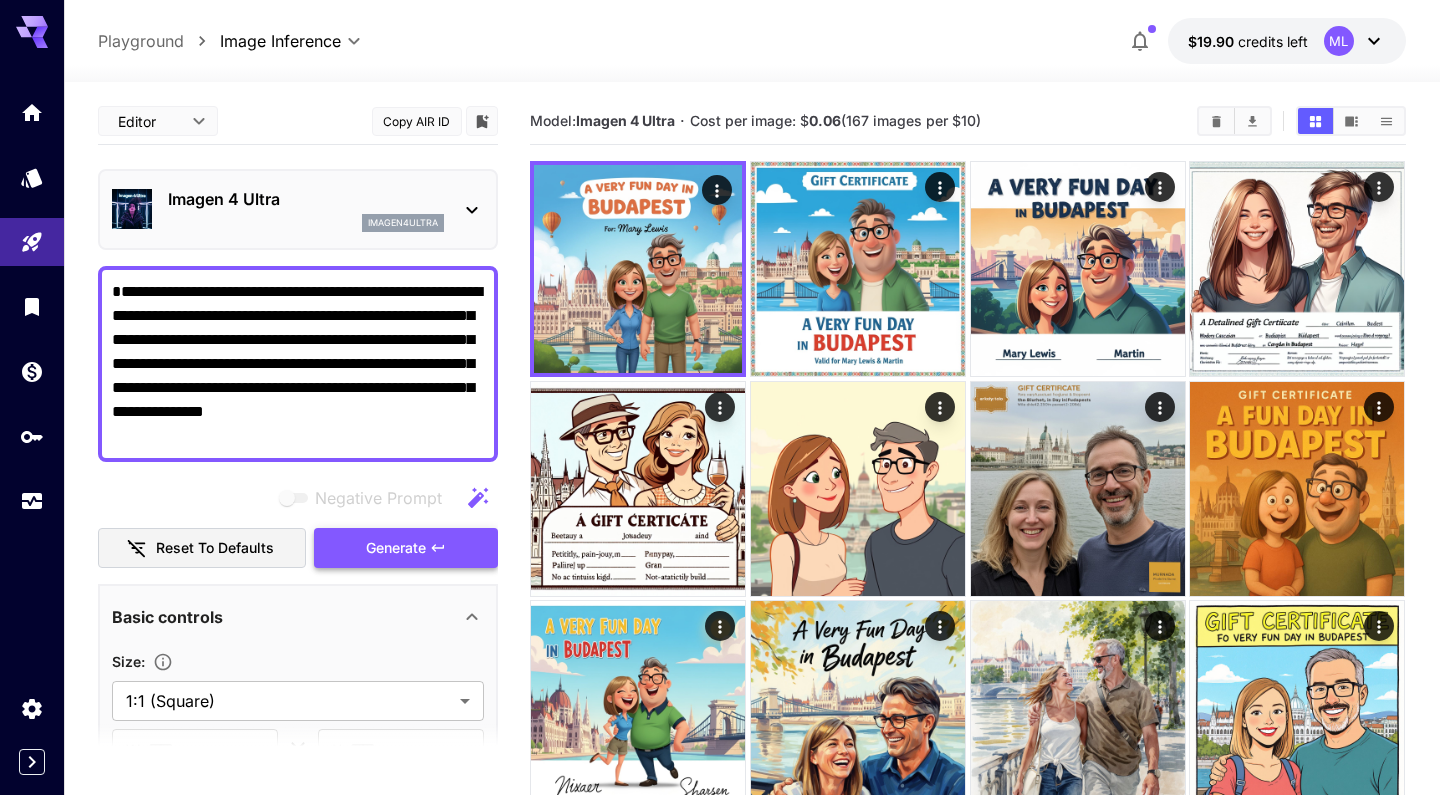click on "Generate" at bounding box center [396, 548] 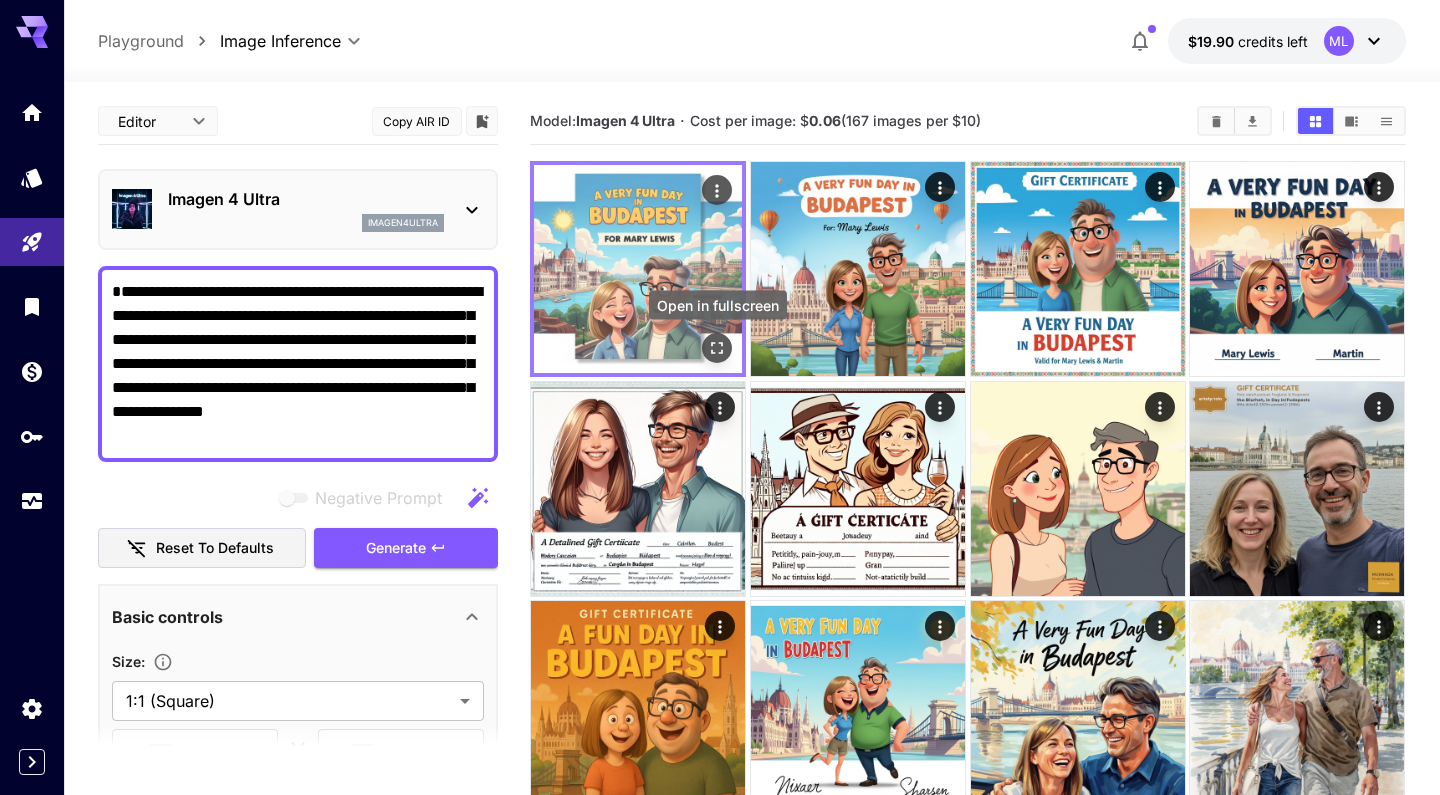 click 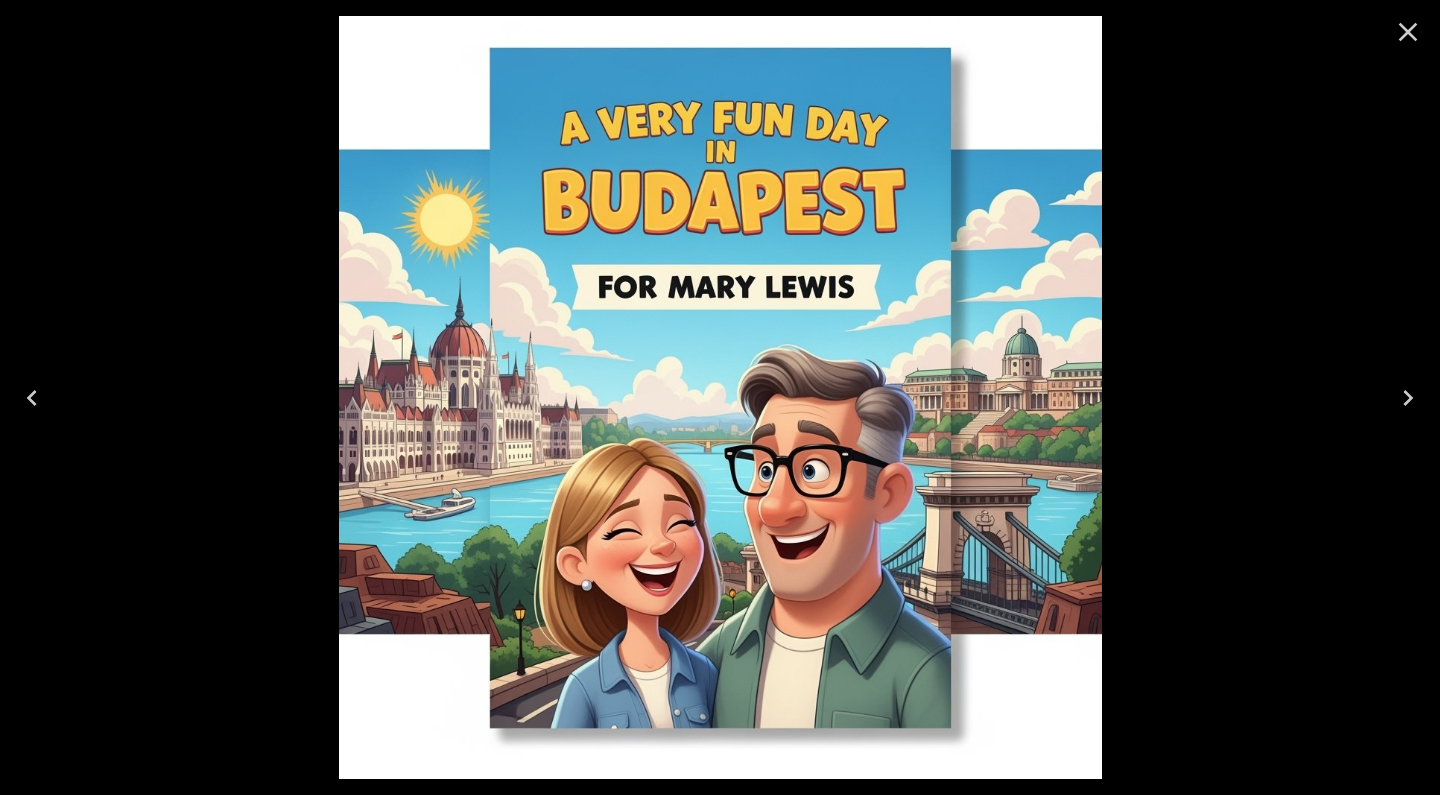 click 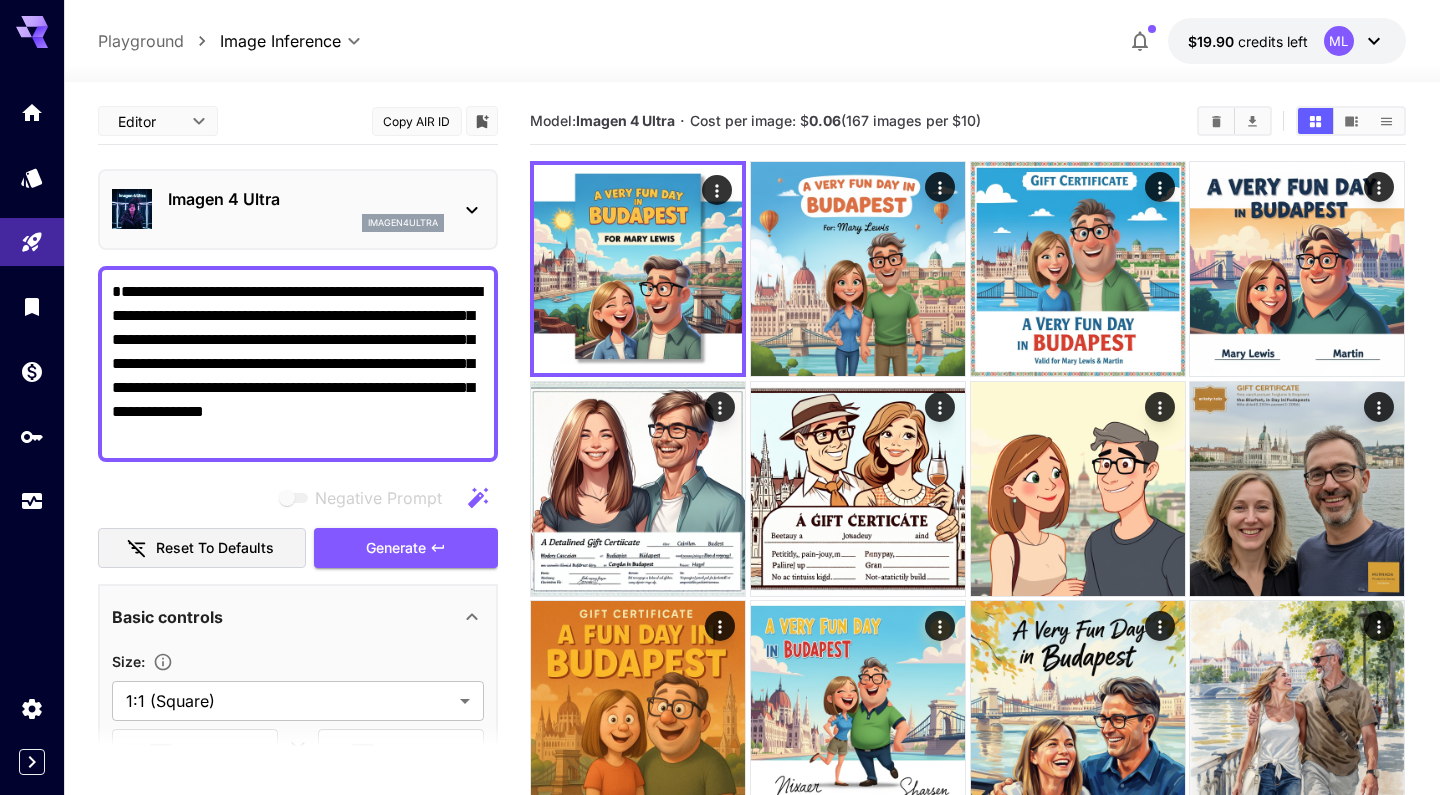 click on "**********" at bounding box center (298, 364) 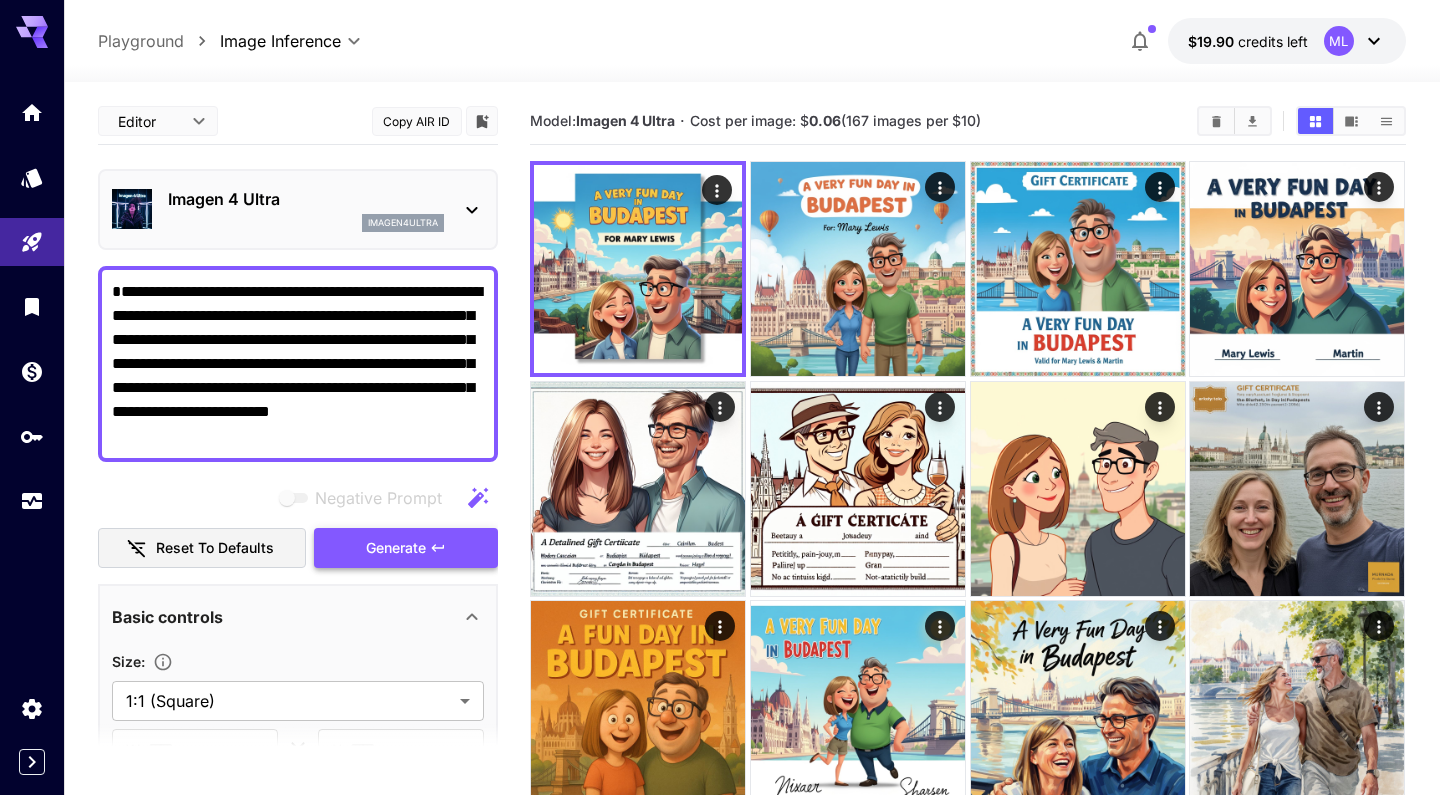 click 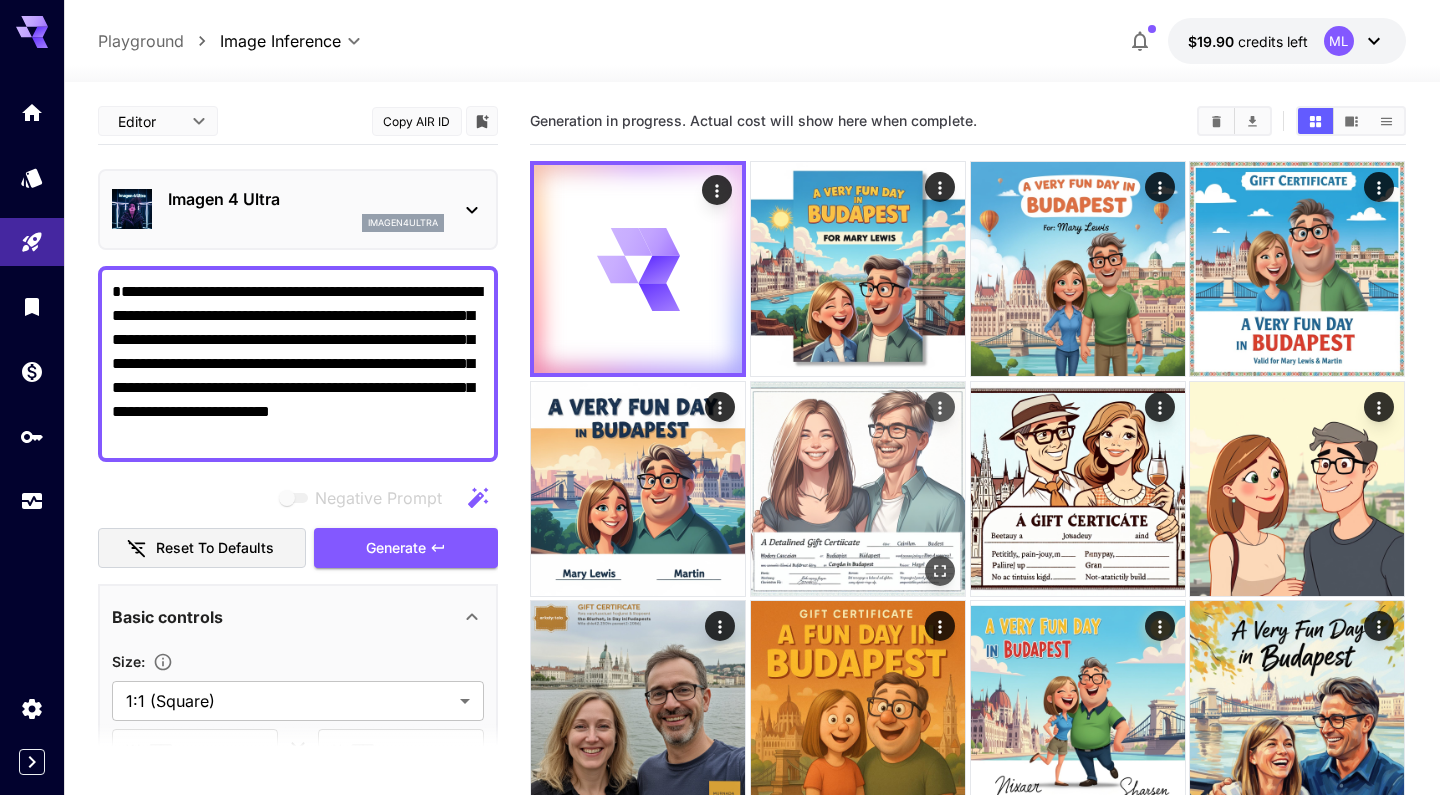 scroll, scrollTop: 0, scrollLeft: 0, axis: both 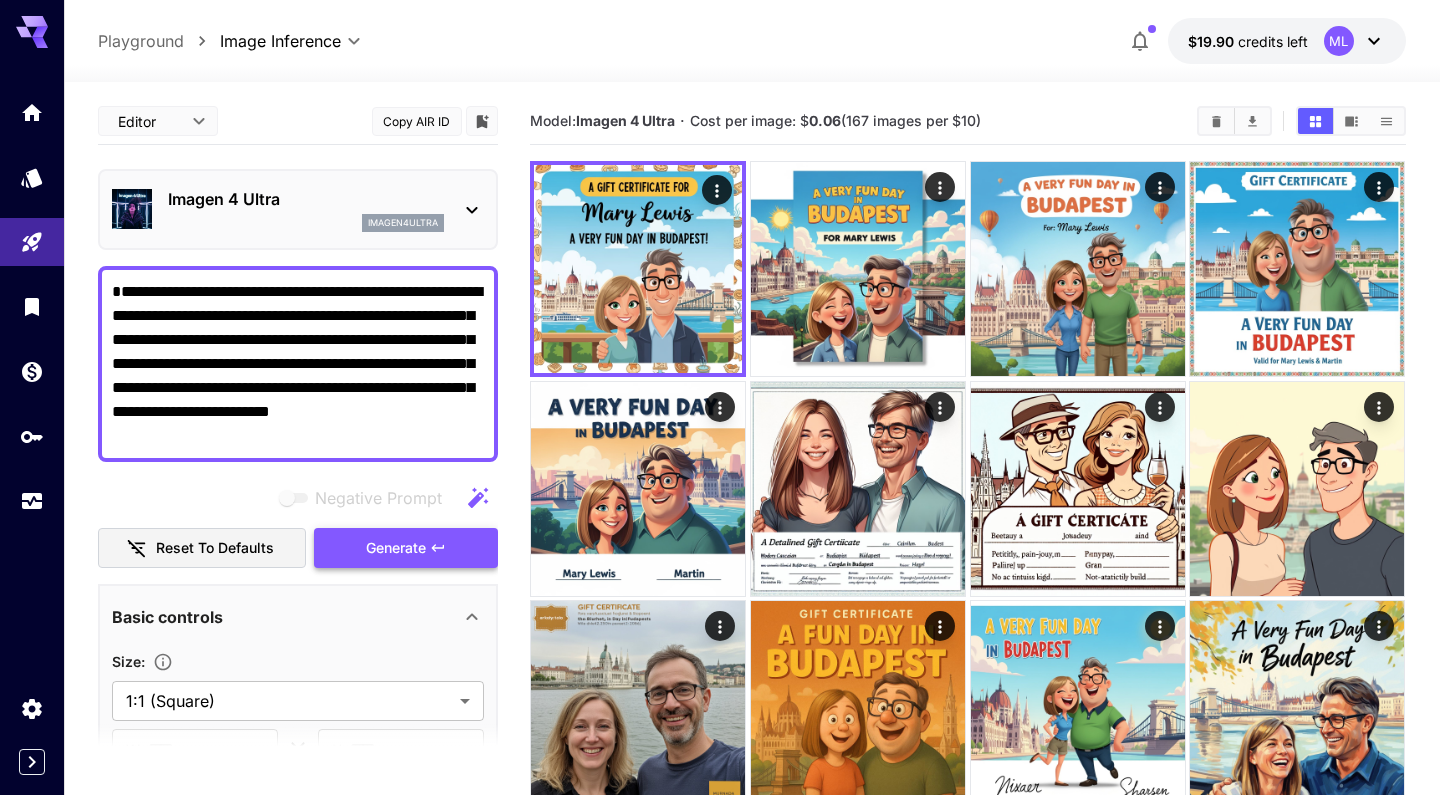 click on "Generate" at bounding box center [406, 548] 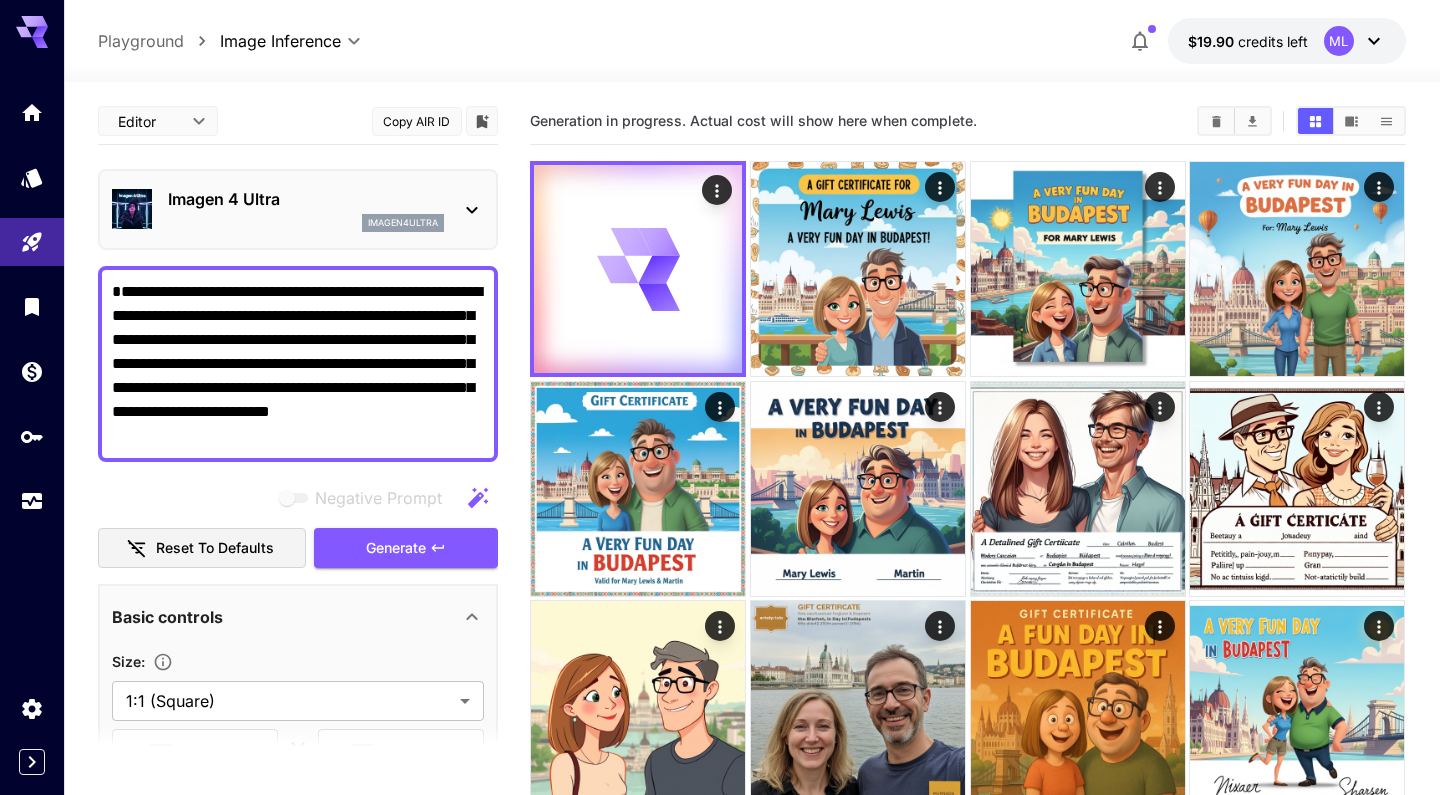 click on "**********" at bounding box center (298, 364) 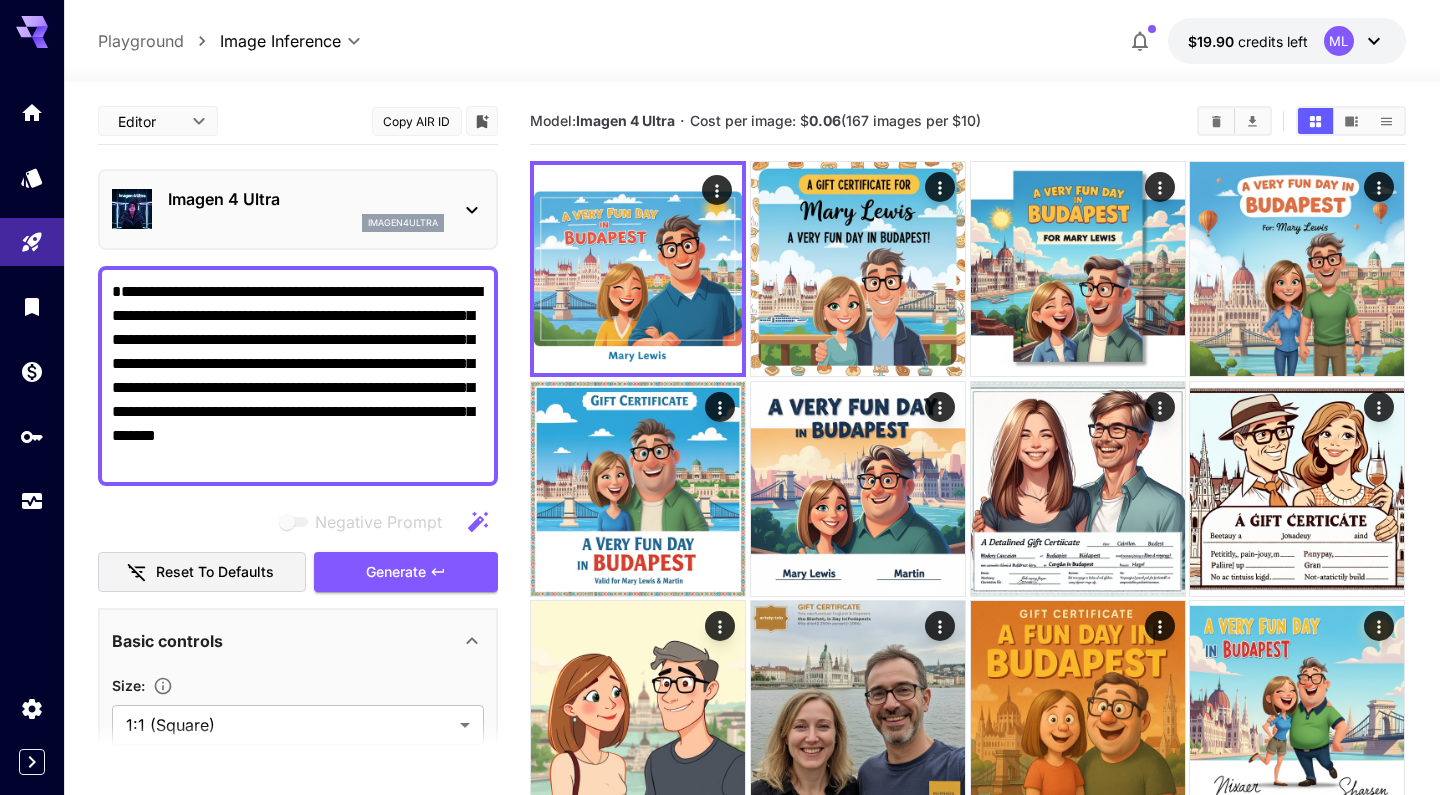 click on "**********" at bounding box center (298, 376) 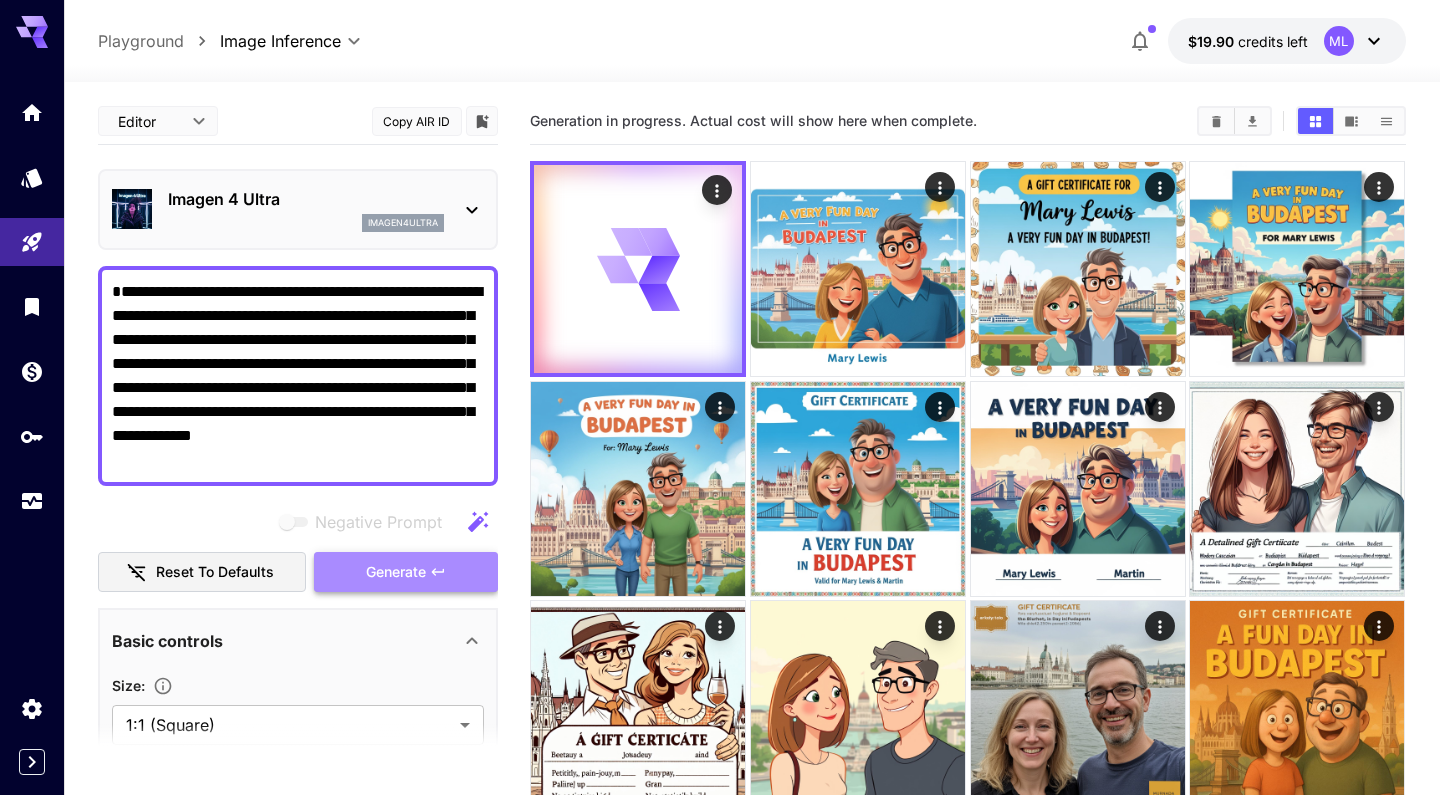 click on "Generate" at bounding box center (406, 572) 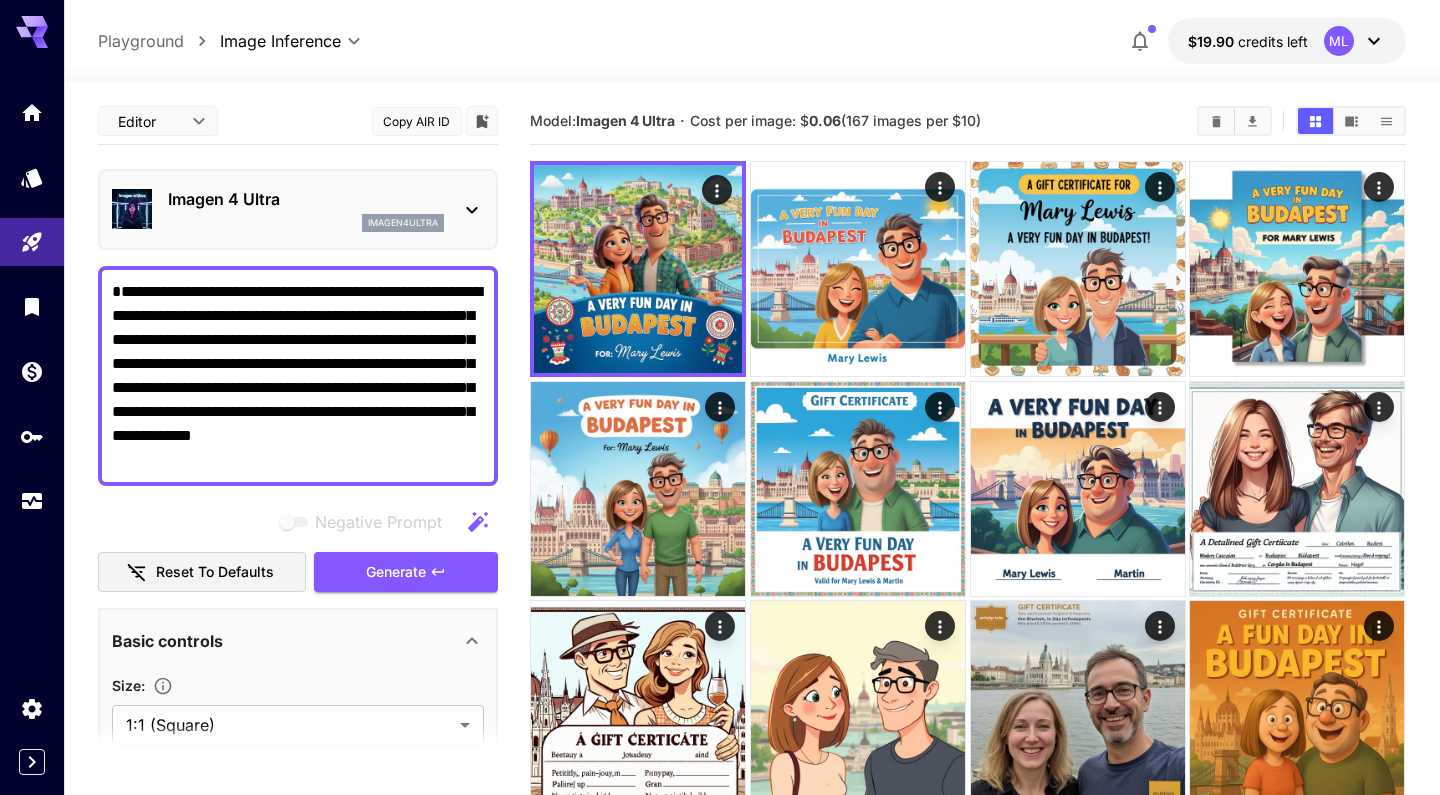 click on "**********" at bounding box center [298, 376] 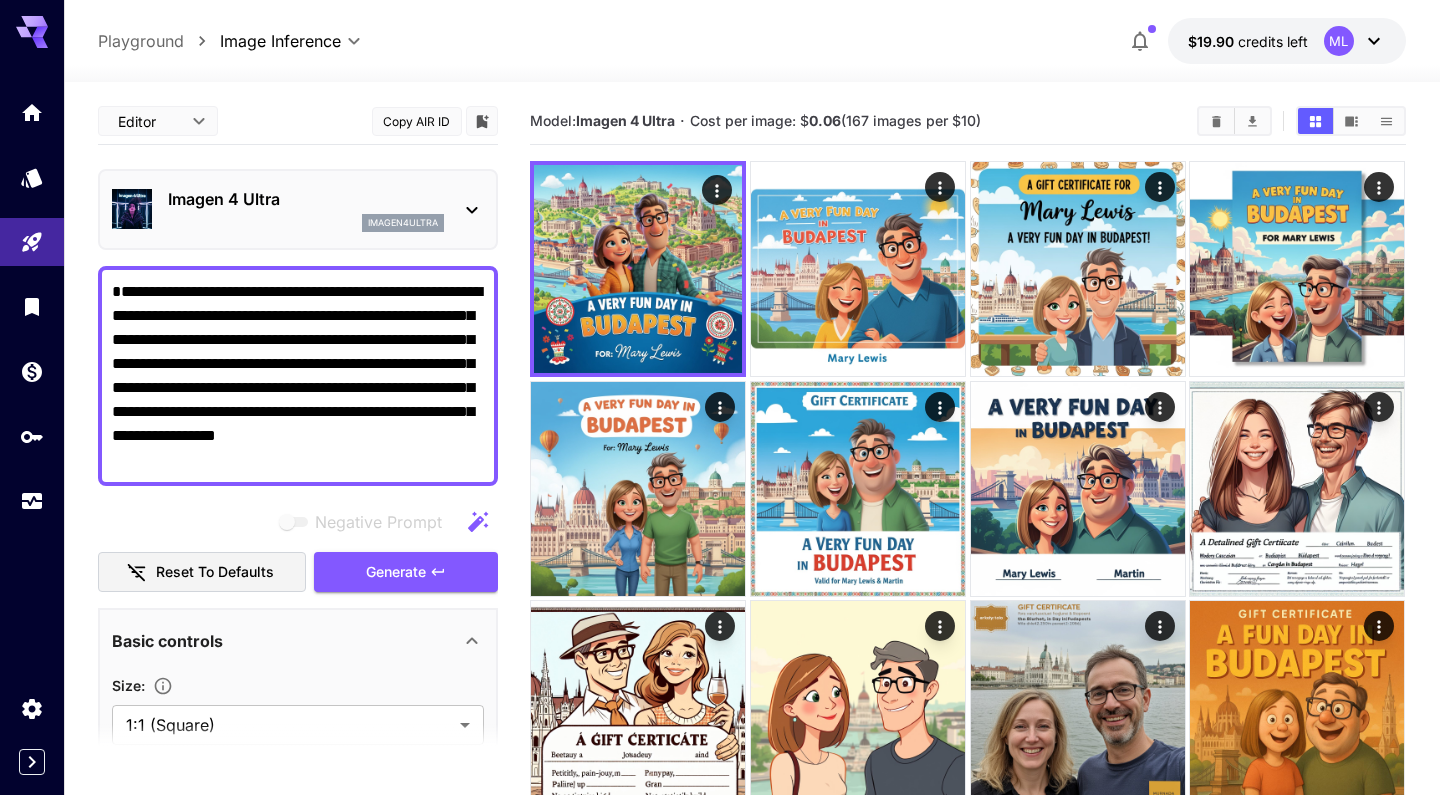 click on "**********" at bounding box center [298, 376] 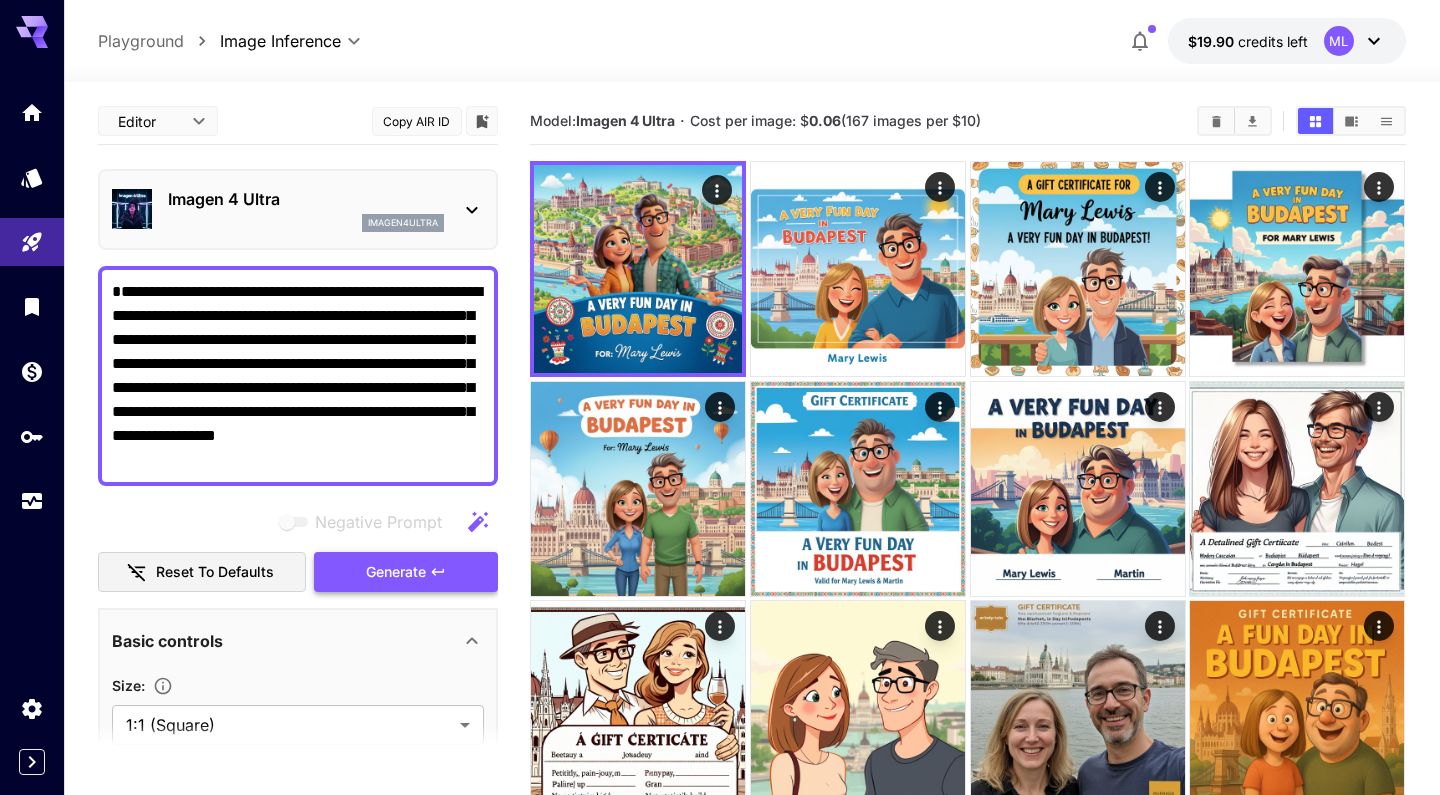 type on "**********" 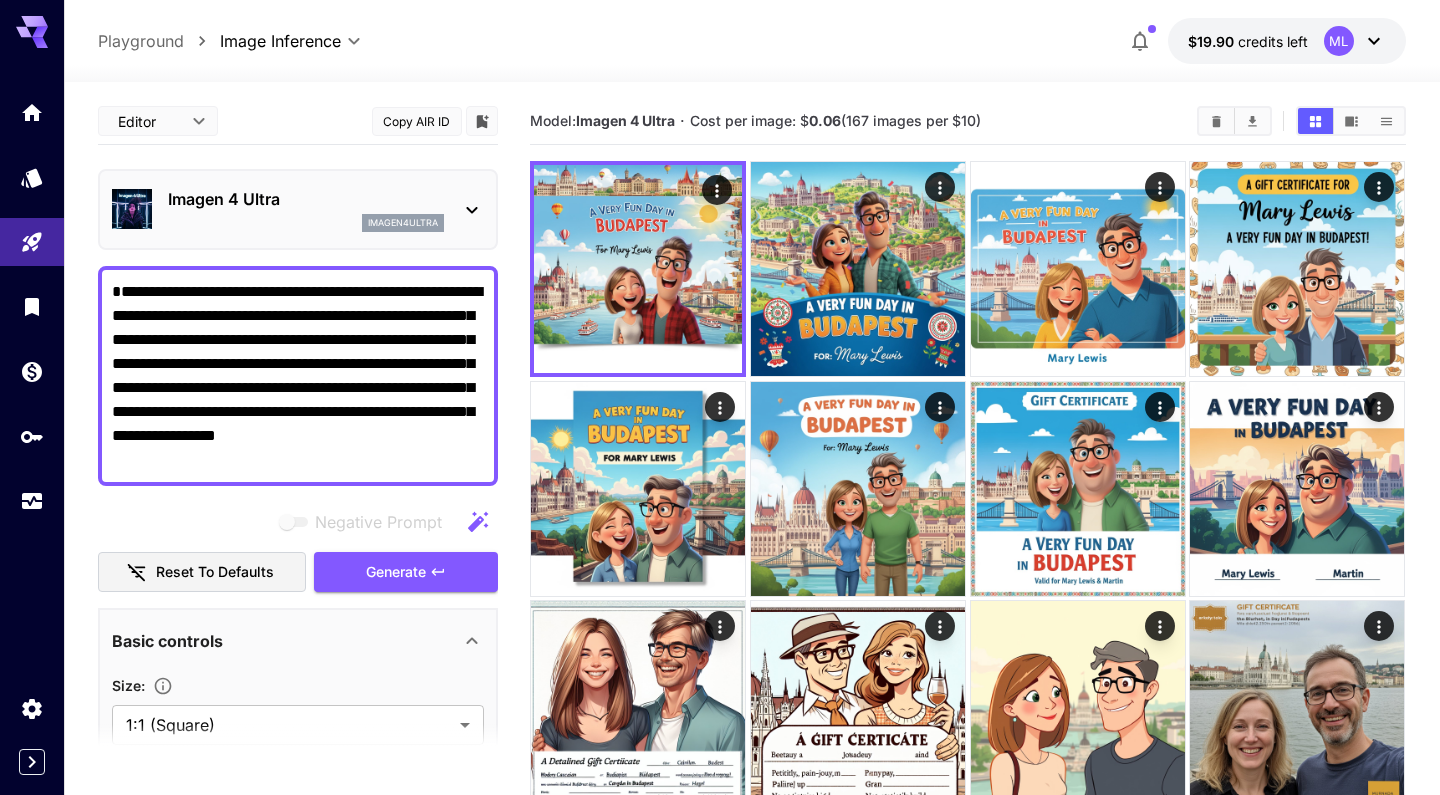 scroll, scrollTop: 0, scrollLeft: 0, axis: both 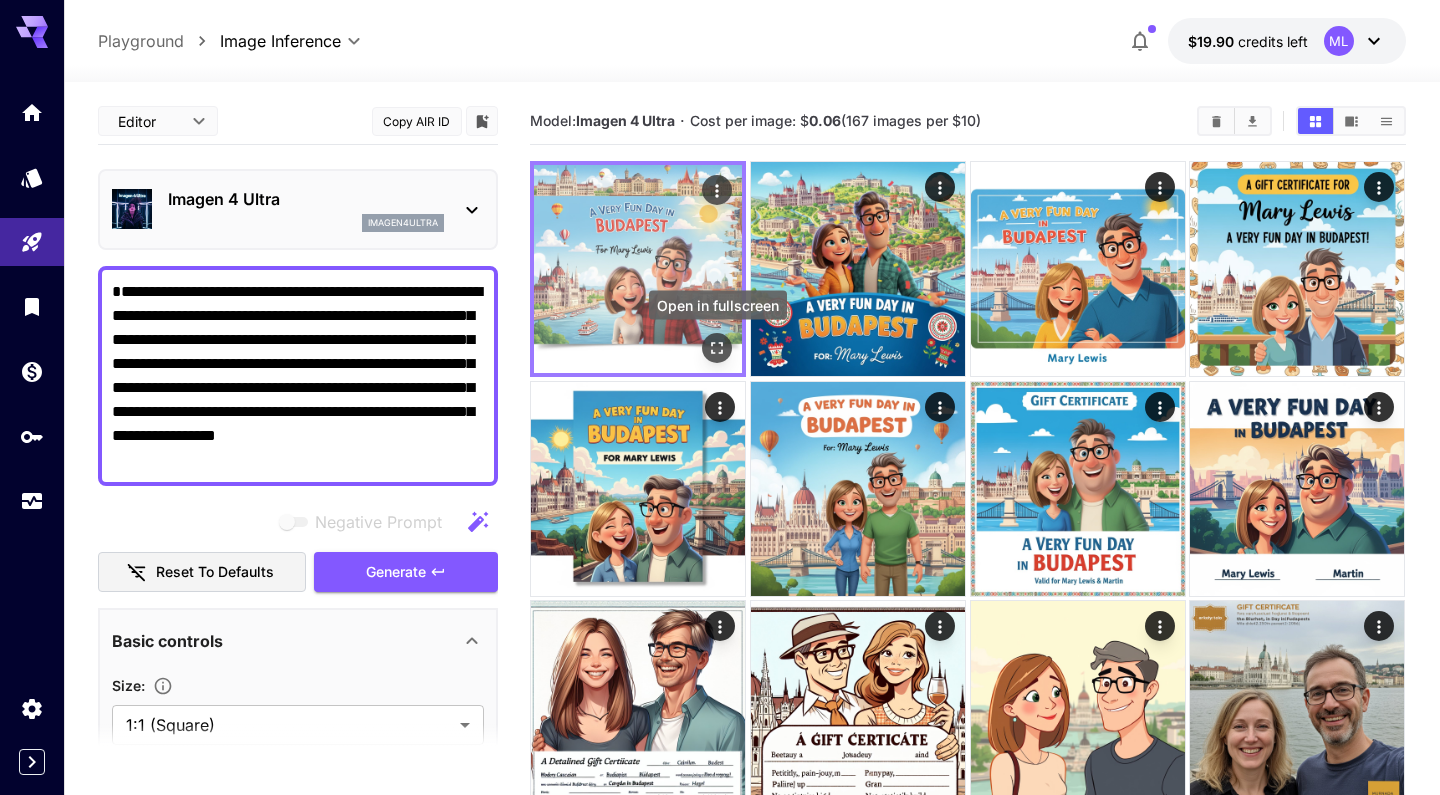 click 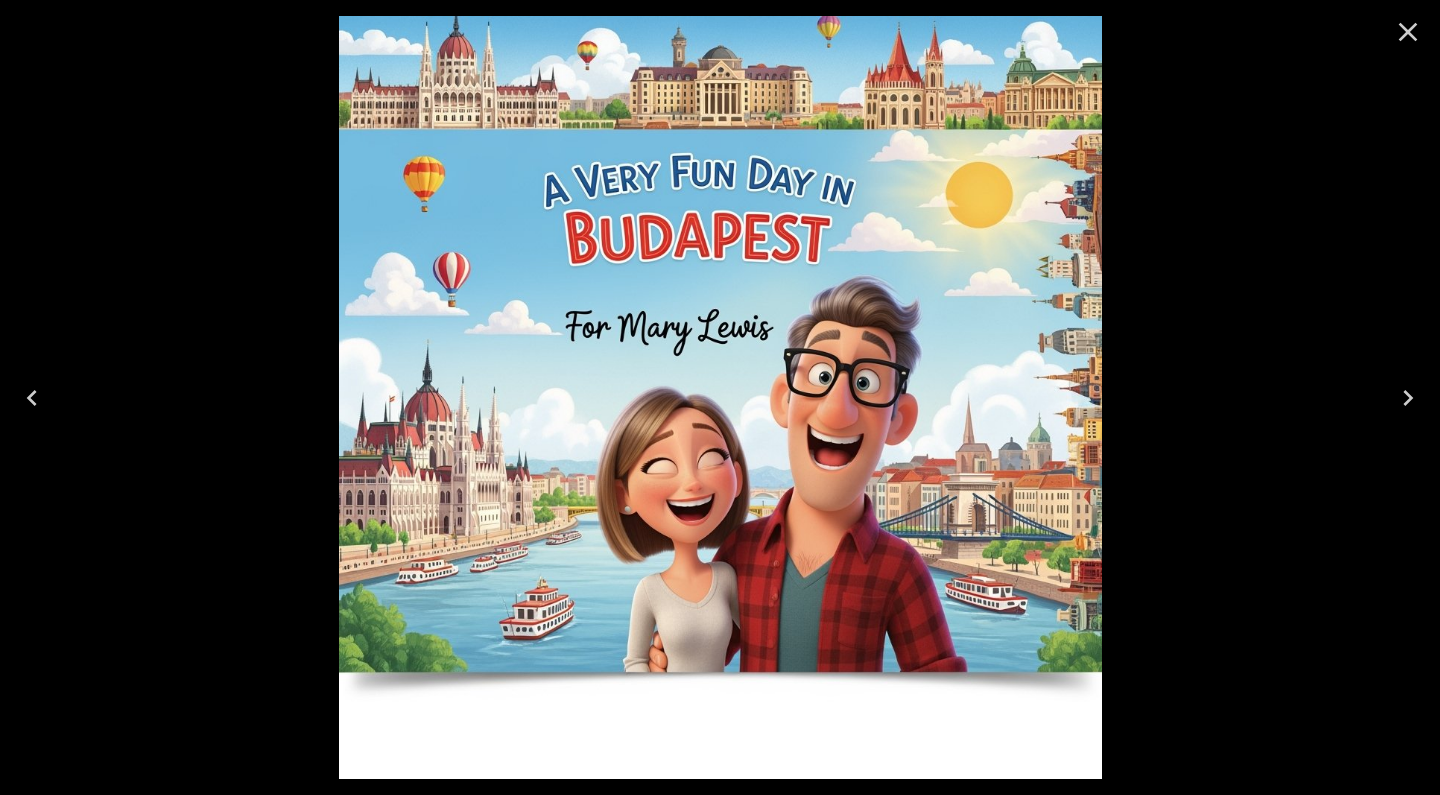 click 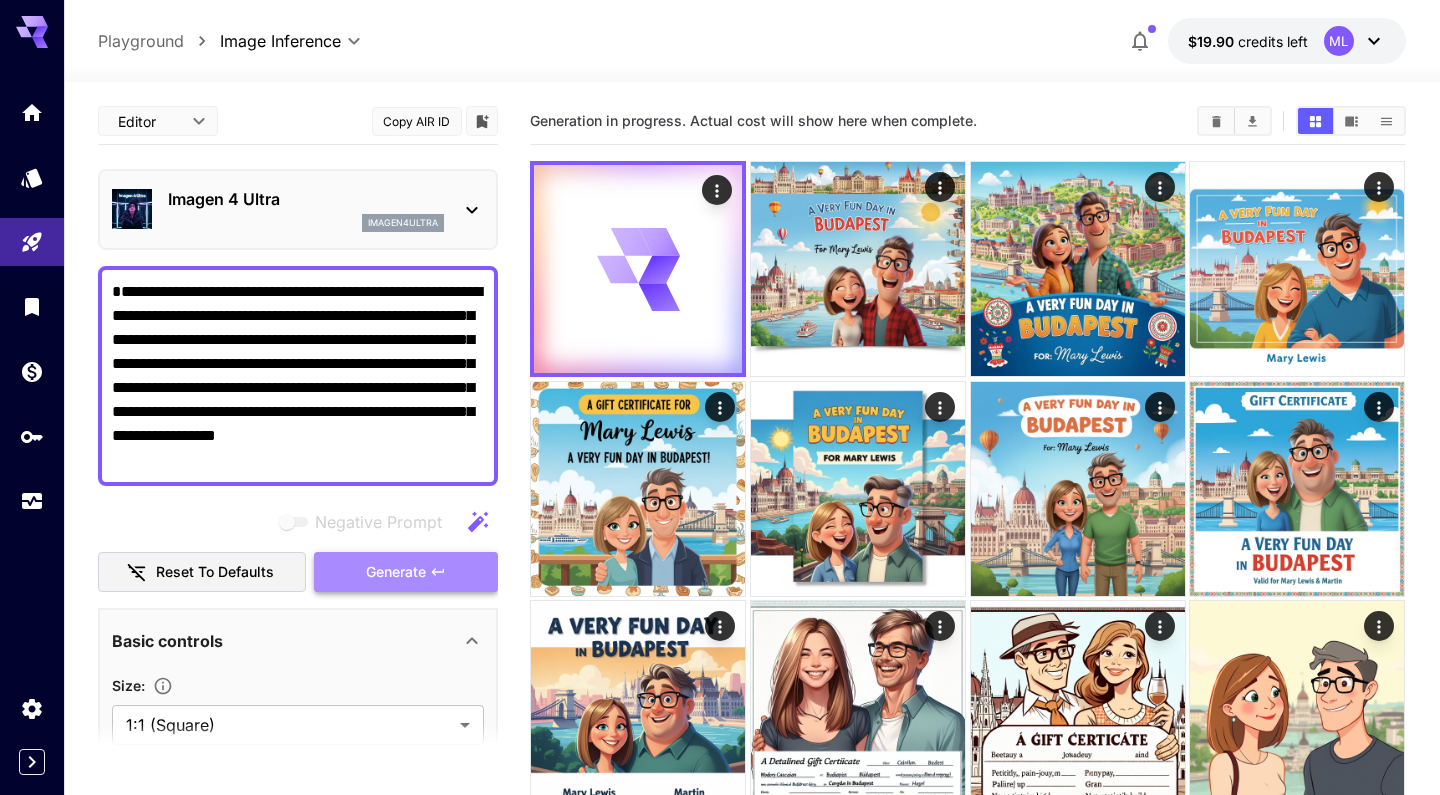 click on "Generate" at bounding box center [396, 572] 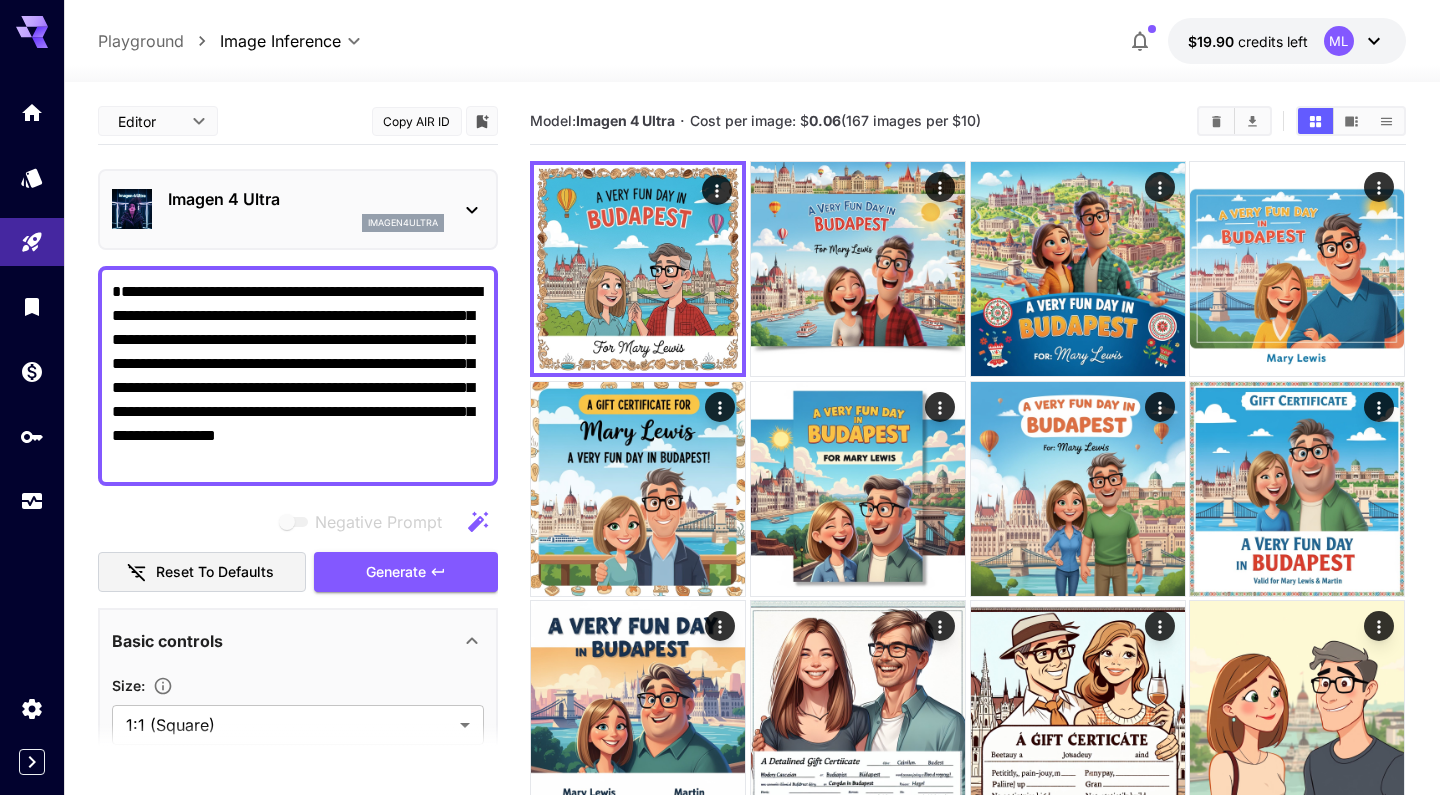 click on "**********" at bounding box center (298, 376) 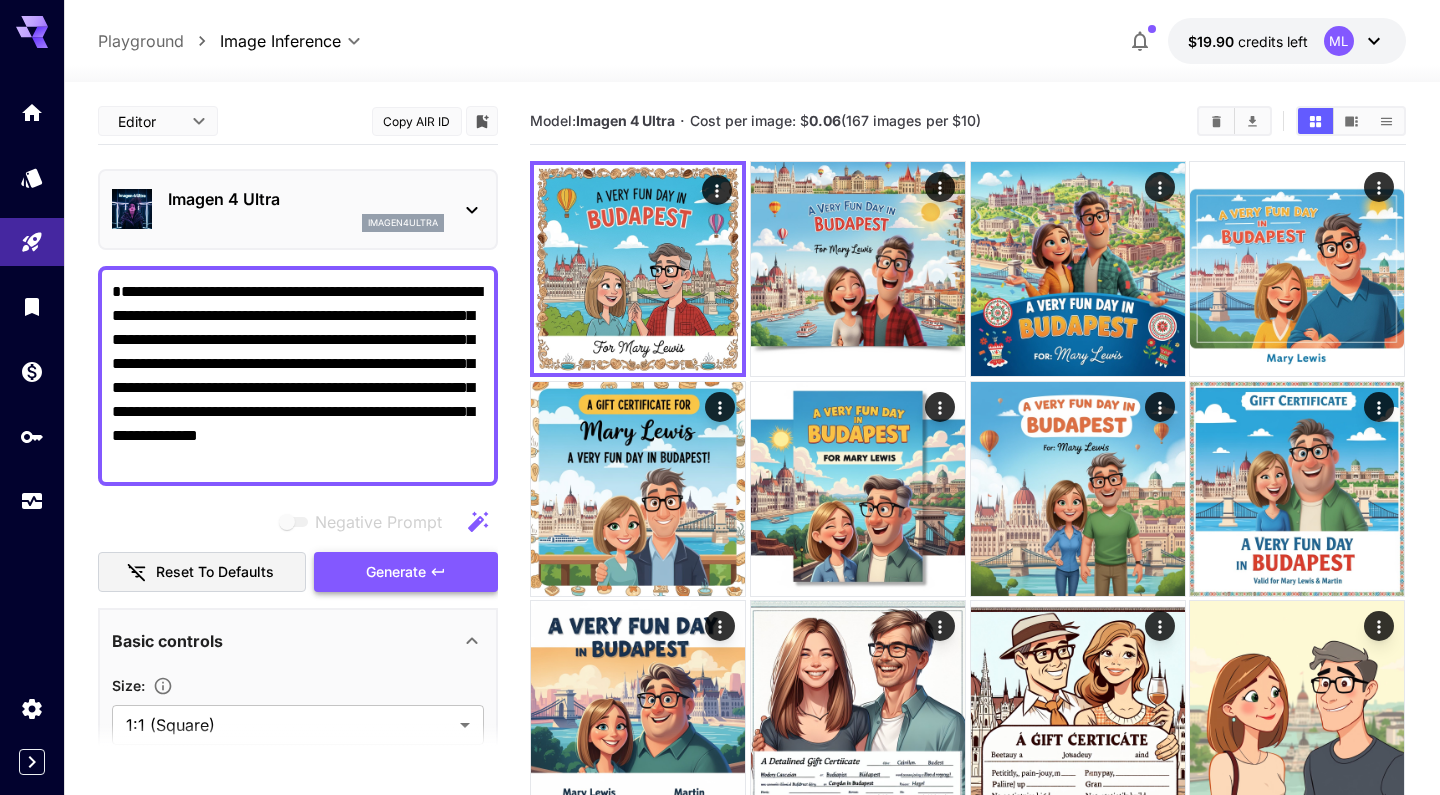 type on "**********" 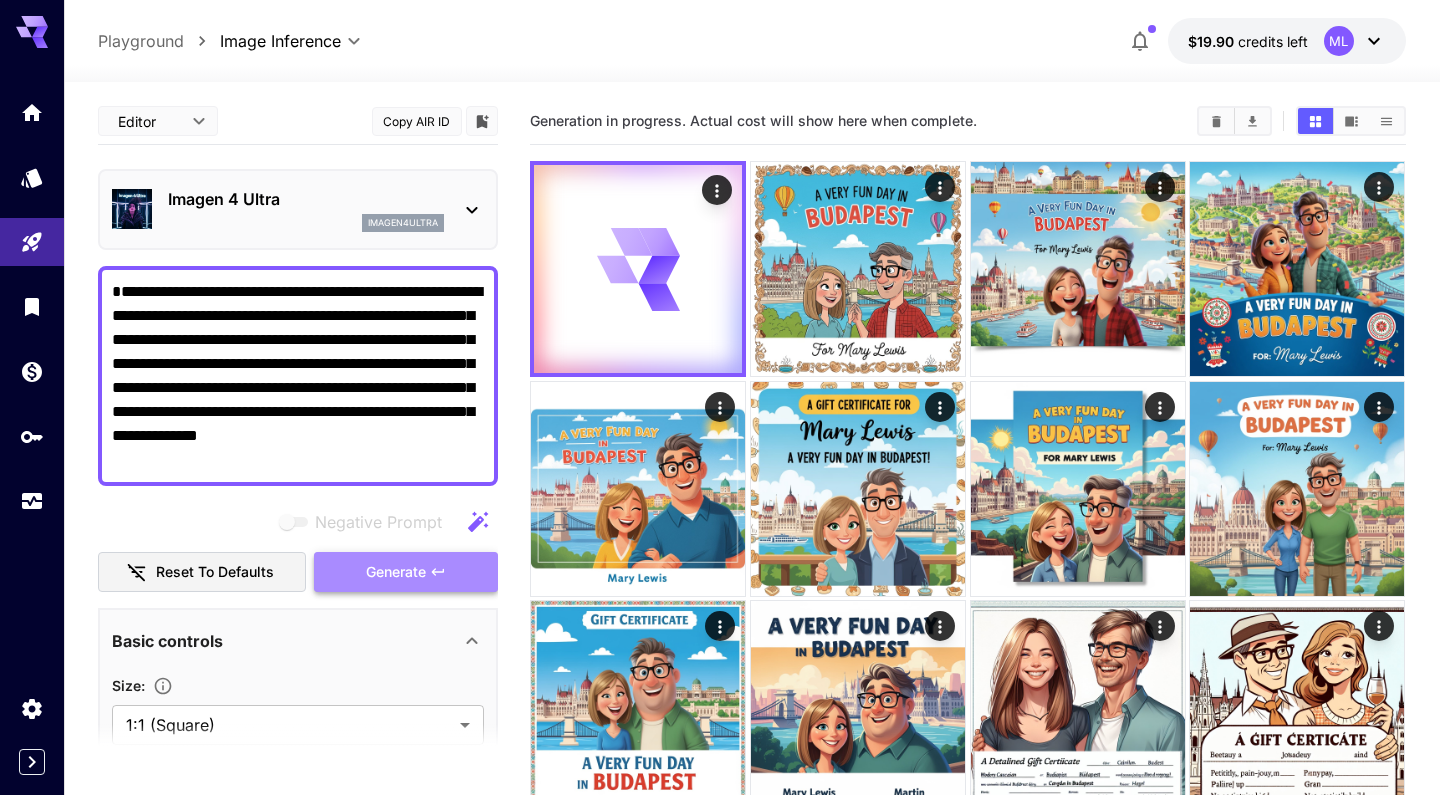 click on "Generate" at bounding box center (396, 572) 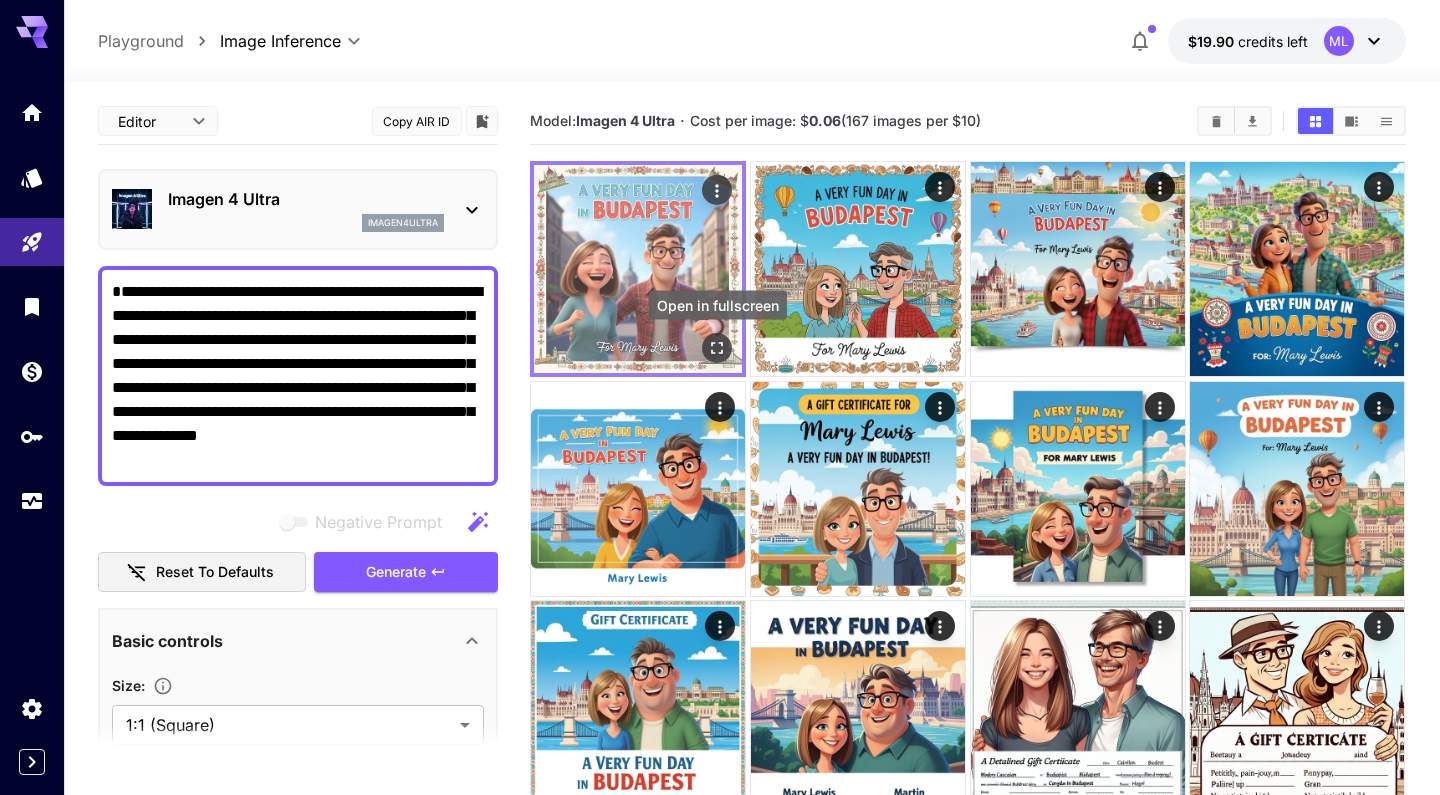 click 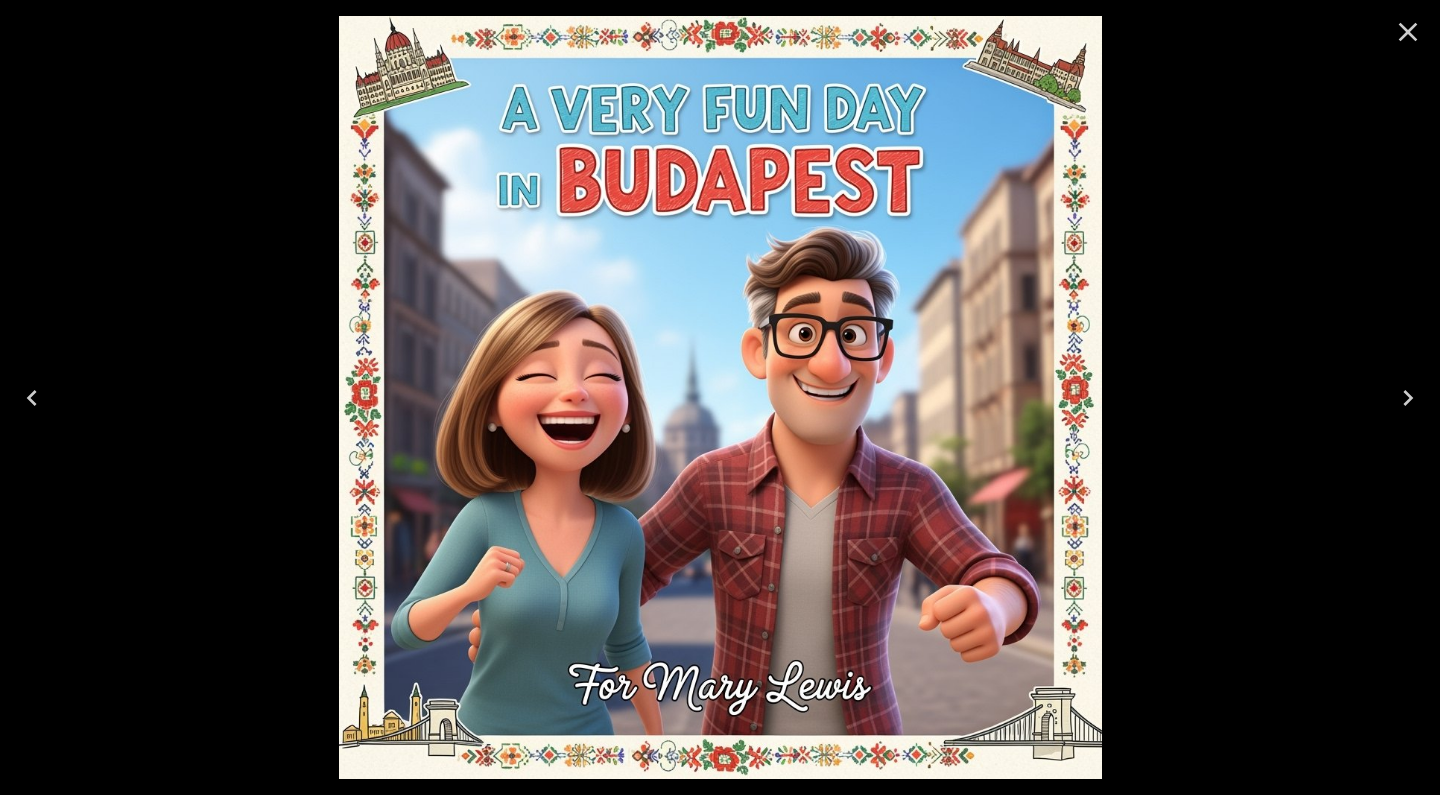 click 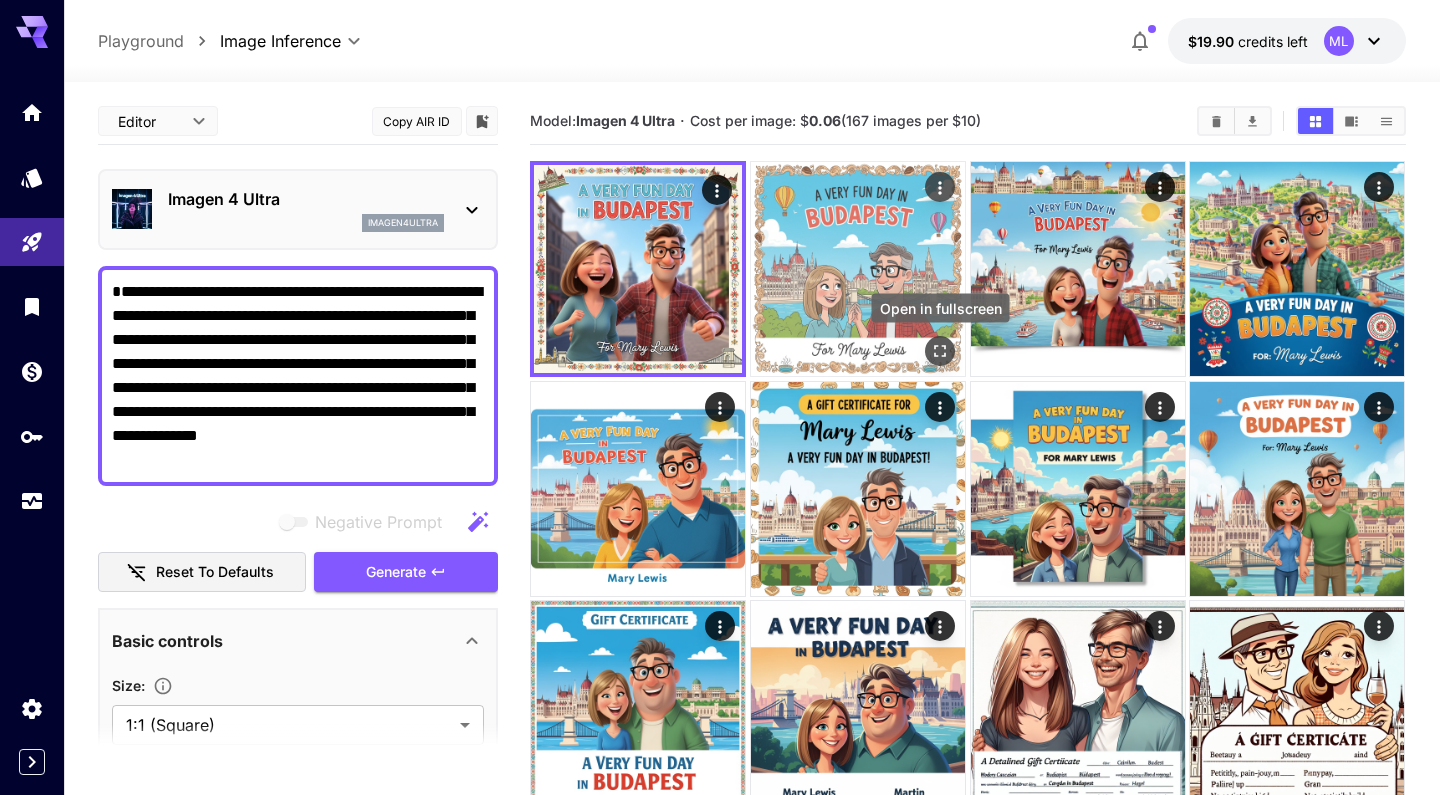 click 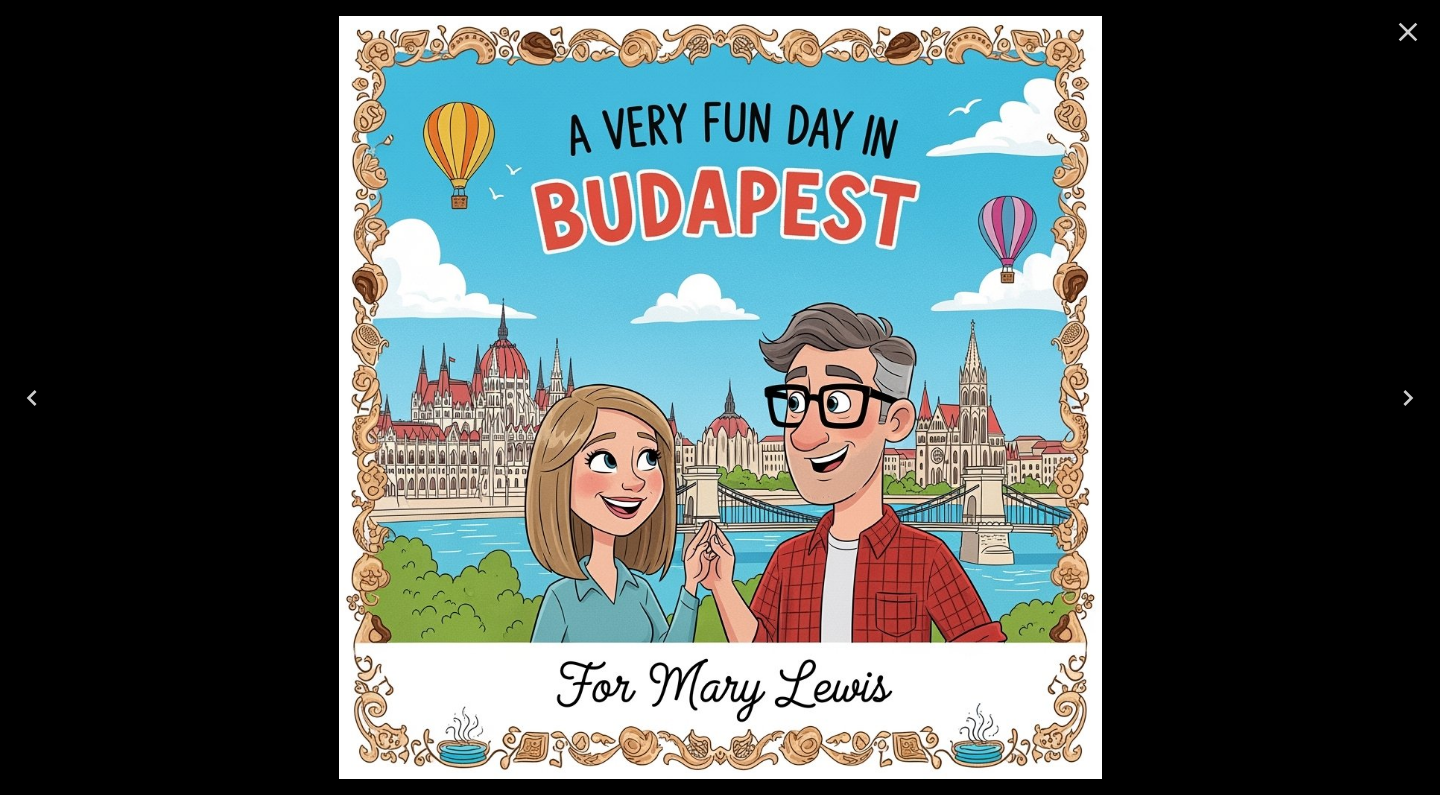 click 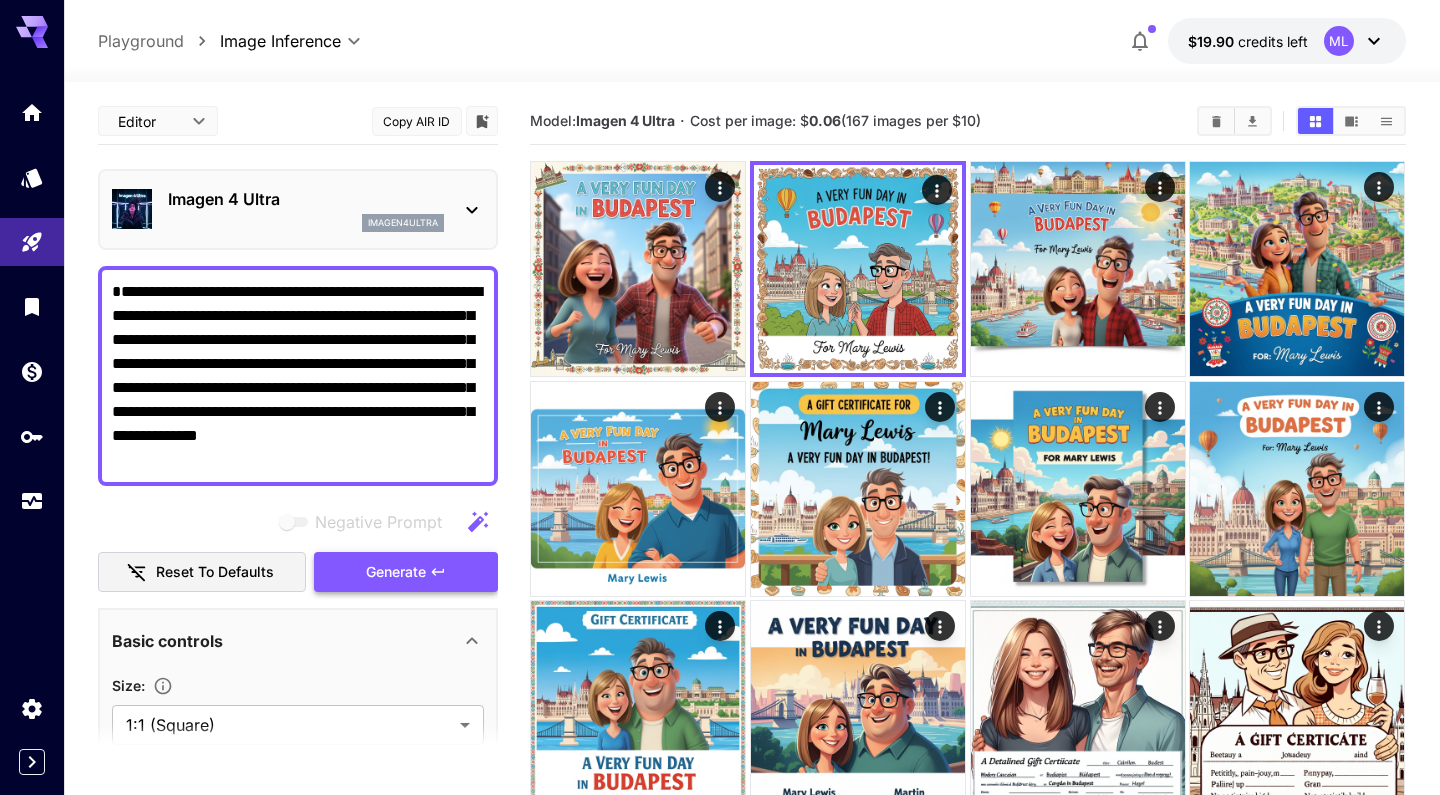 click on "Generate" at bounding box center [396, 572] 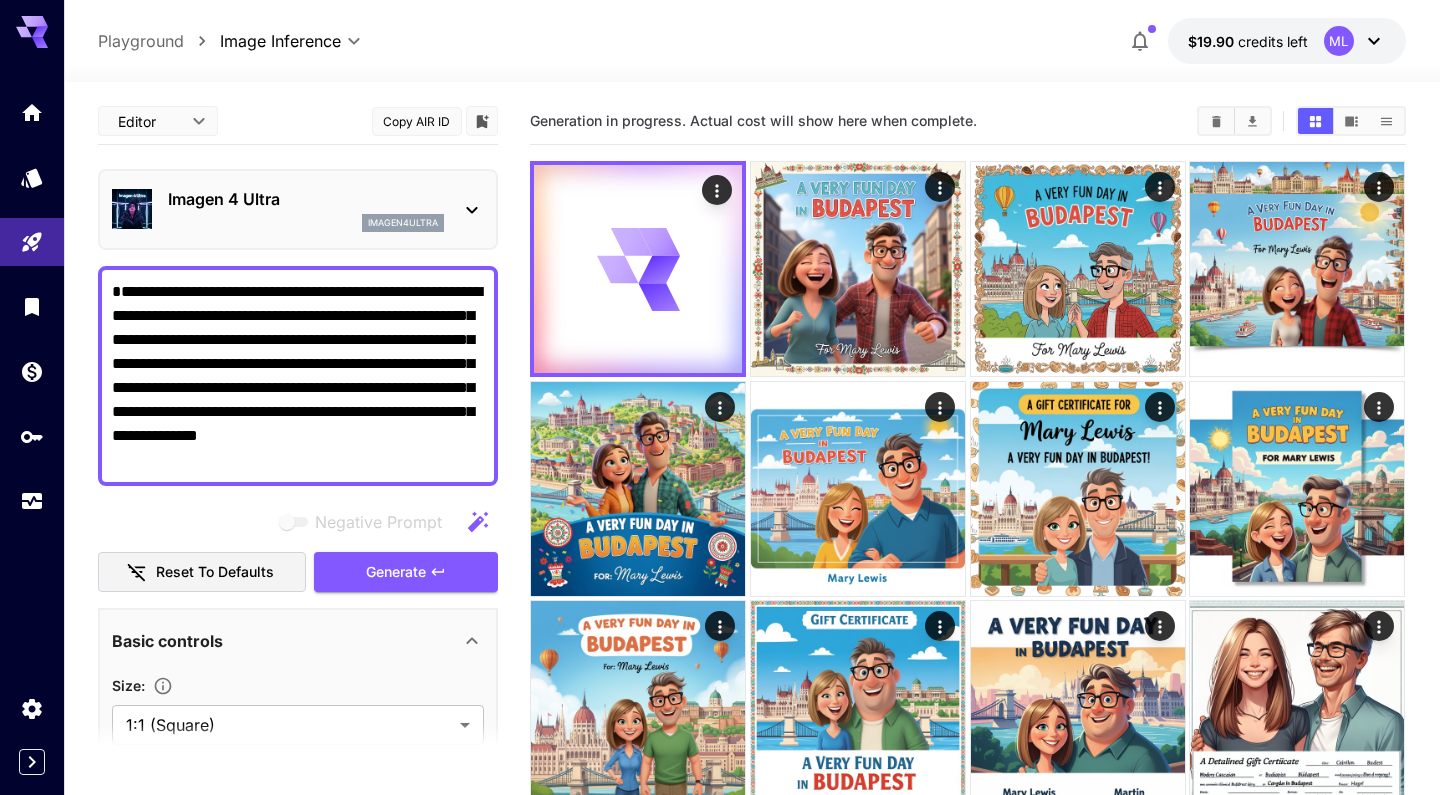 scroll, scrollTop: 0, scrollLeft: 0, axis: both 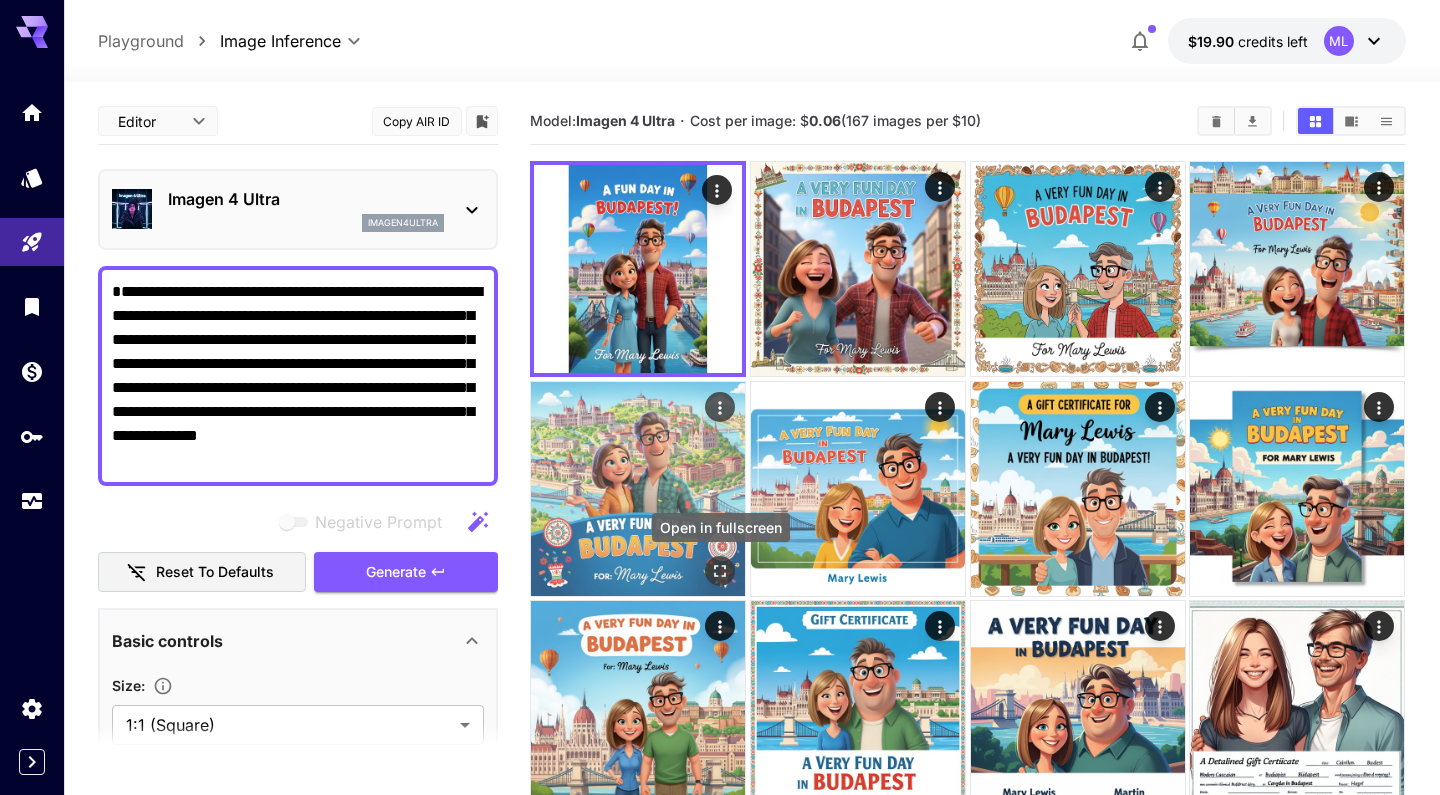 click 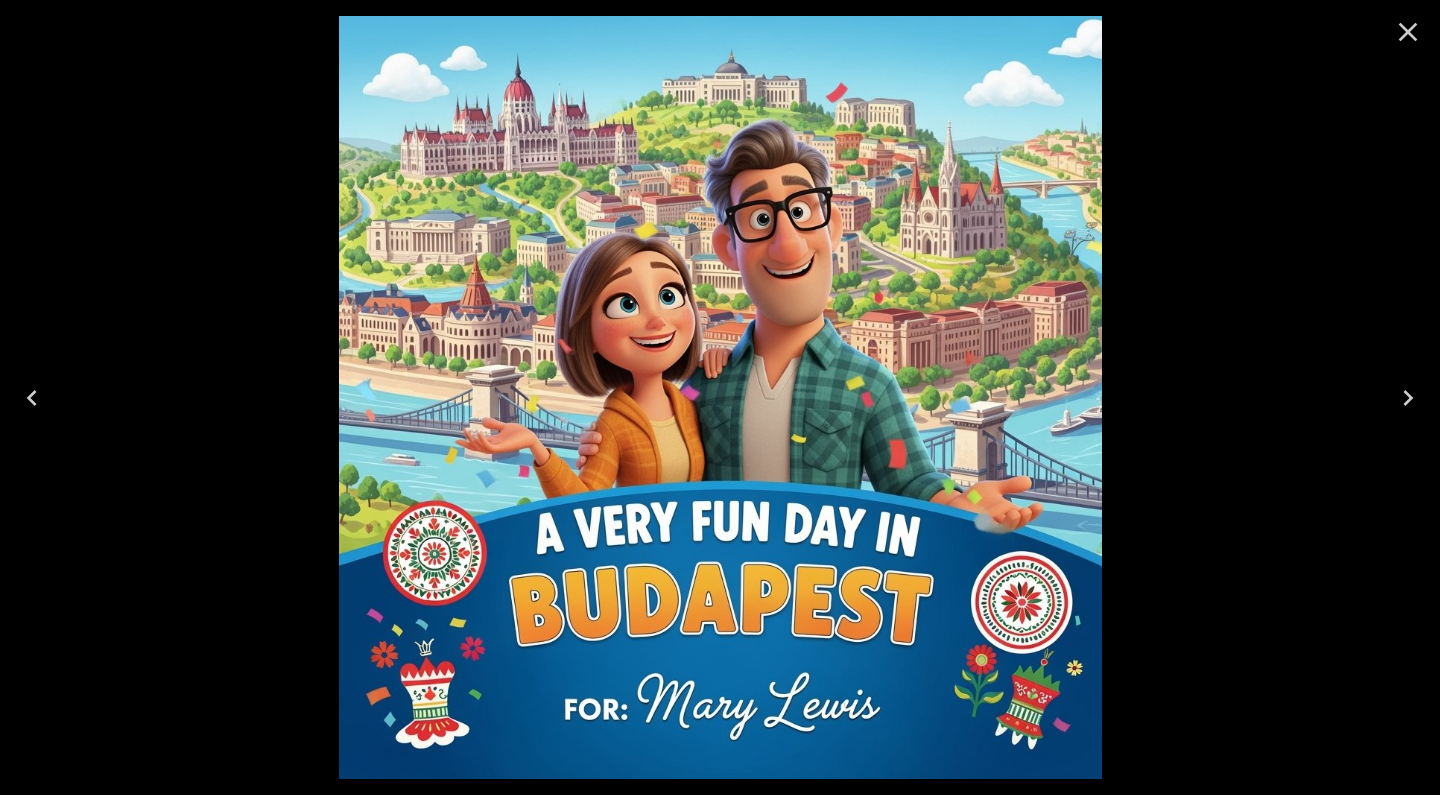 click 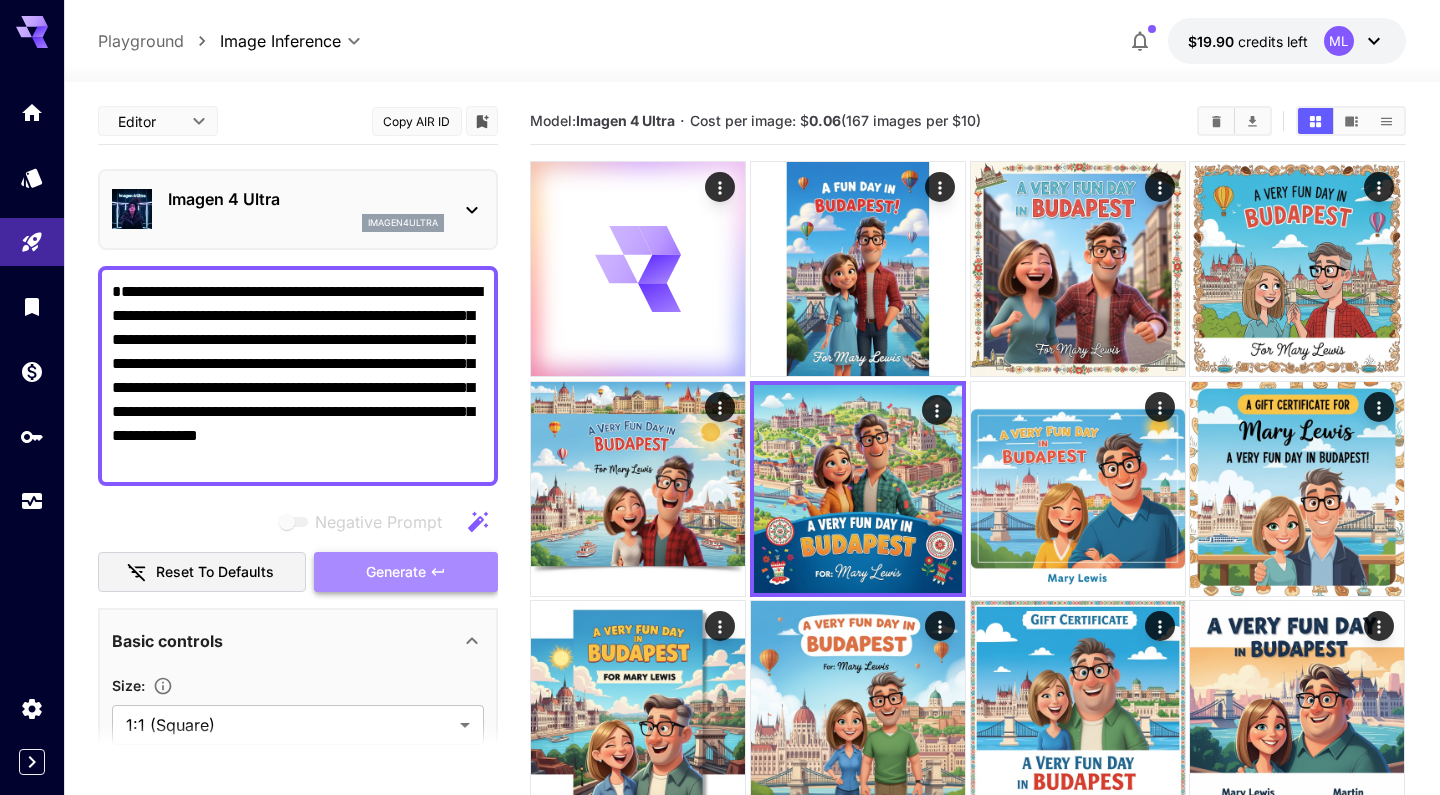 click on "Generate" at bounding box center (406, 572) 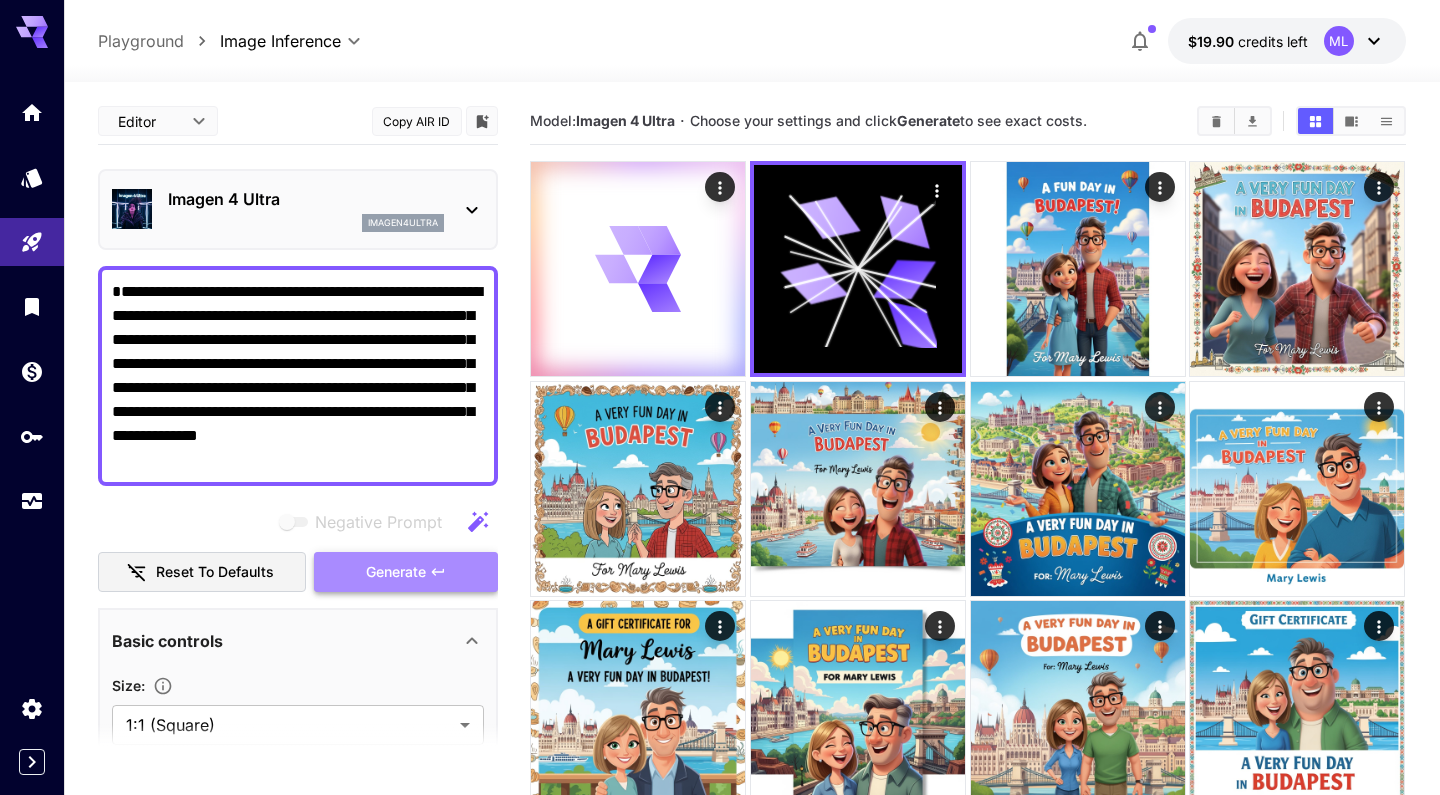 click on "Generate" at bounding box center (396, 572) 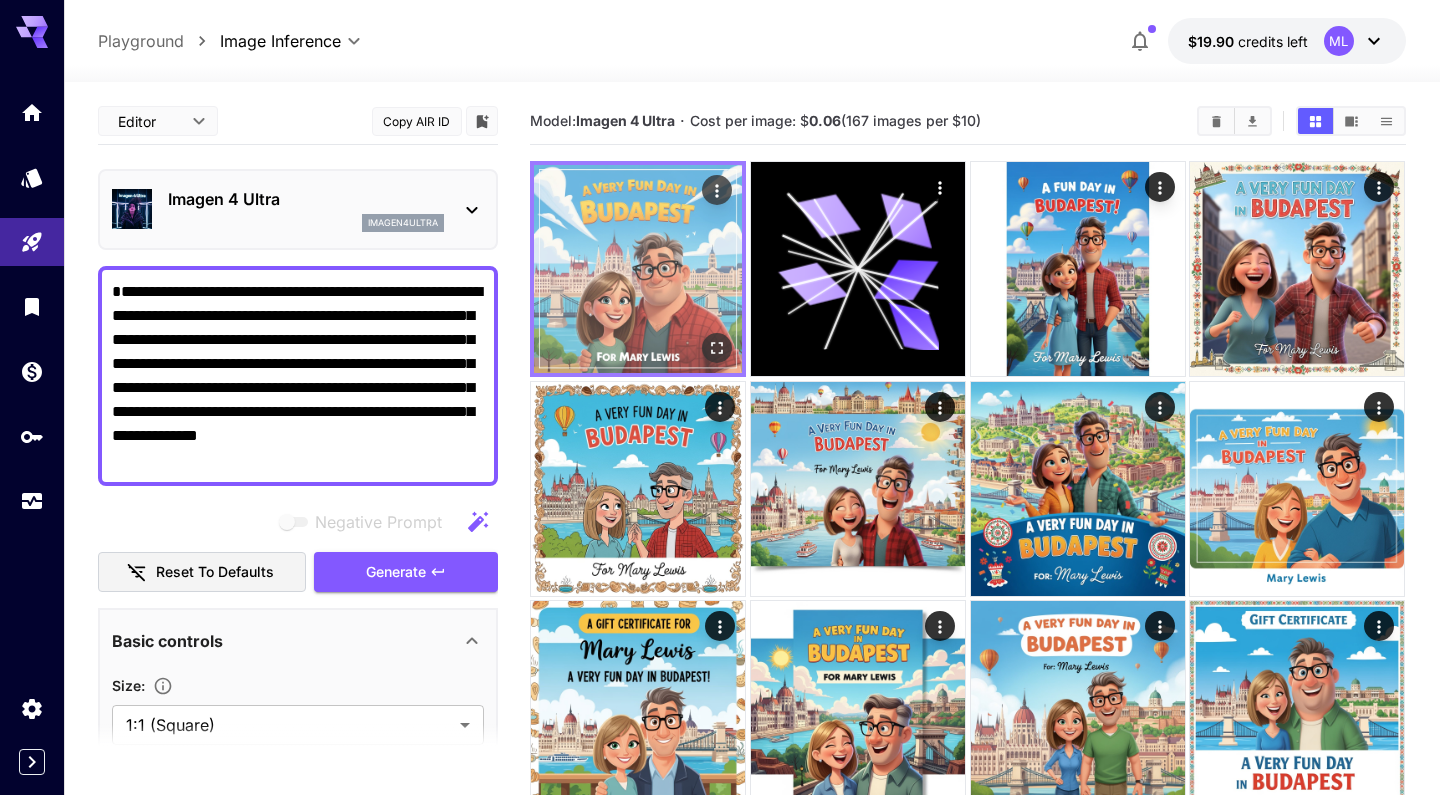 click at bounding box center (638, 269) 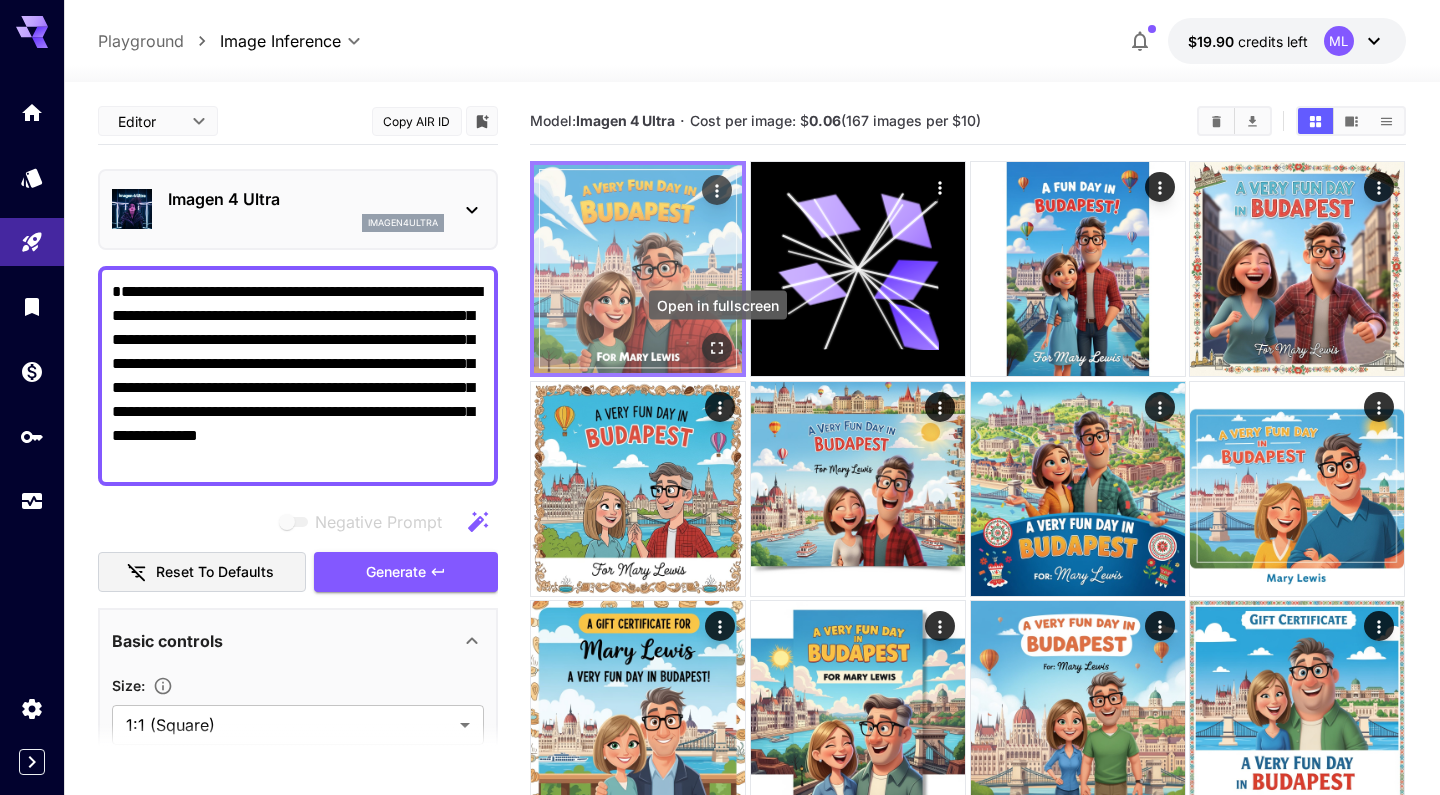 click at bounding box center [718, 348] 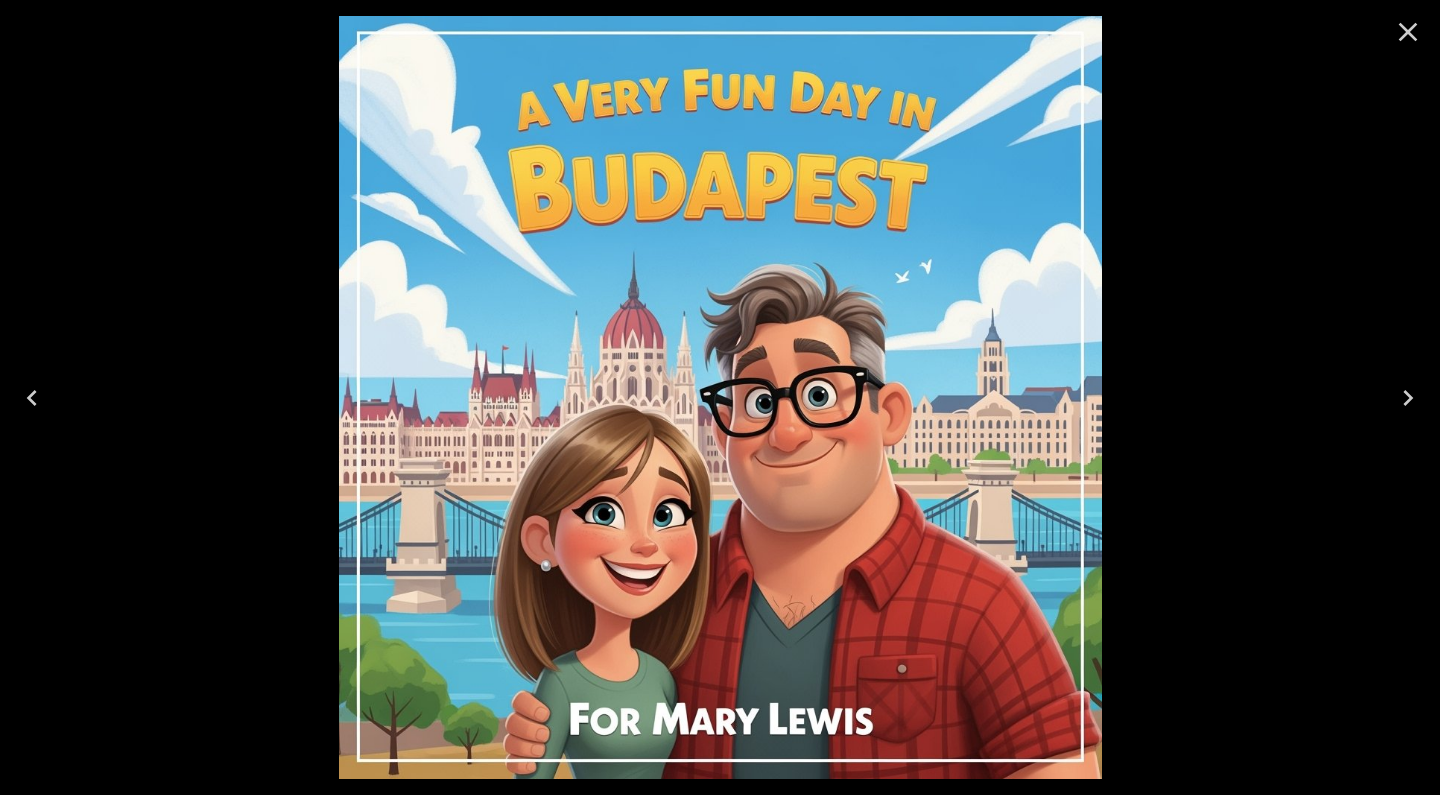 click 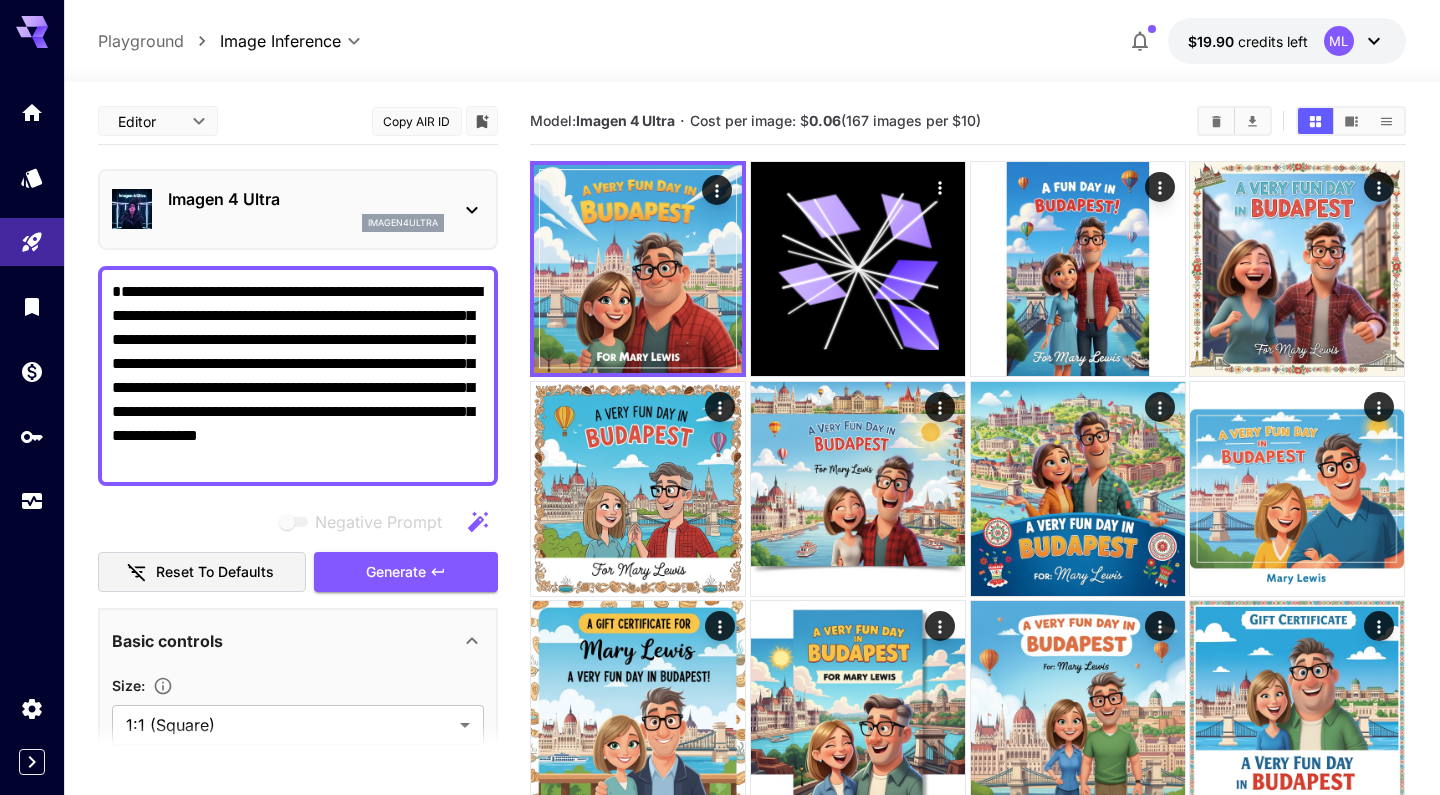 scroll, scrollTop: 0, scrollLeft: 0, axis: both 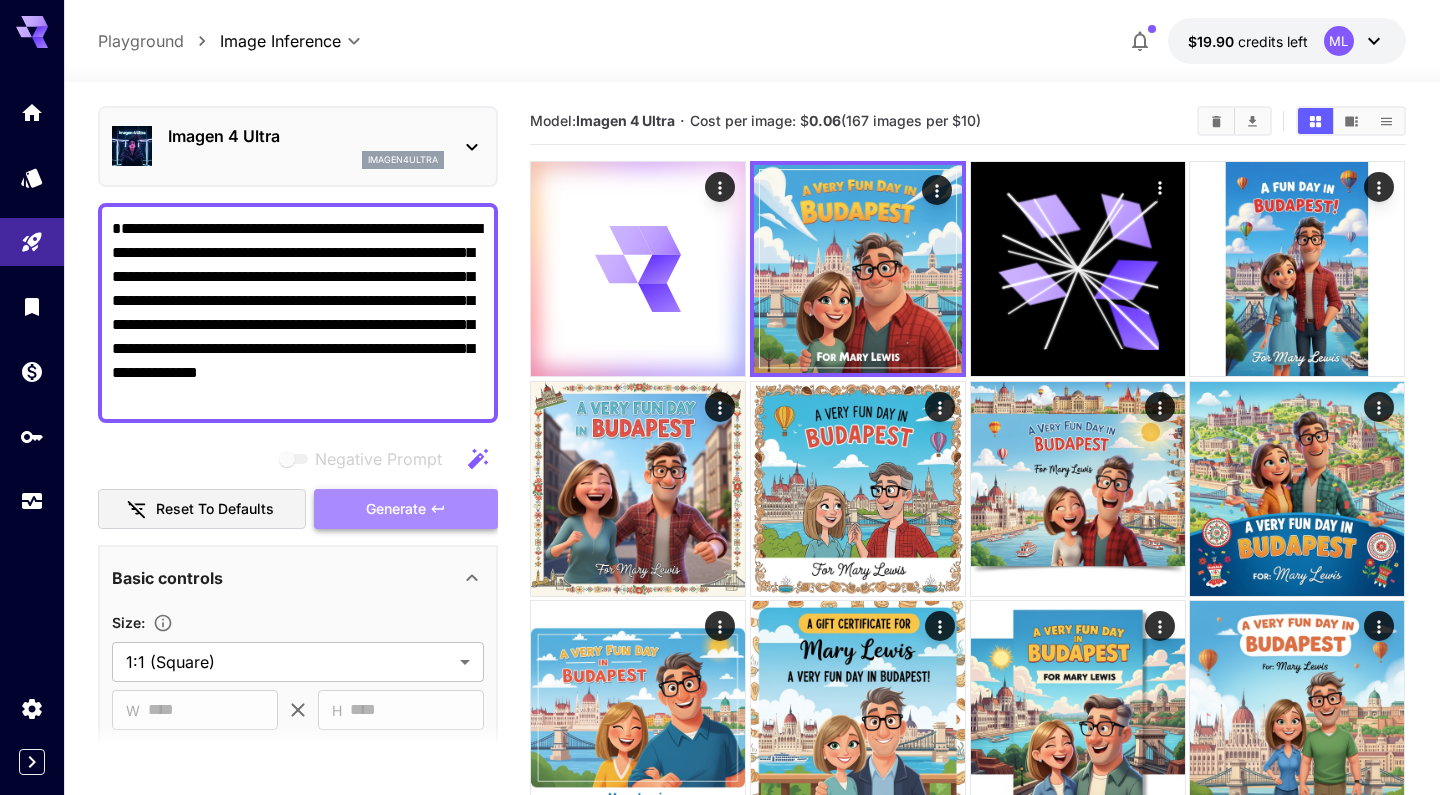 click on "Generate" at bounding box center (396, 509) 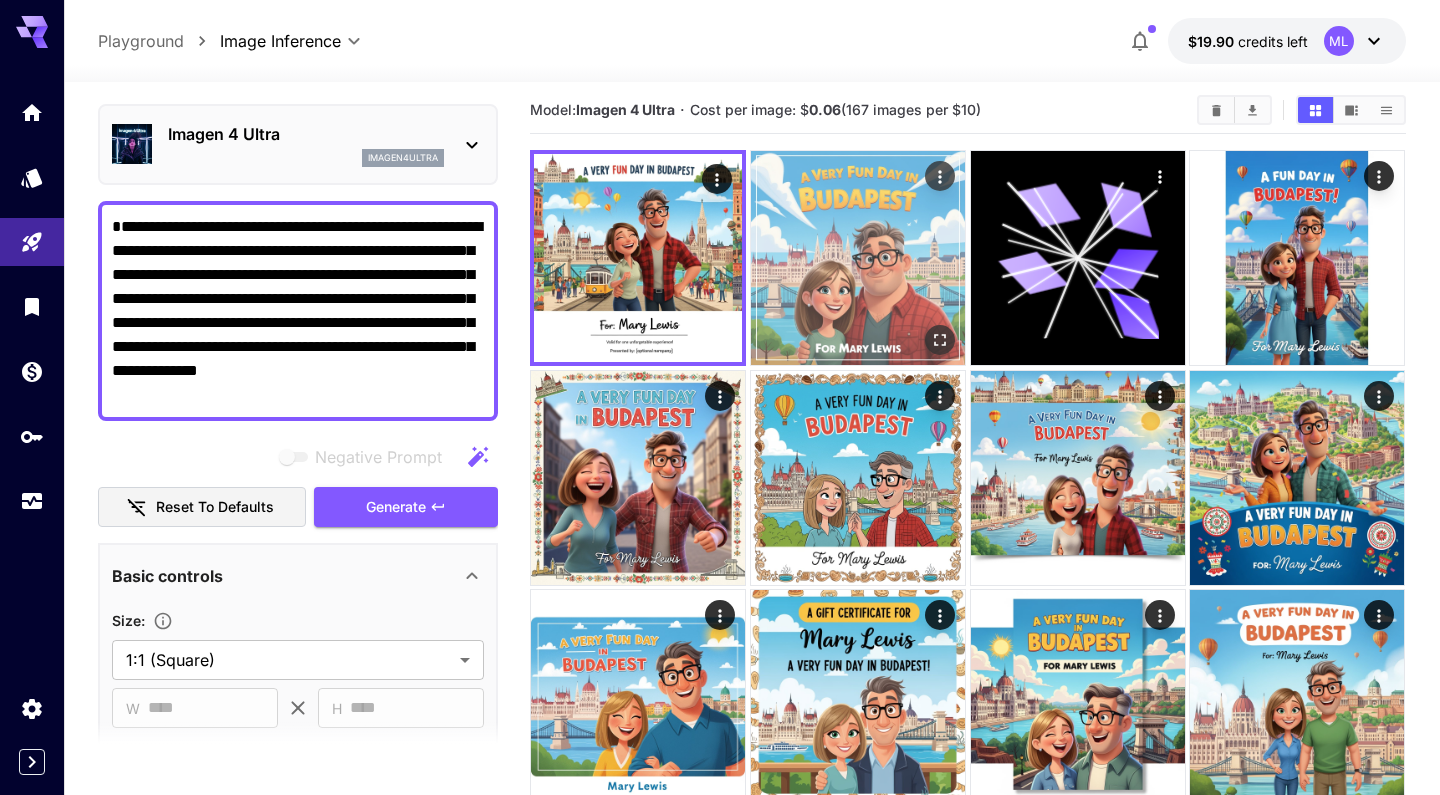 scroll, scrollTop: 11, scrollLeft: 0, axis: vertical 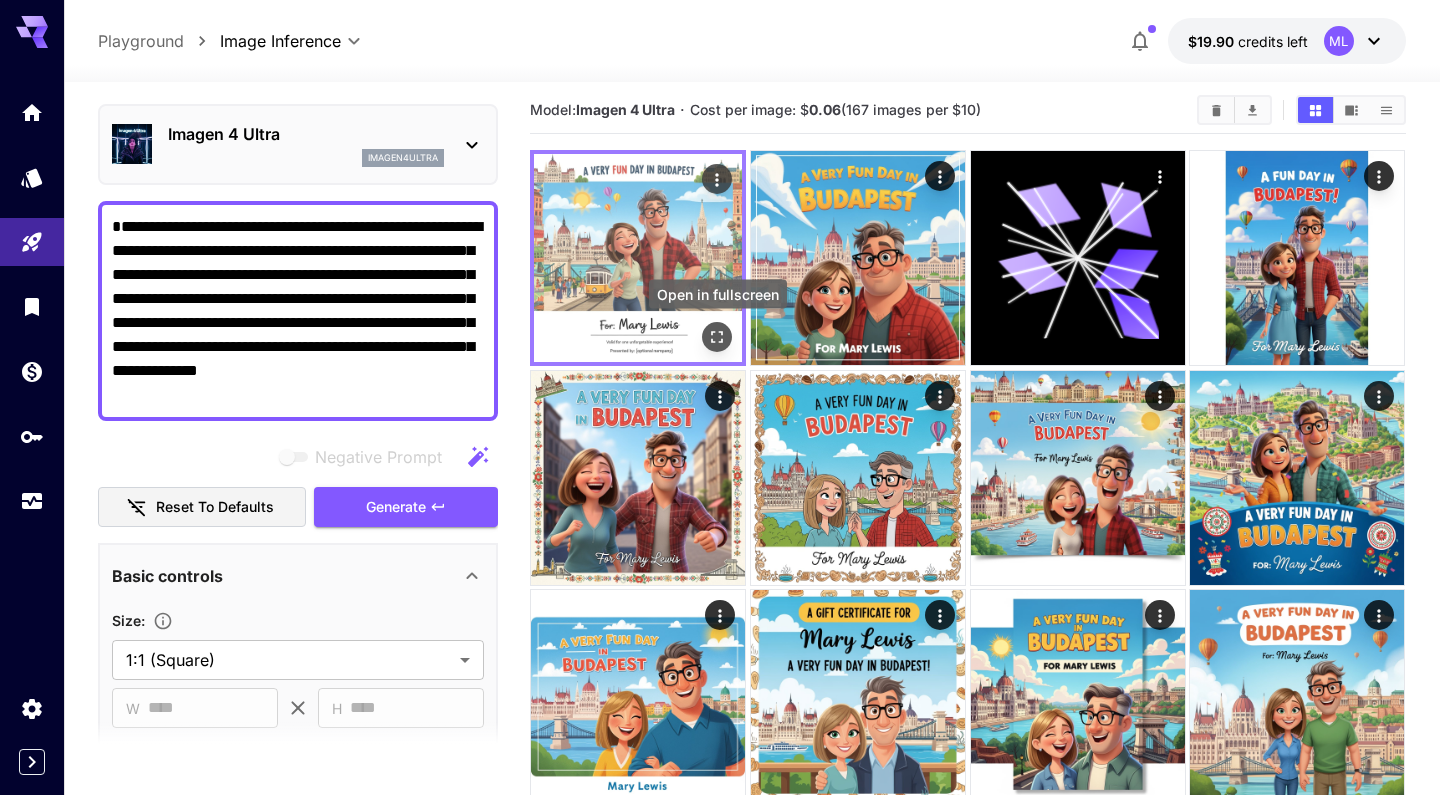 click at bounding box center (718, 337) 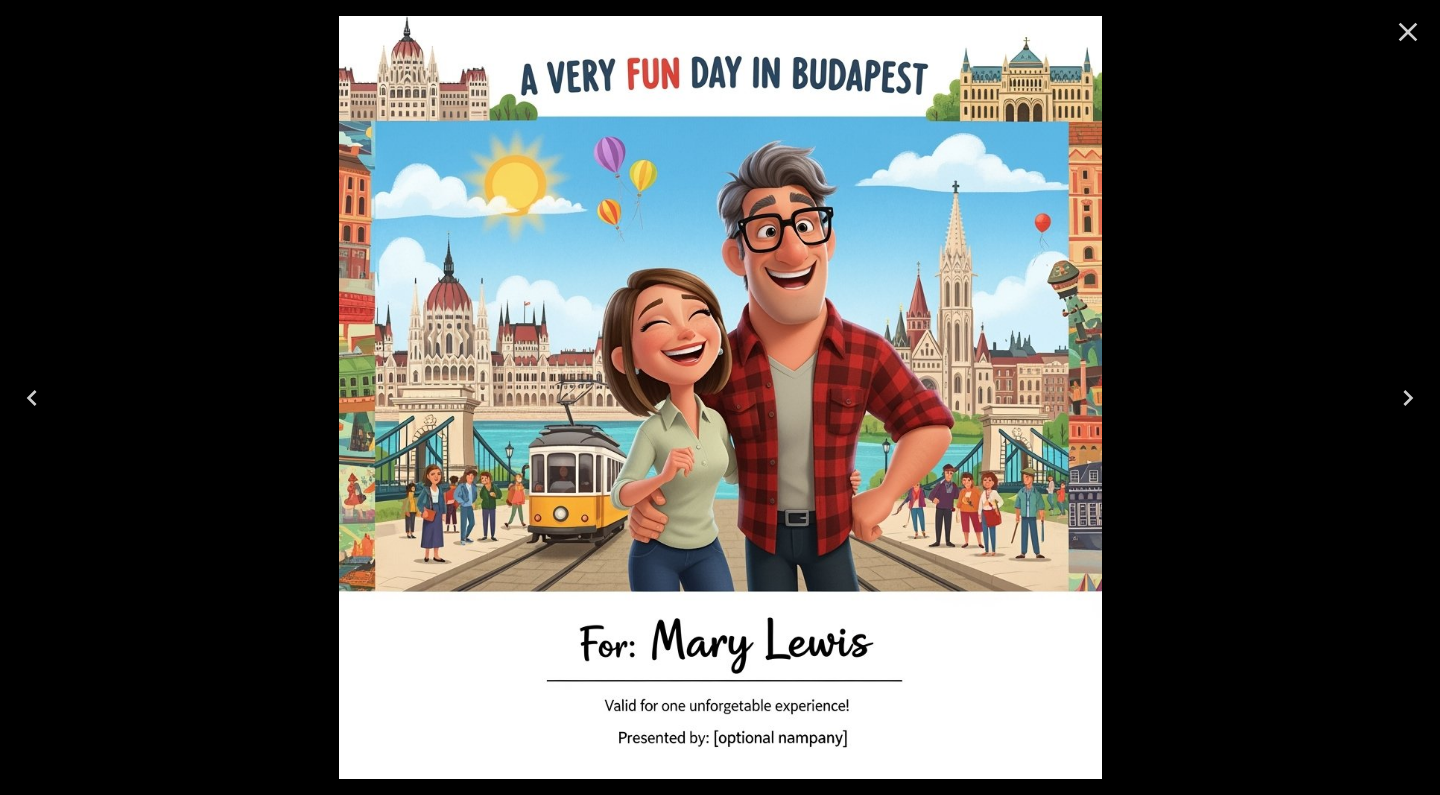 click 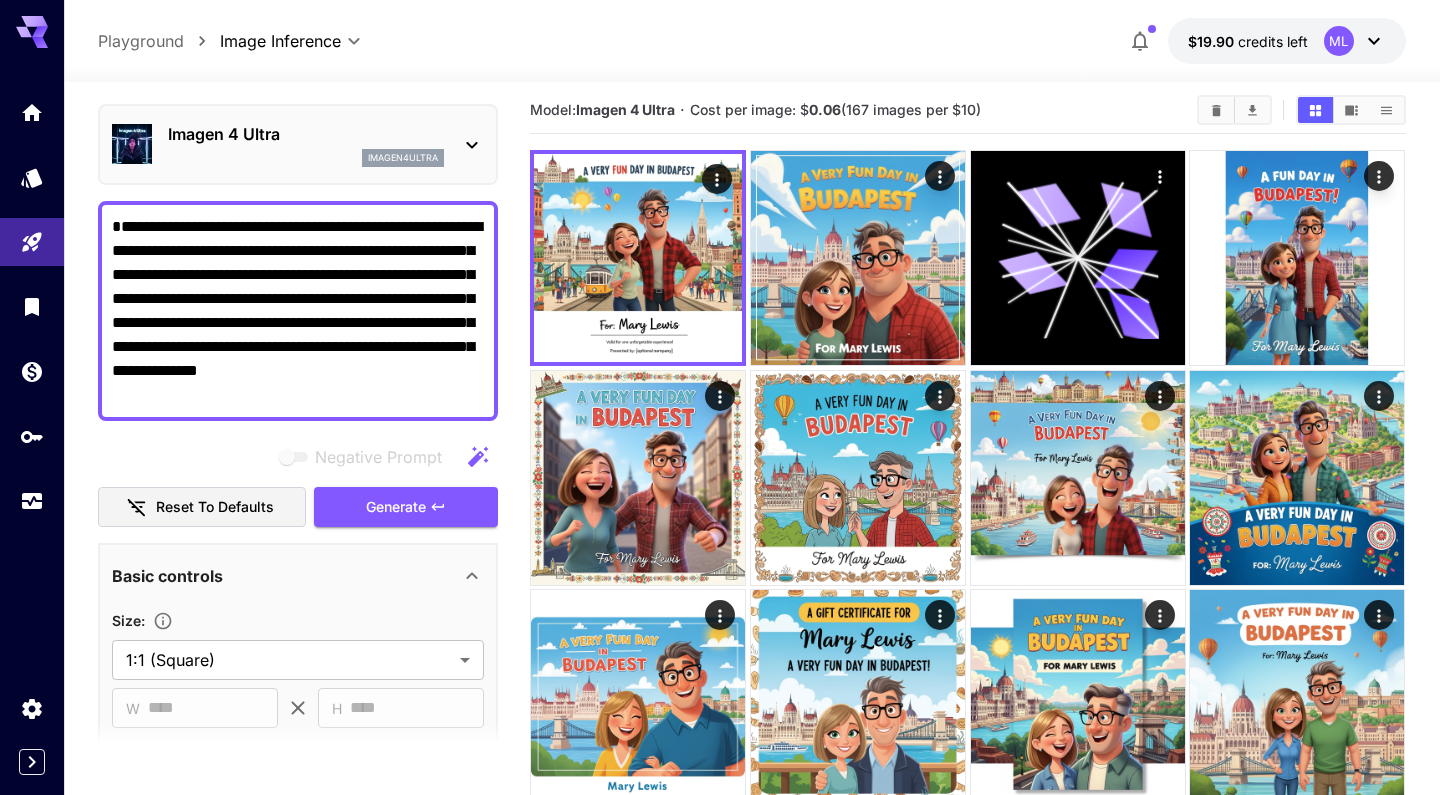click on "**********" at bounding box center [298, 311] 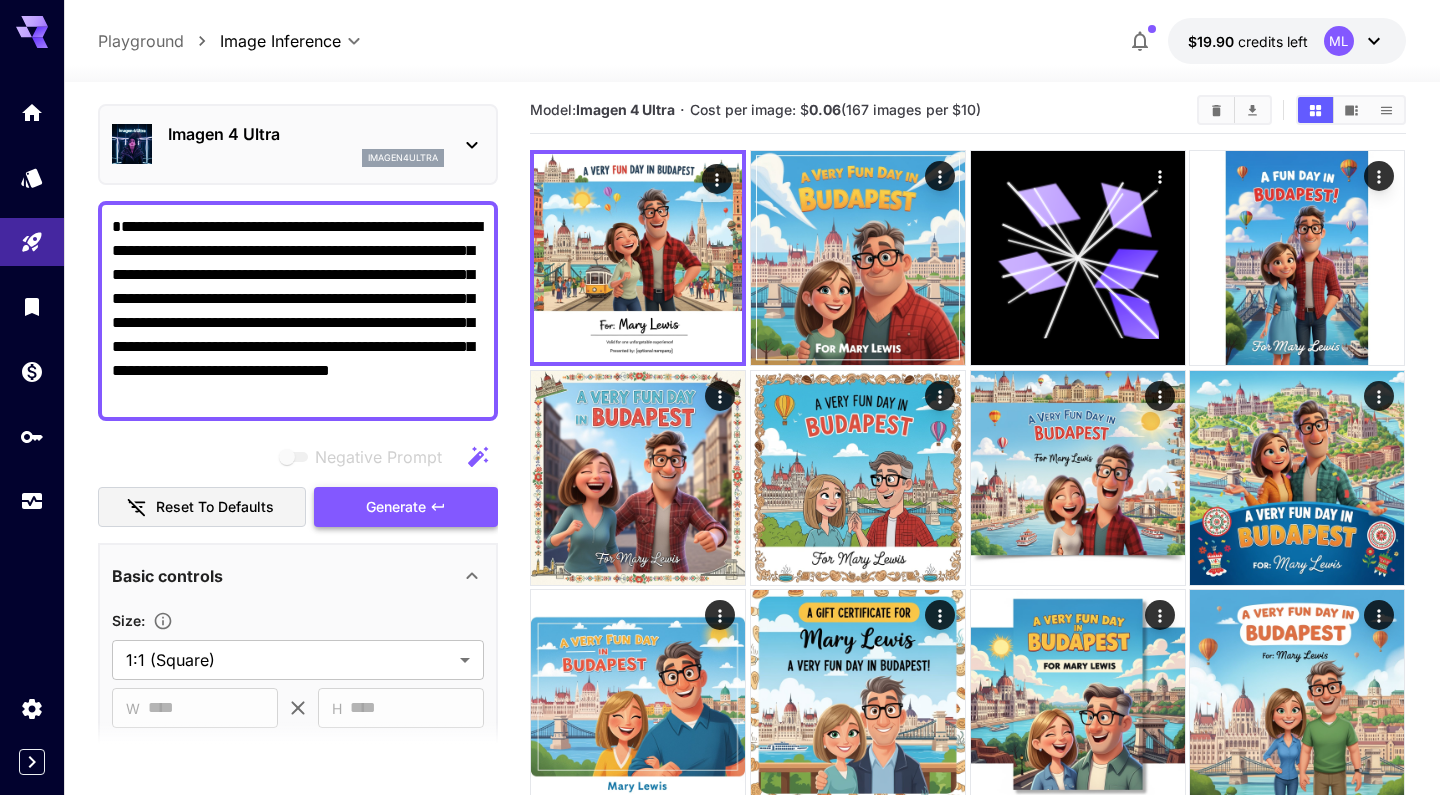type on "**********" 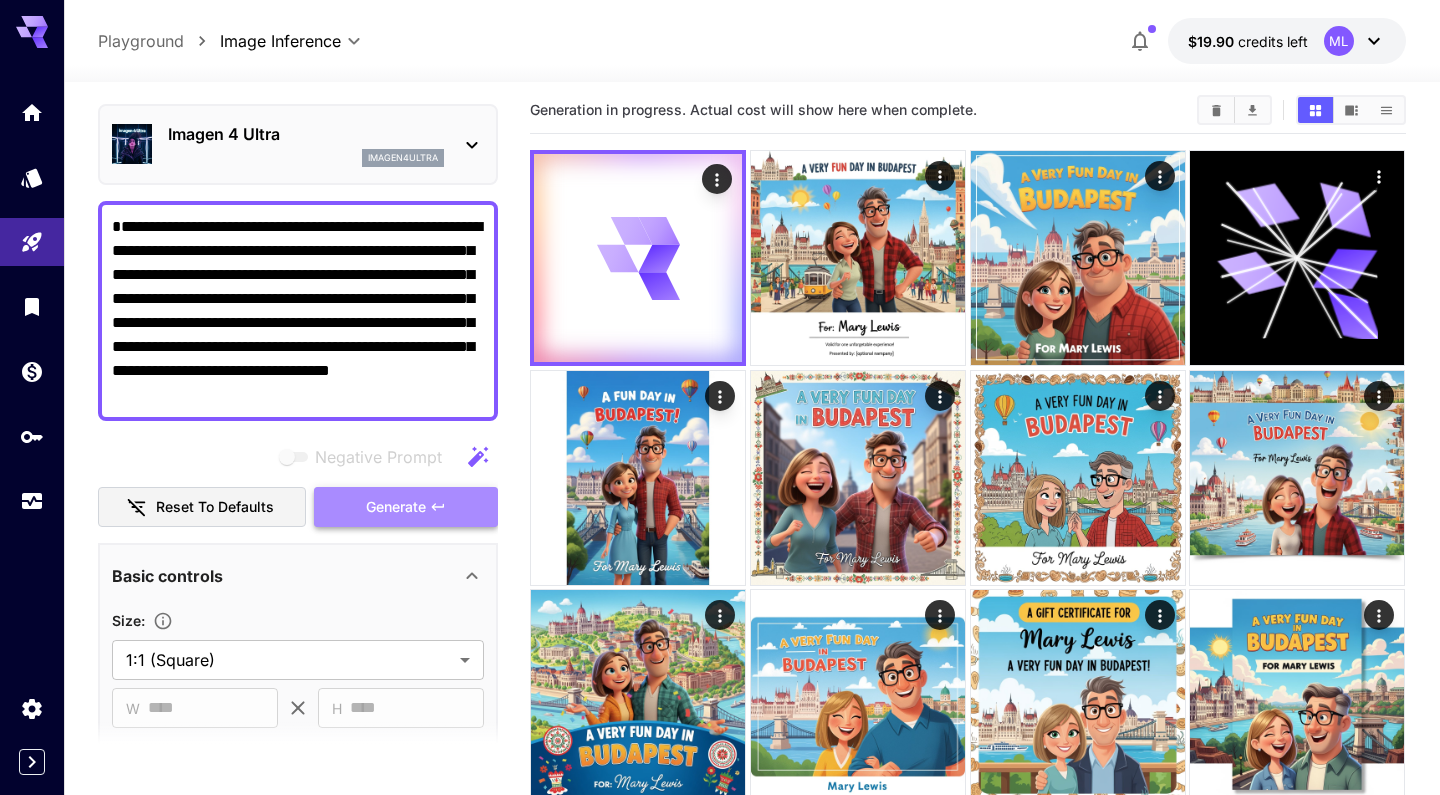 click on "Generate" at bounding box center (406, 507) 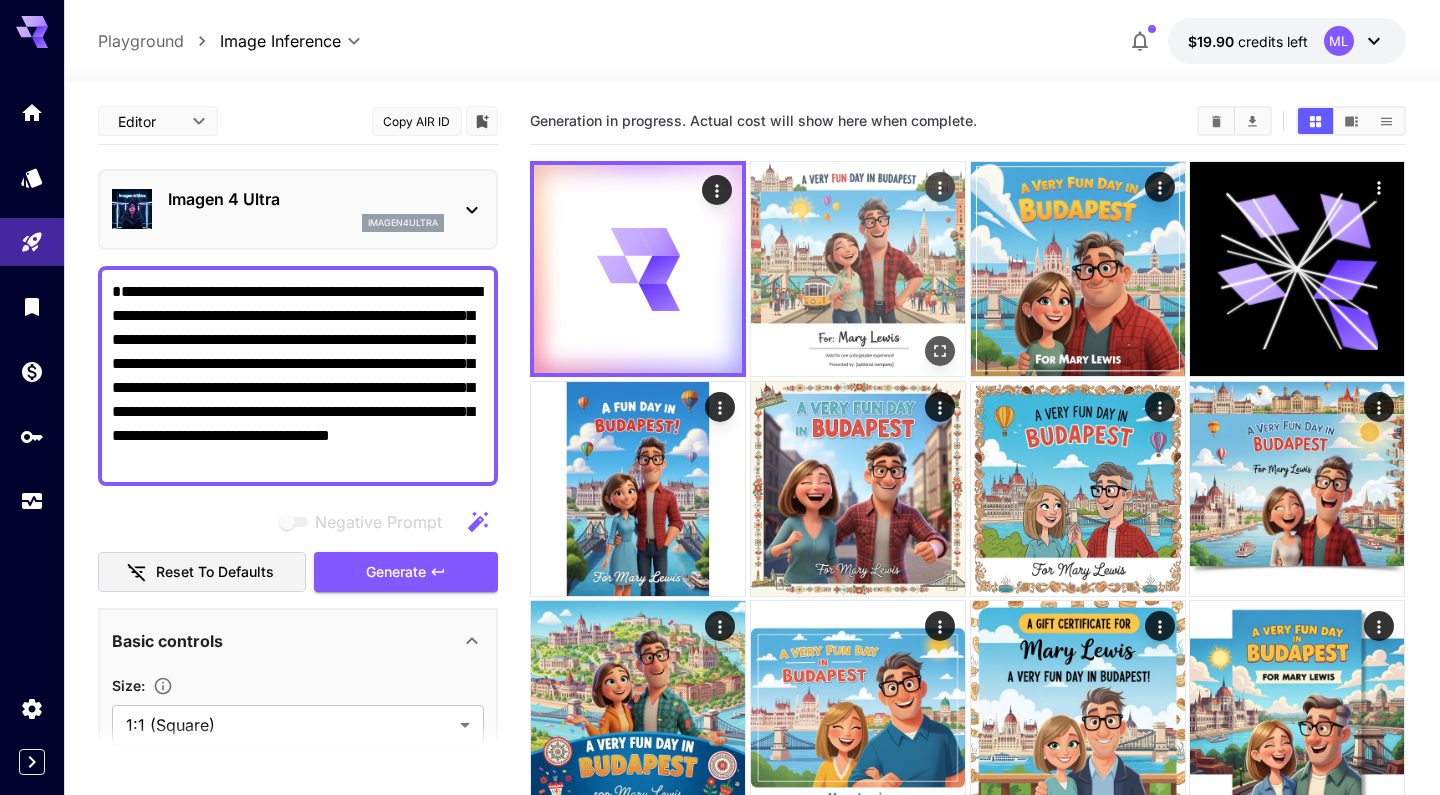 scroll, scrollTop: 11, scrollLeft: 0, axis: vertical 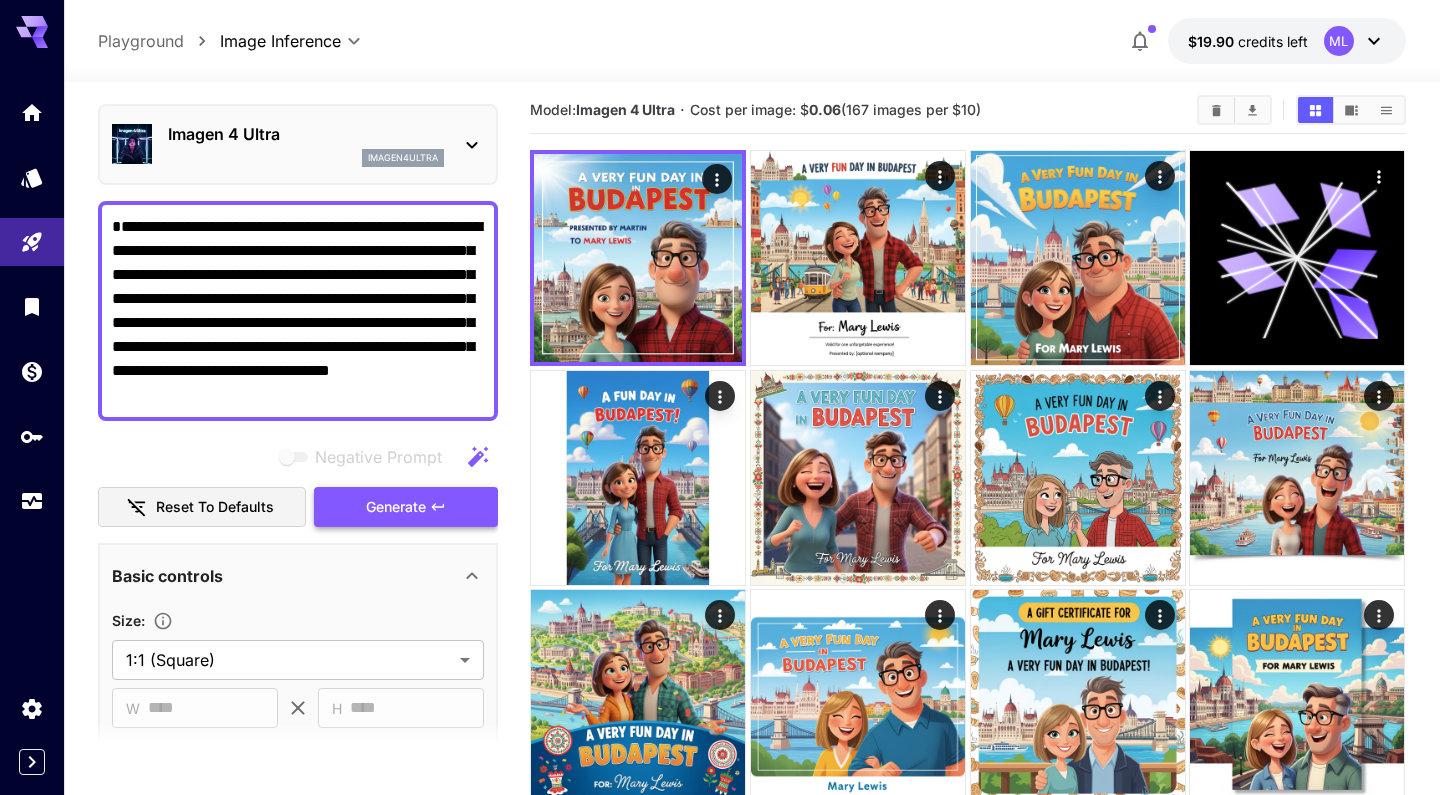click on "Generate" at bounding box center (406, 507) 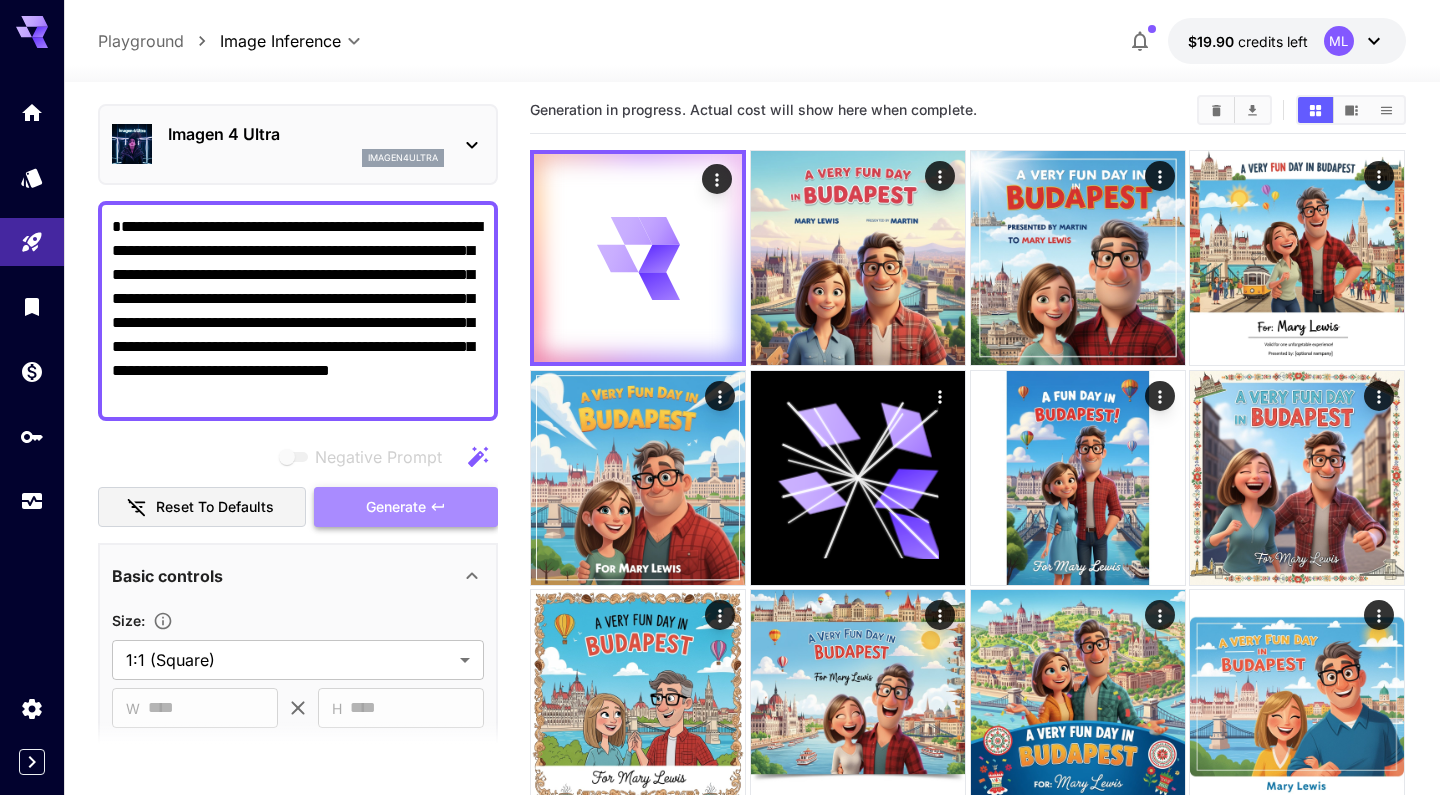 click on "Generate" at bounding box center [396, 507] 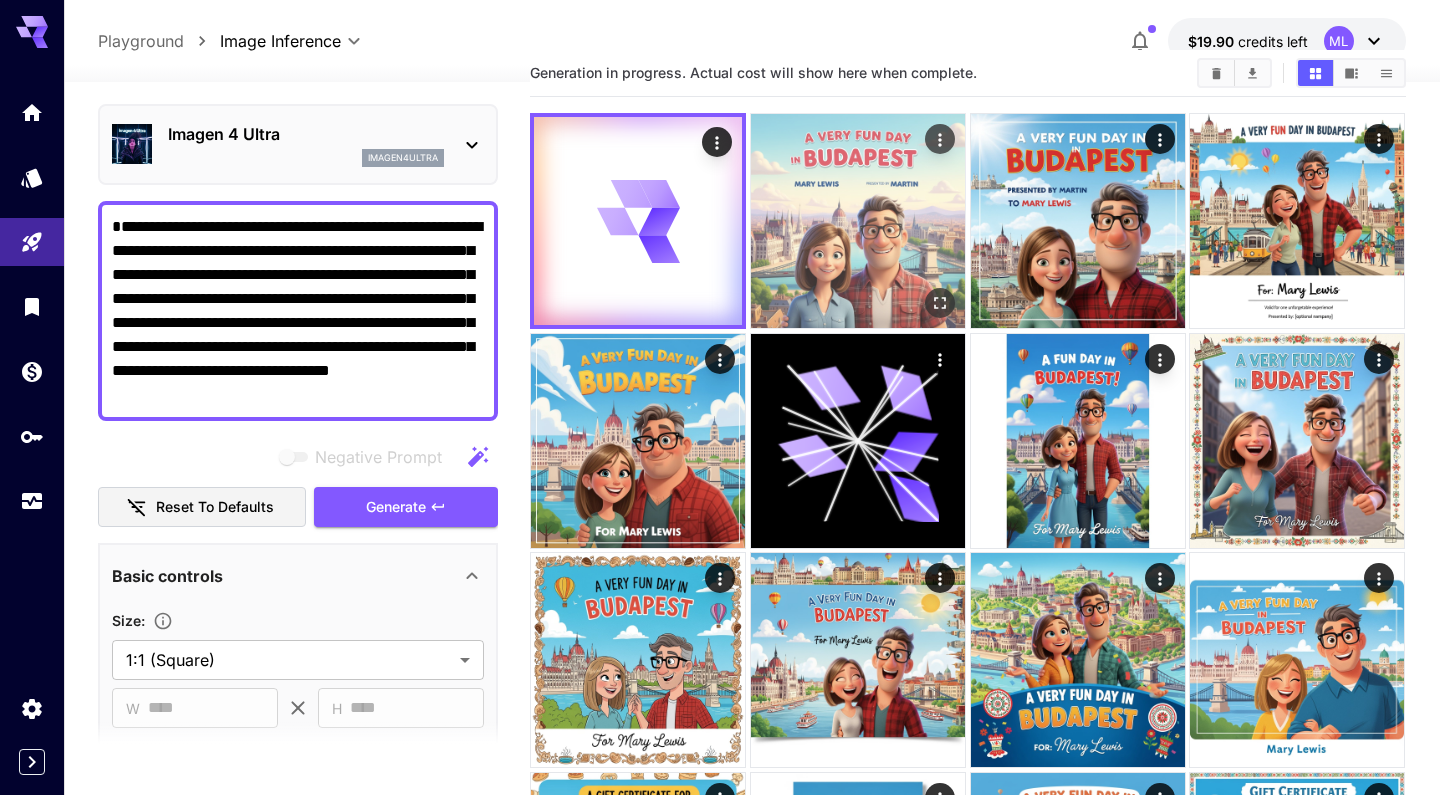 scroll, scrollTop: 52, scrollLeft: 0, axis: vertical 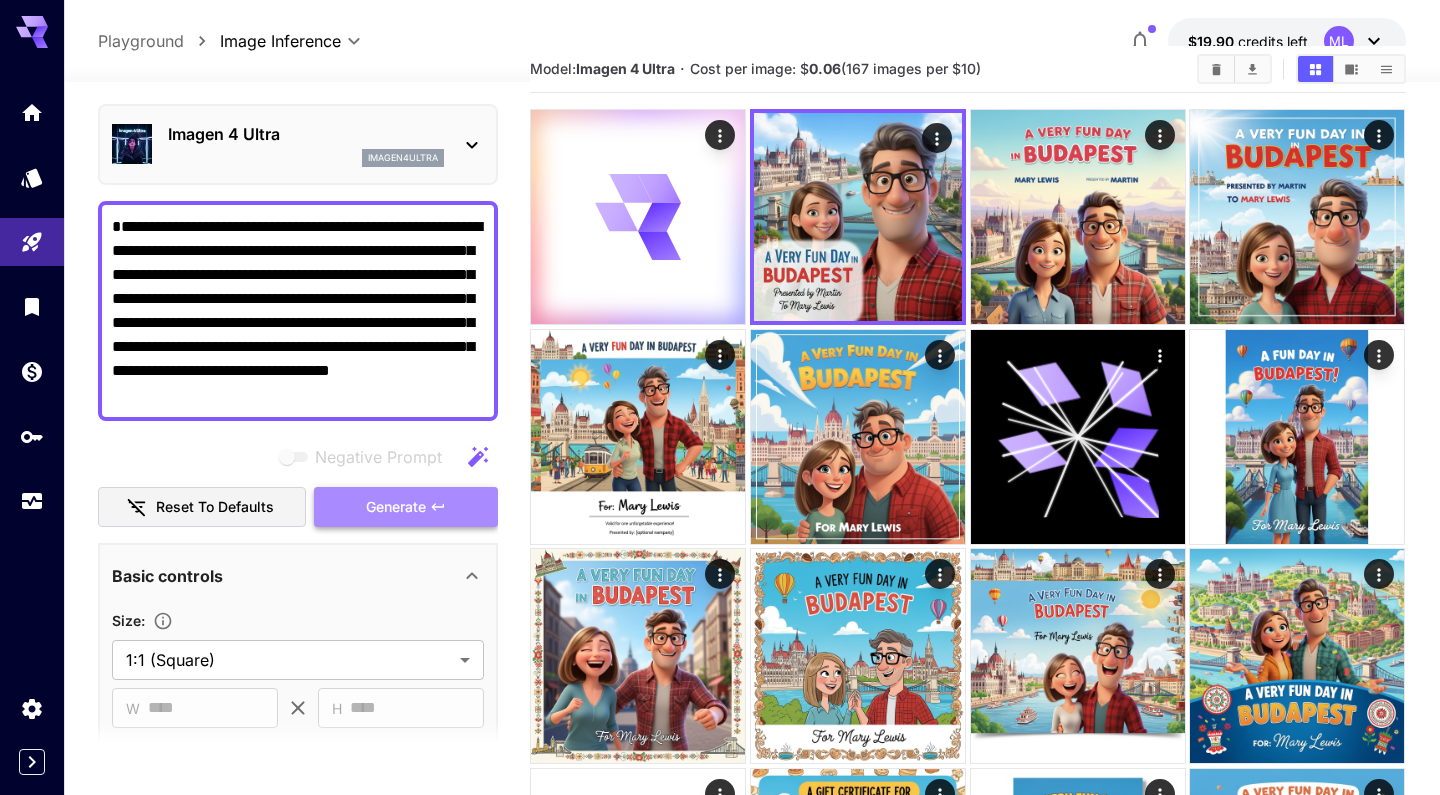 click on "Generate" at bounding box center [406, 507] 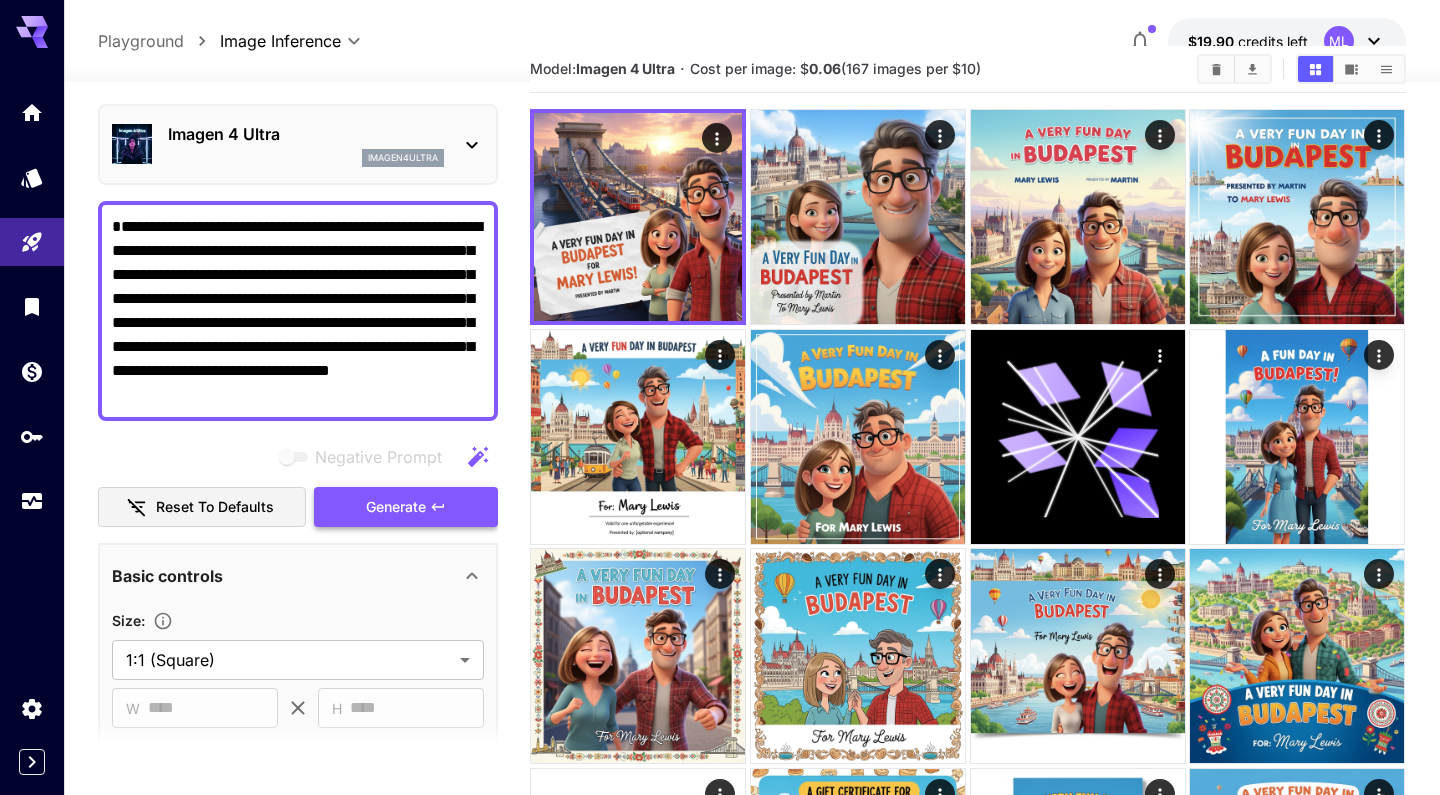click on "Generate" at bounding box center (396, 507) 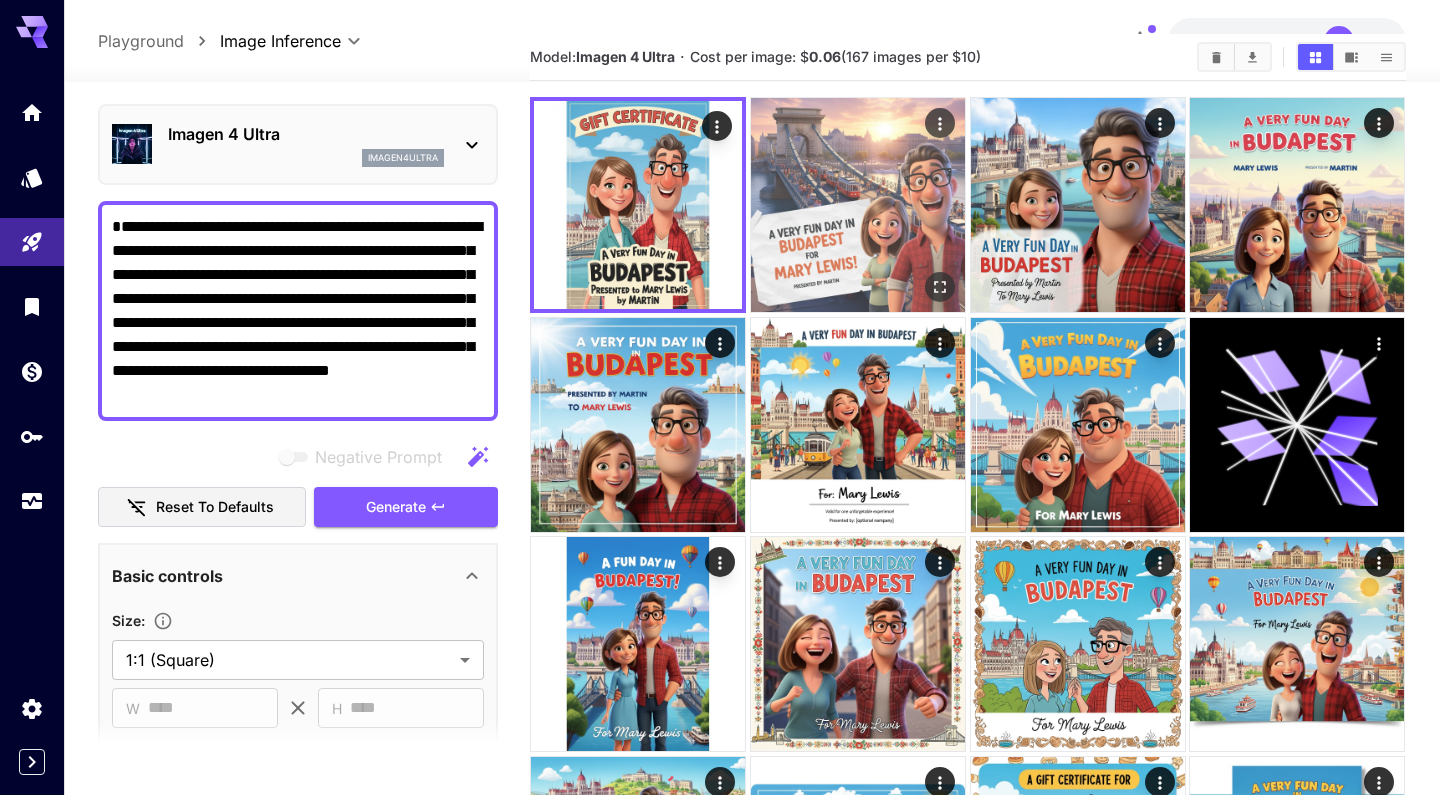 scroll, scrollTop: 67, scrollLeft: 0, axis: vertical 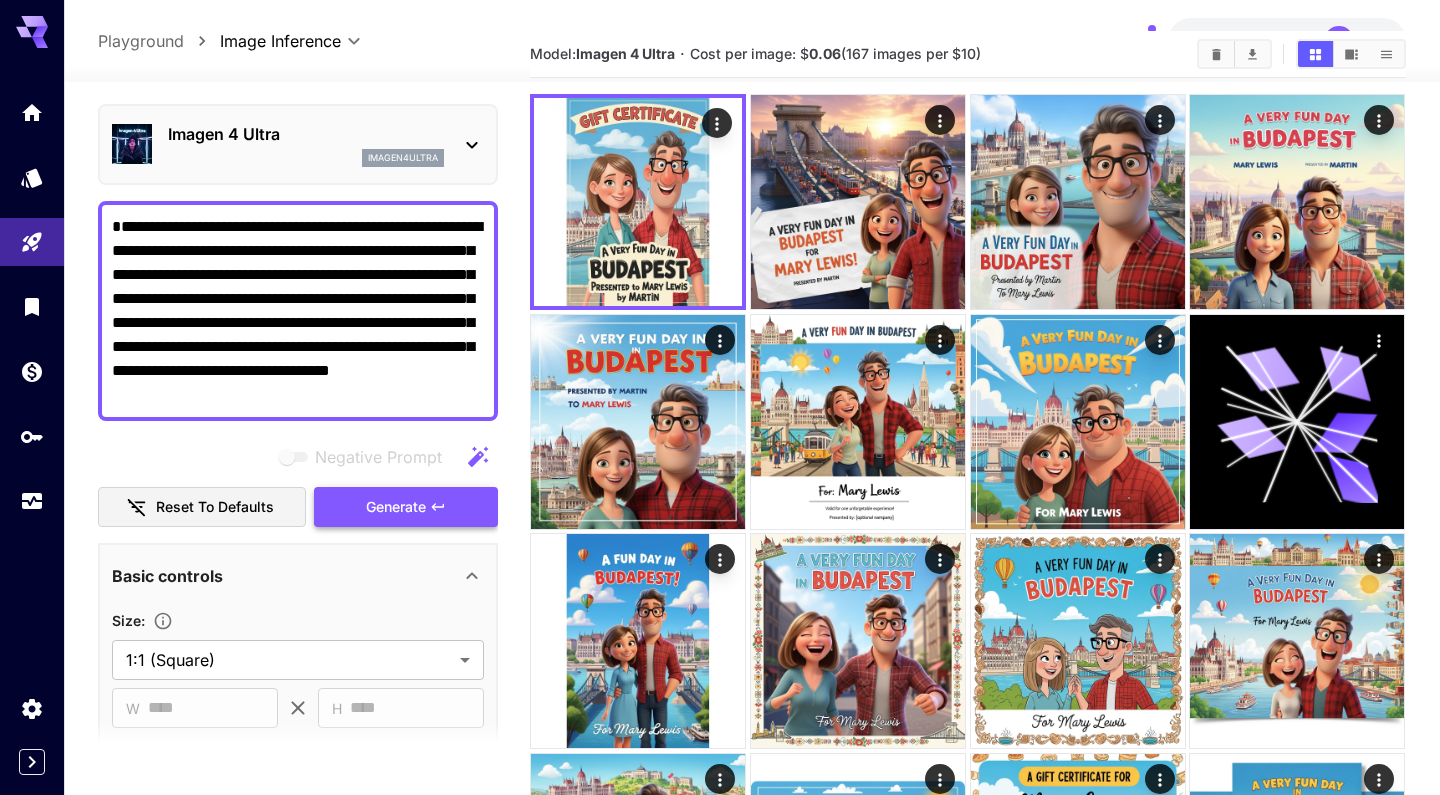 click on "Generate" at bounding box center [406, 507] 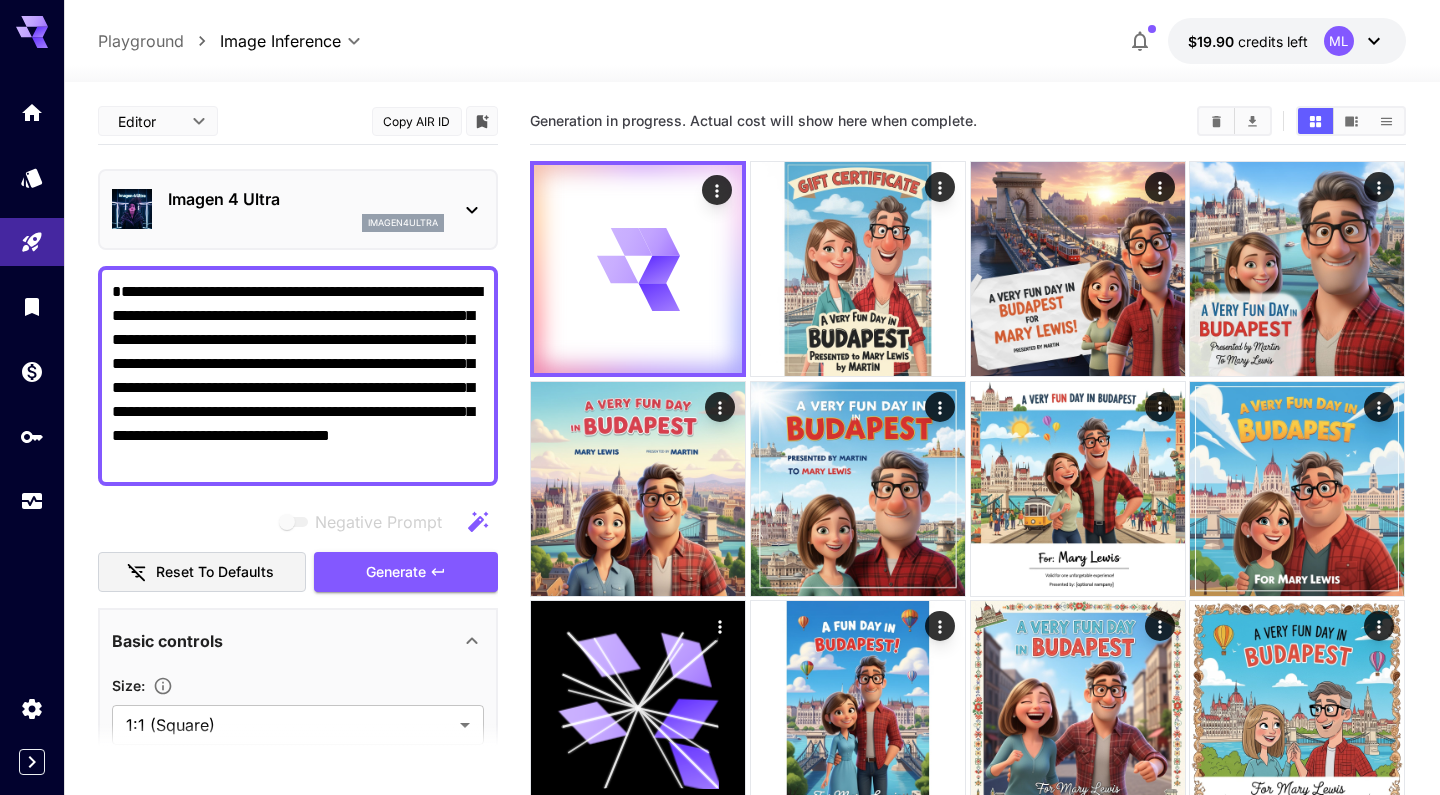 scroll, scrollTop: 67, scrollLeft: 0, axis: vertical 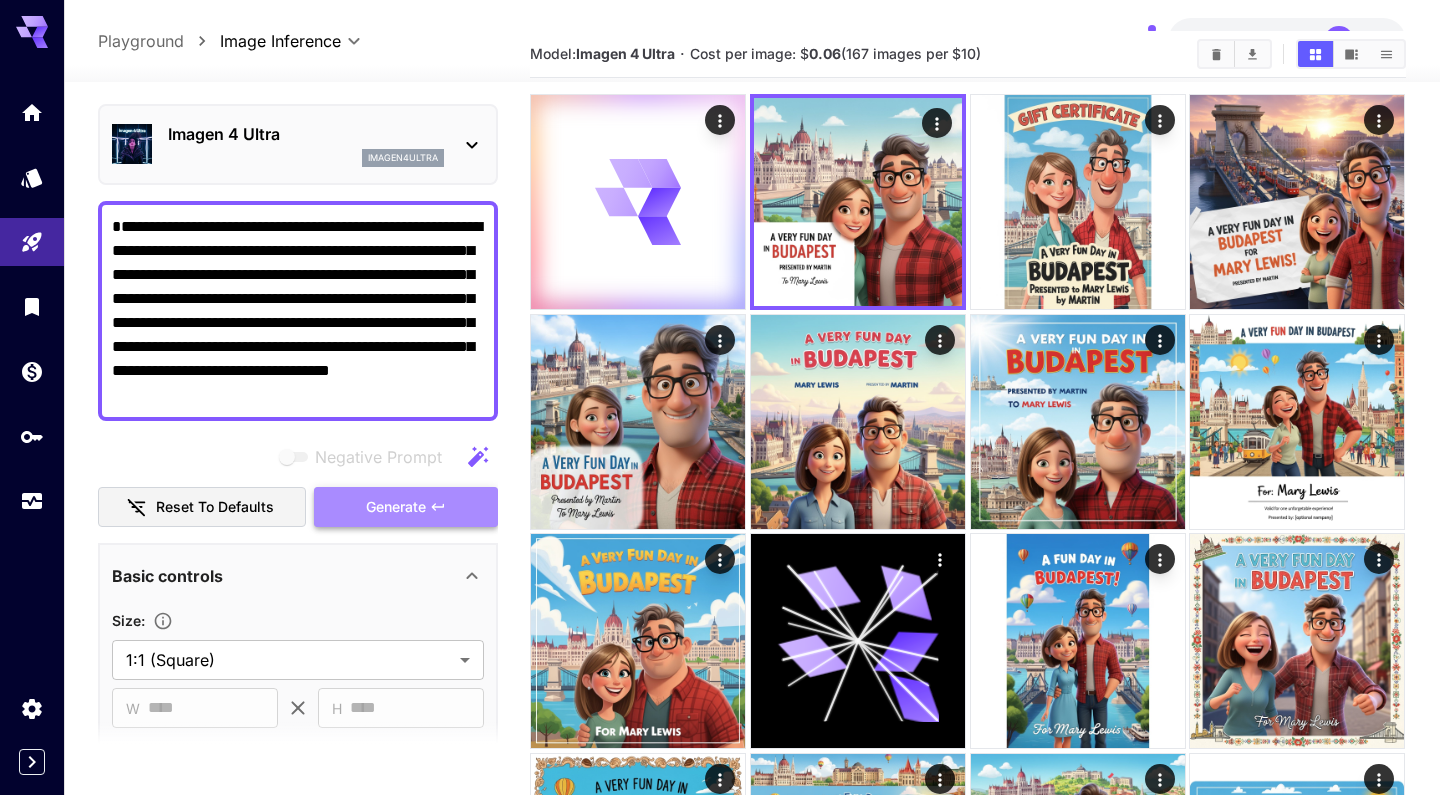 click on "Generate" at bounding box center [406, 507] 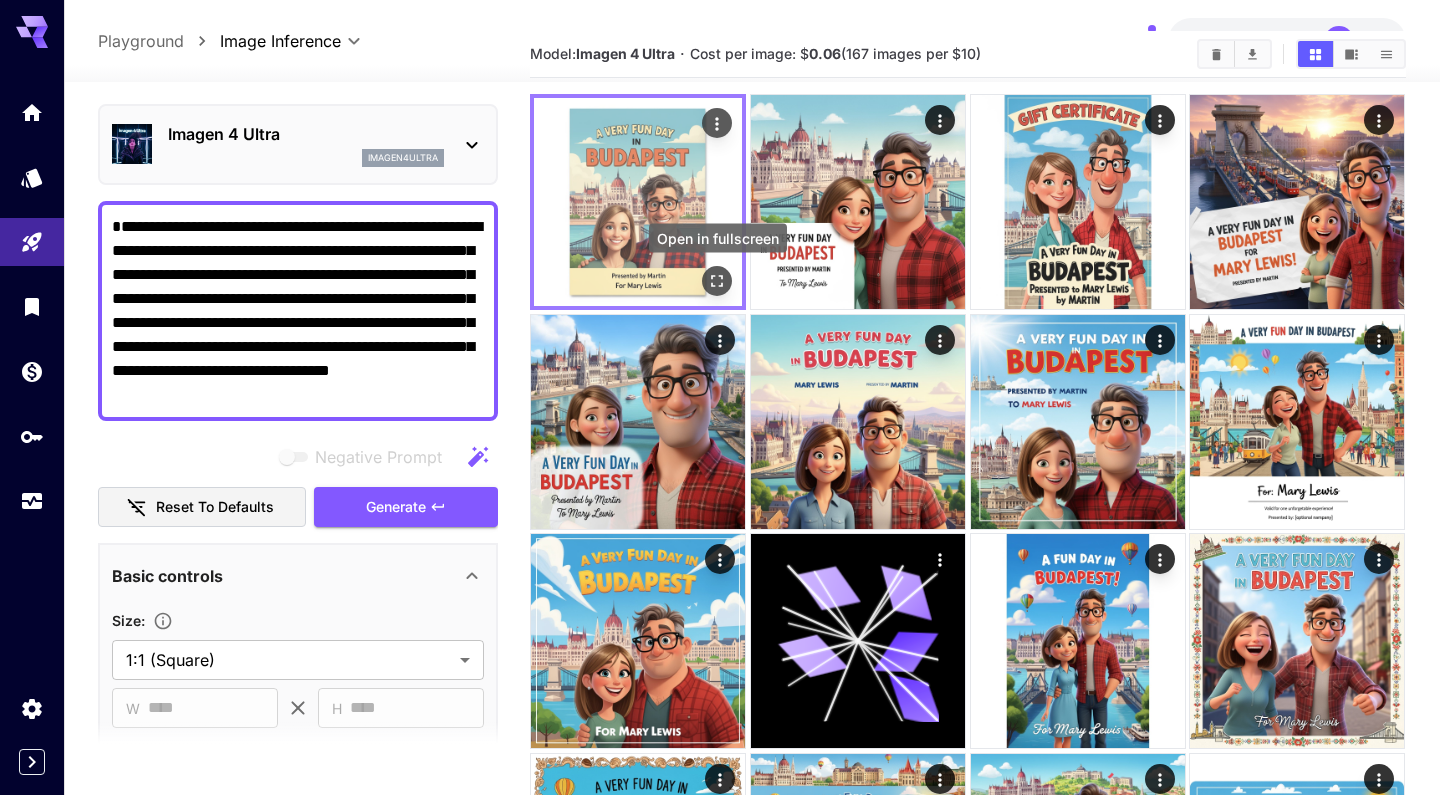 click at bounding box center (718, 281) 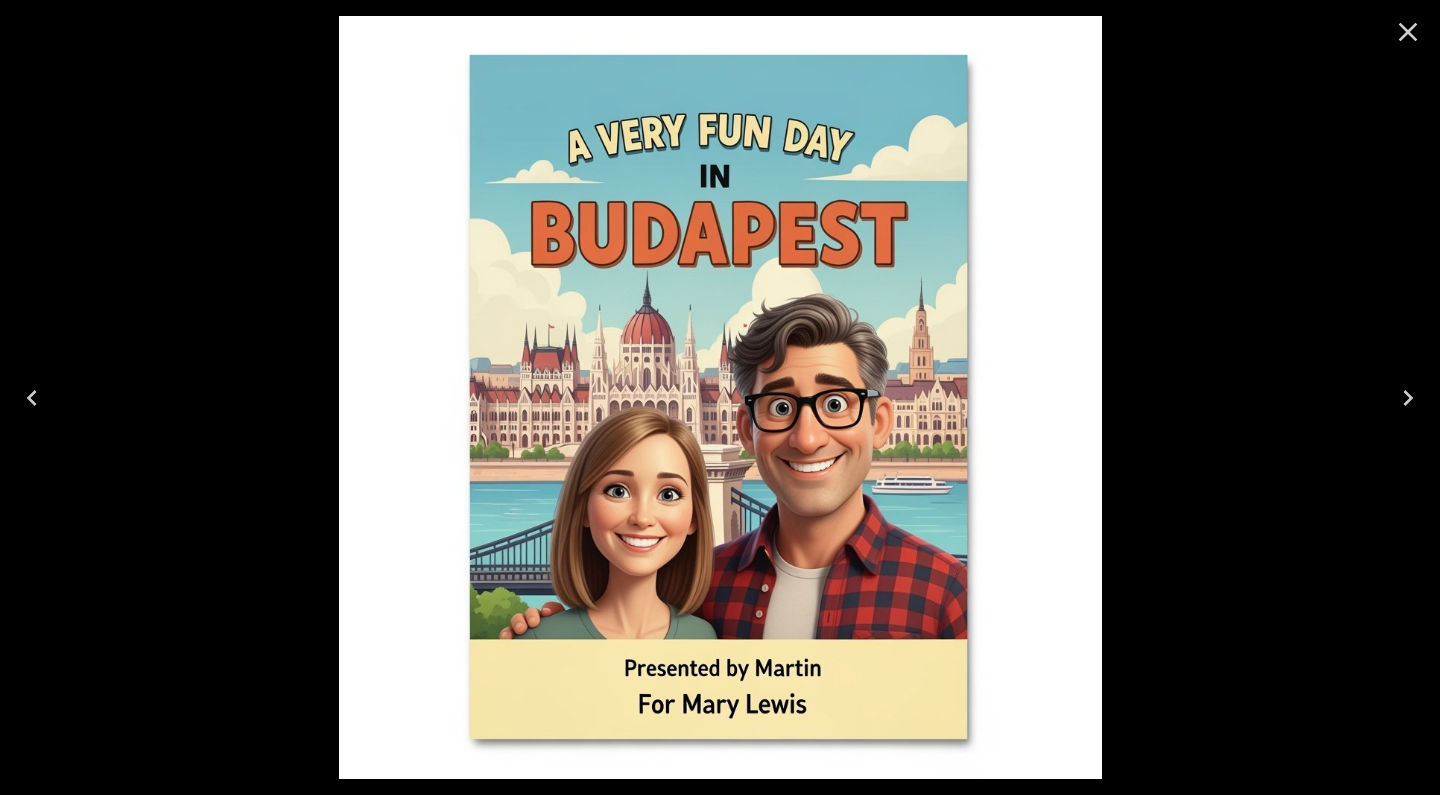 click 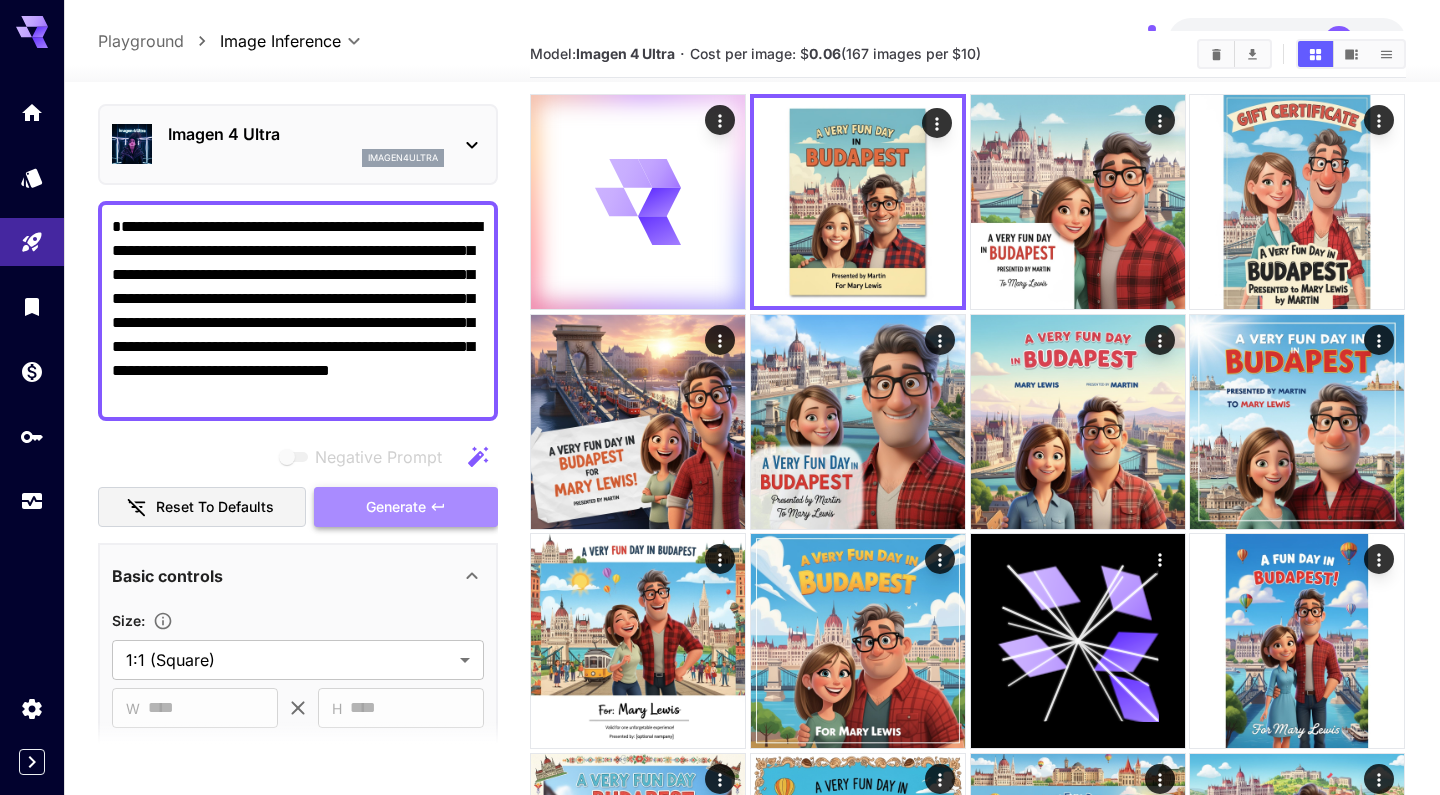 click on "Generate" at bounding box center (396, 507) 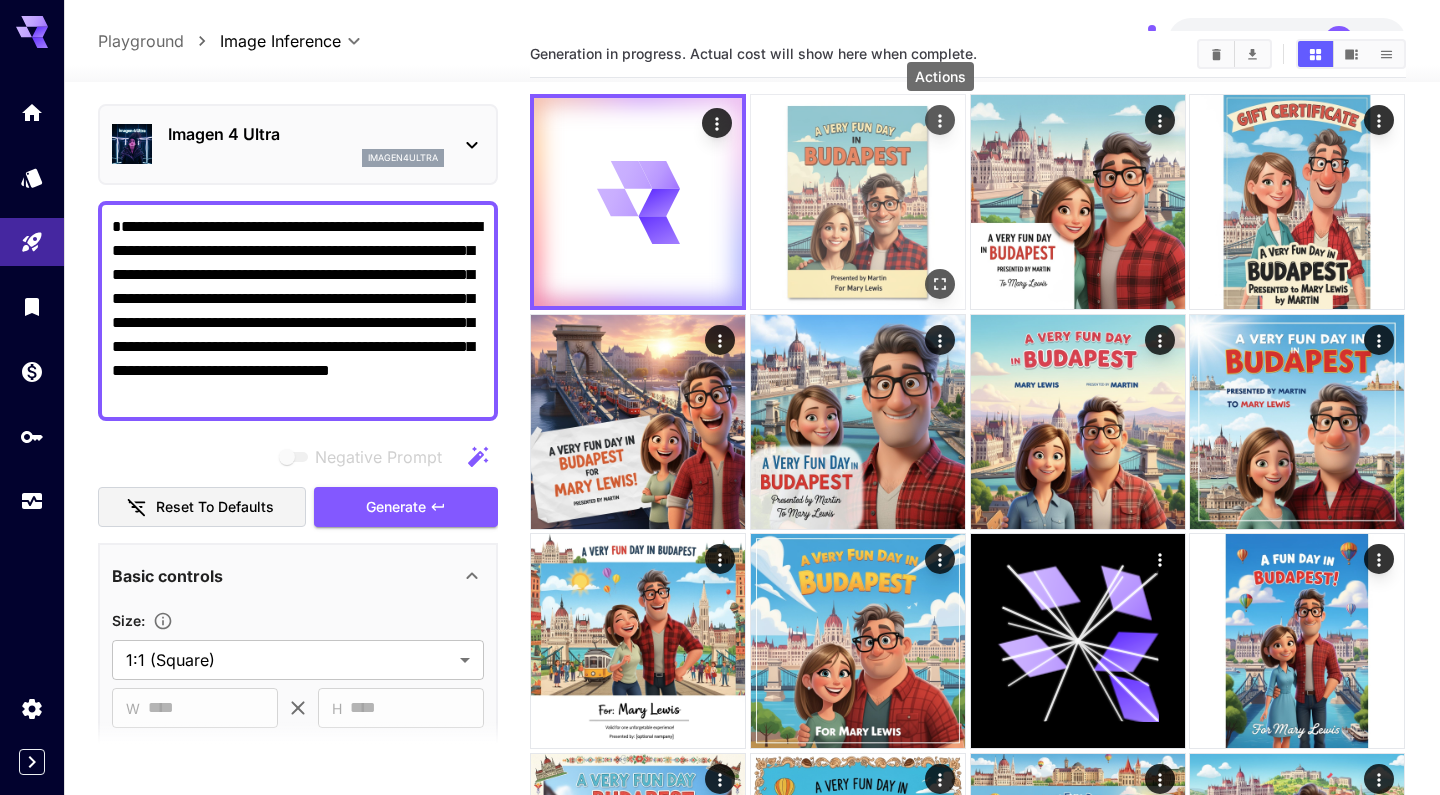 click 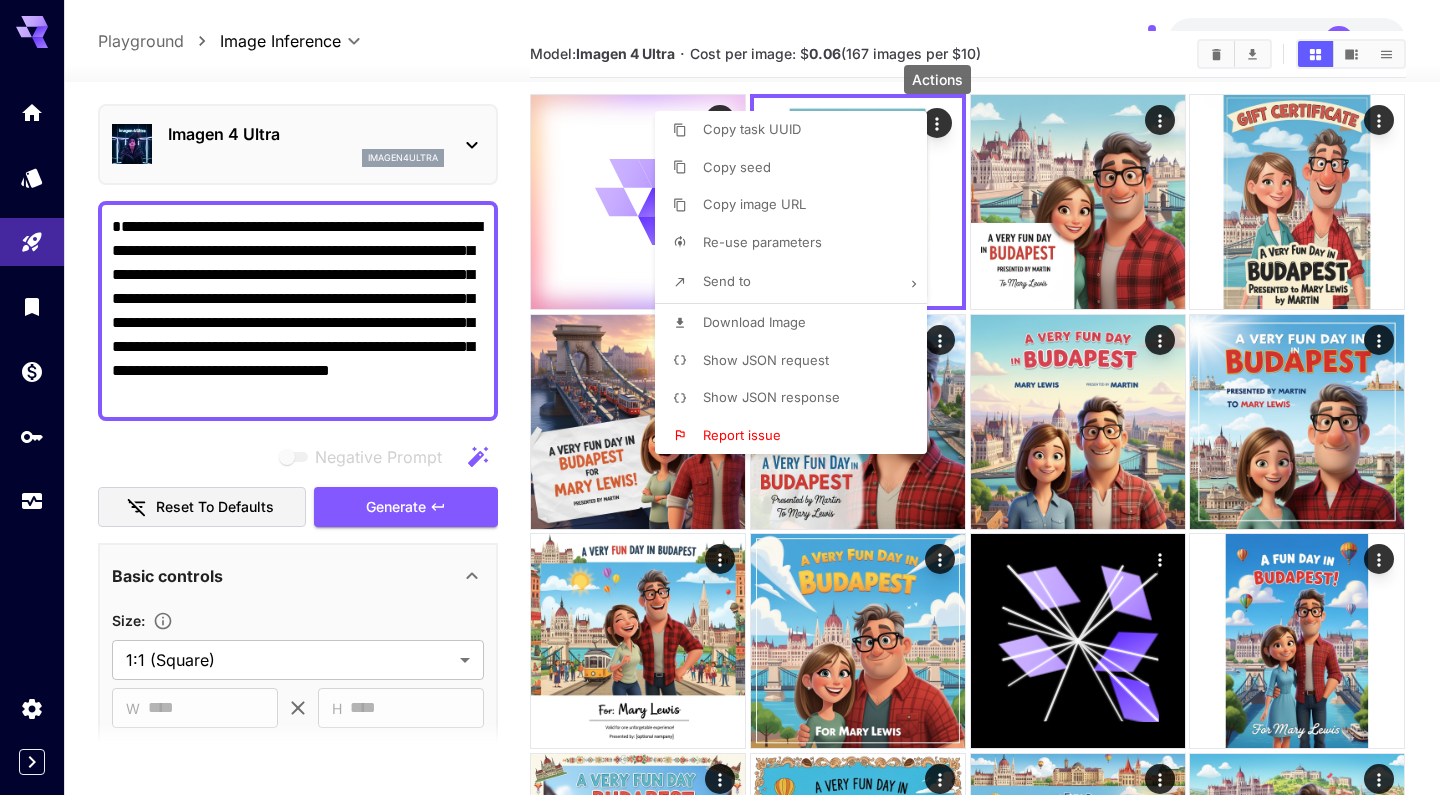 click at bounding box center (720, 397) 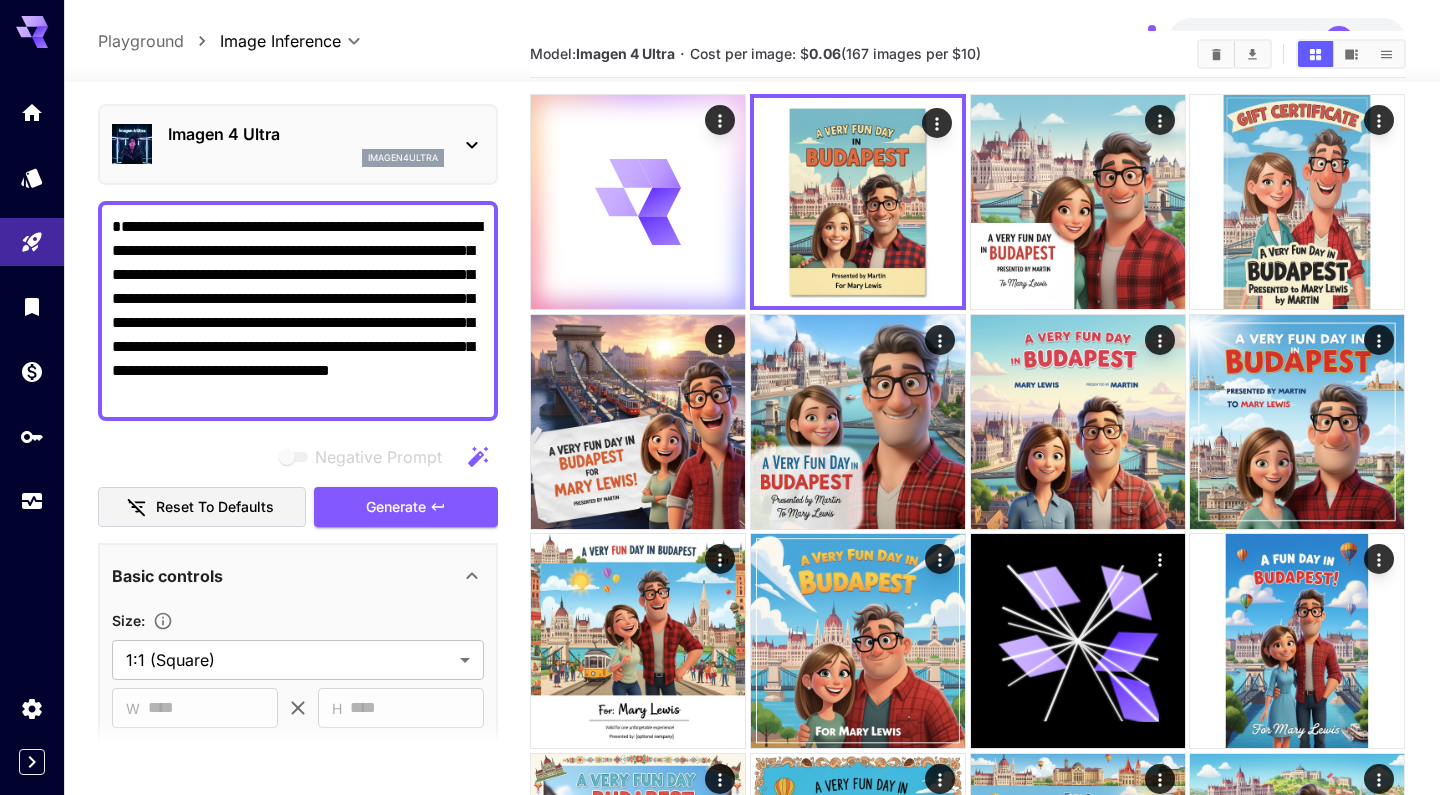 click at bounding box center (858, 202) 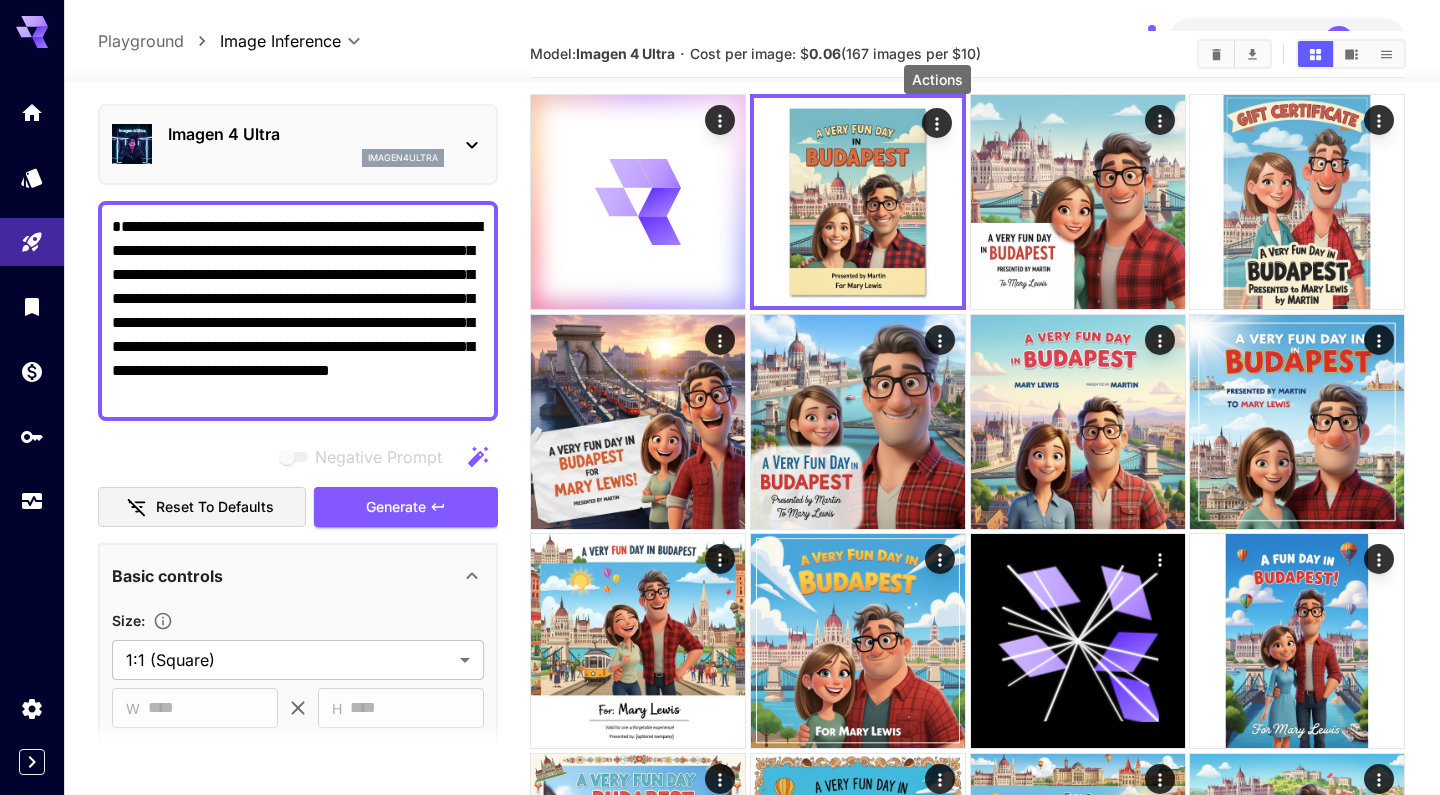 click at bounding box center (858, 202) 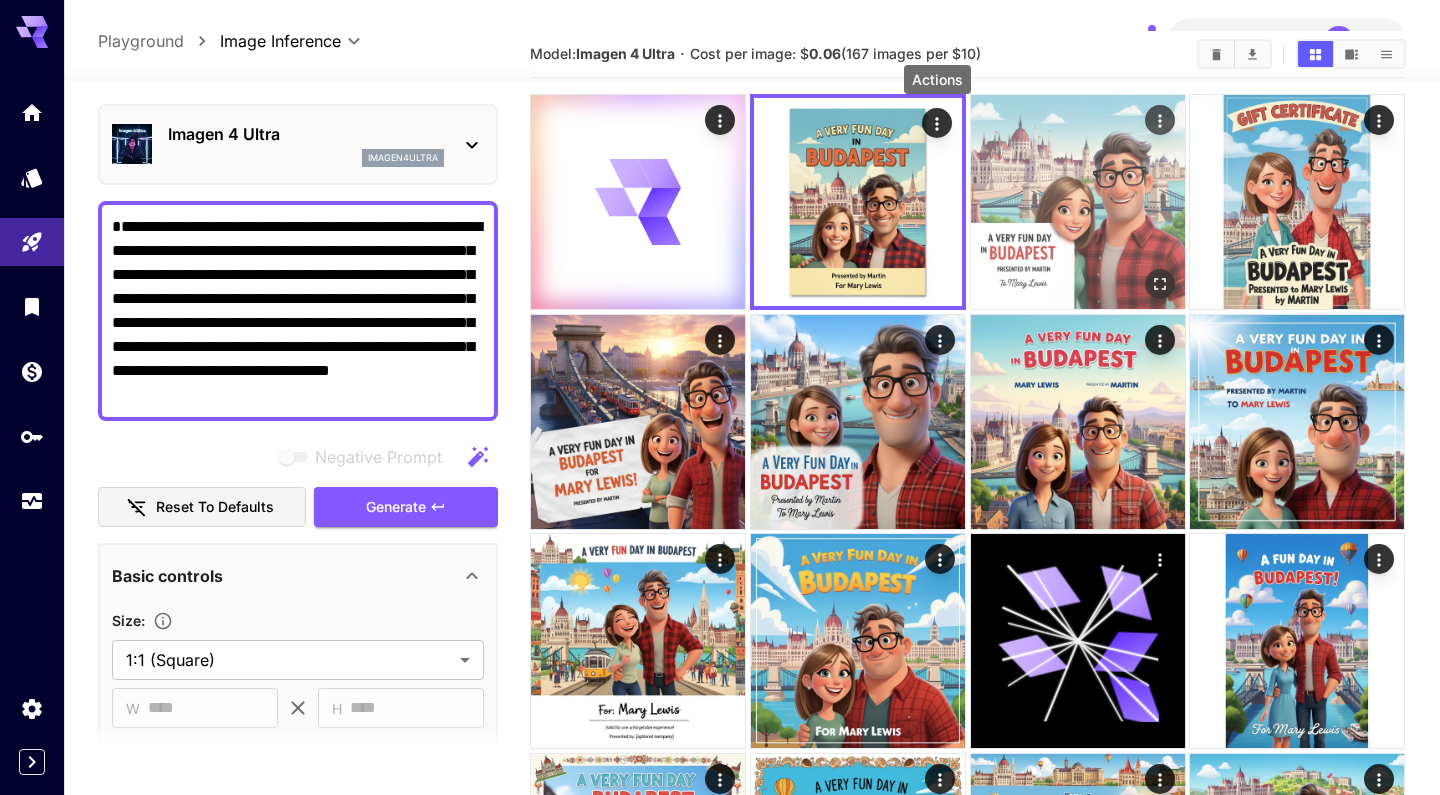 click at bounding box center (1078, 202) 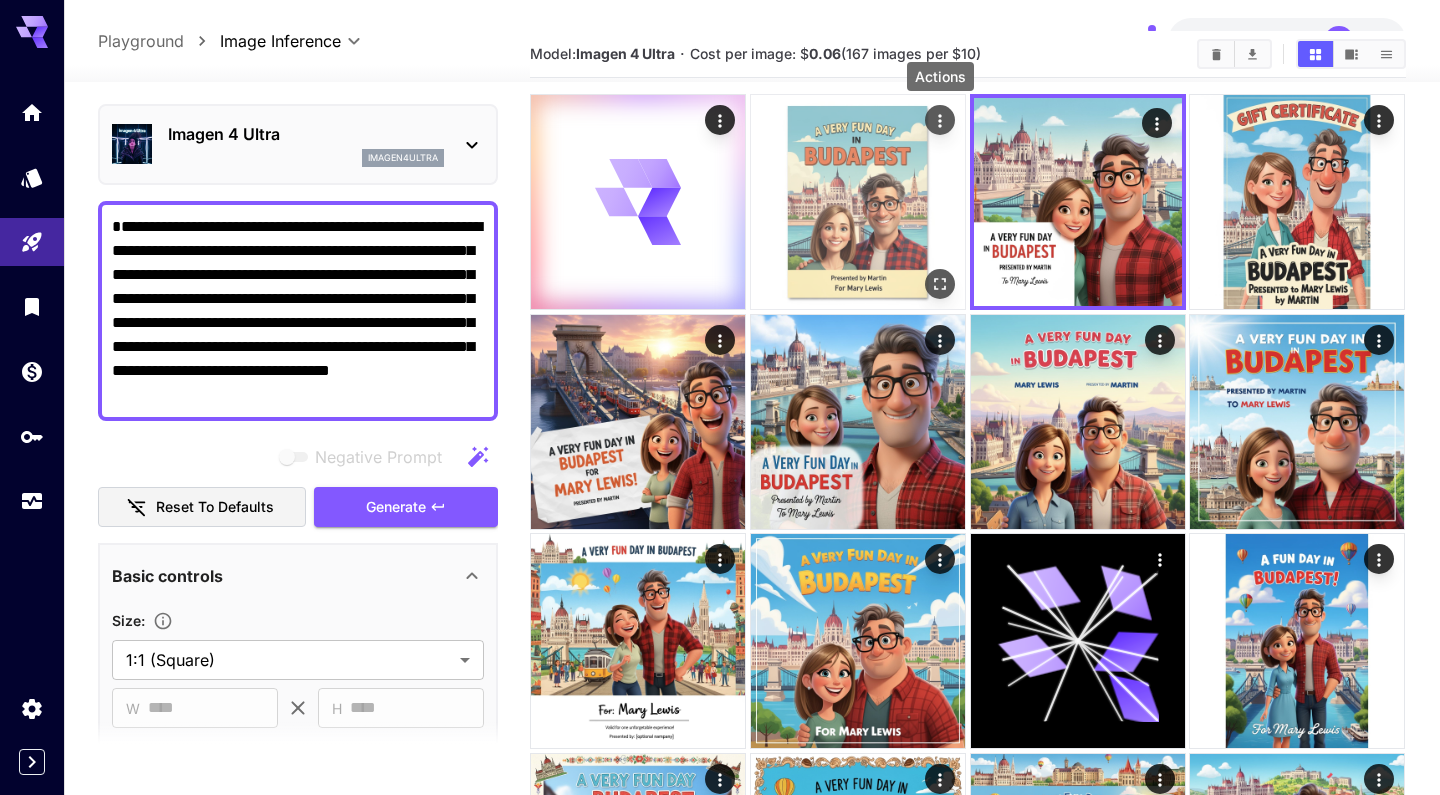 click at bounding box center [858, 202] 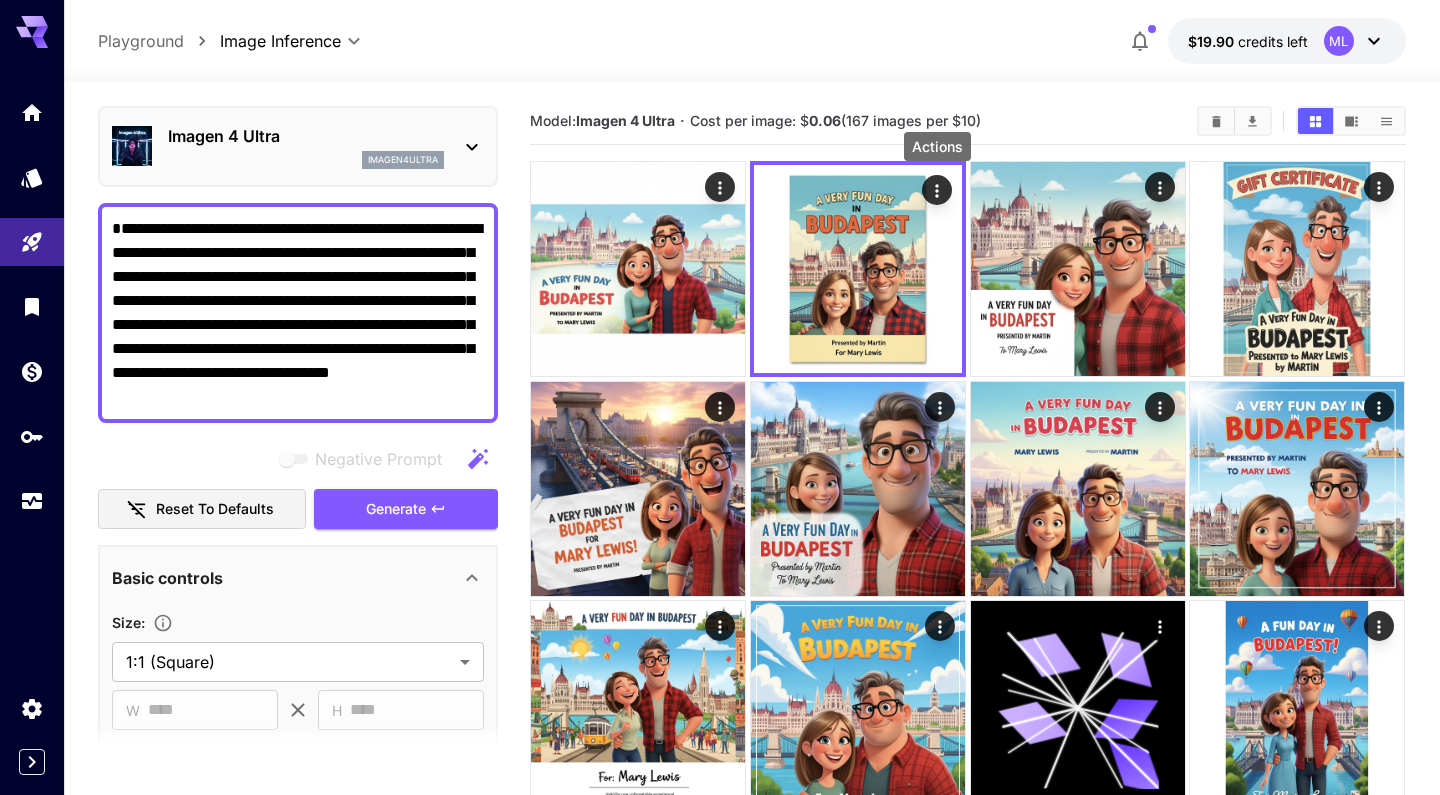 scroll, scrollTop: 0, scrollLeft: 0, axis: both 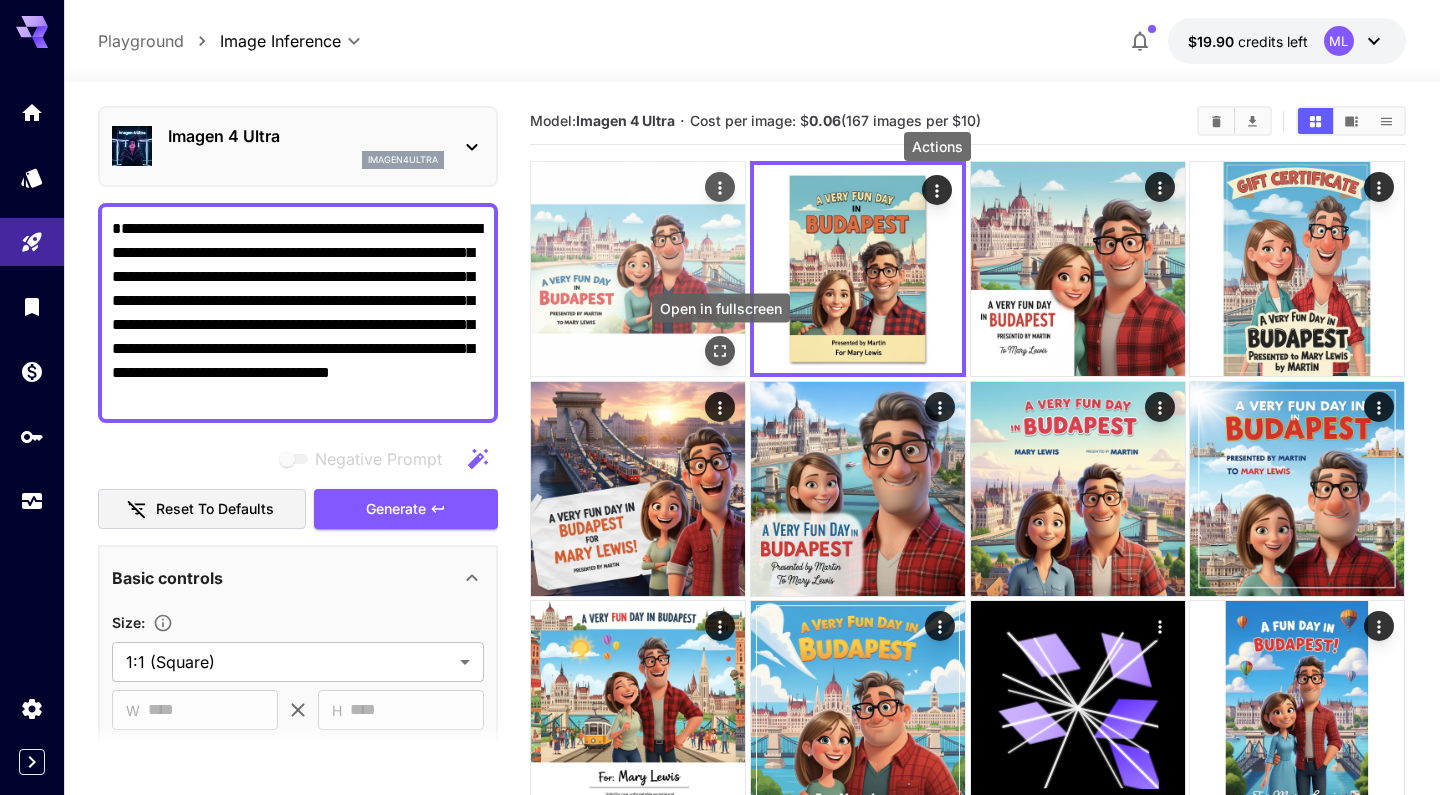 click 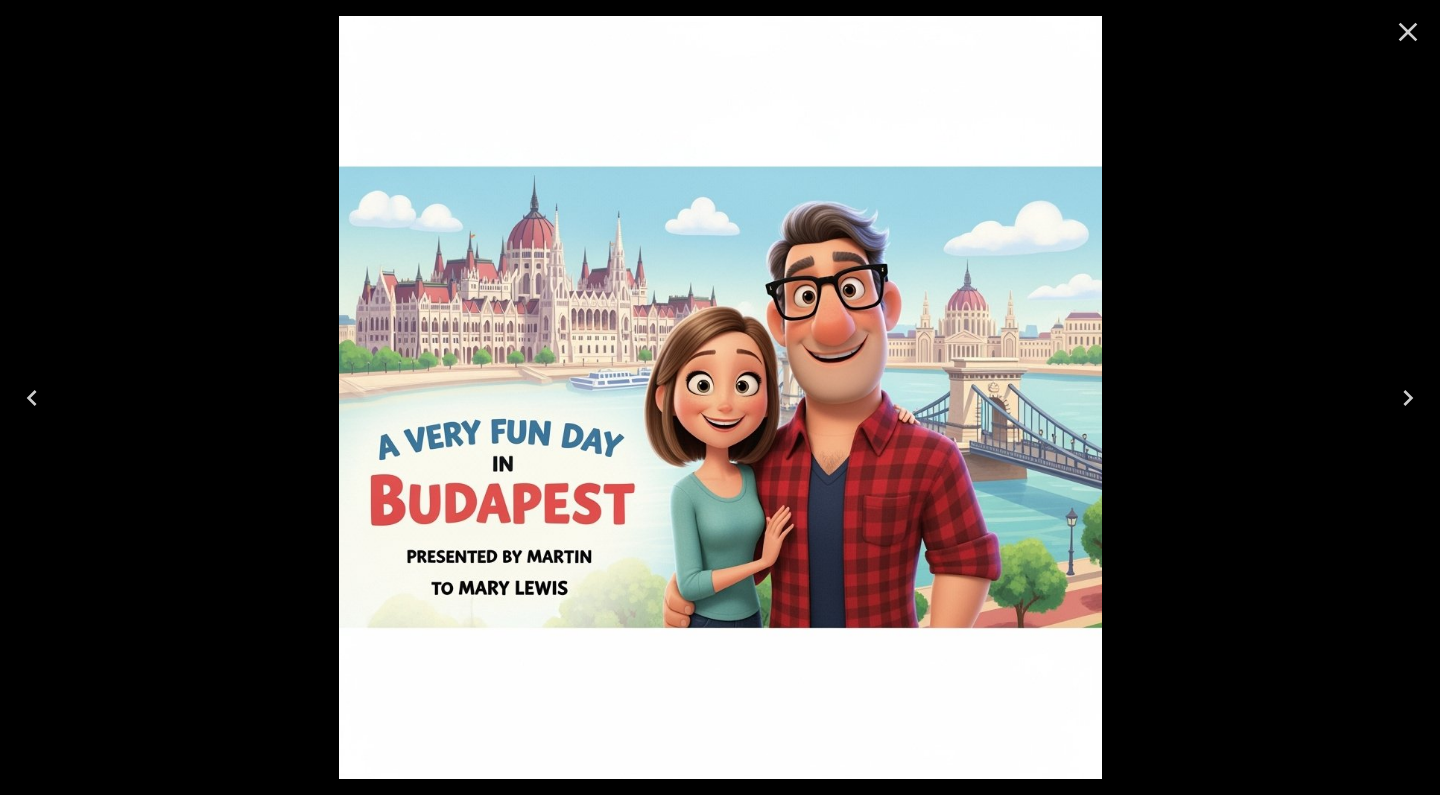 click 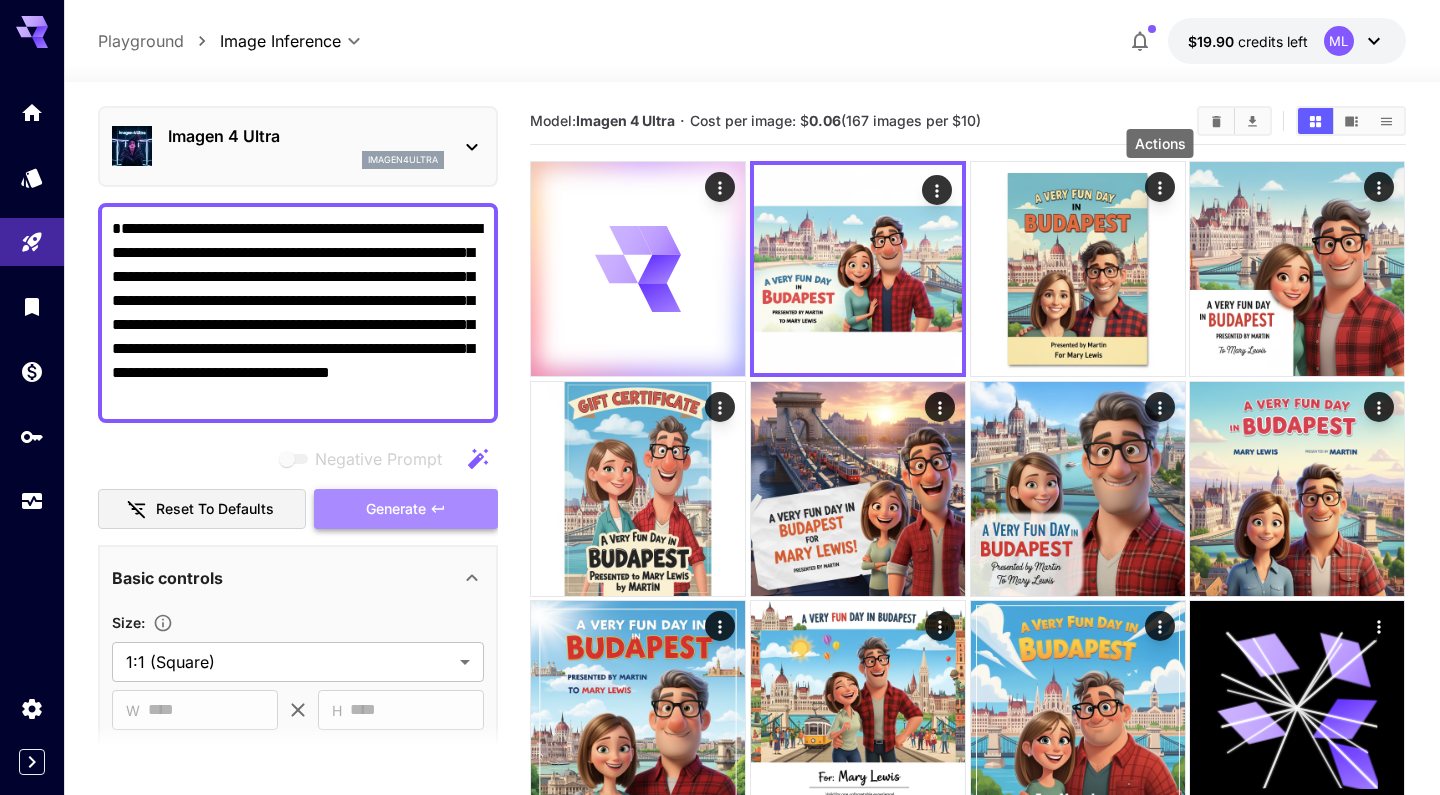 click on "Generate" at bounding box center (406, 509) 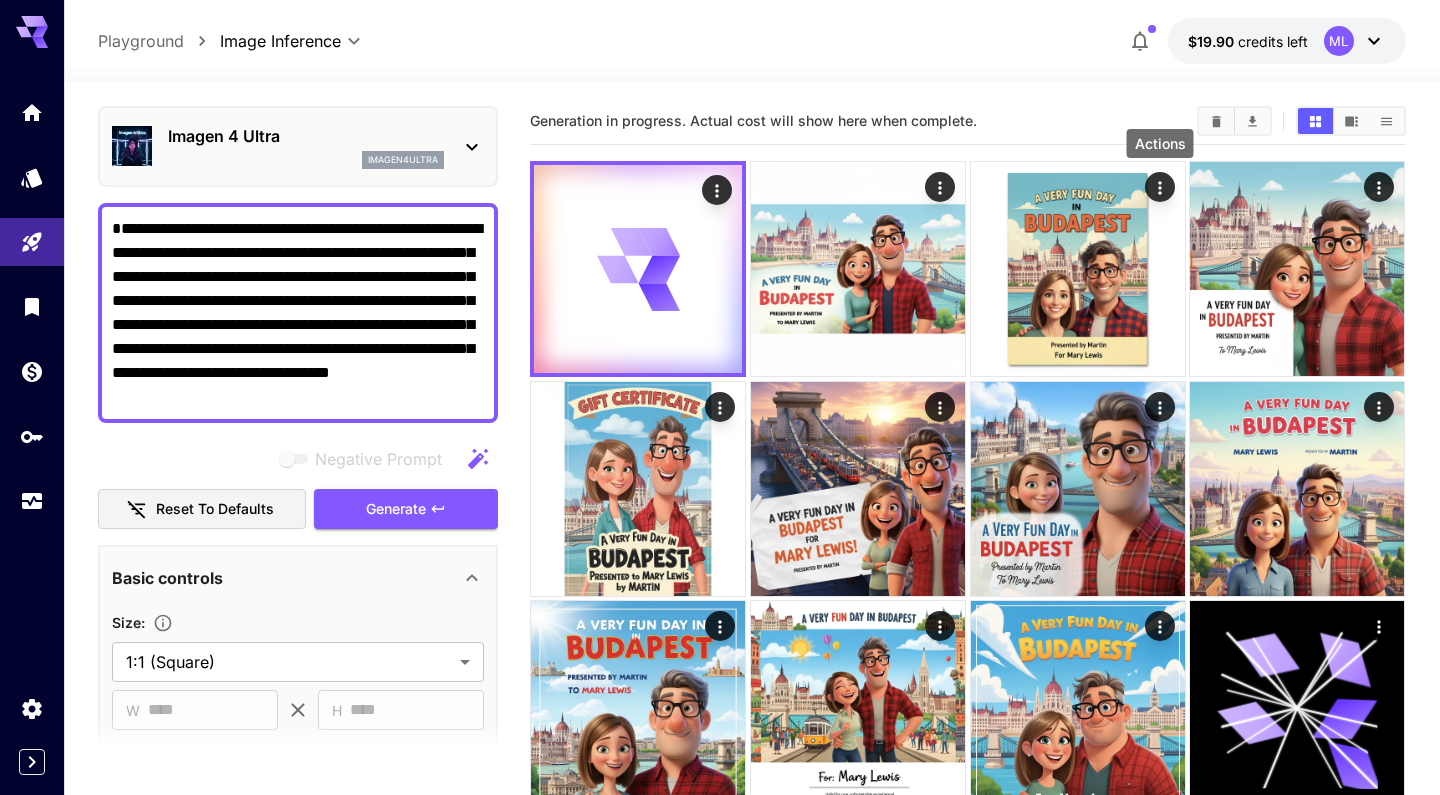 scroll, scrollTop: 0, scrollLeft: 0, axis: both 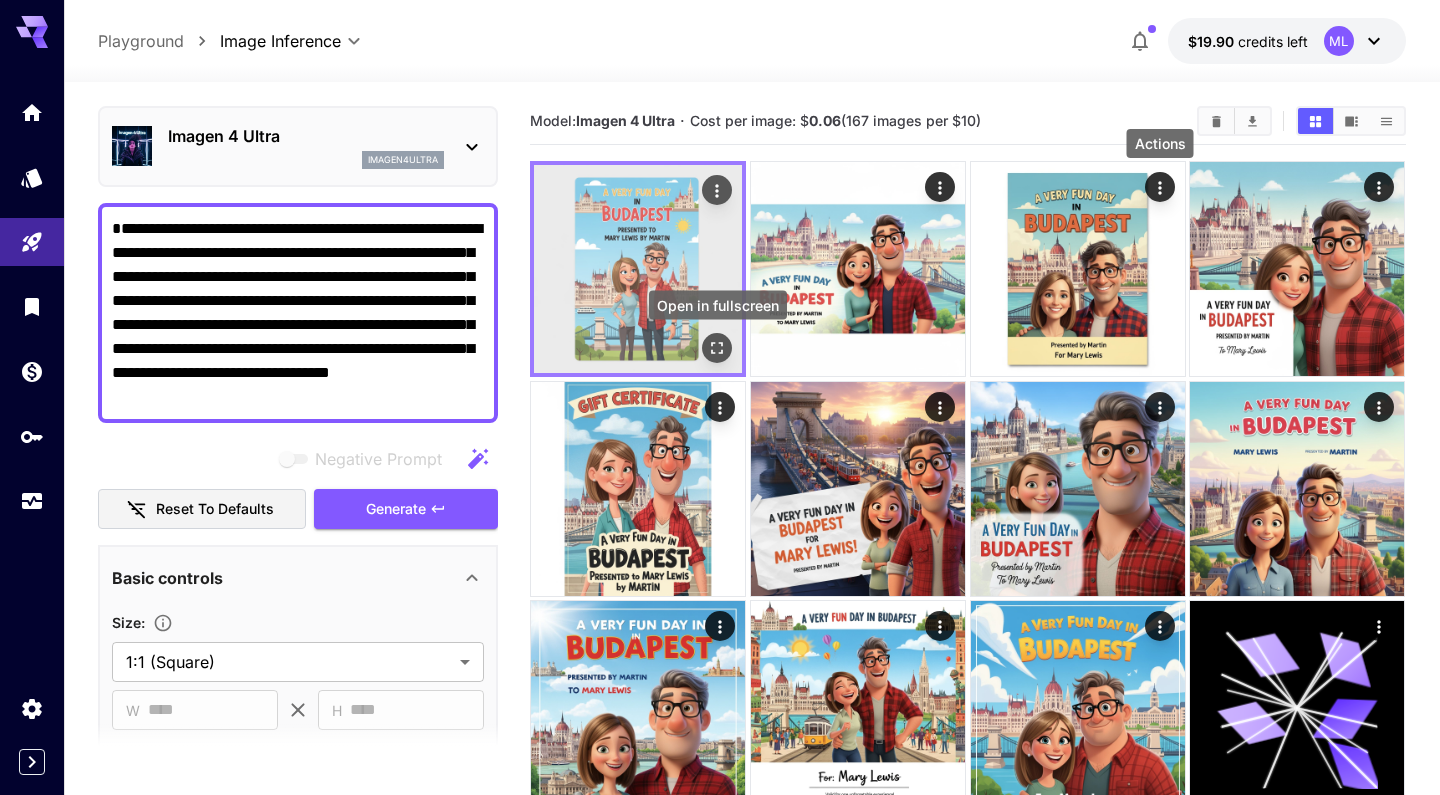 click 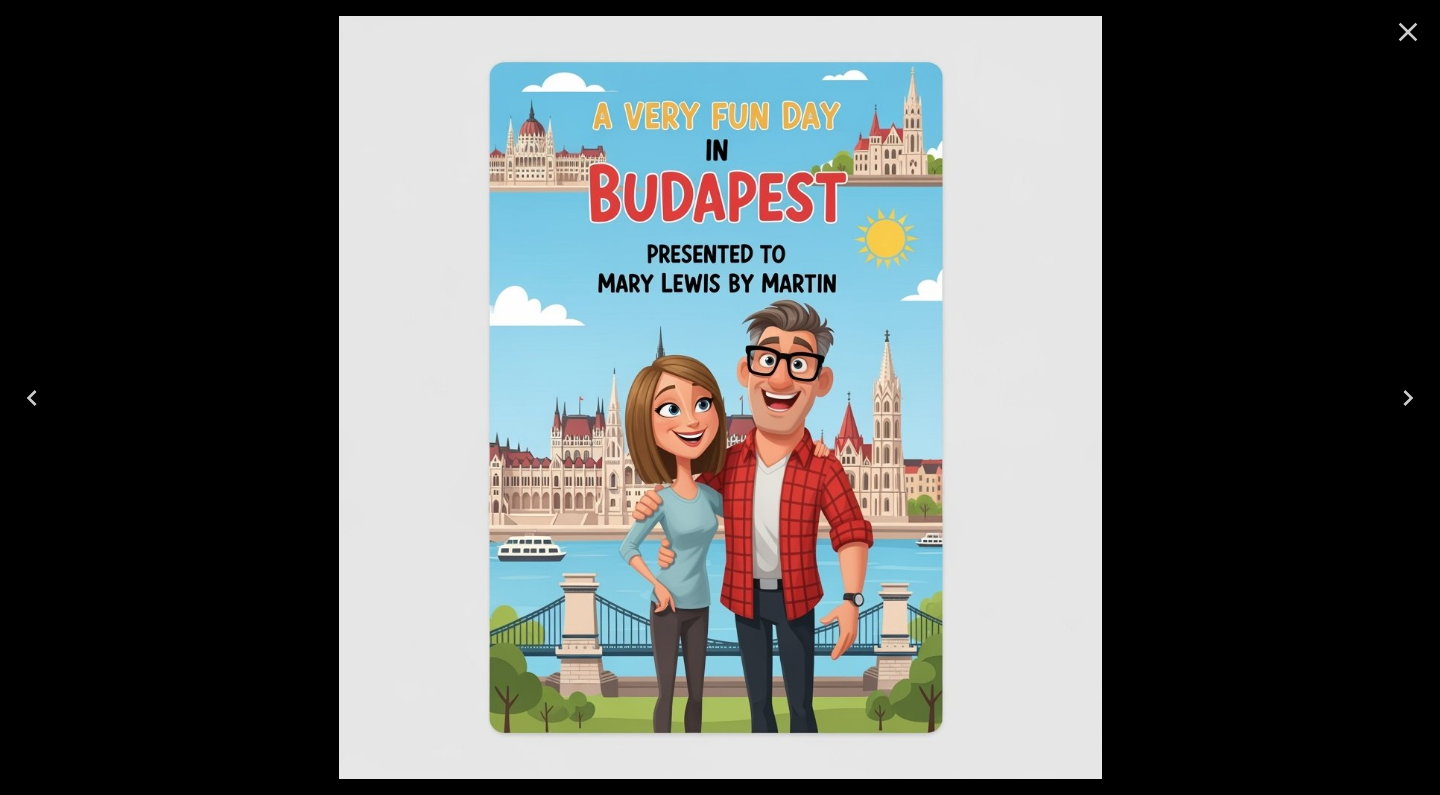 scroll, scrollTop: 0, scrollLeft: 0, axis: both 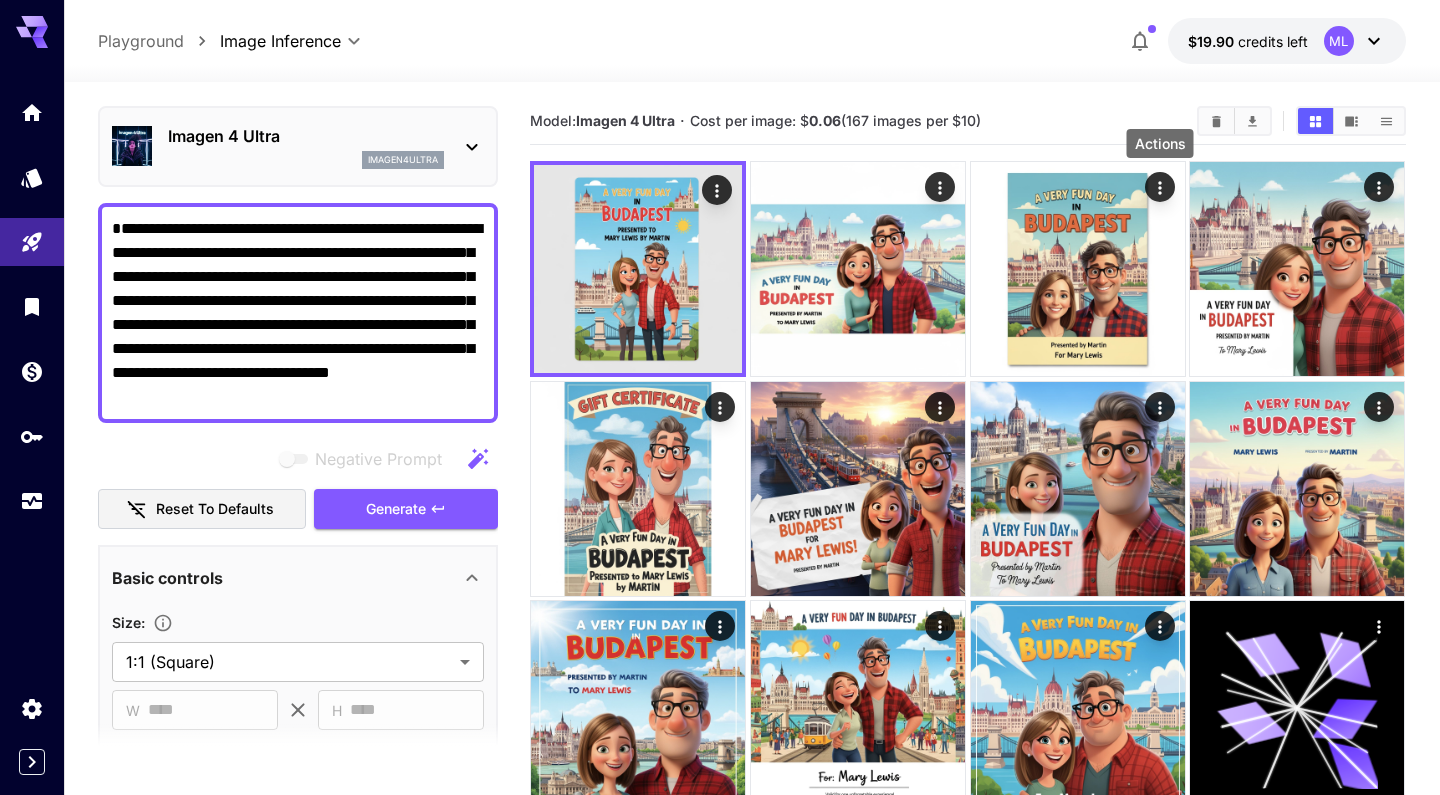click on "**********" at bounding box center [298, 313] 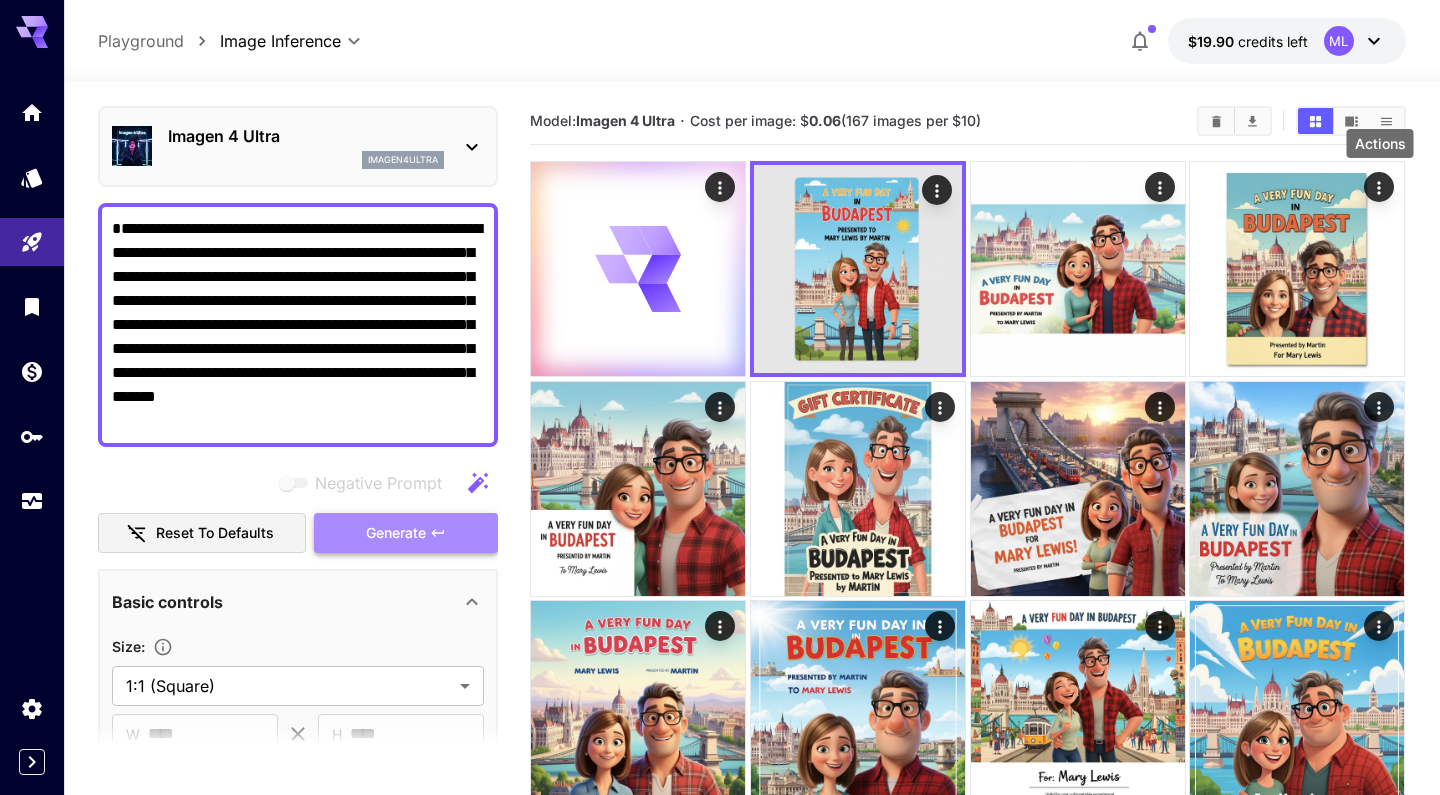 click on "Generate" at bounding box center [406, 533] 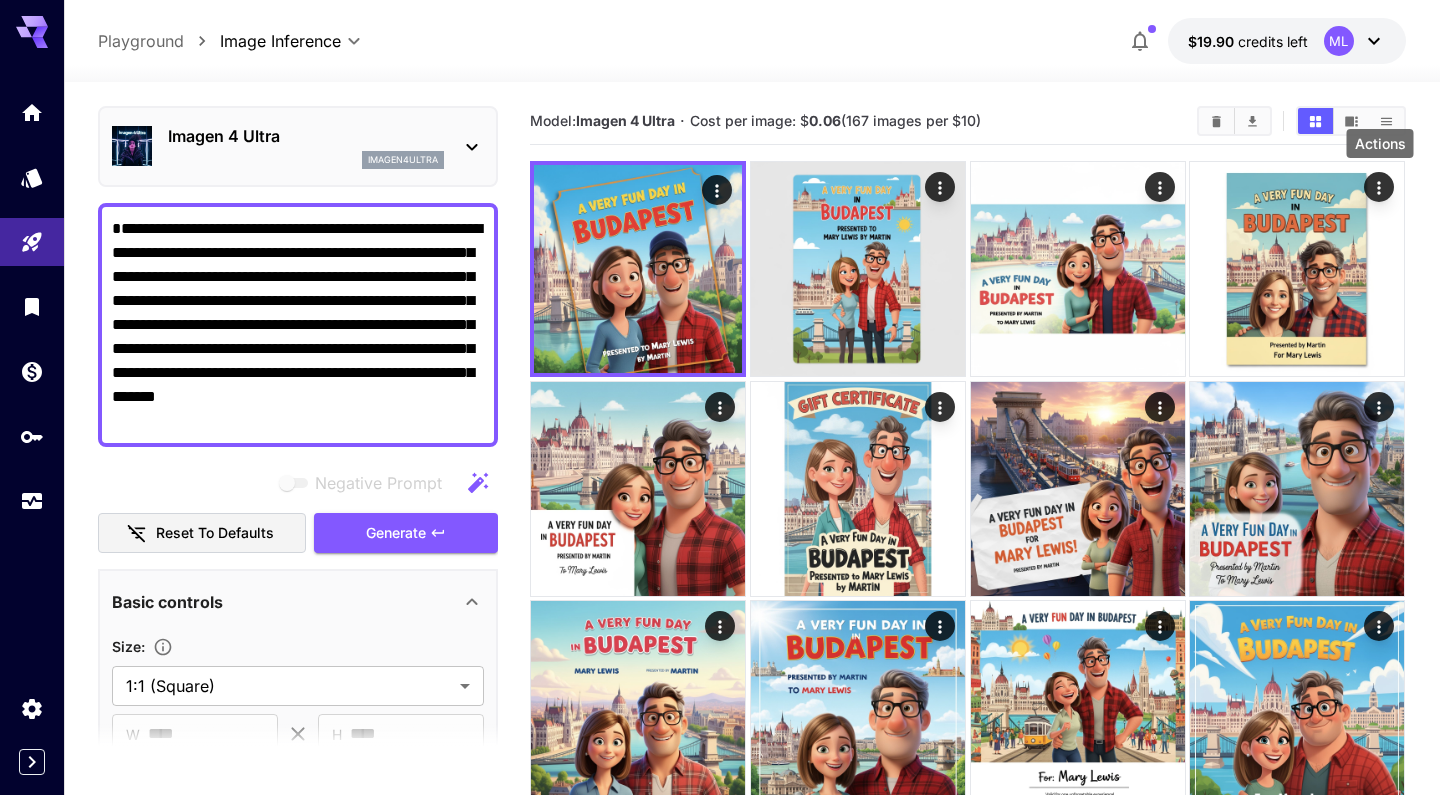 drag, startPoint x: 263, startPoint y: 373, endPoint x: 337, endPoint y: 375, distance: 74.02702 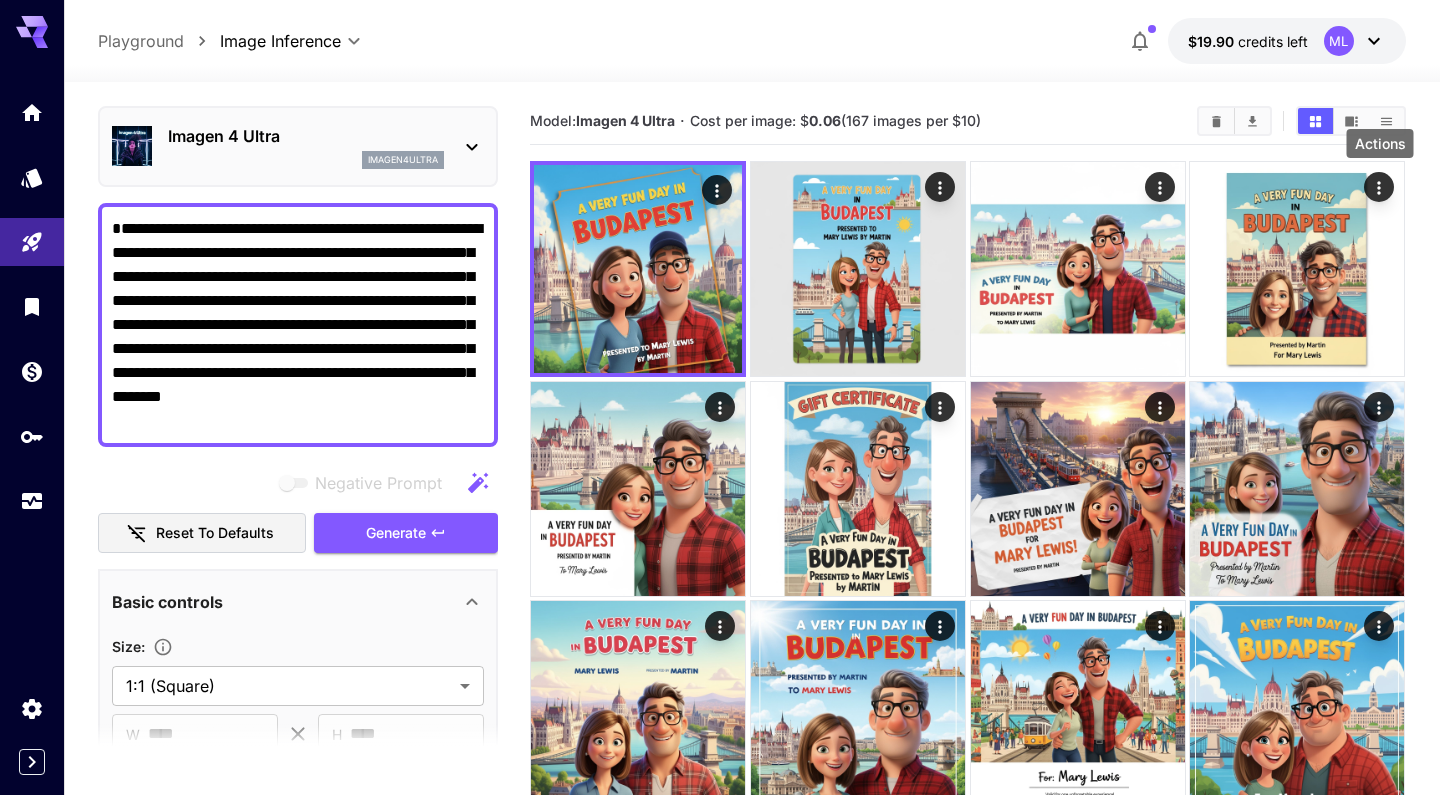 type on "**********" 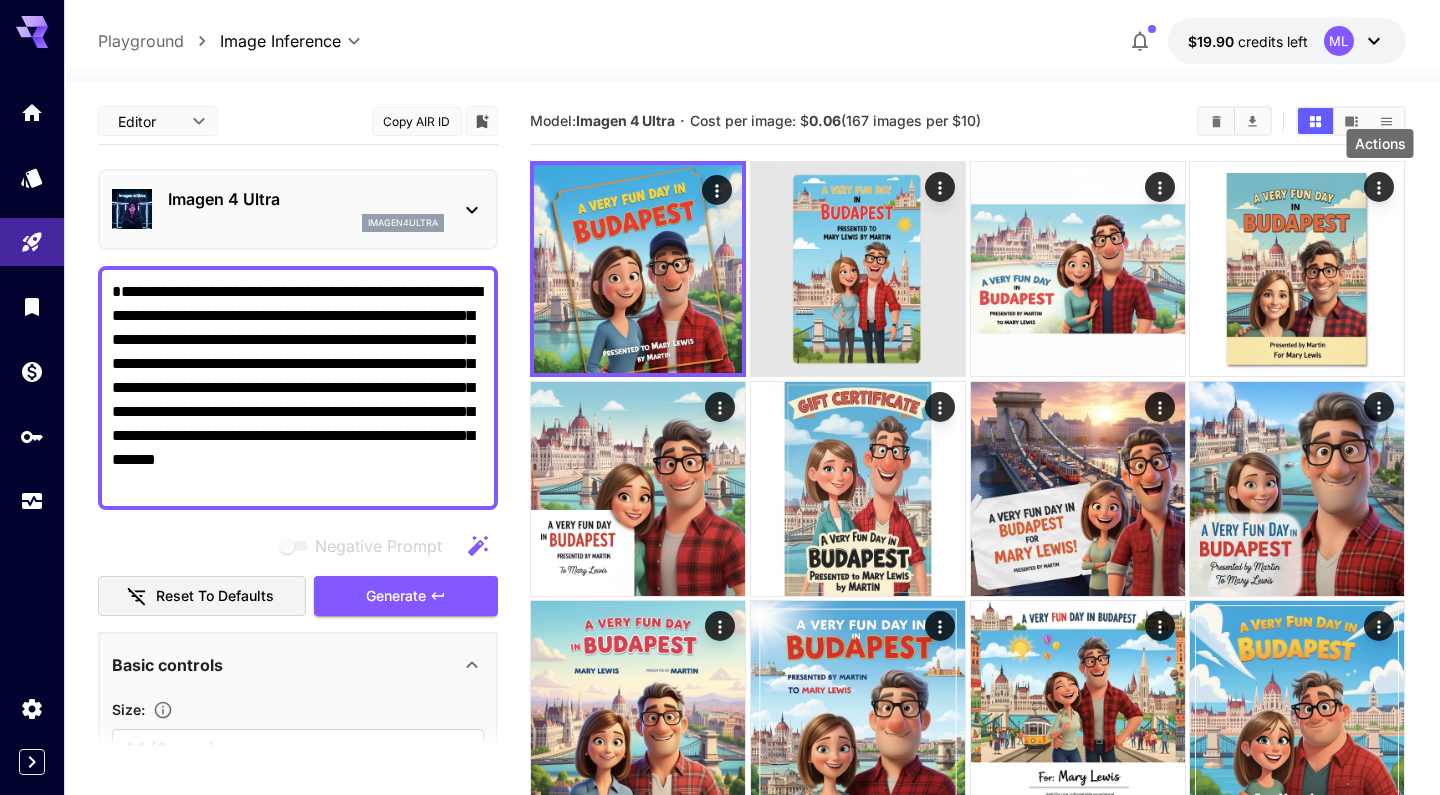 scroll, scrollTop: 0, scrollLeft: 0, axis: both 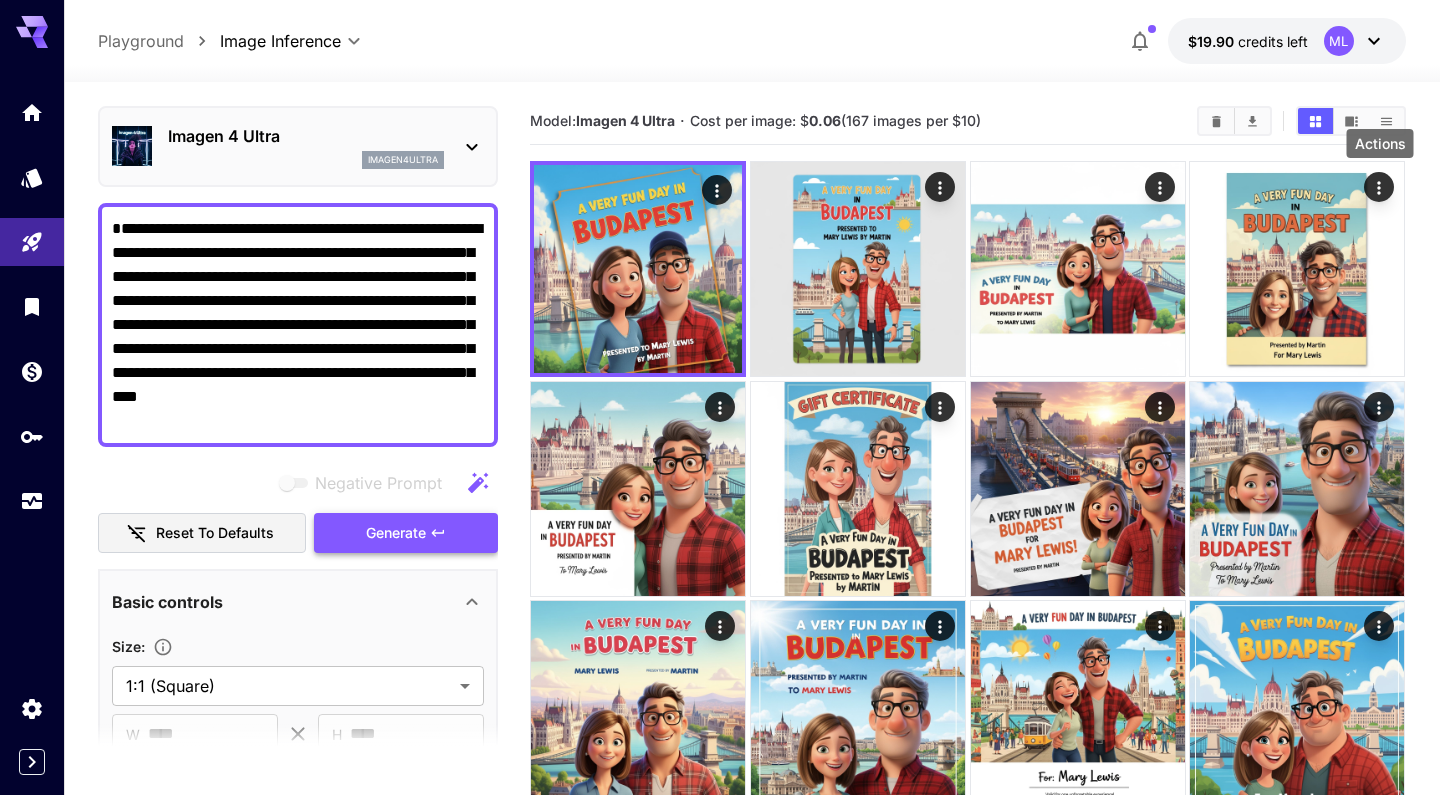 type on "**********" 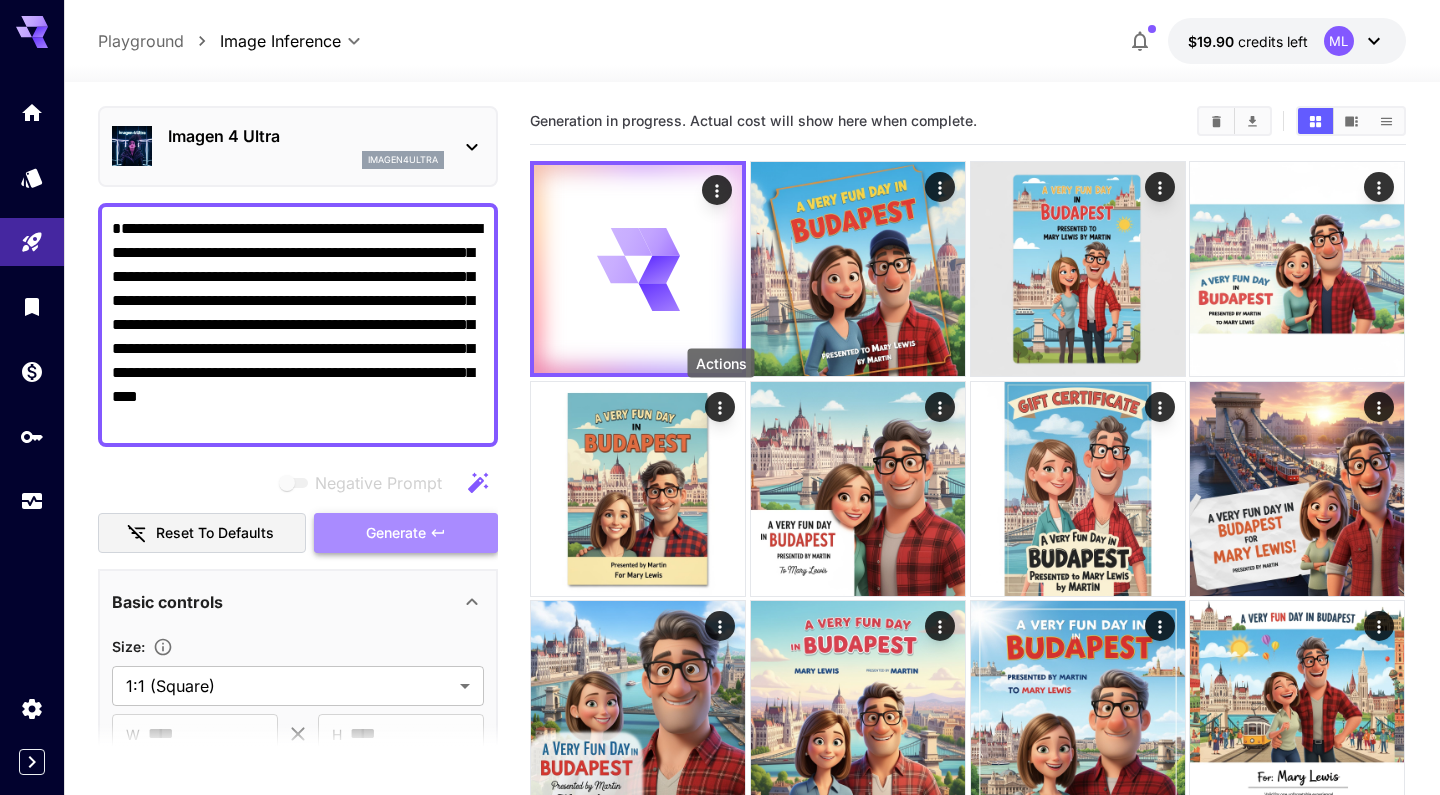 click on "Generate" at bounding box center (406, 533) 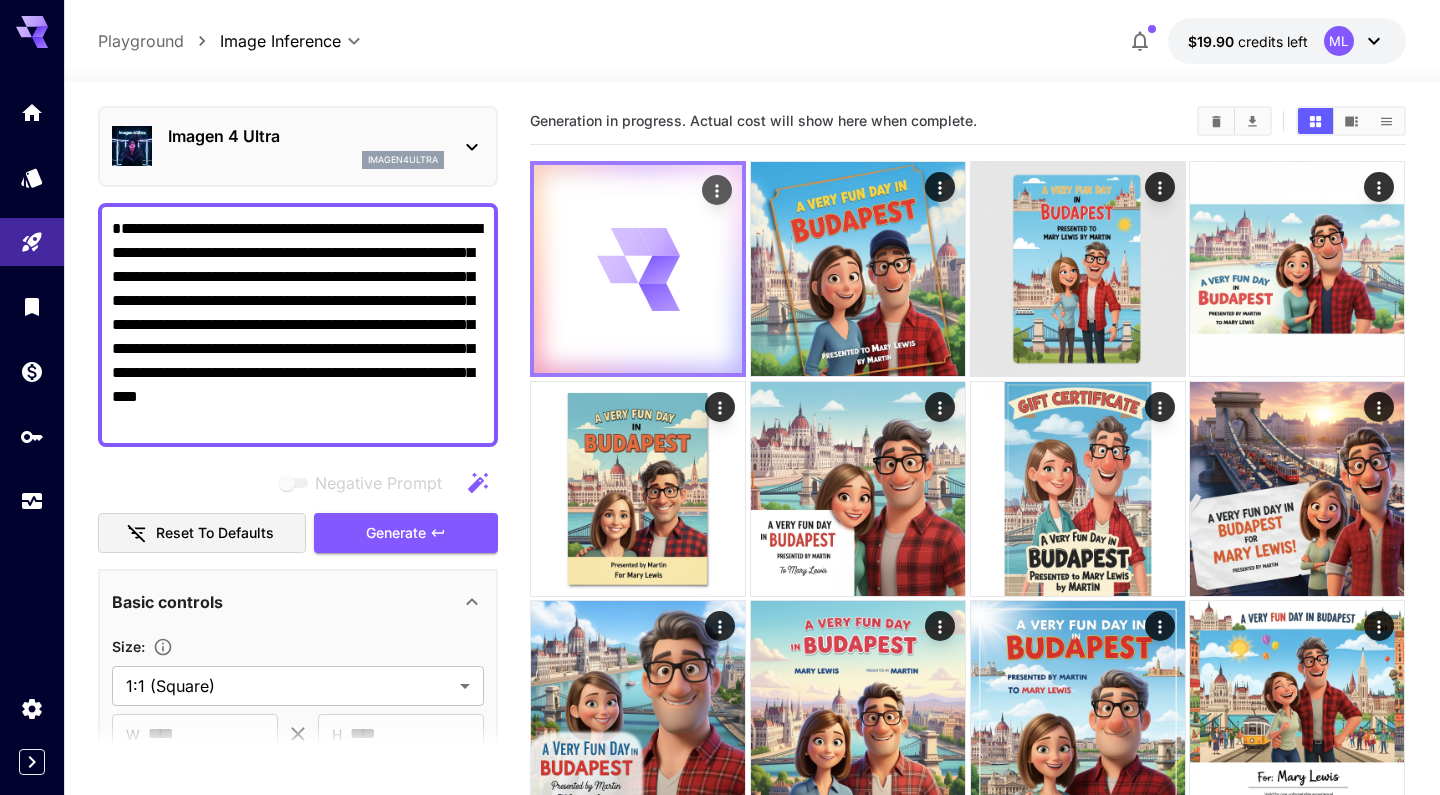 scroll, scrollTop: 0, scrollLeft: 0, axis: both 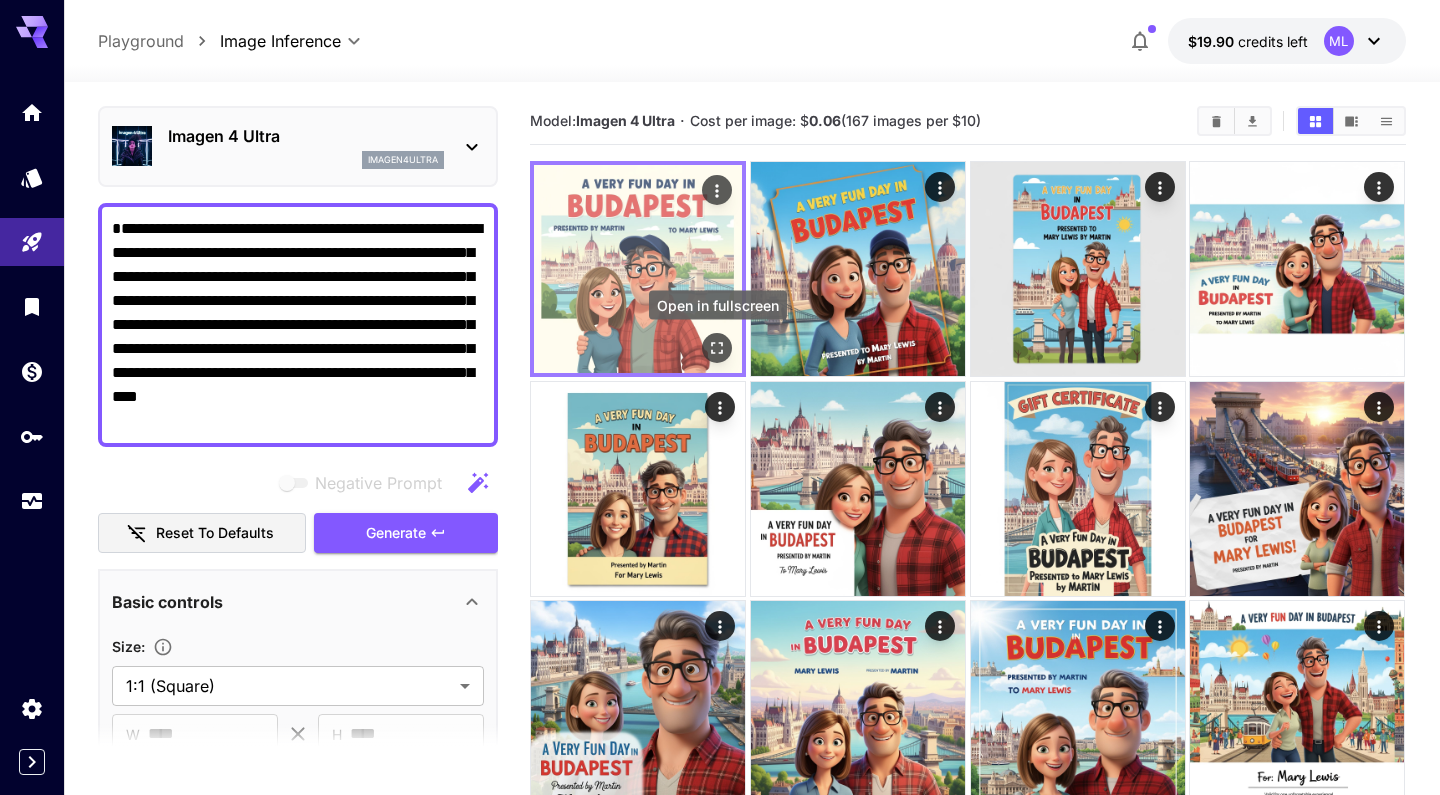 click 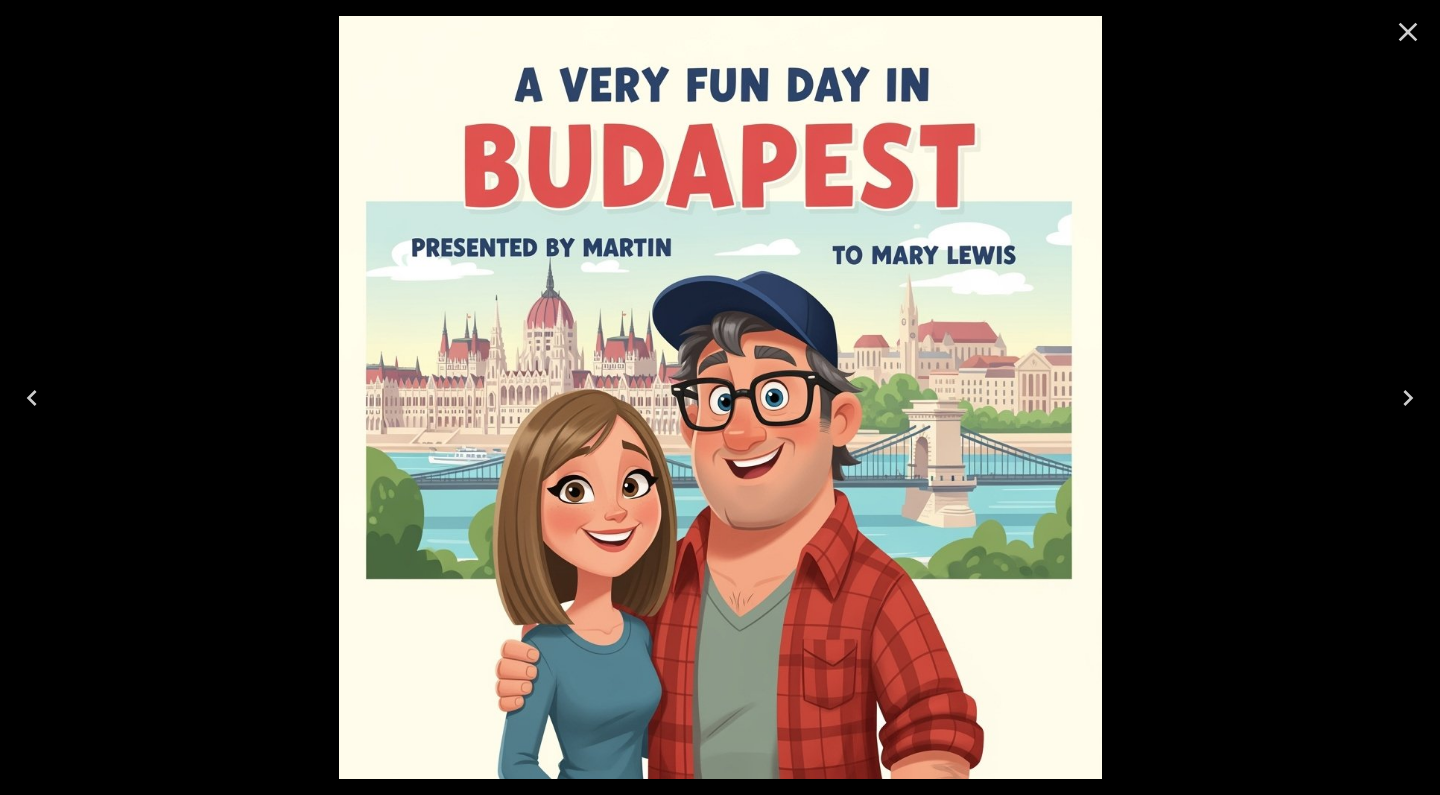 click 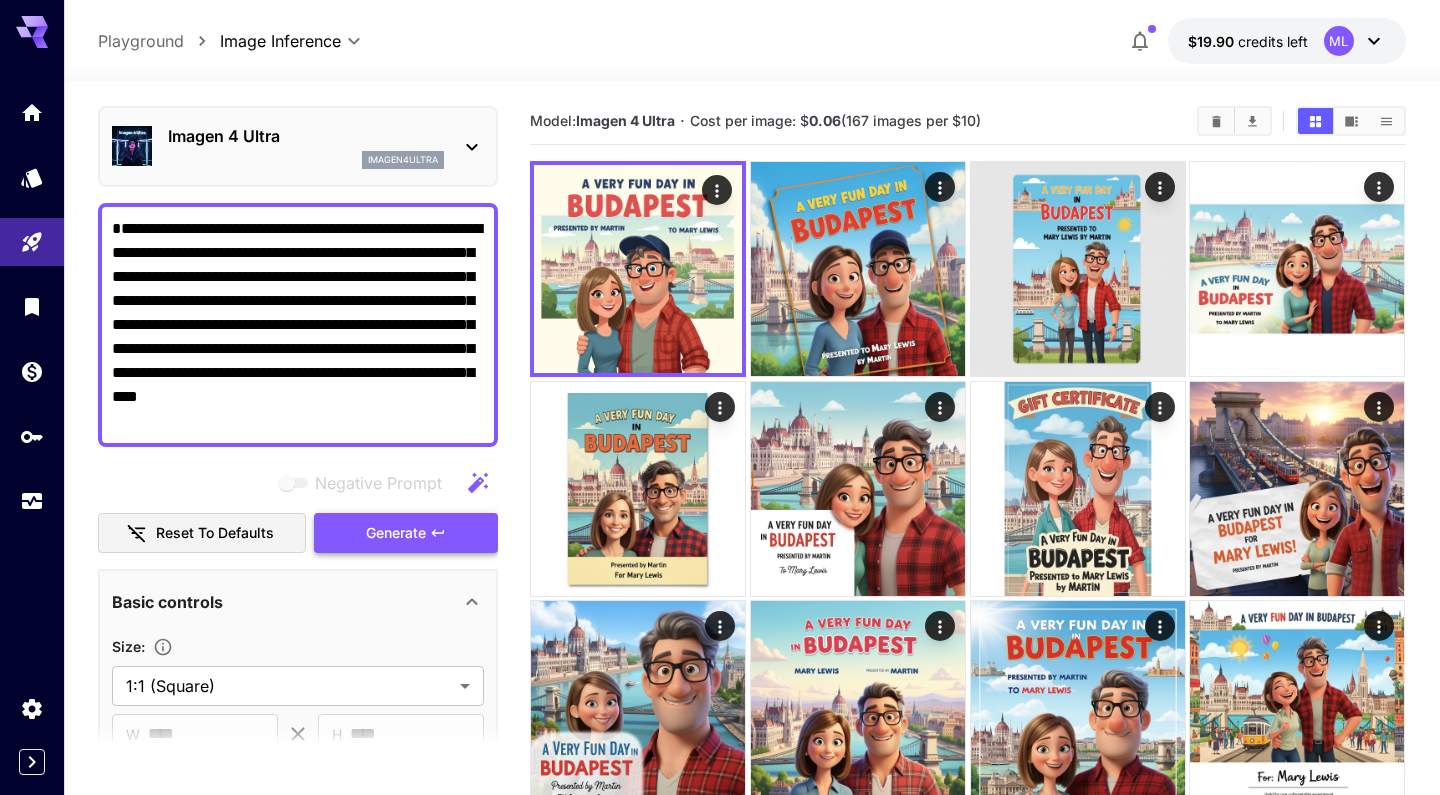 click on "Generate" at bounding box center [406, 533] 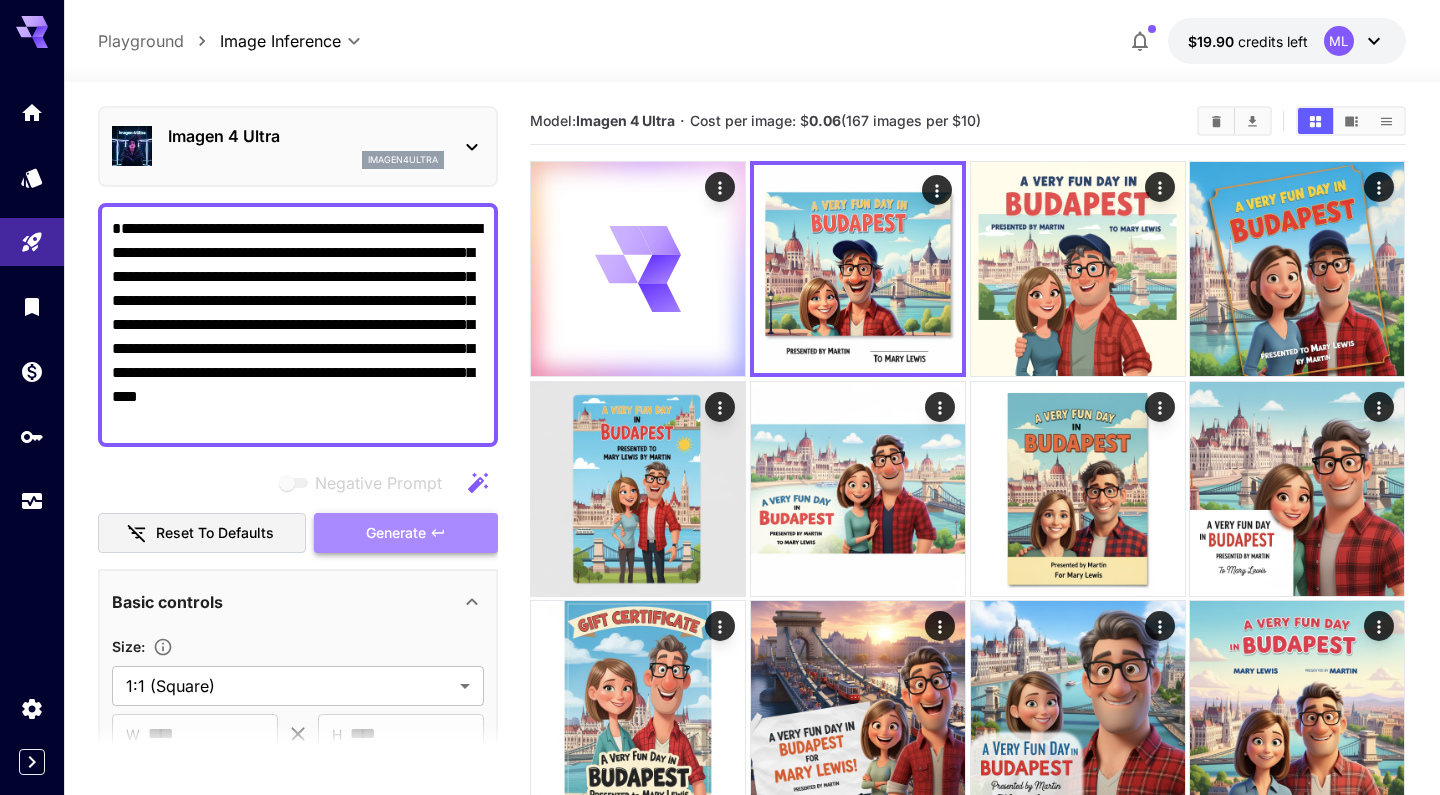 click 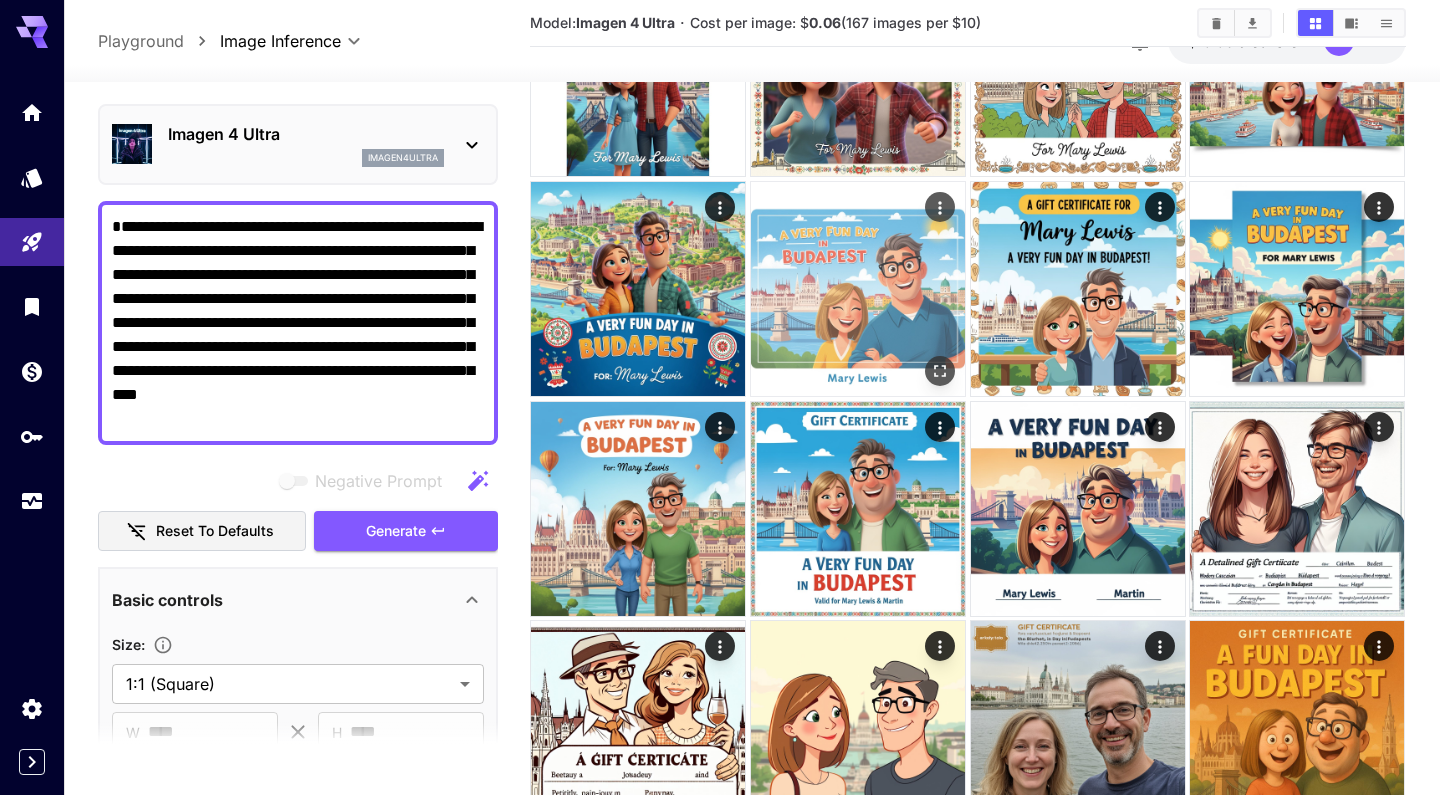 scroll, scrollTop: 1081, scrollLeft: 0, axis: vertical 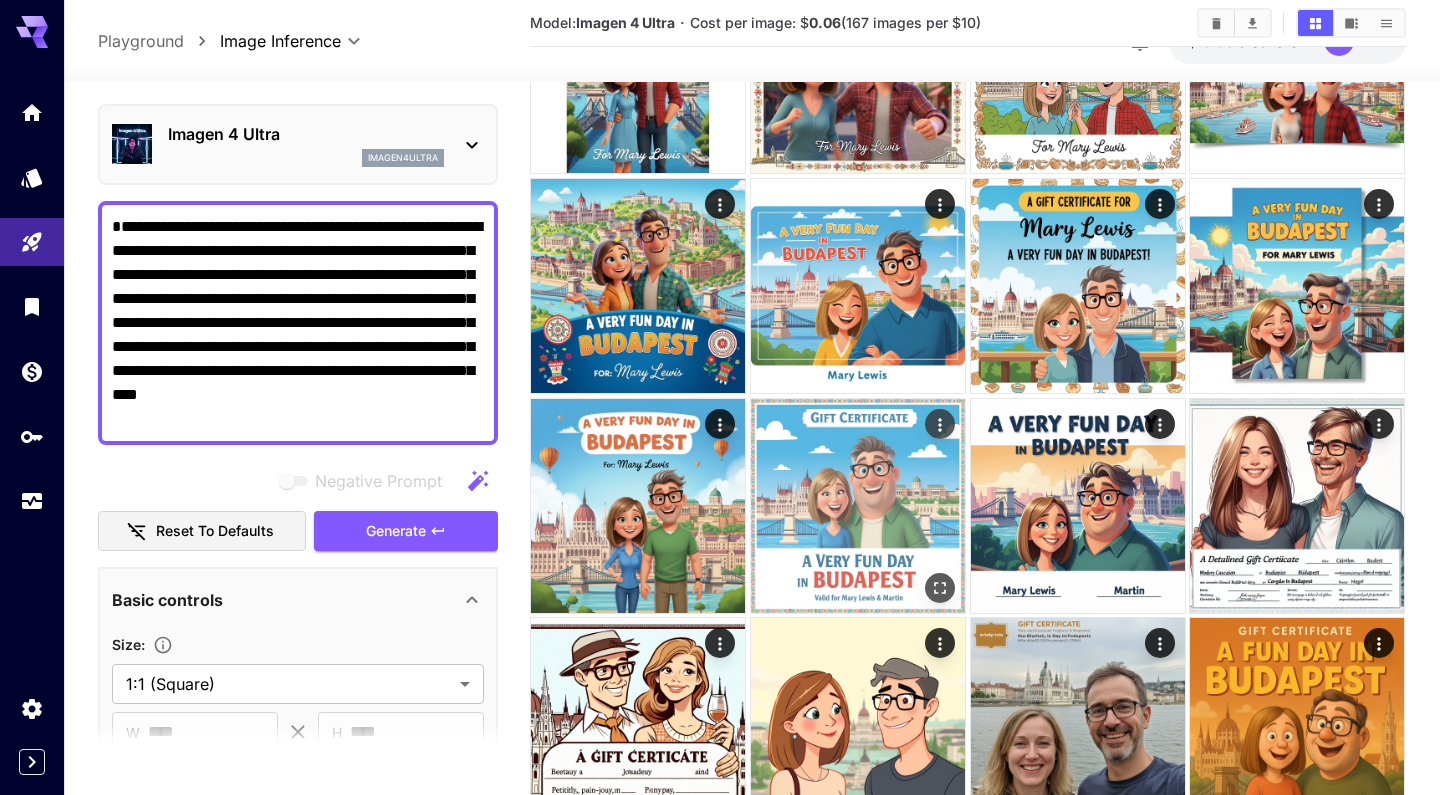 click at bounding box center [858, 506] 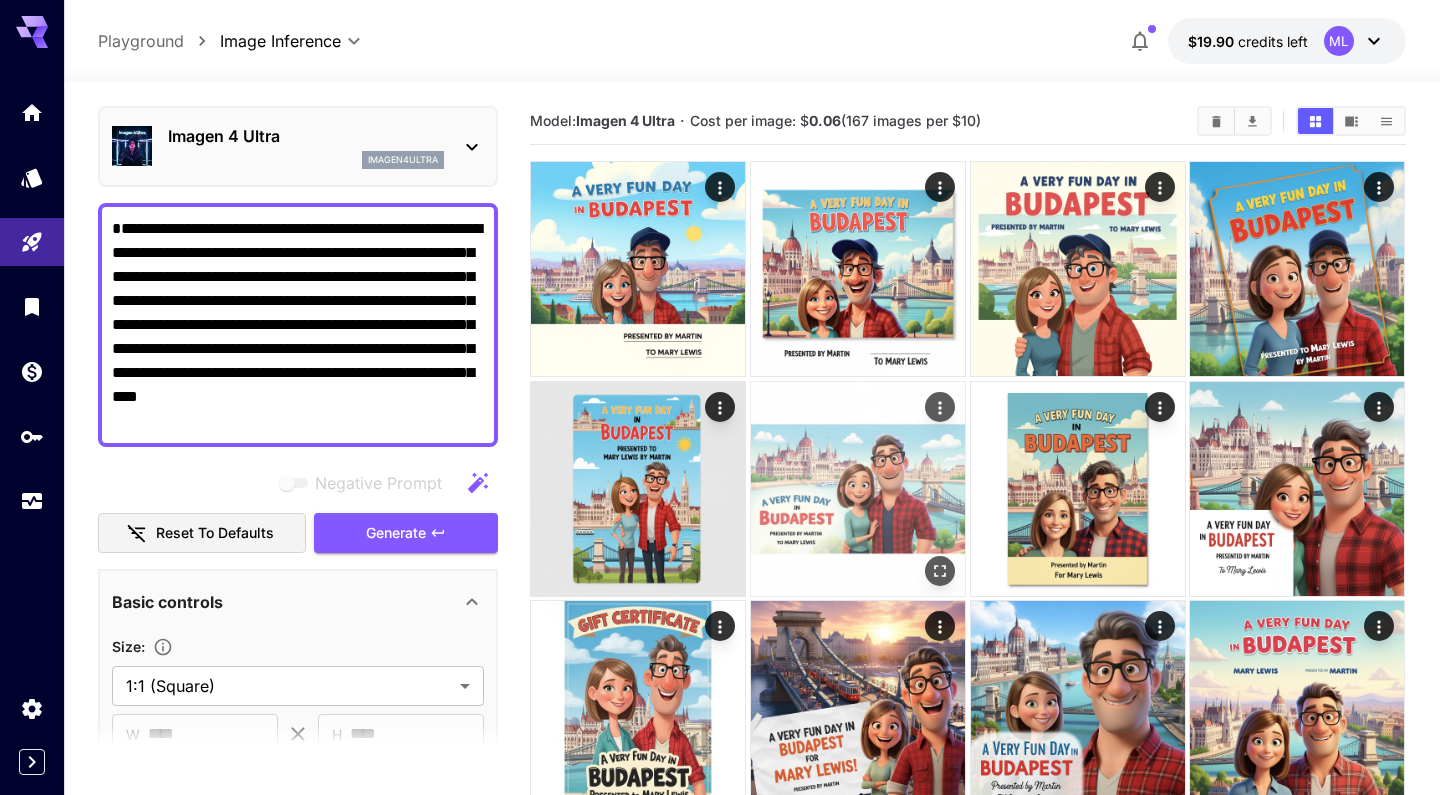 scroll, scrollTop: 0, scrollLeft: 0, axis: both 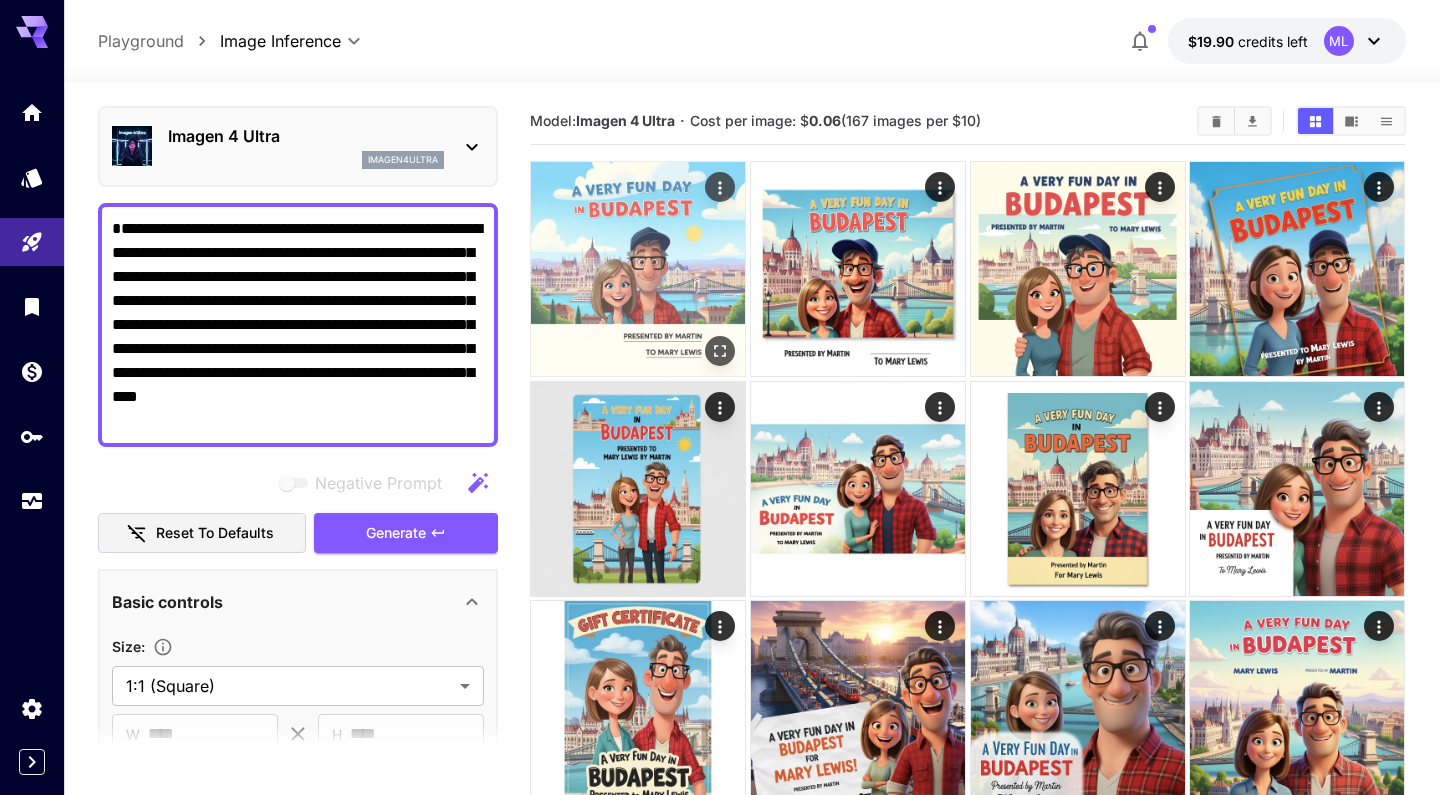 click at bounding box center [638, 269] 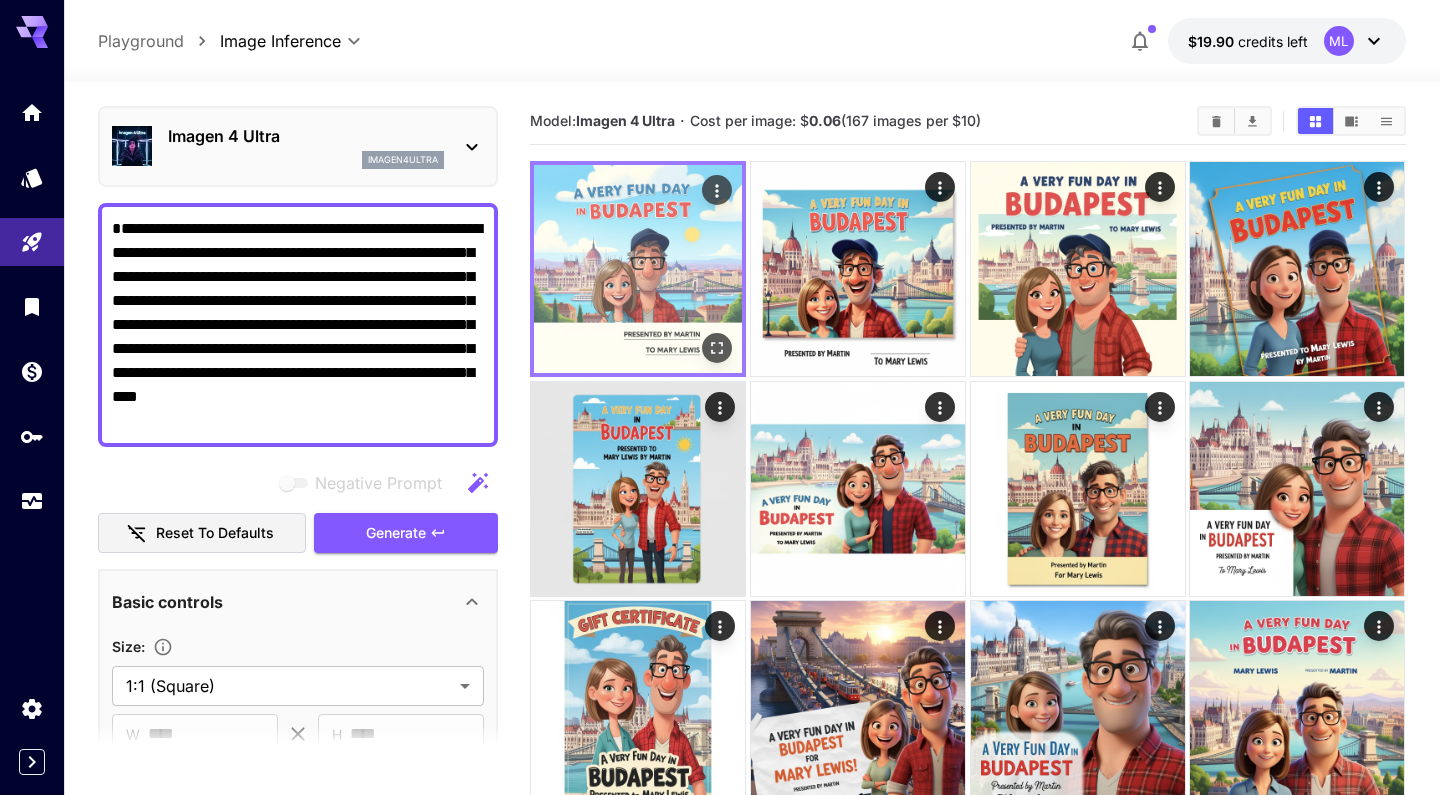 click 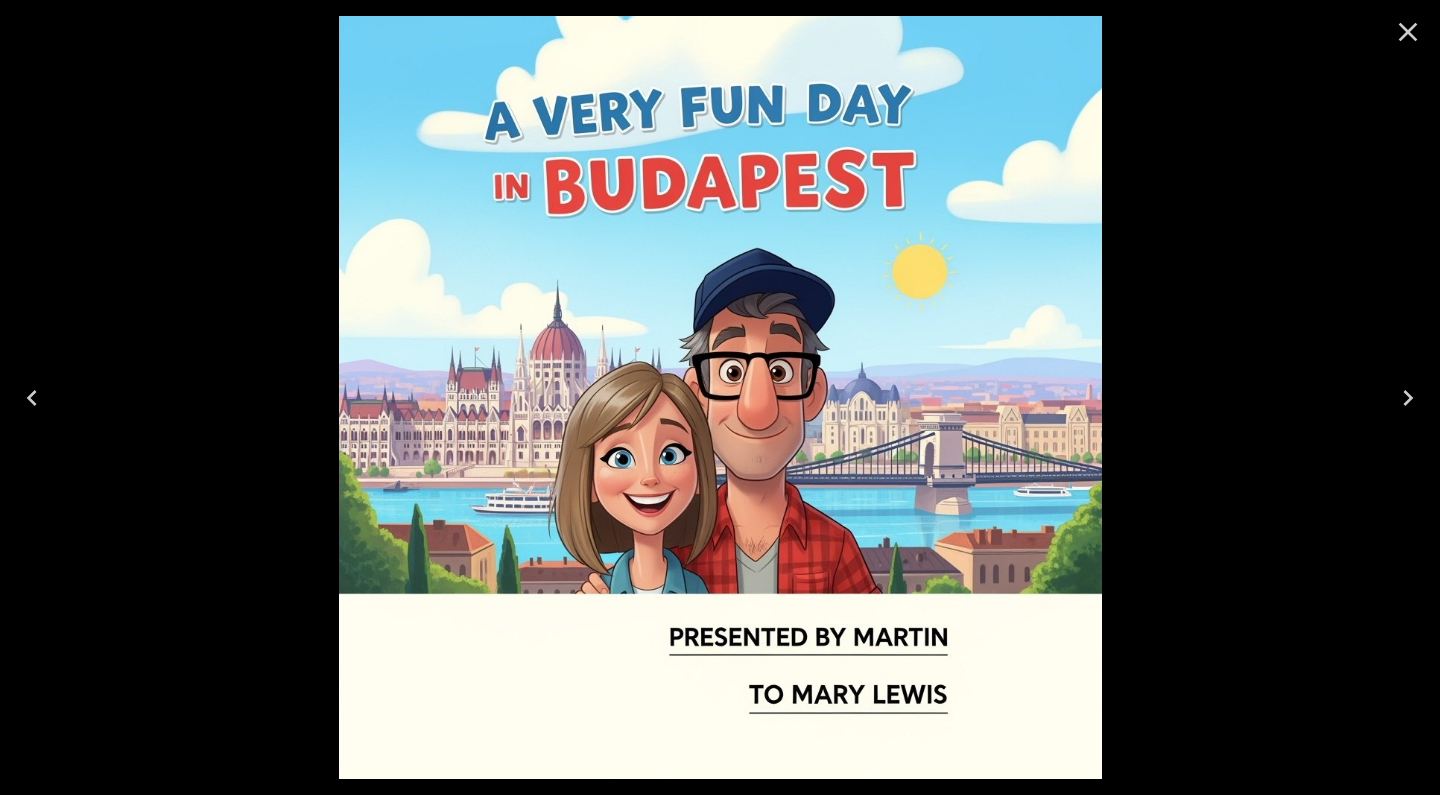 scroll, scrollTop: 0, scrollLeft: 0, axis: both 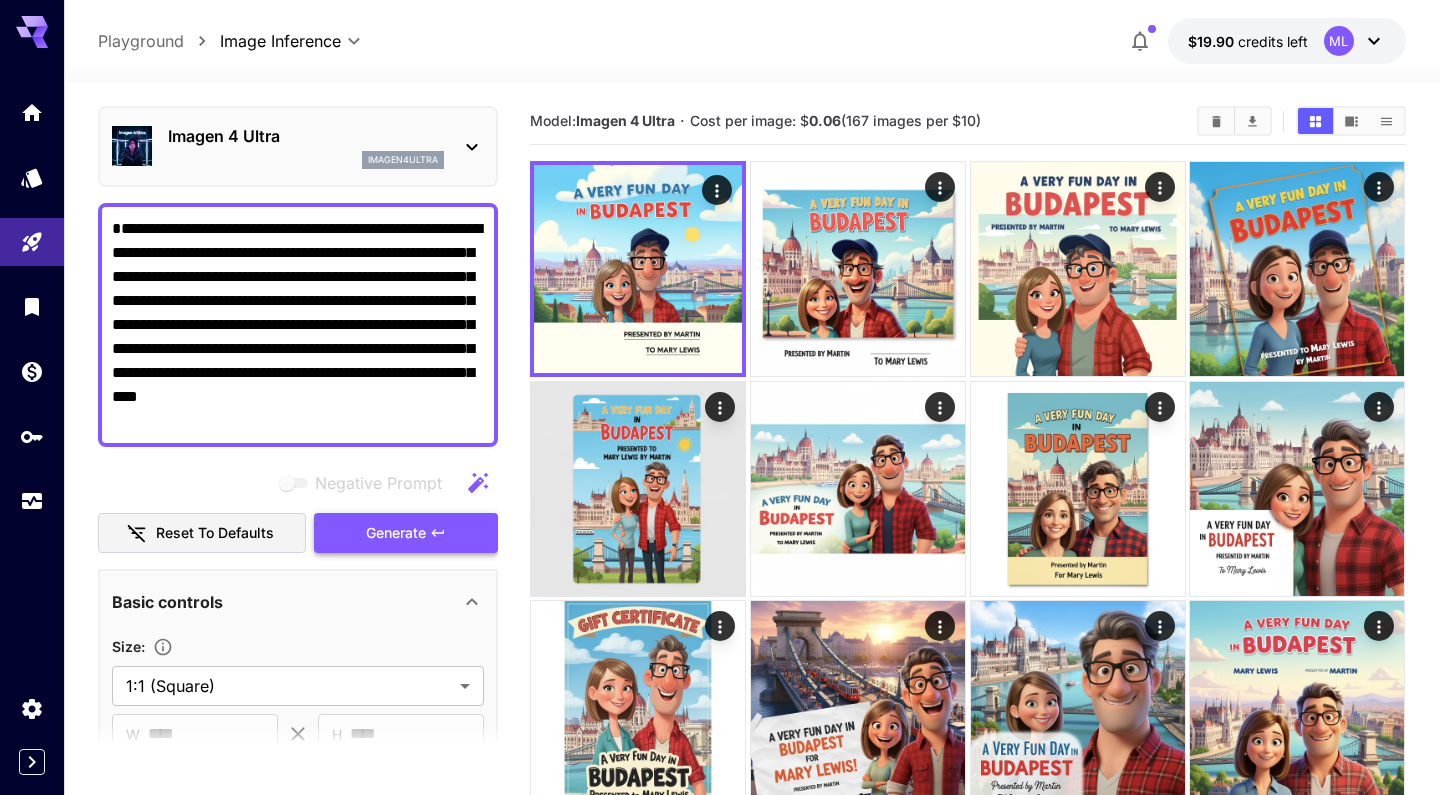 click on "Generate" at bounding box center (406, 533) 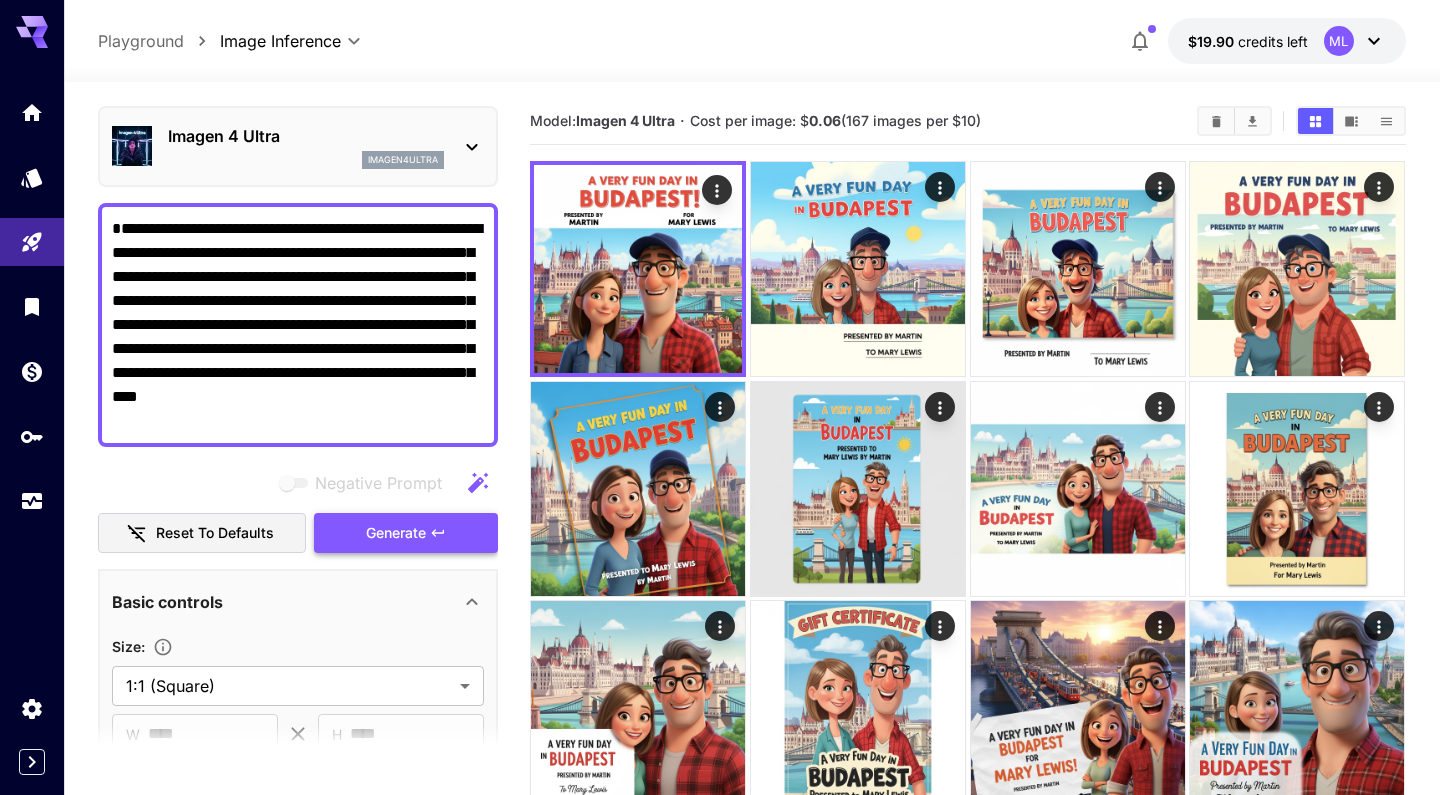 click on "Generate" at bounding box center [396, 533] 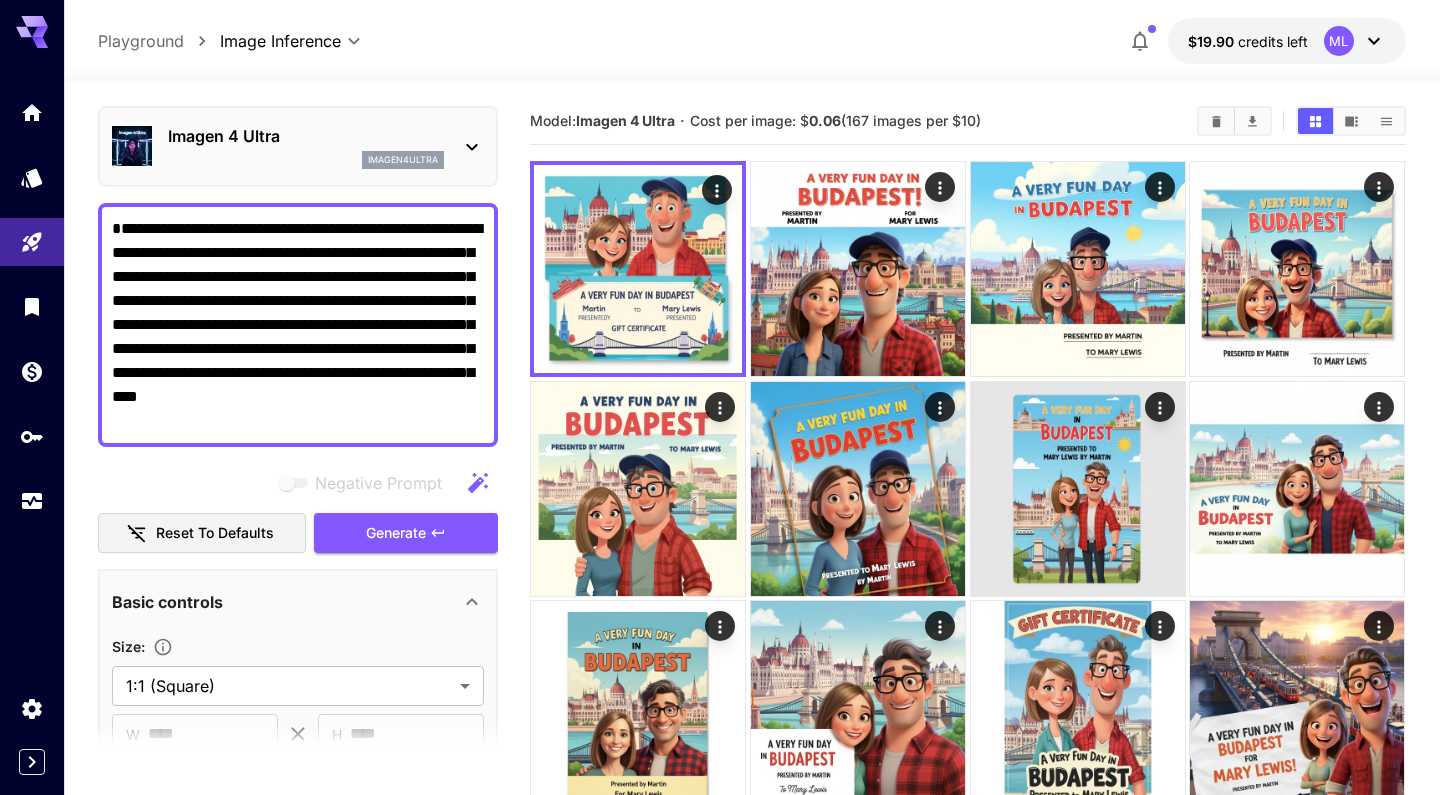 click on "Imagen 4 Ultra imagen4ultra" at bounding box center (306, 146) 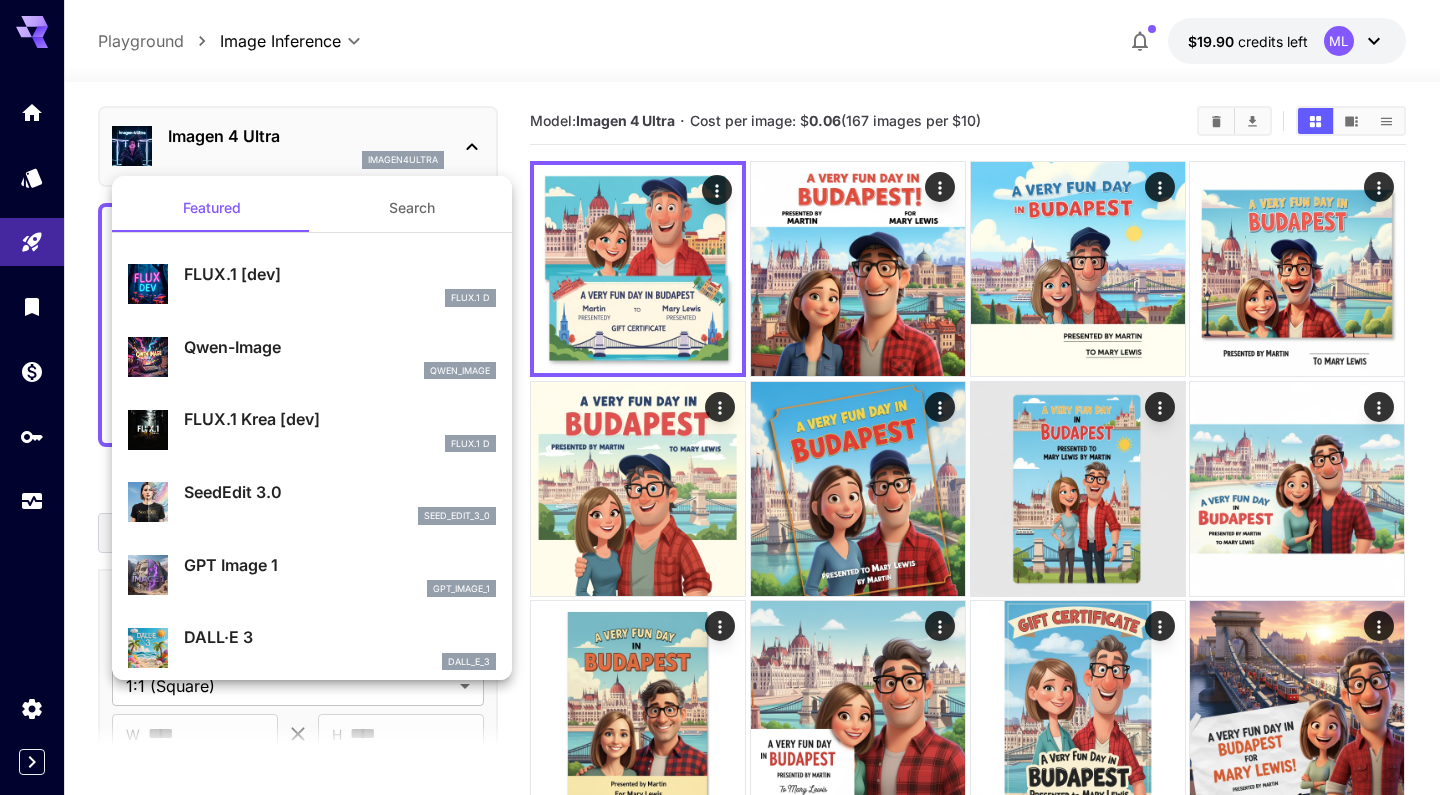 scroll, scrollTop: 0, scrollLeft: 0, axis: both 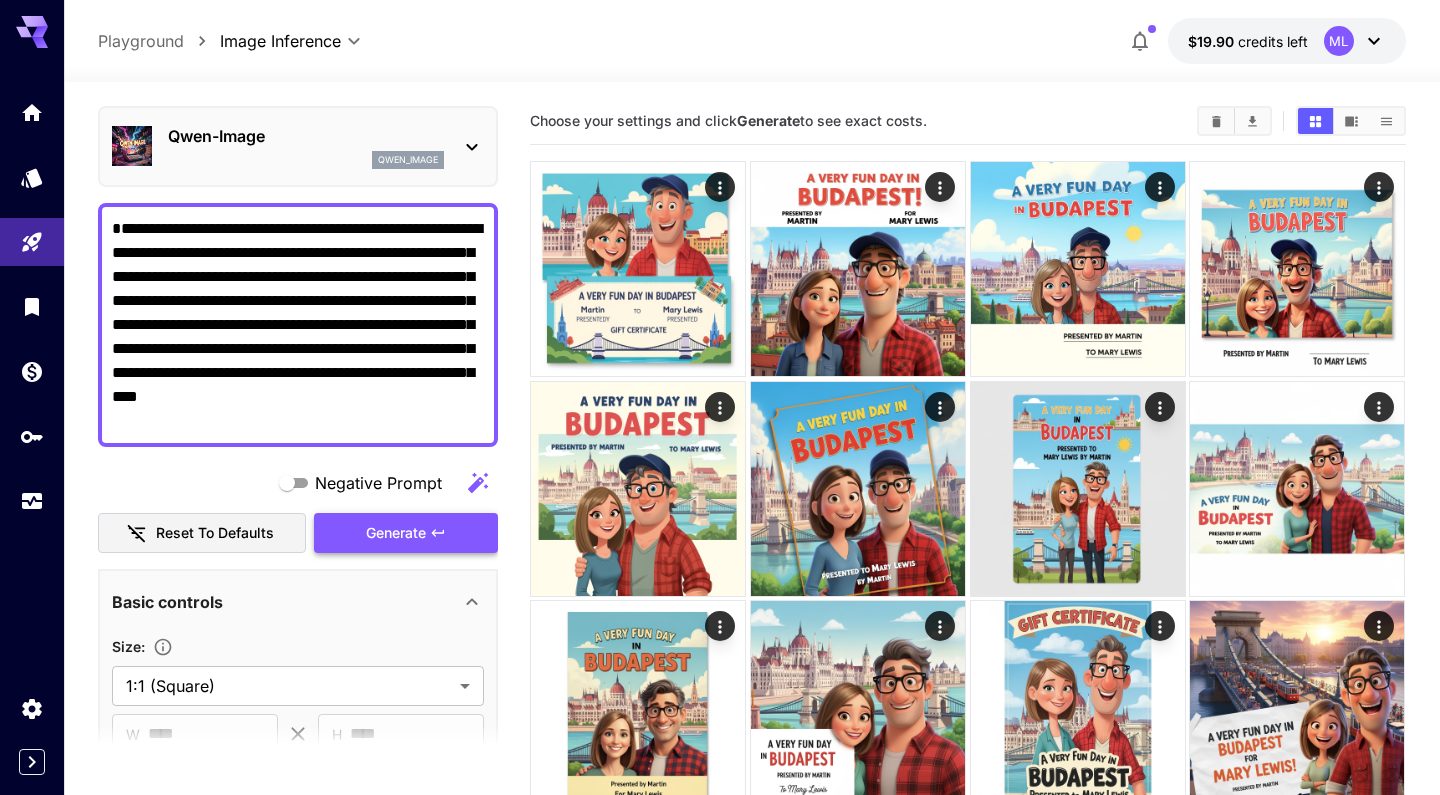 click on "Generate" at bounding box center (396, 533) 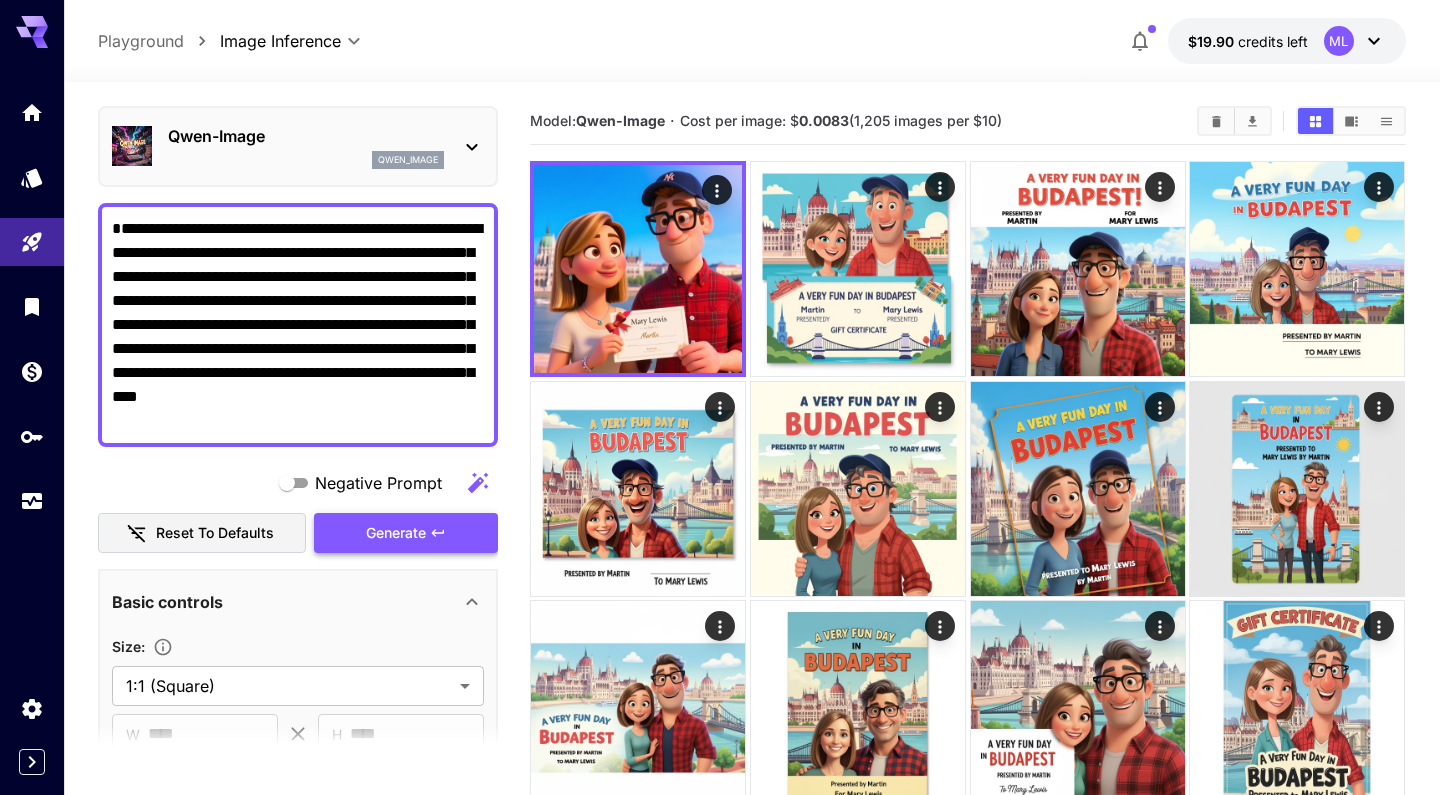 click on "Generate" at bounding box center [406, 533] 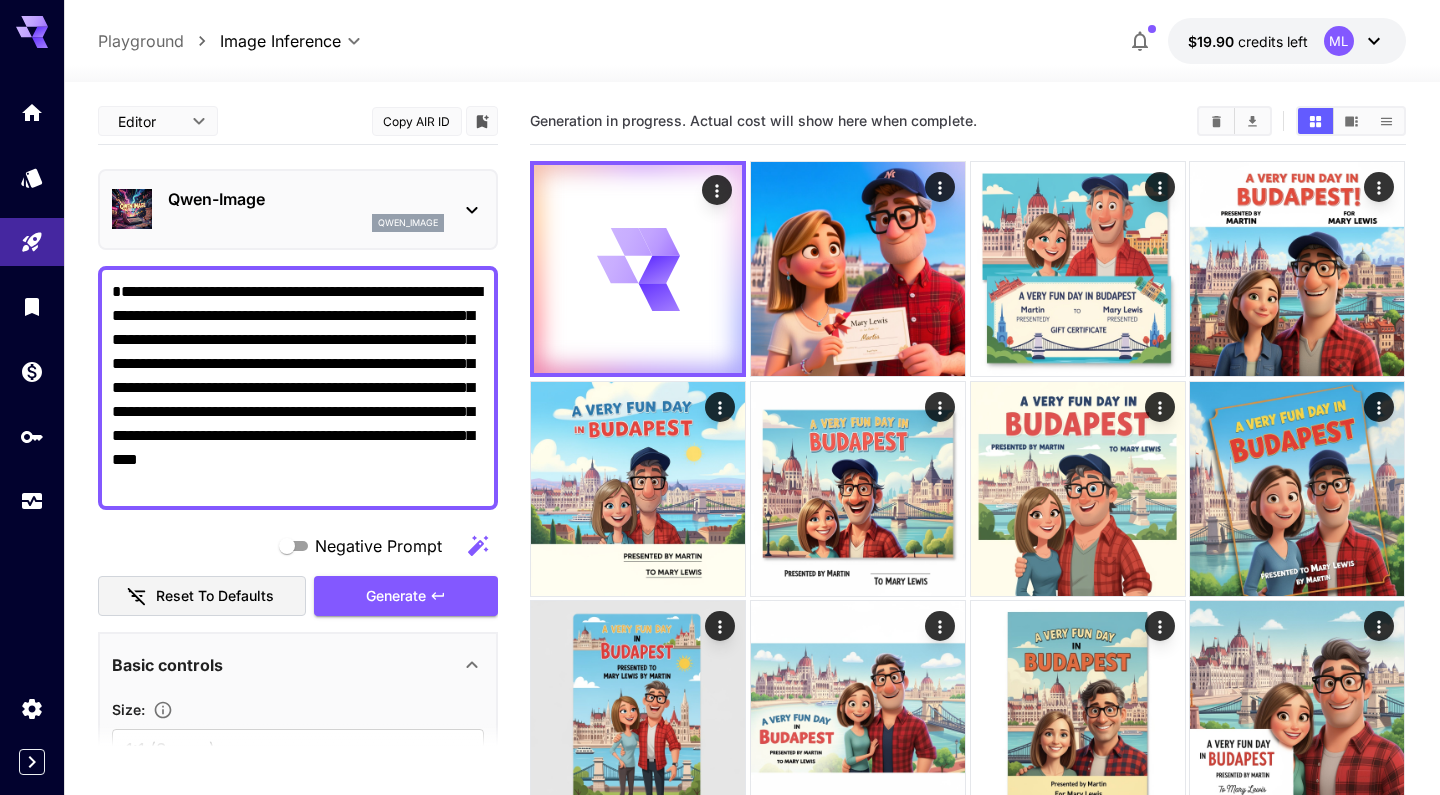 scroll, scrollTop: 0, scrollLeft: 0, axis: both 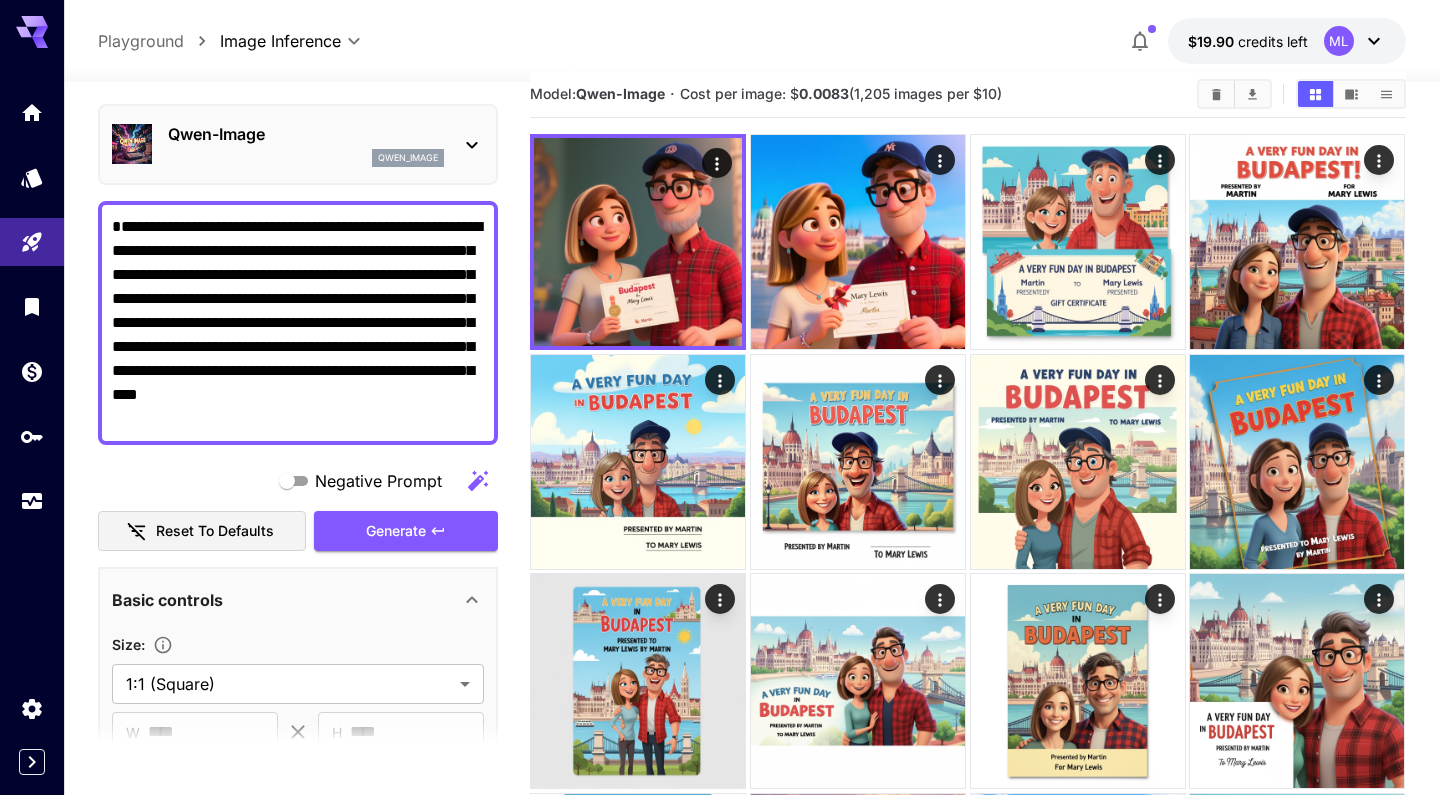 click on "Qwen-Image qwen_image" at bounding box center [298, 144] 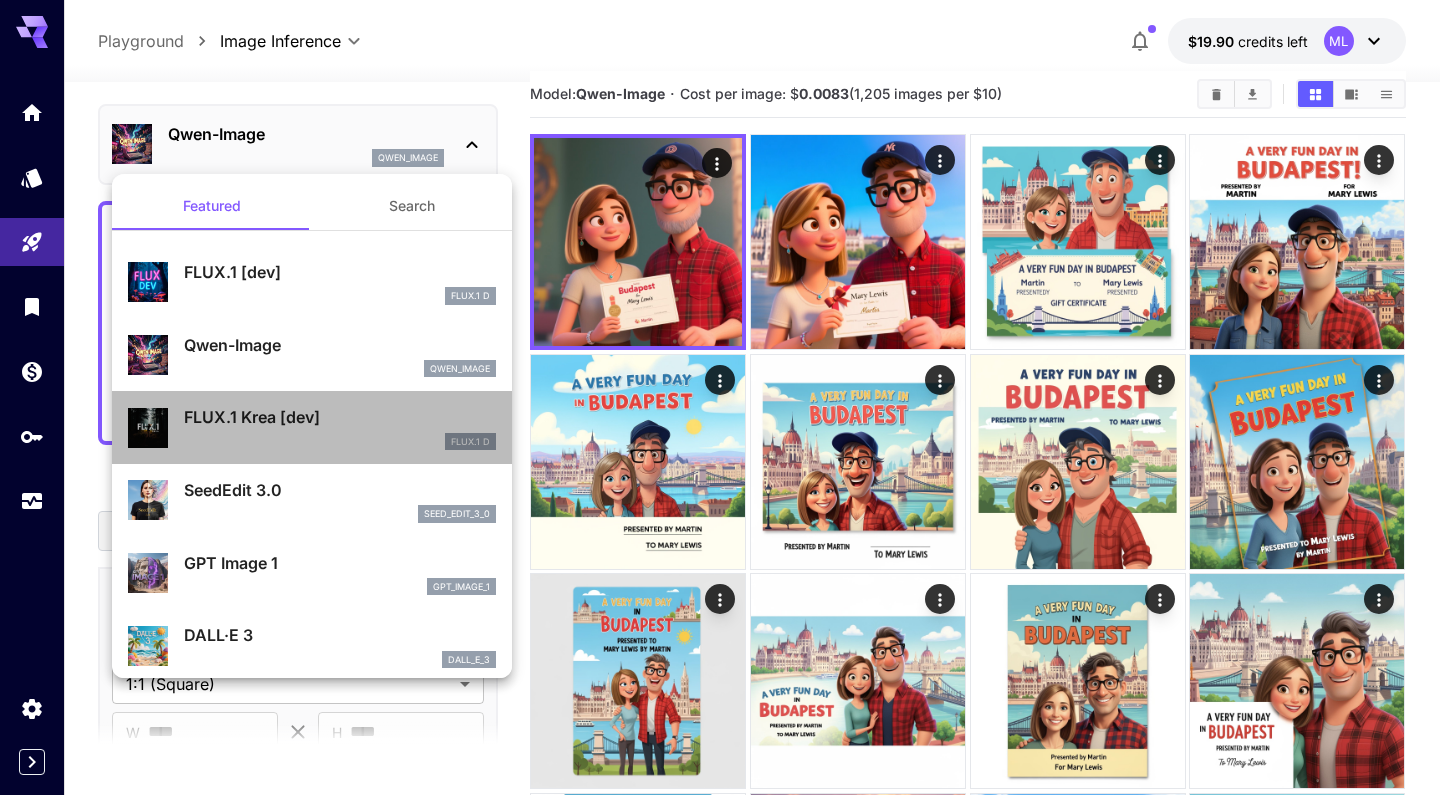 click on "FLUX.1 Krea [dev]" at bounding box center [340, 417] 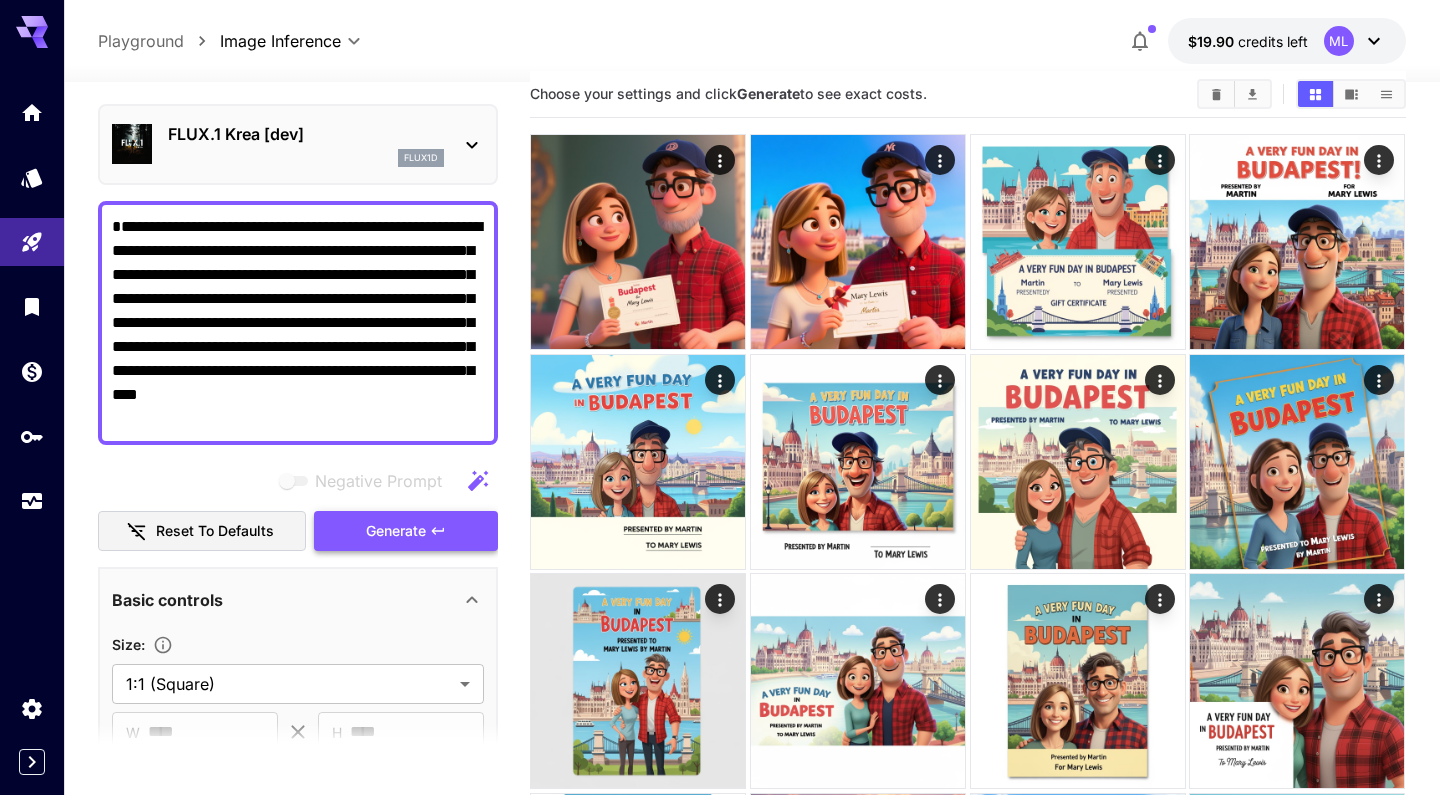 click on "Generate" at bounding box center (396, 531) 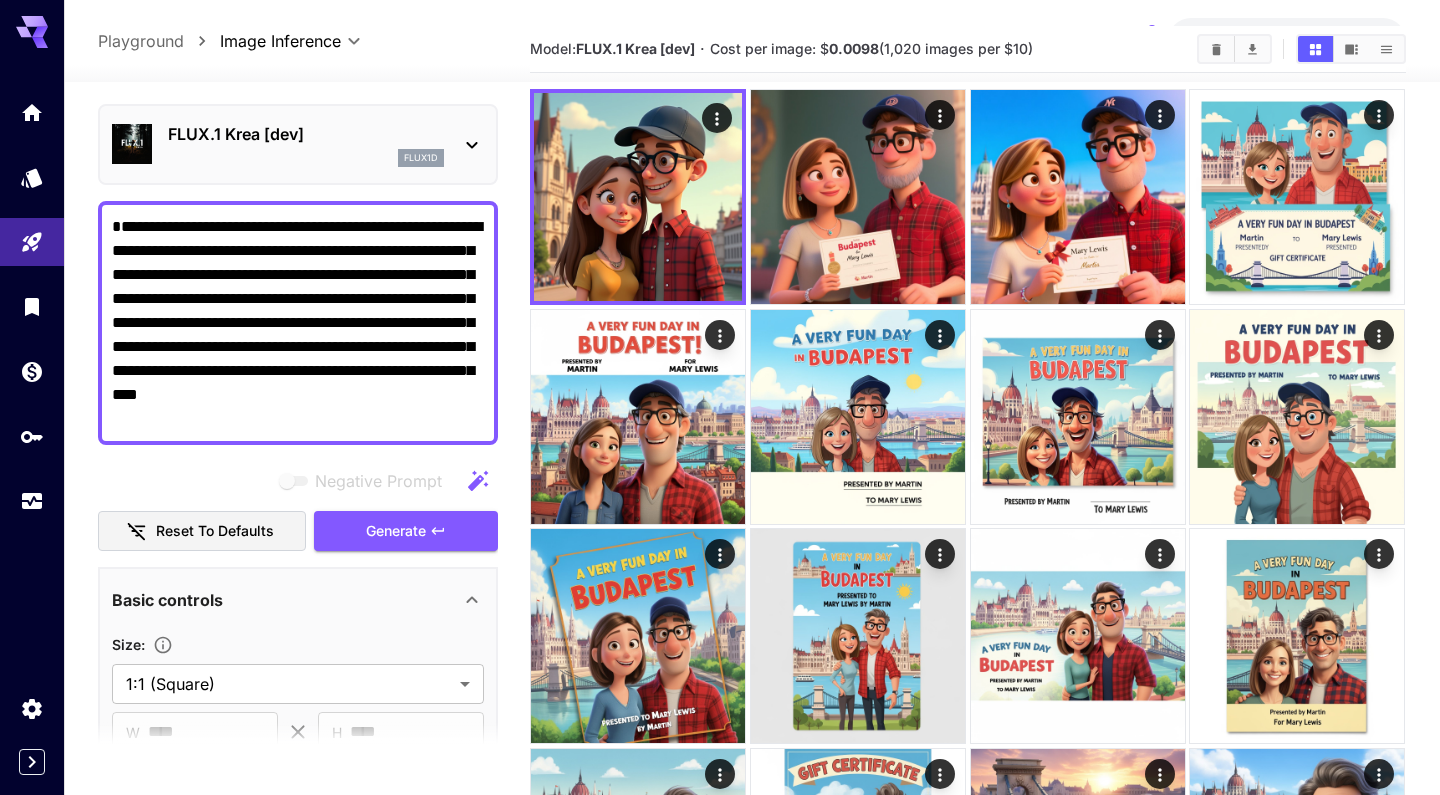 scroll, scrollTop: 75, scrollLeft: 0, axis: vertical 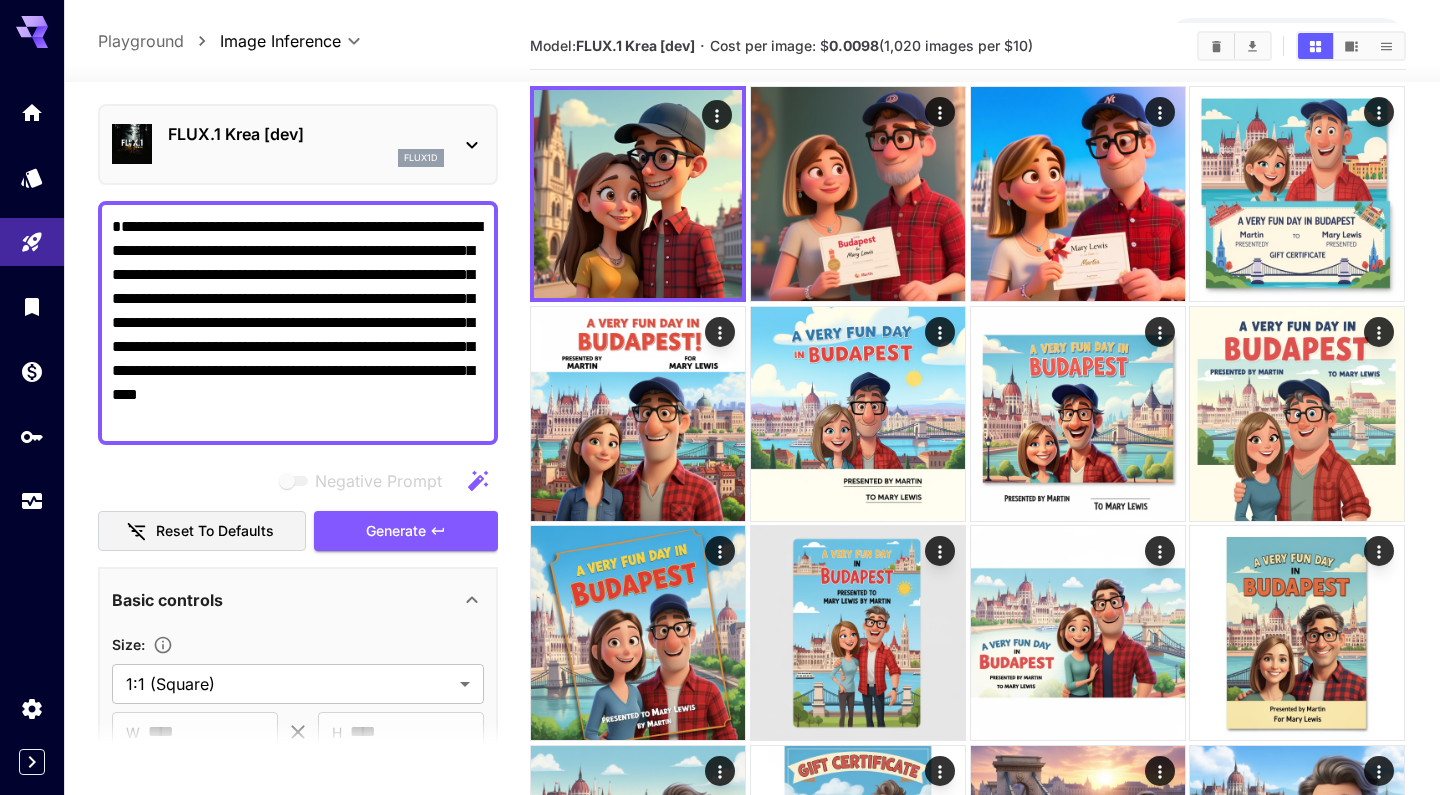 click on "FLUX.1 Krea [dev] flux1d" at bounding box center (298, 144) 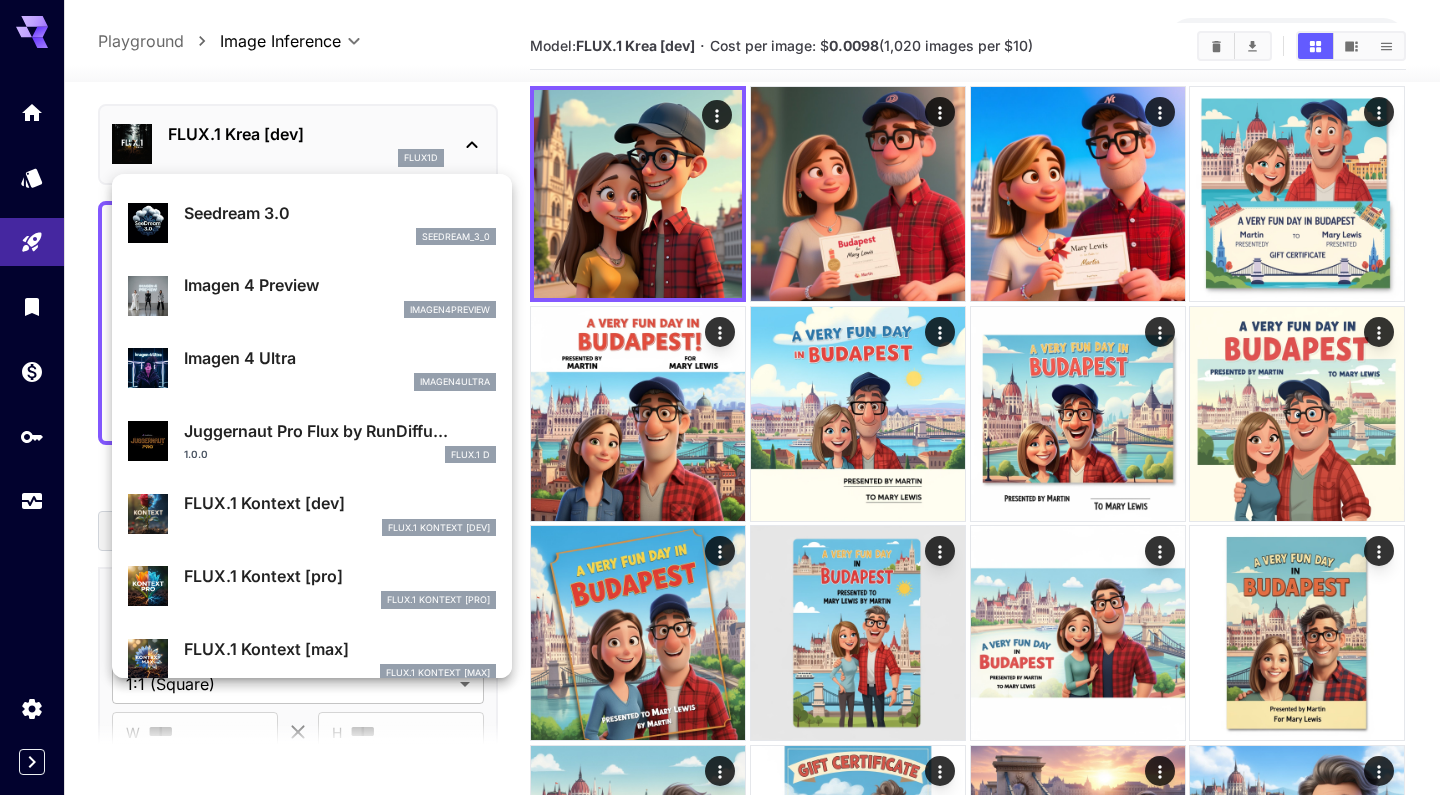 scroll, scrollTop: 574, scrollLeft: 0, axis: vertical 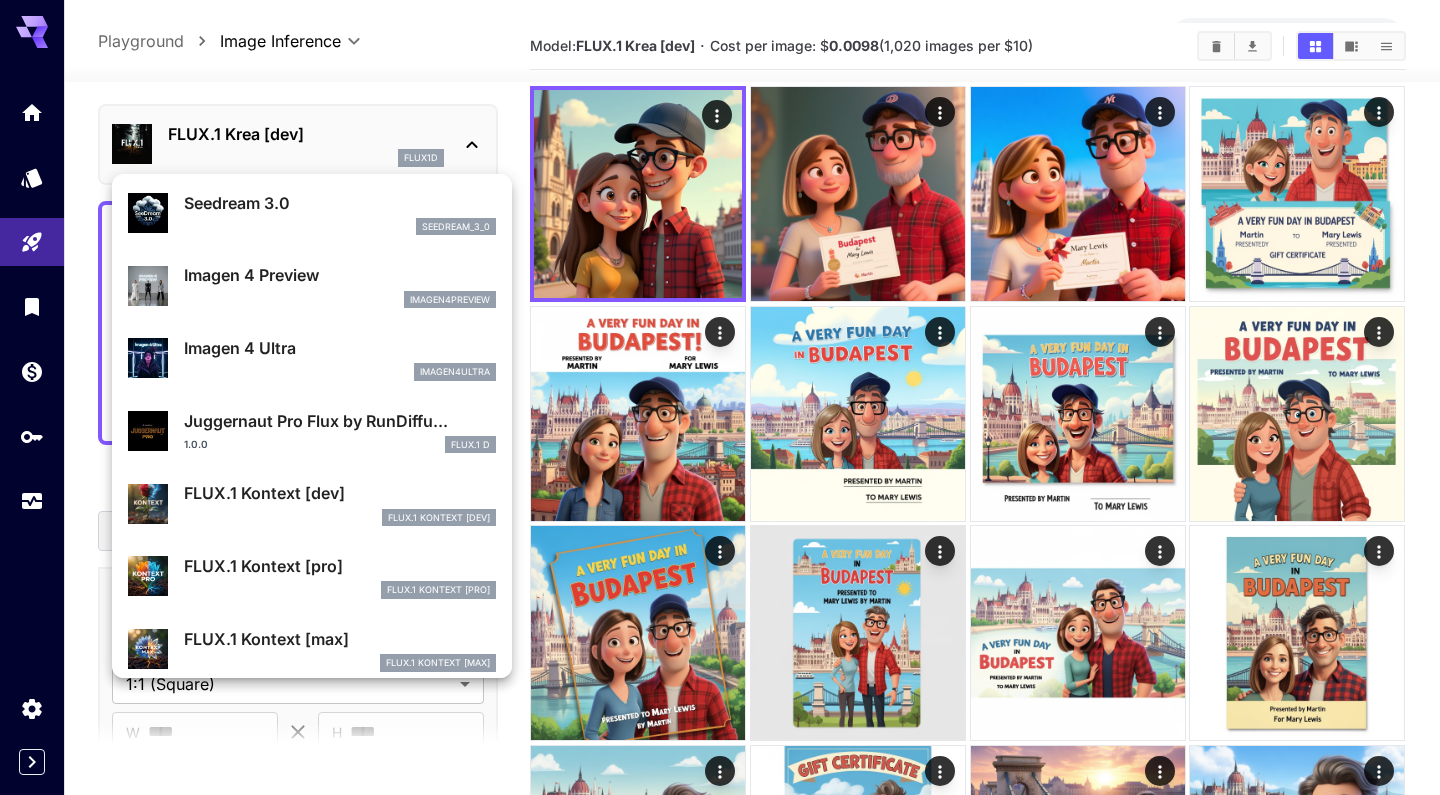 click on "imagen4preview" at bounding box center [340, 300] 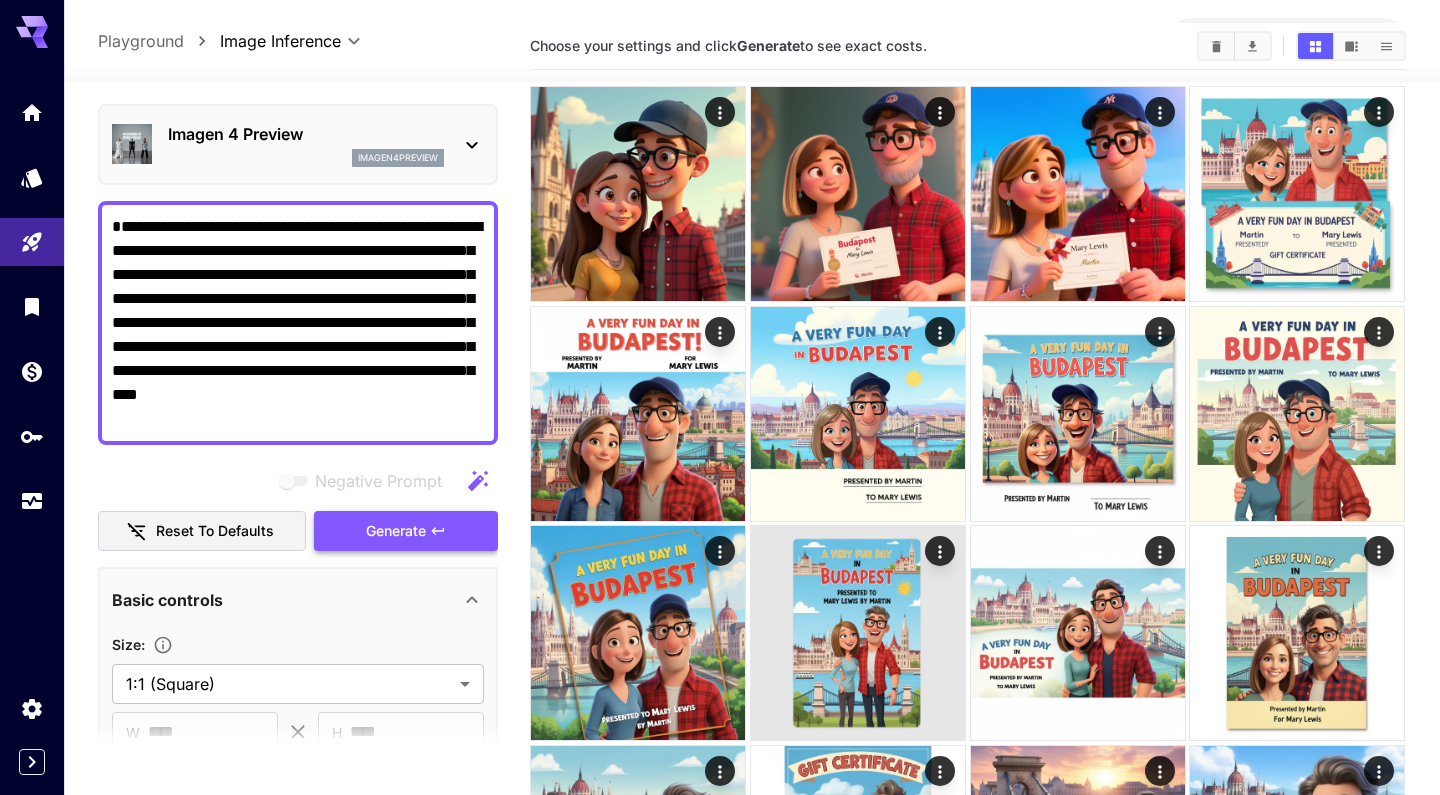 click on "Generate" at bounding box center (396, 531) 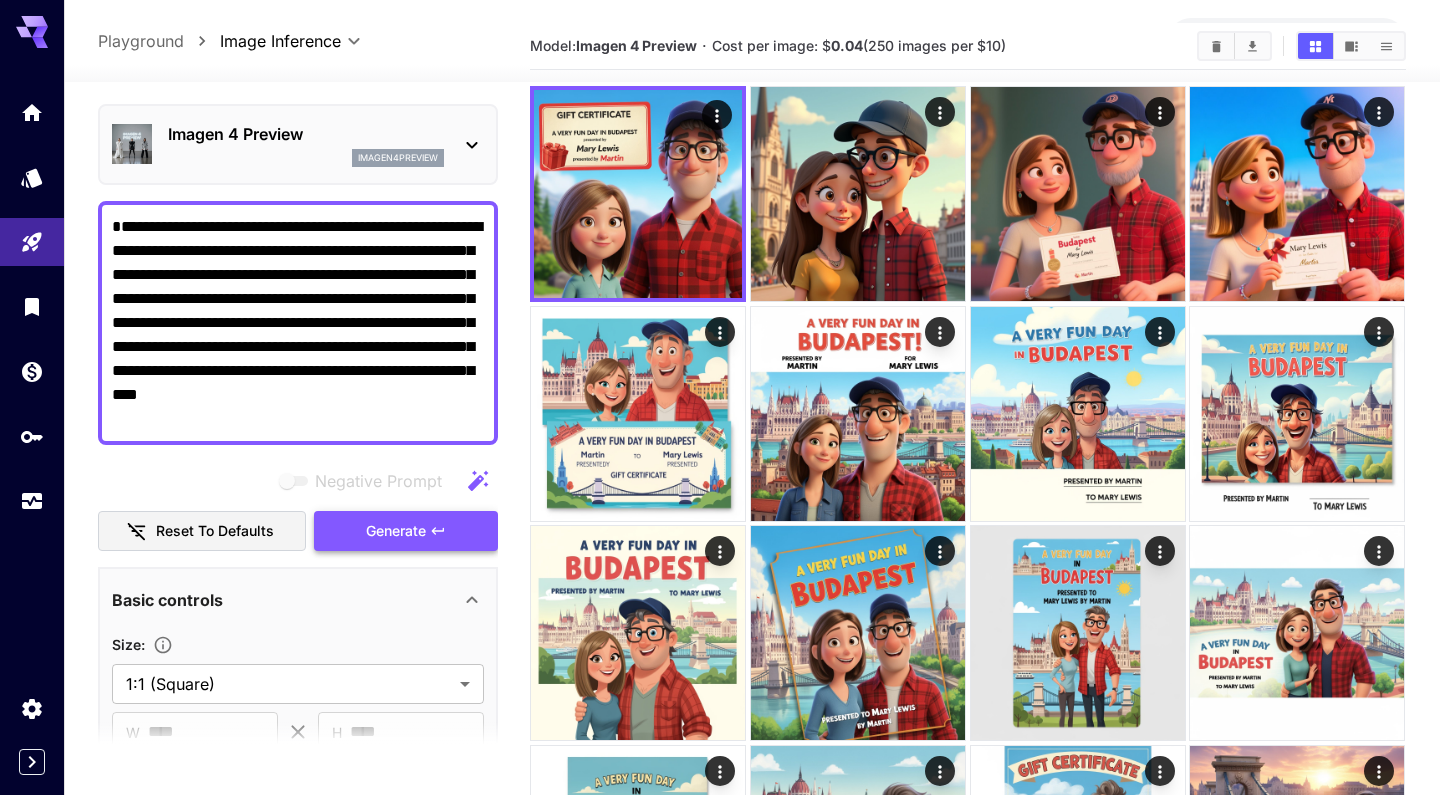 click on "Generate" at bounding box center (406, 531) 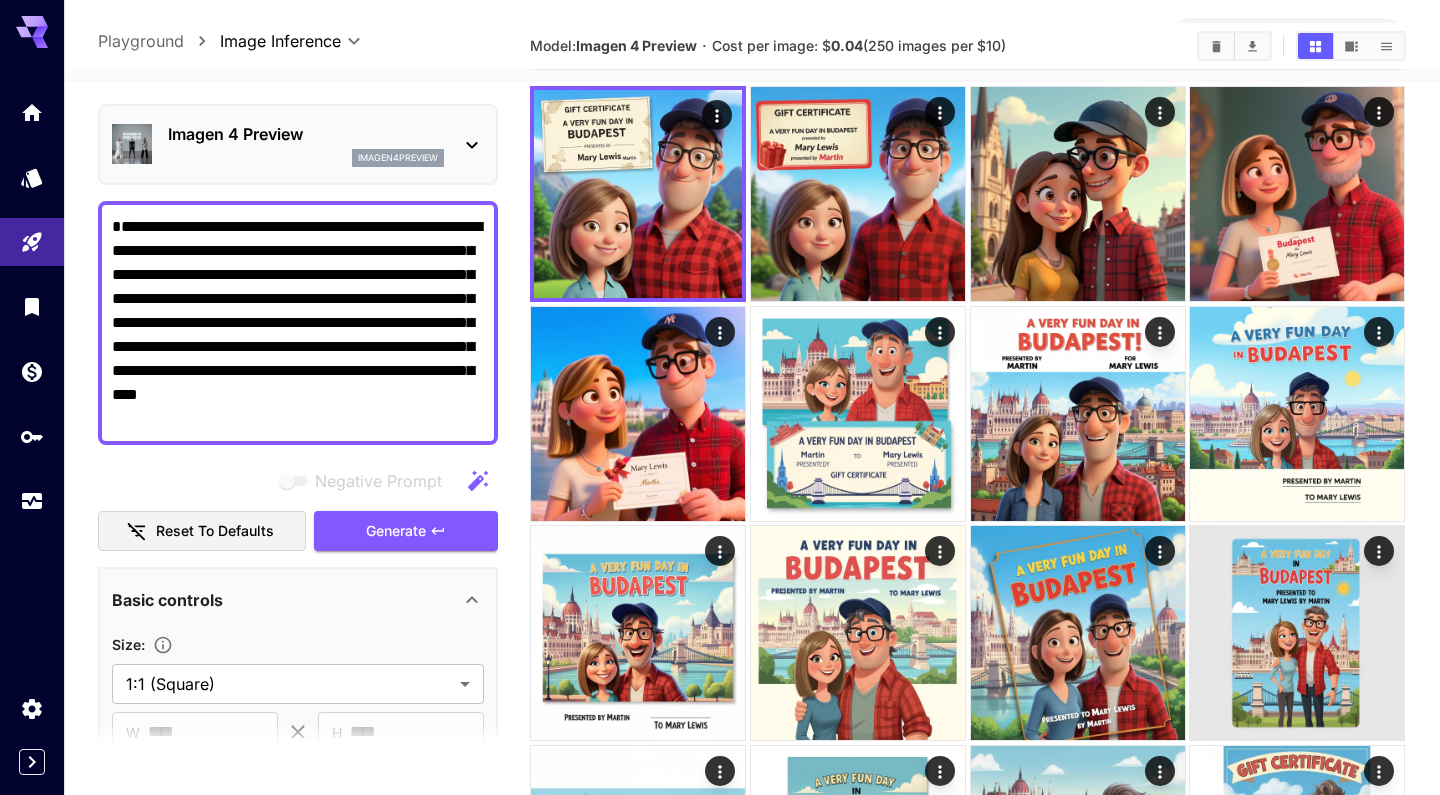 click on "imagen4preview" at bounding box center (306, 158) 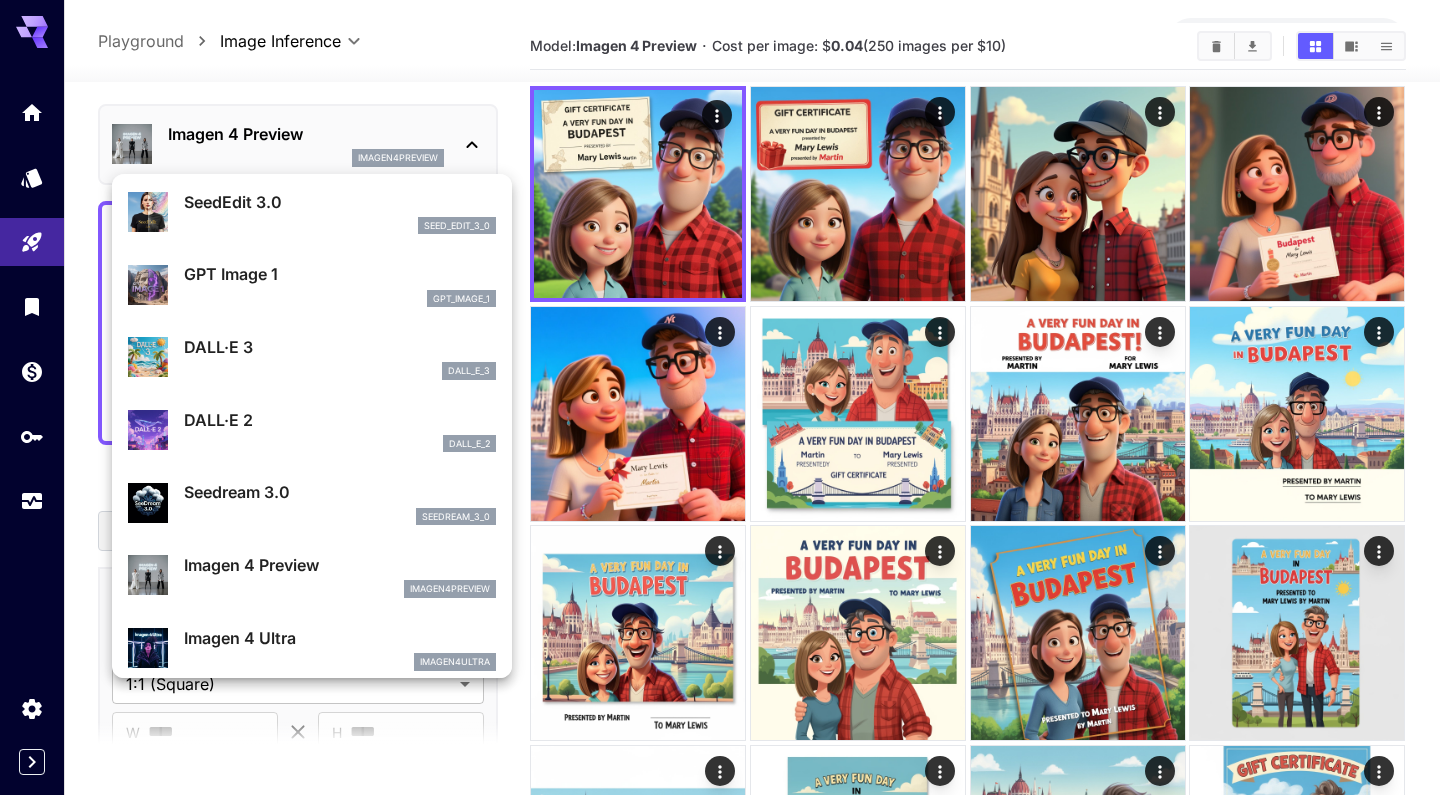 scroll, scrollTop: 288, scrollLeft: 0, axis: vertical 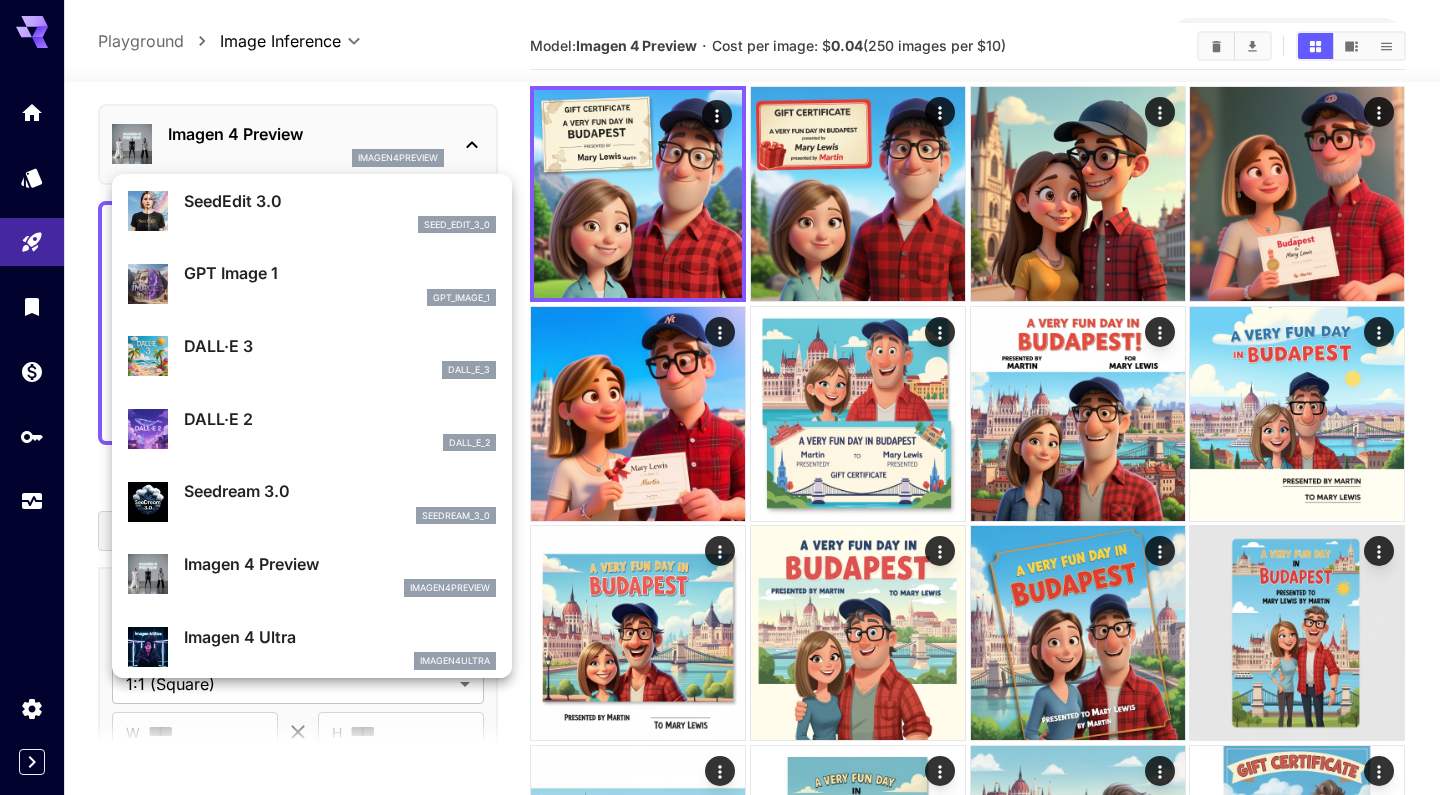 click on "DALL·E 3" at bounding box center [340, 346] 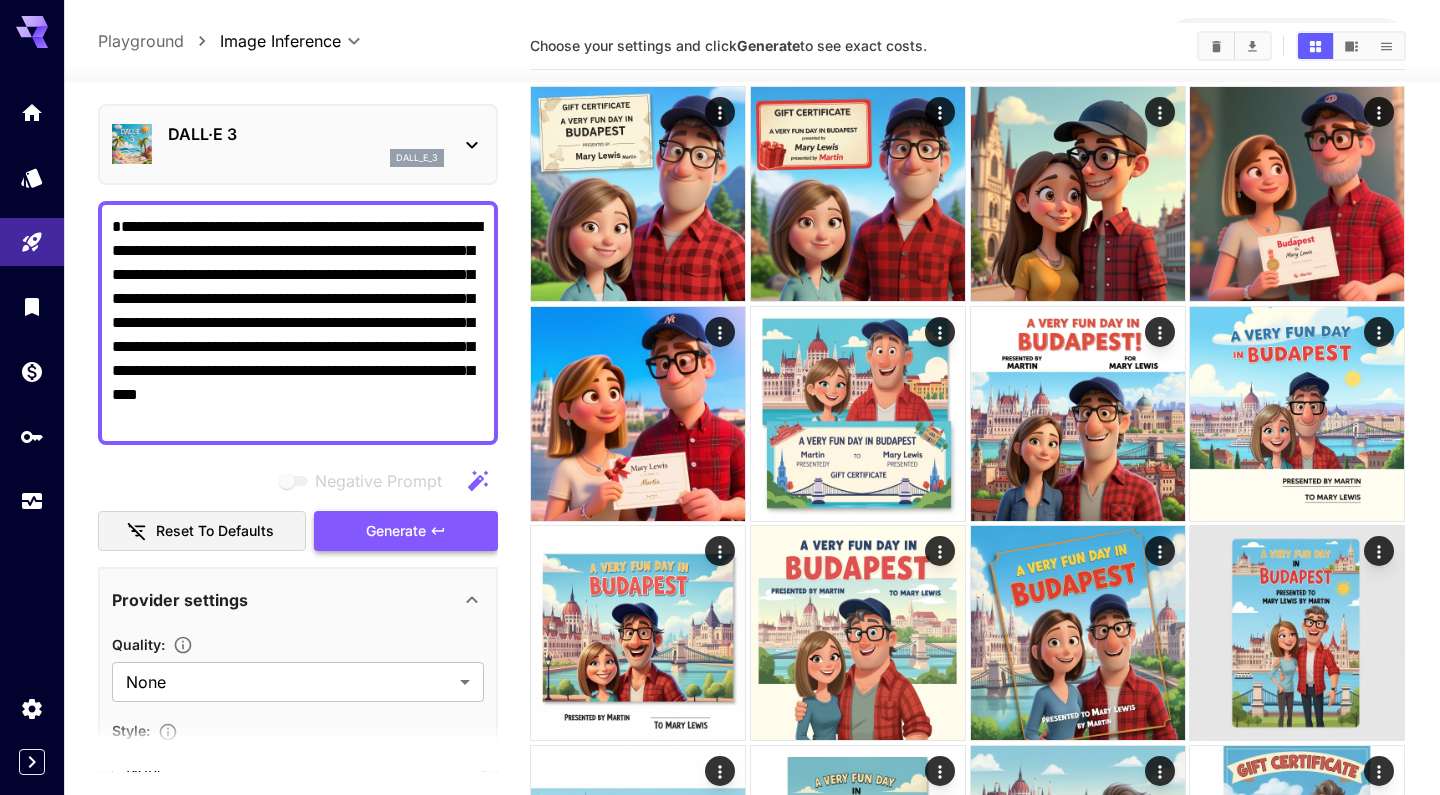 click on "Generate" at bounding box center (406, 531) 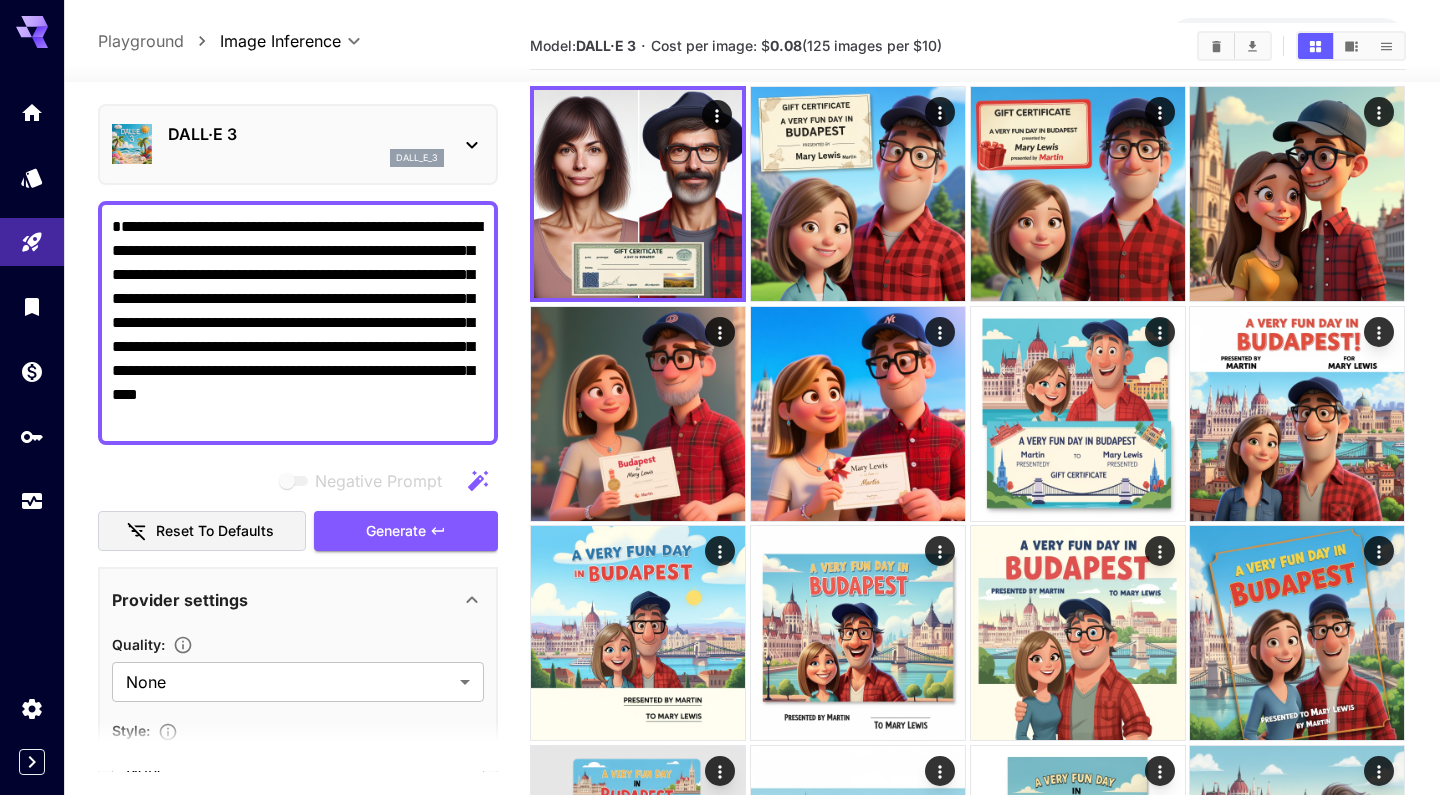 click on "DALL·E 3" at bounding box center (306, 134) 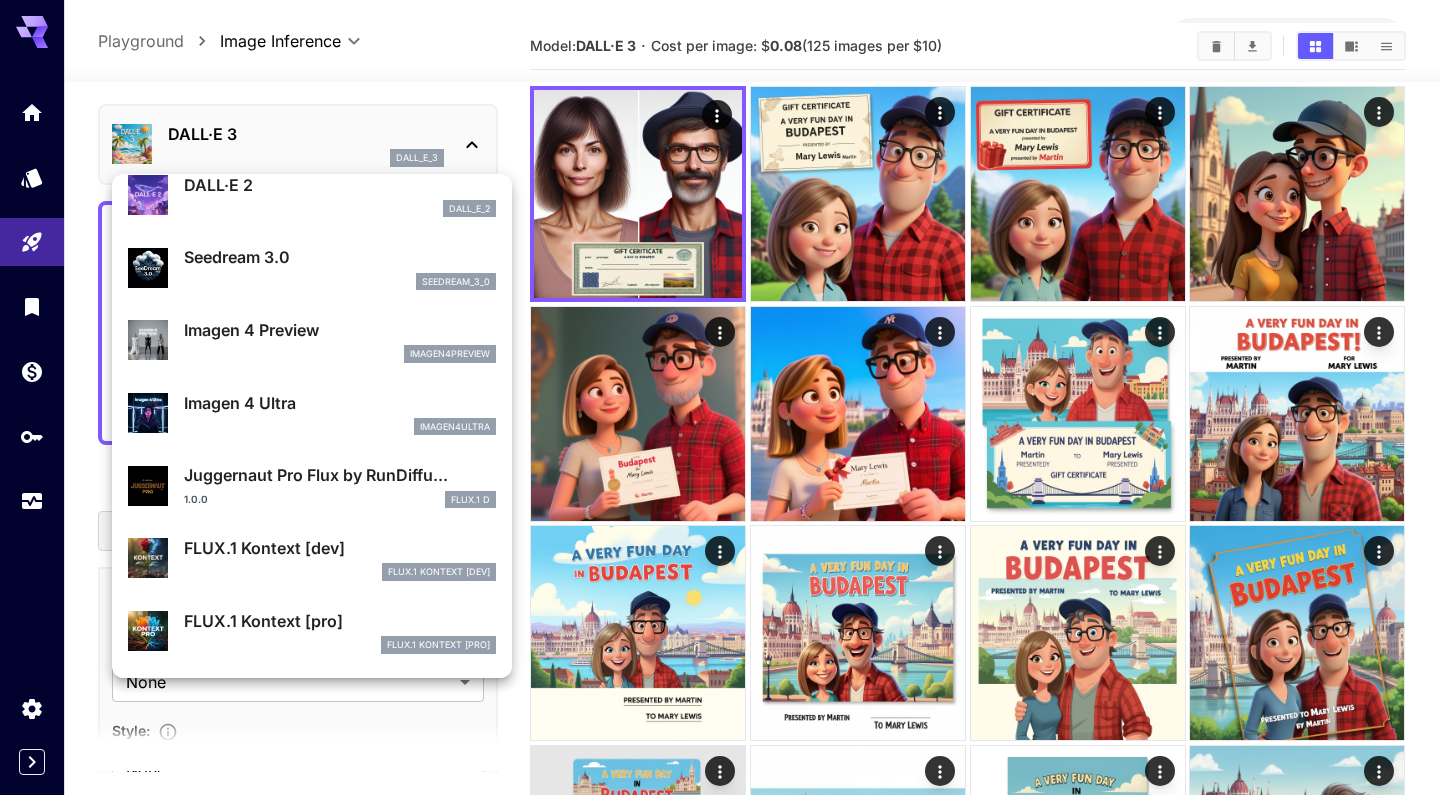 scroll, scrollTop: 522, scrollLeft: 0, axis: vertical 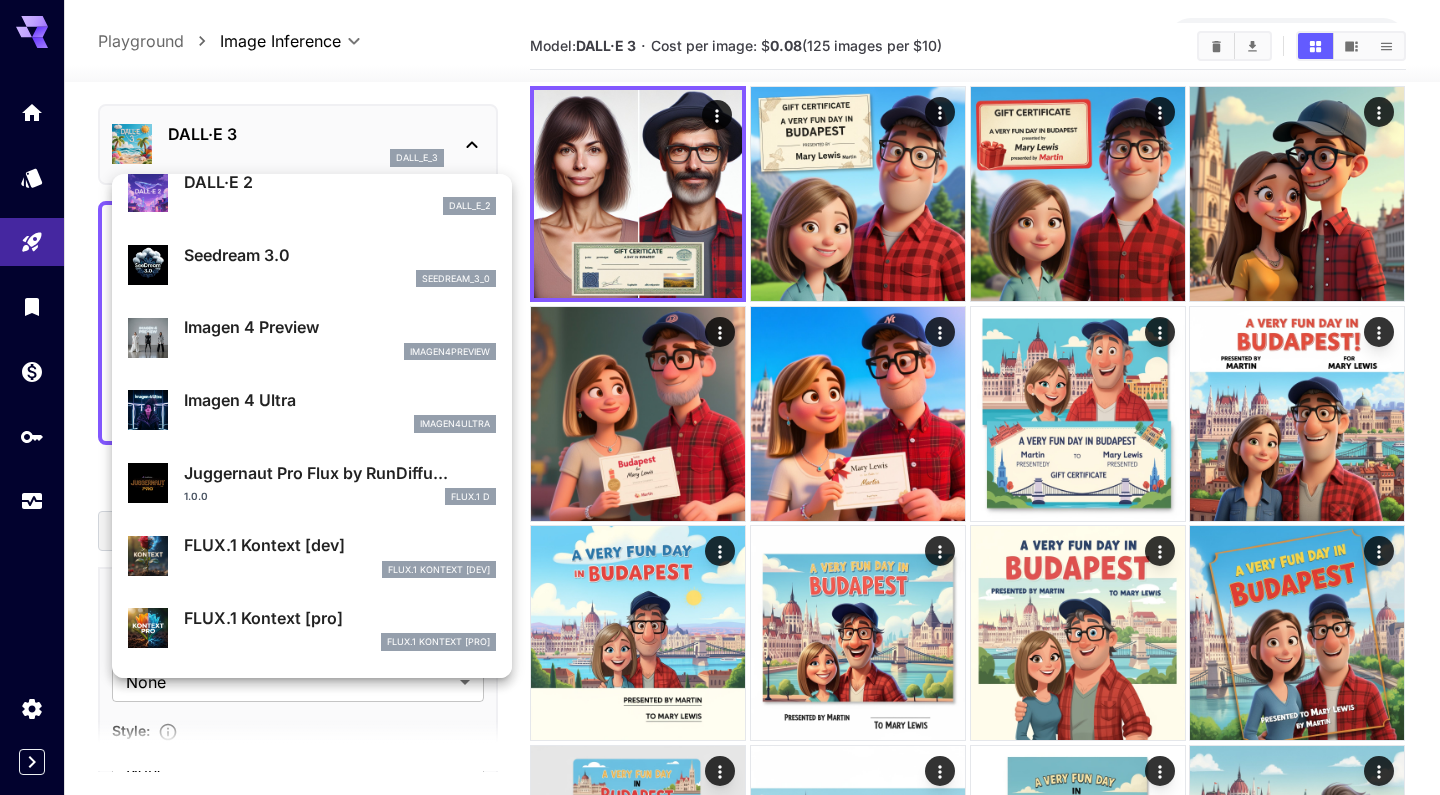click on "Imagen 4 Ultra" at bounding box center (340, 400) 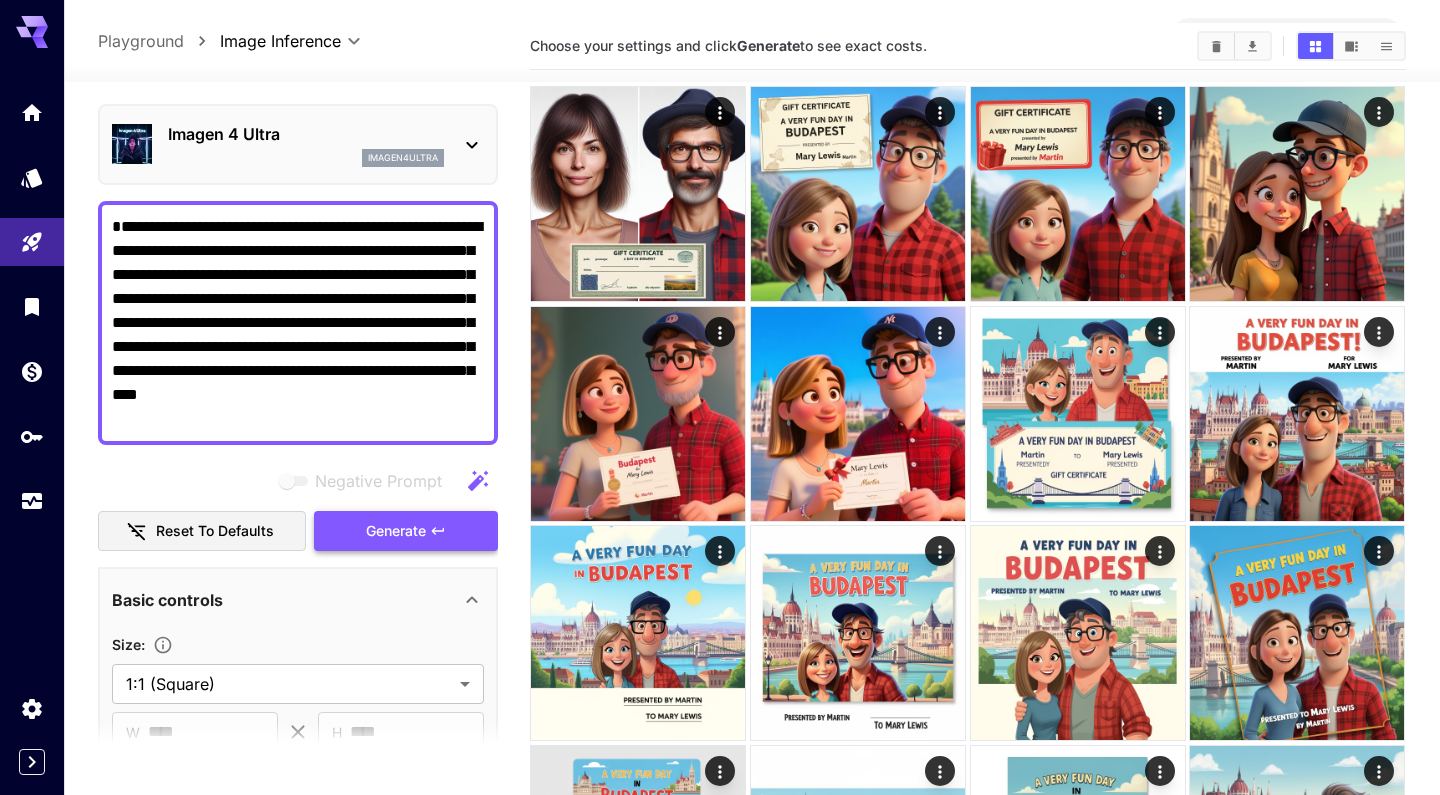 click on "Generate" at bounding box center [406, 531] 